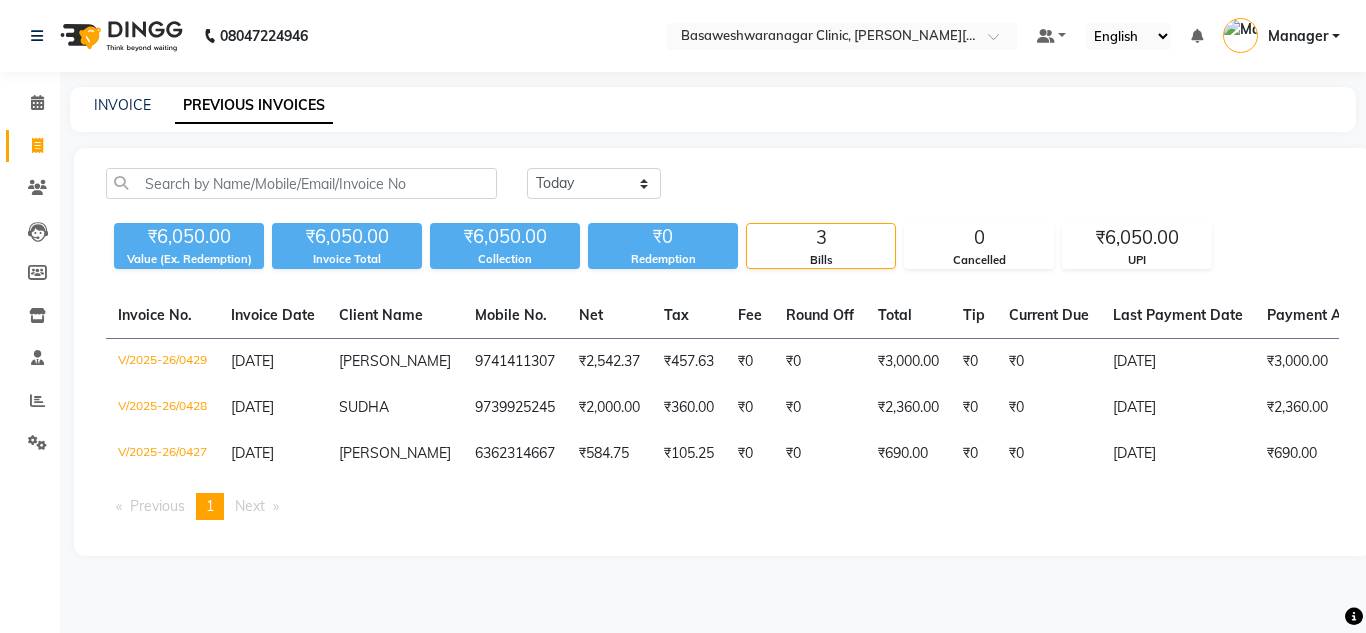 scroll, scrollTop: 0, scrollLeft: 0, axis: both 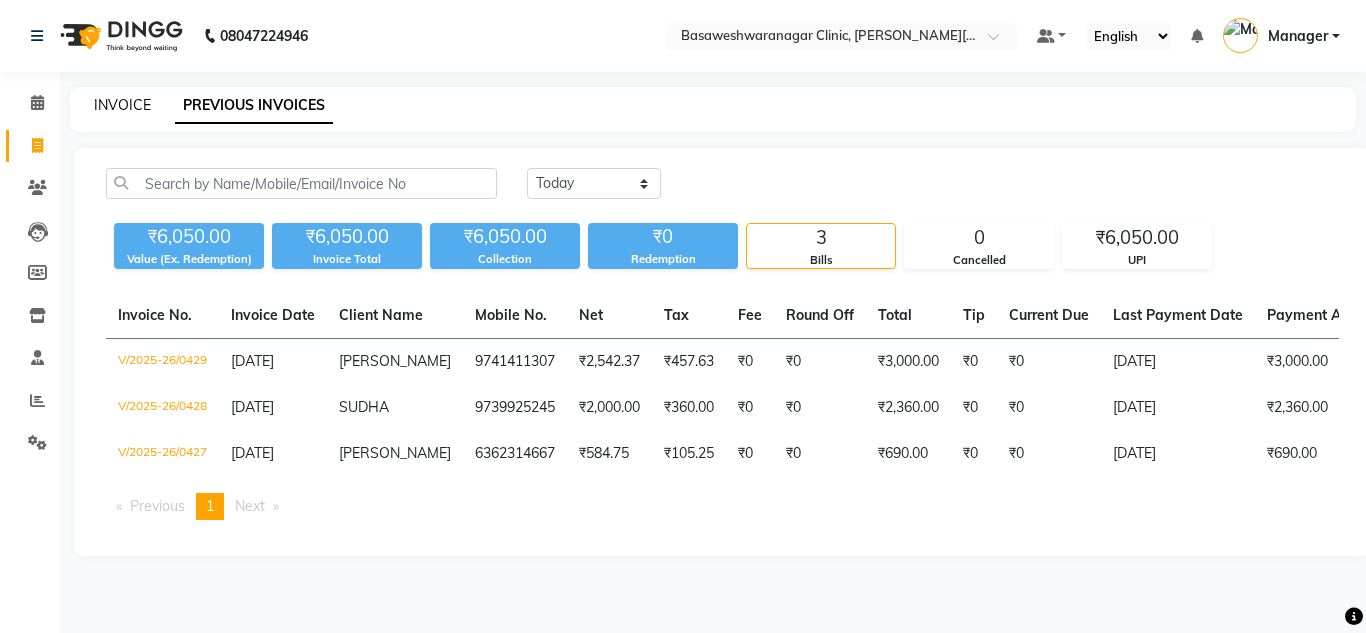click on "INVOICE" 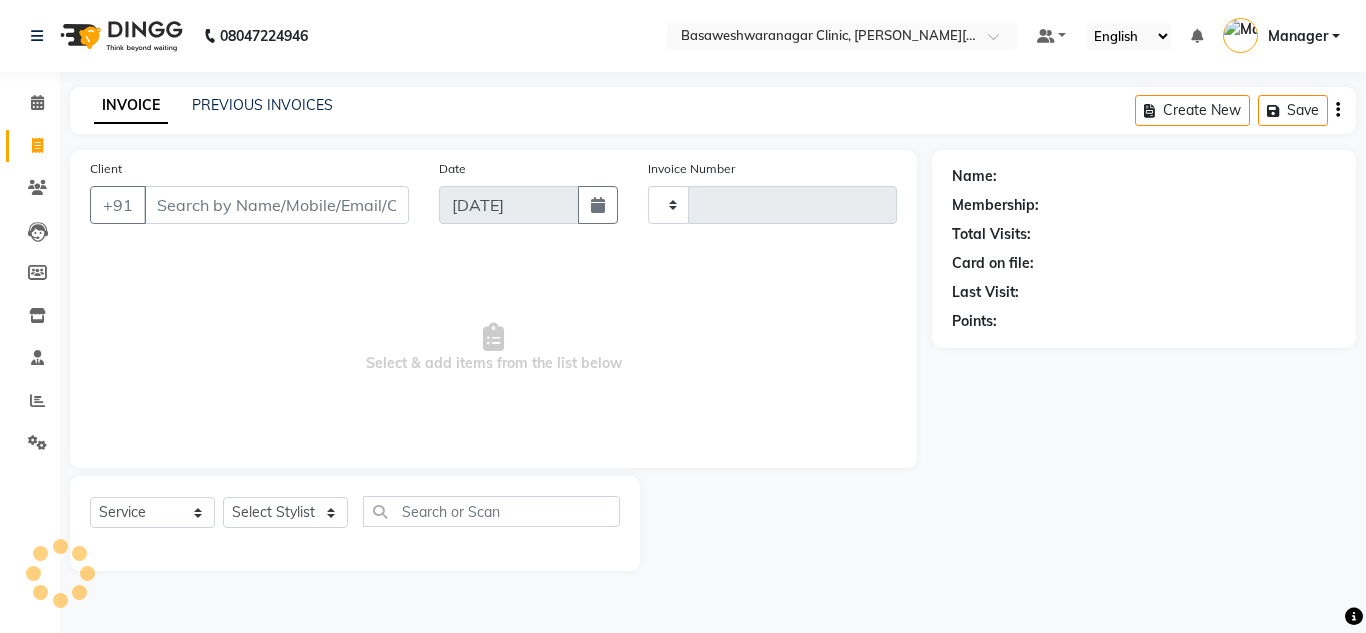 type on "0430" 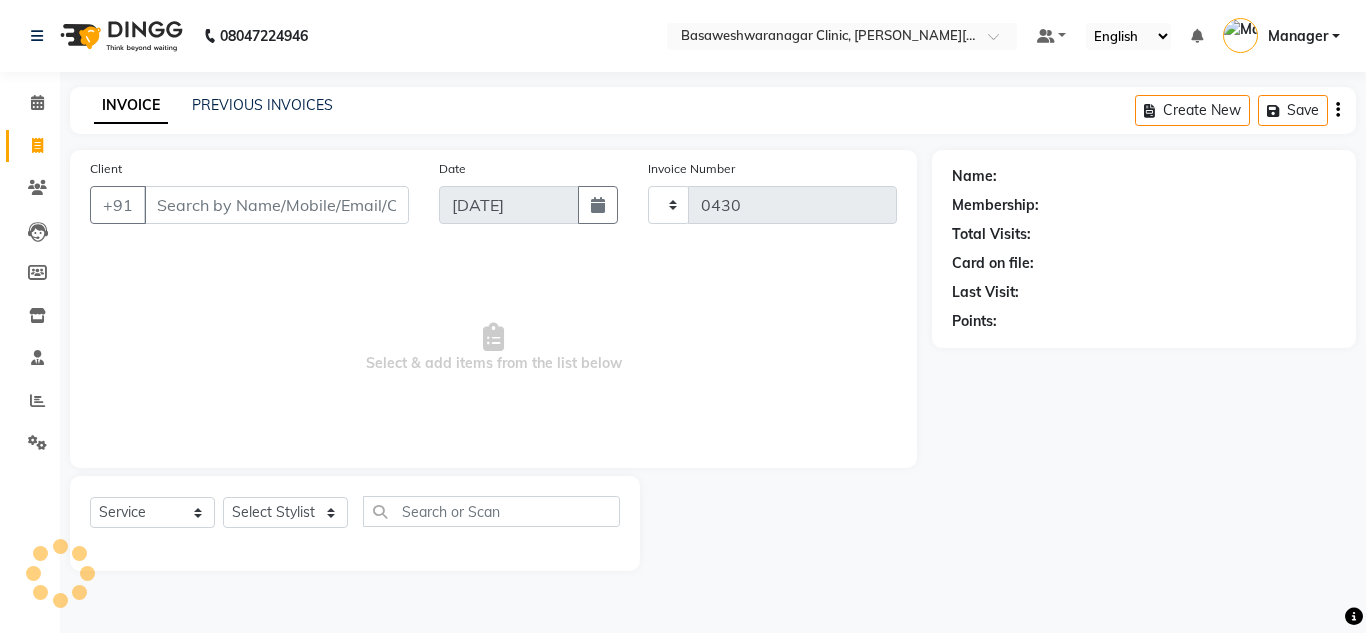 select on "7441" 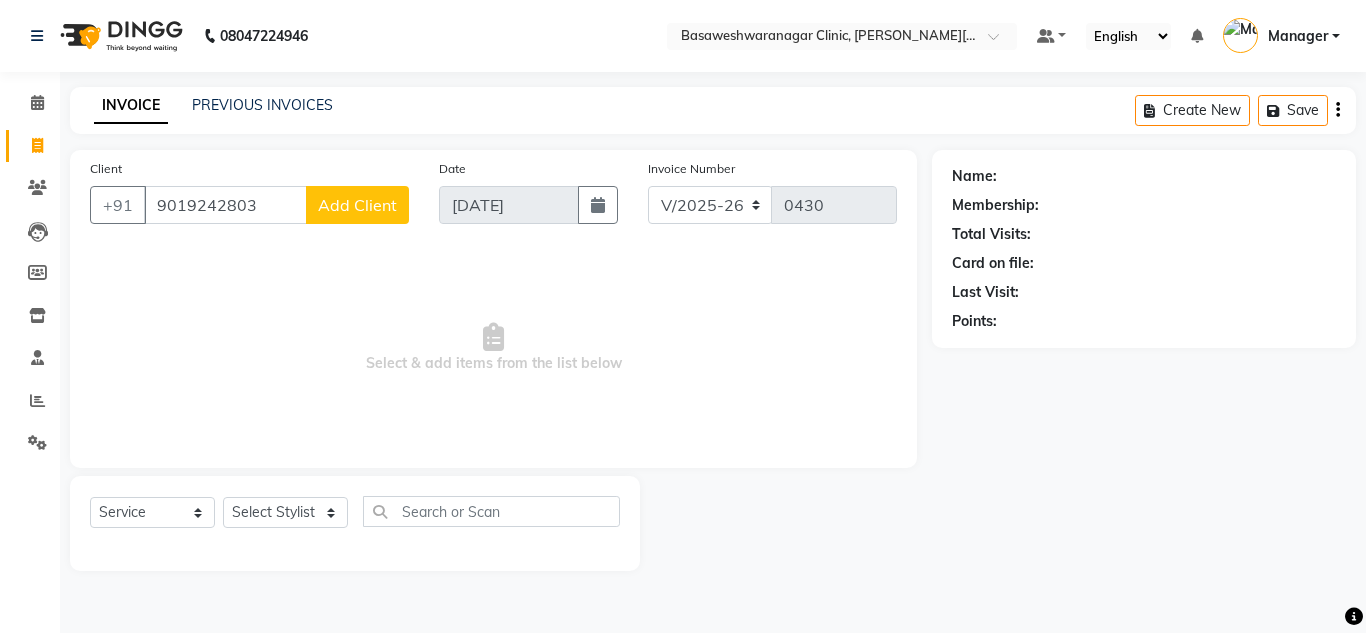 type on "9019242803" 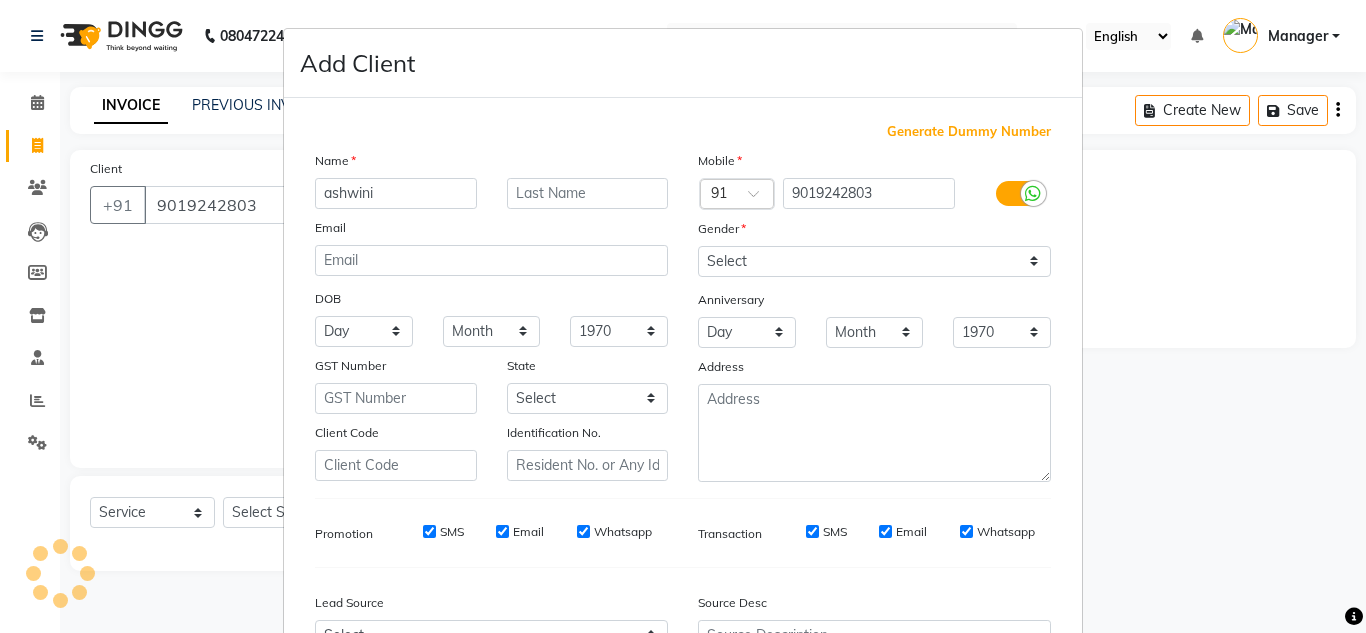 type on "ashwini" 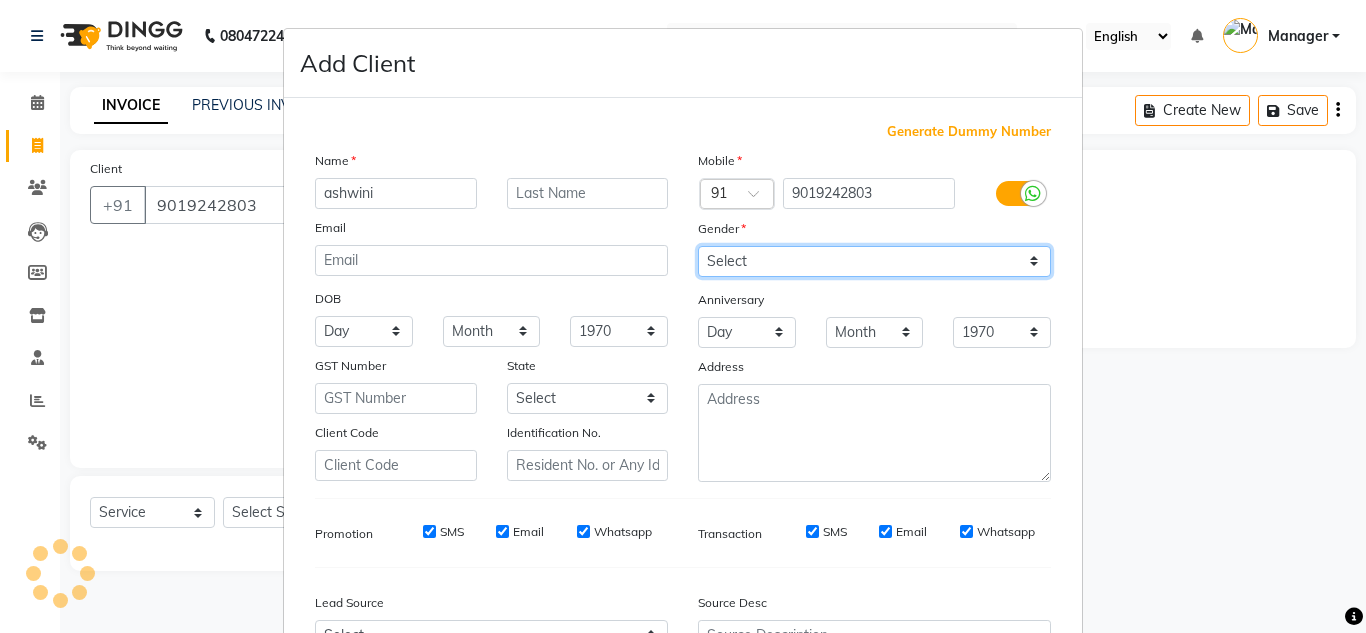click on "Select Male Female Other Prefer Not To Say" at bounding box center (874, 261) 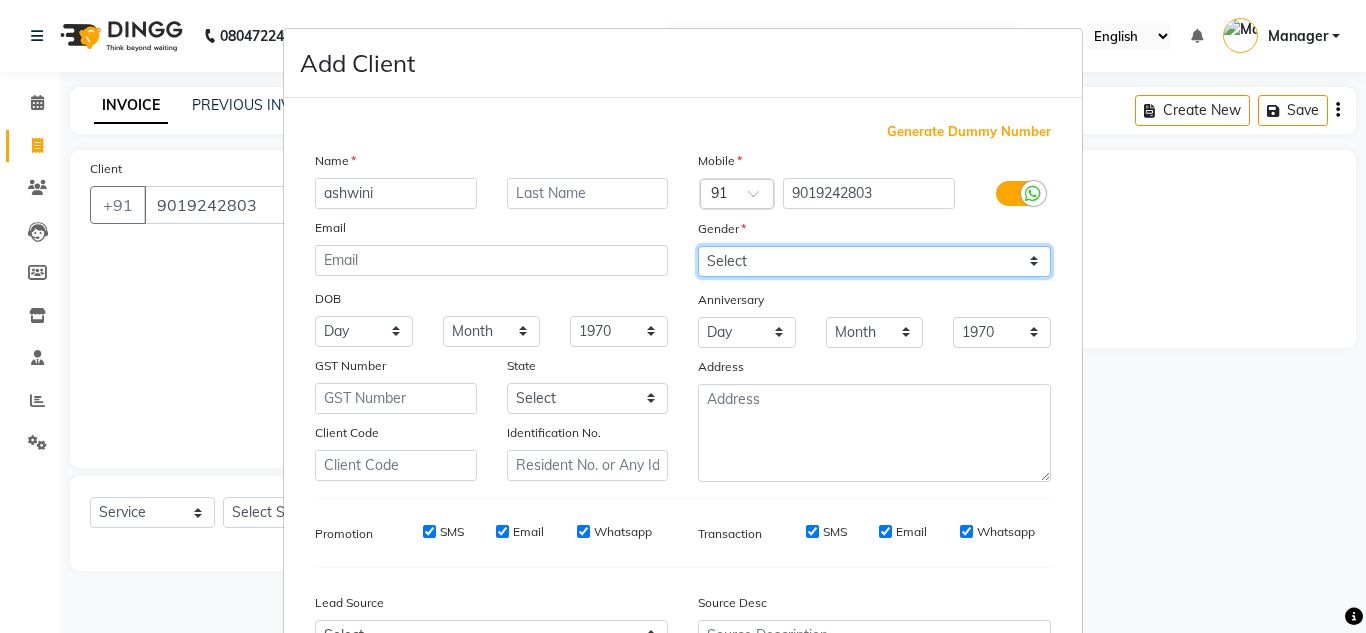 select on "female" 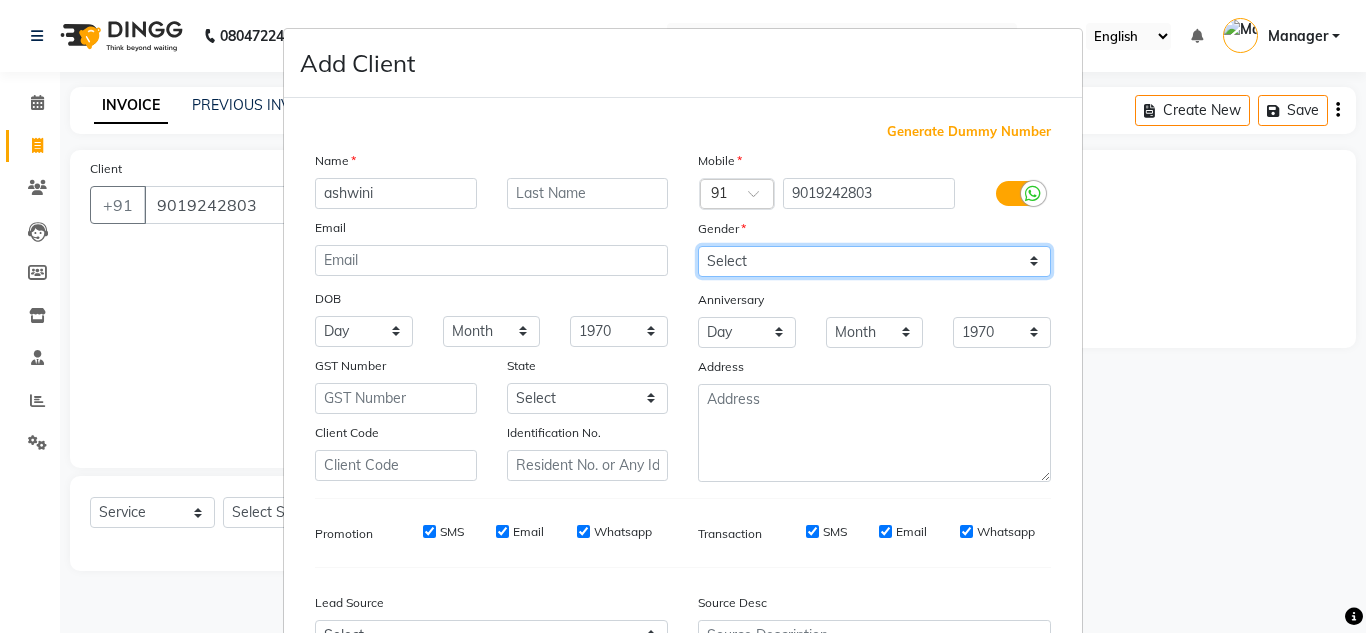 click on "Select Male Female Other Prefer Not To Say" at bounding box center (874, 261) 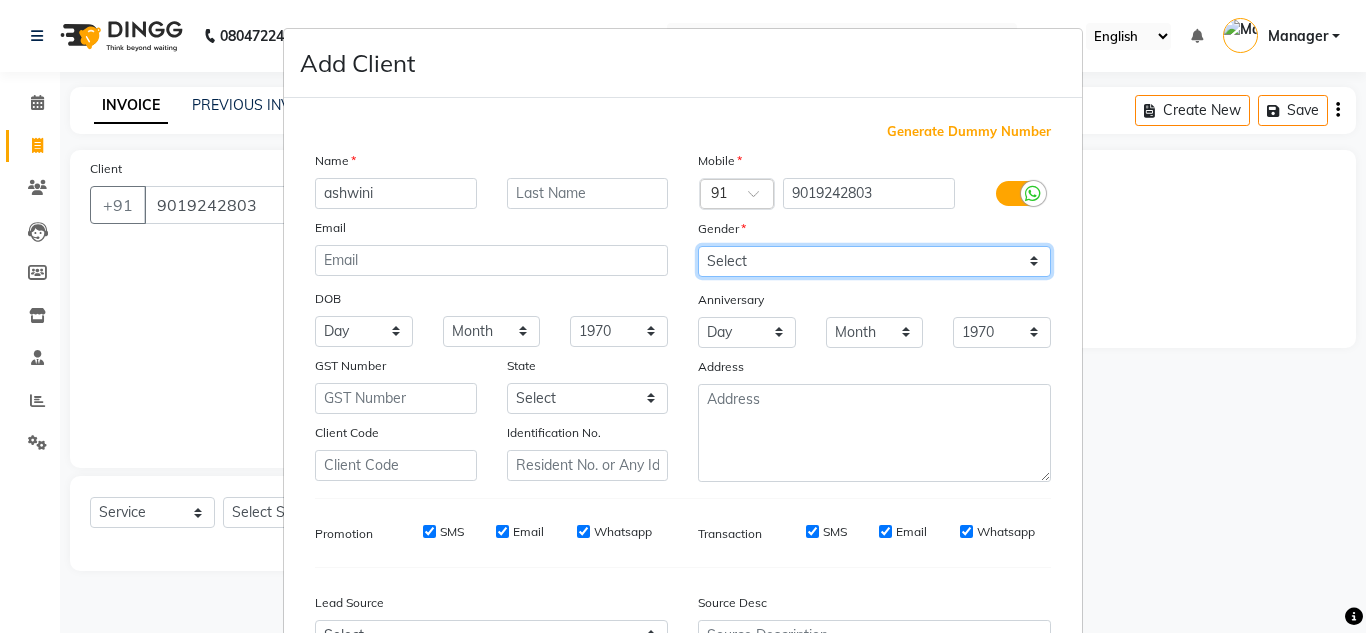 scroll, scrollTop: 216, scrollLeft: 0, axis: vertical 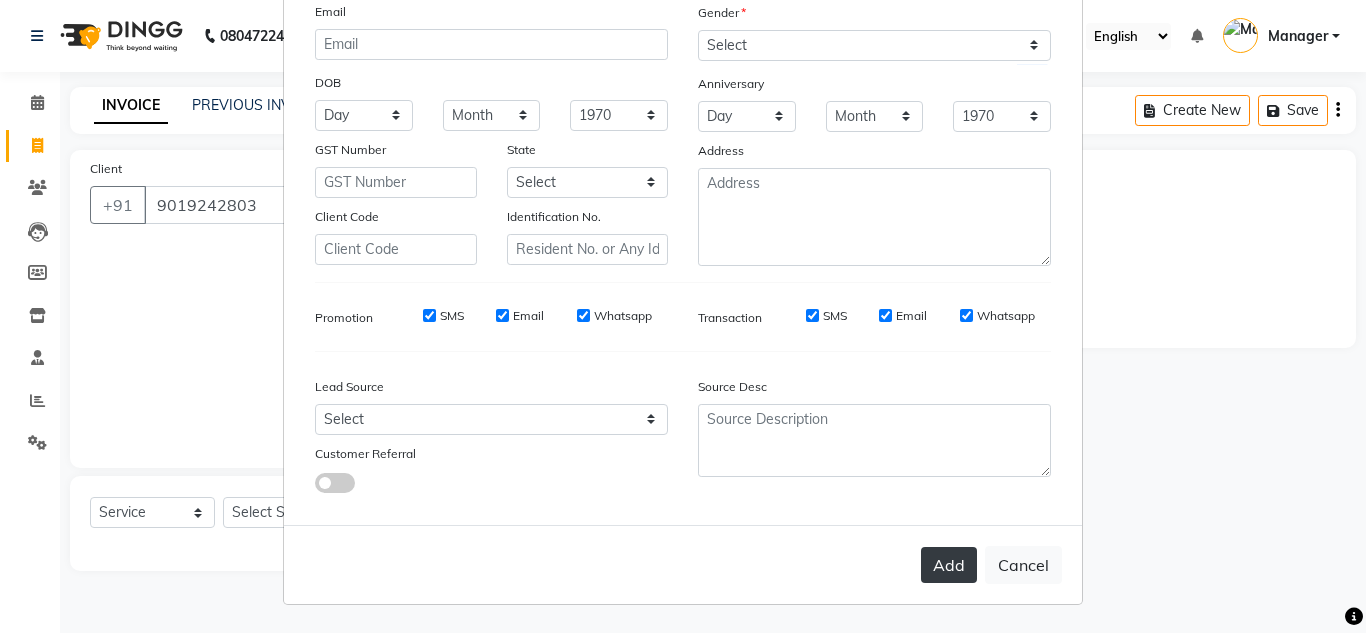 click on "Add" at bounding box center (949, 565) 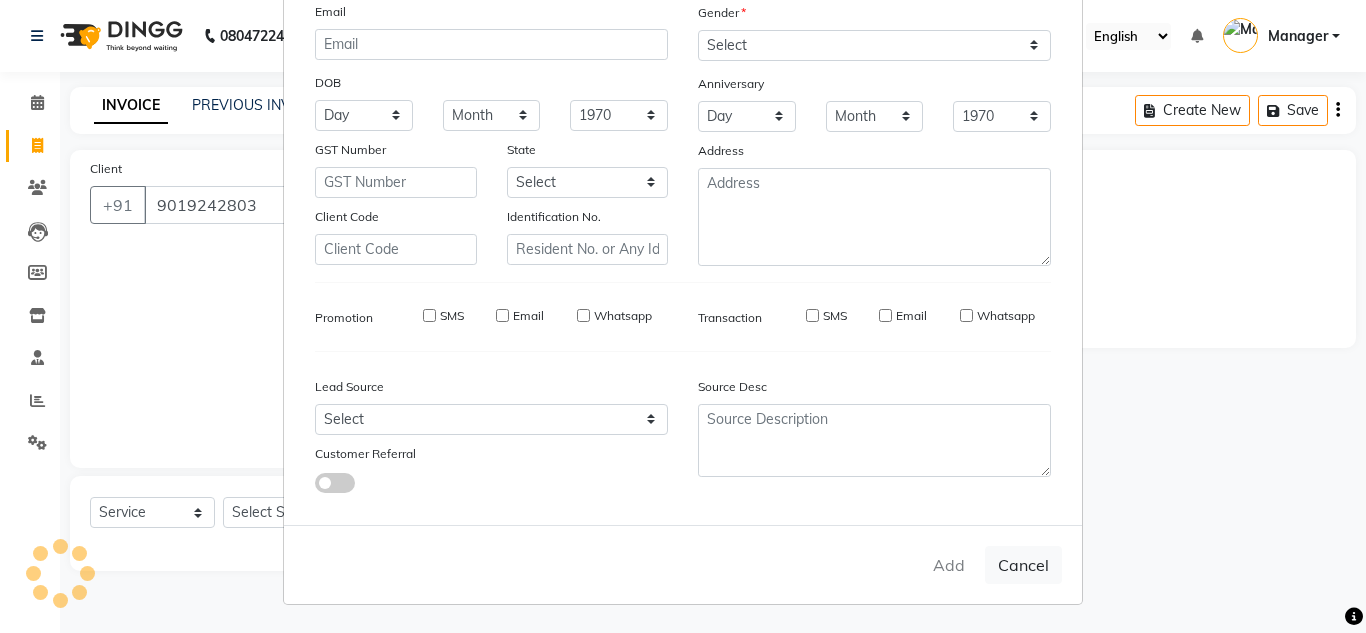 type 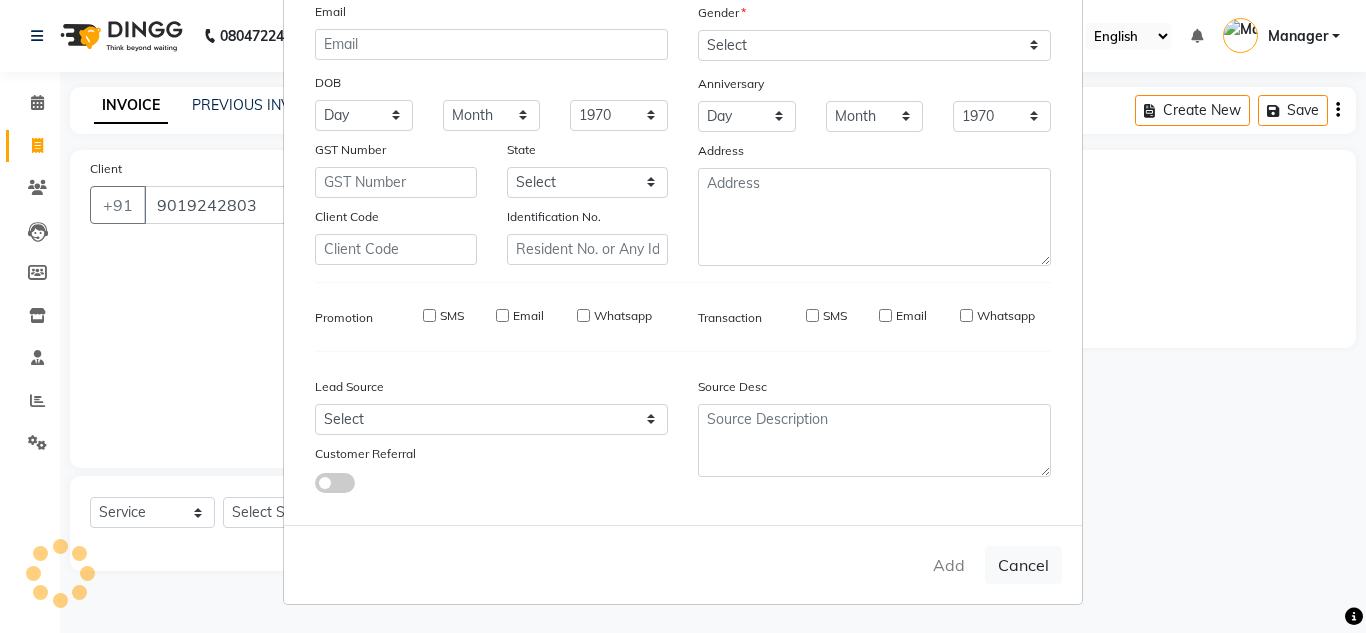 select 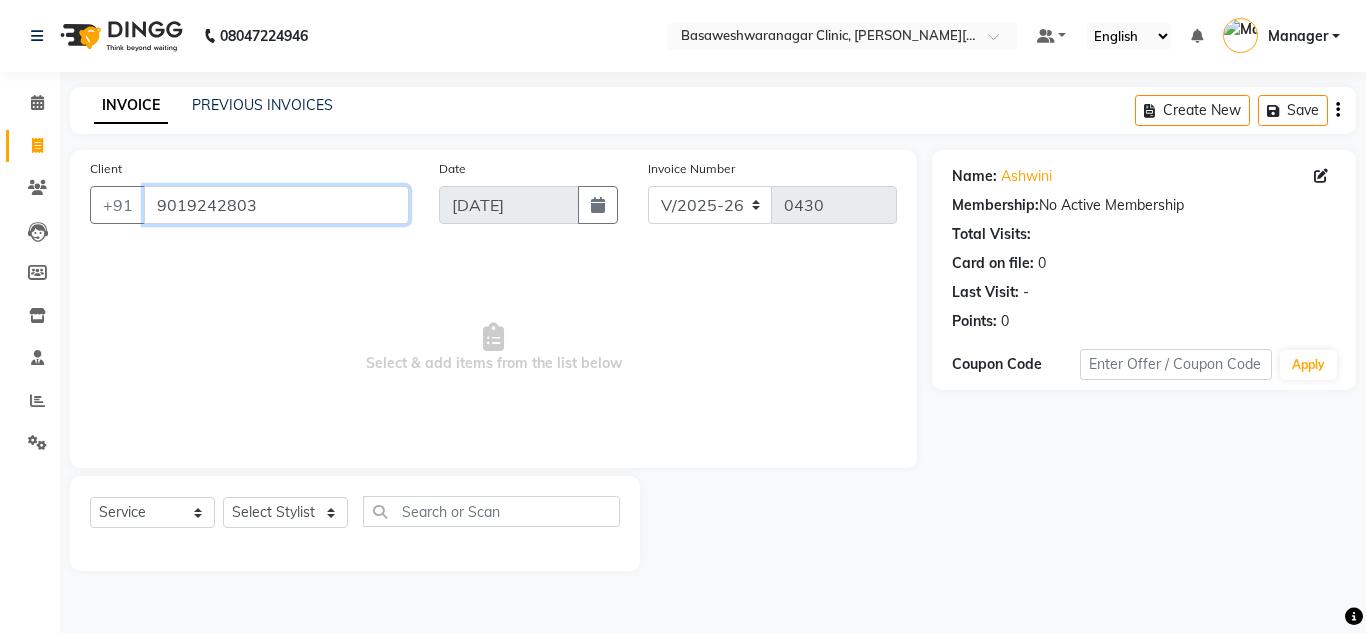 click on "9019242803" at bounding box center [276, 205] 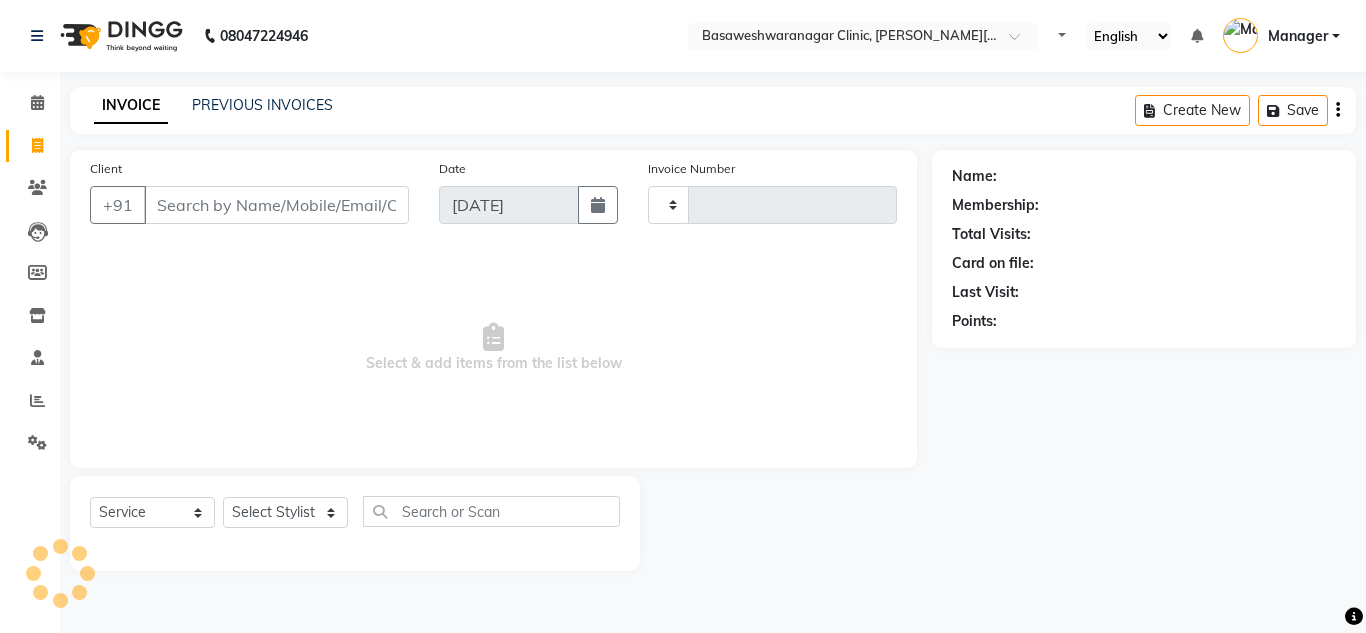 select on "service" 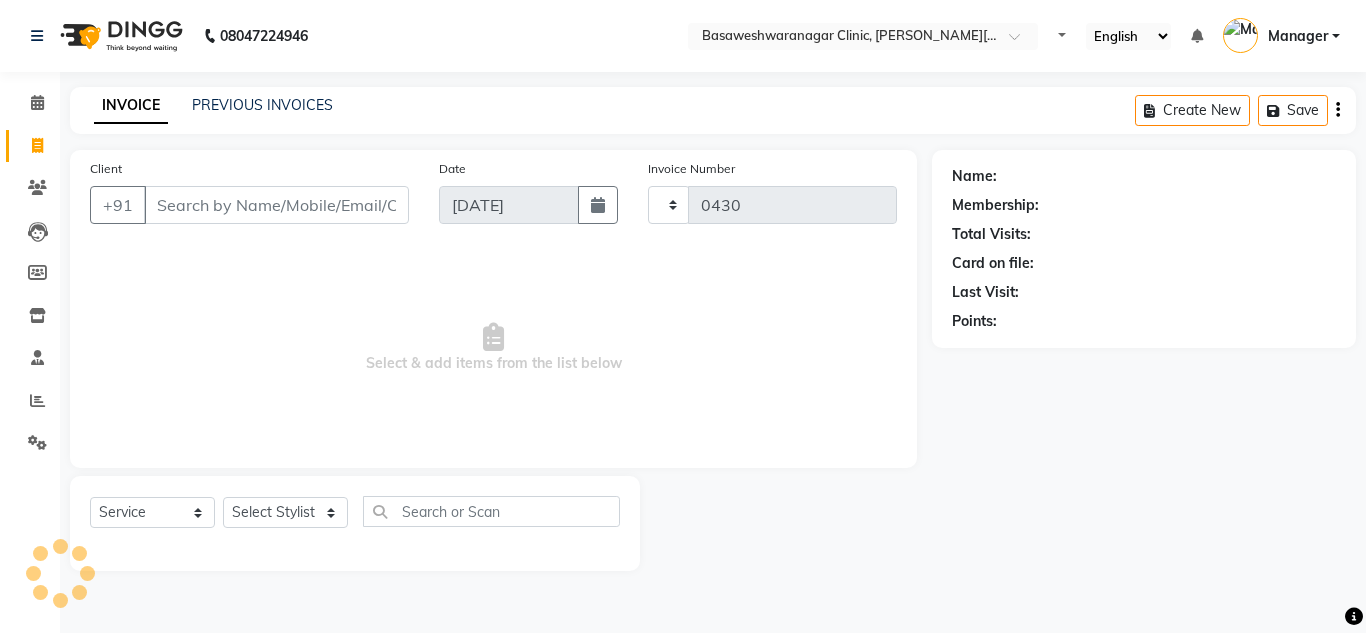scroll, scrollTop: 0, scrollLeft: 0, axis: both 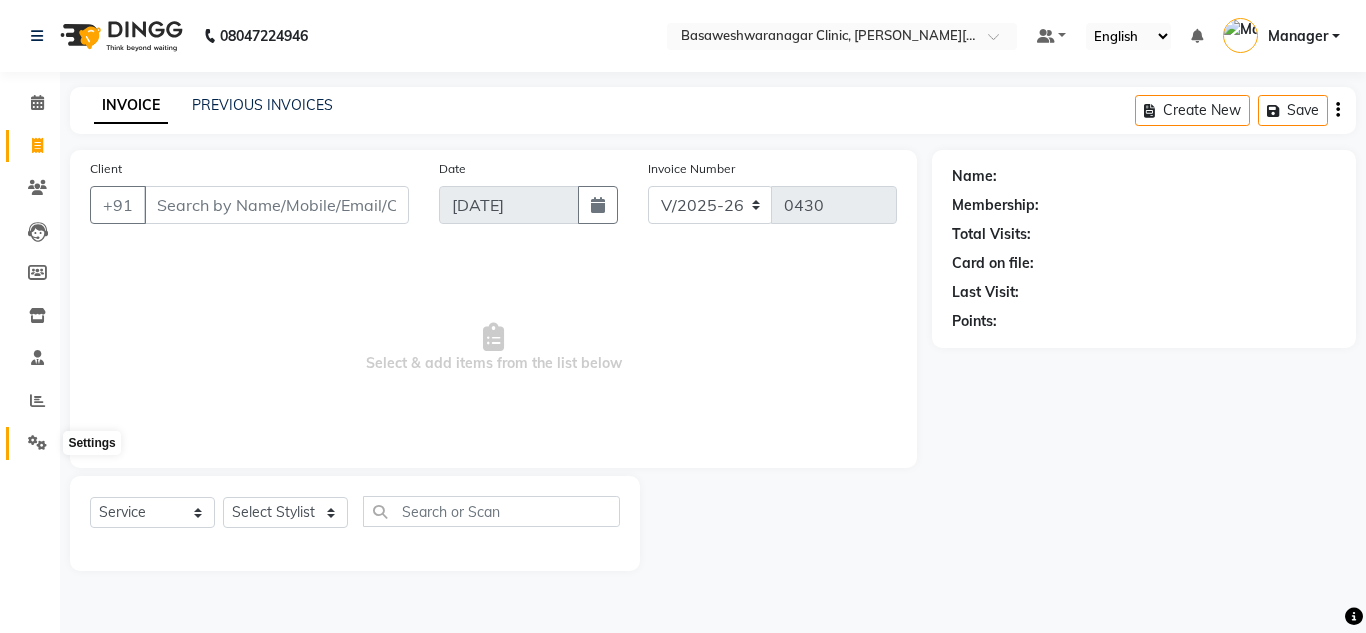 click 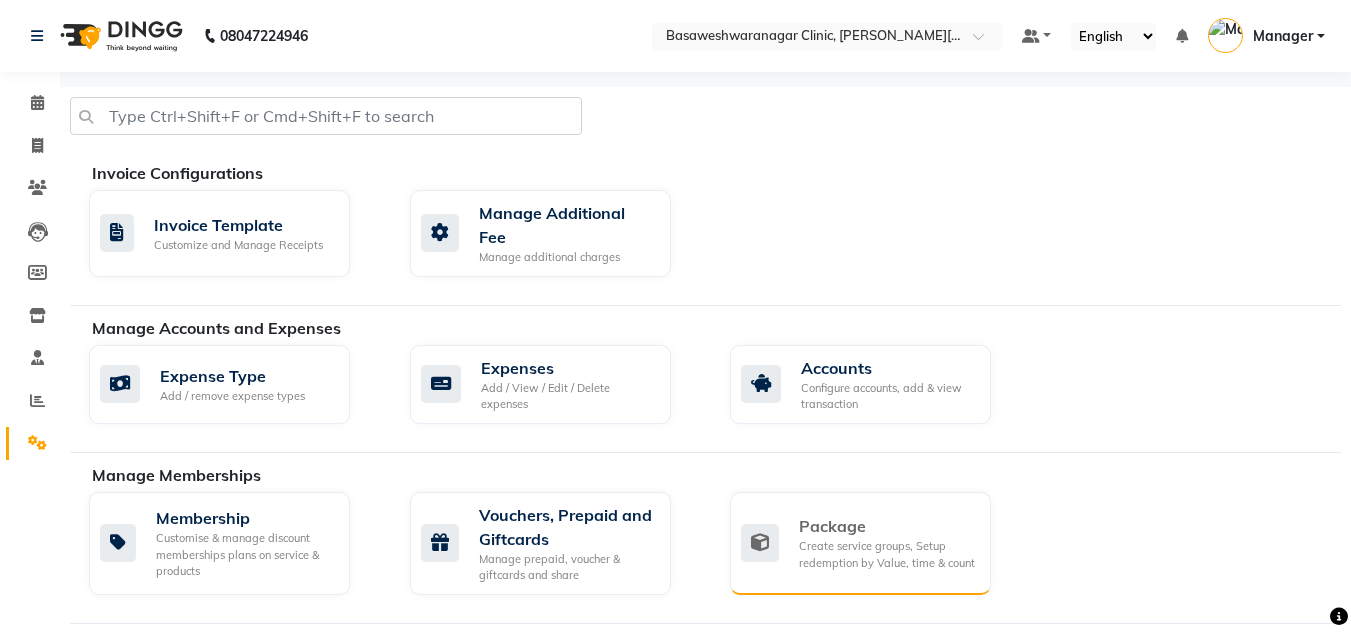 click on "Create service groups, Setup redemption by Value, time & count" 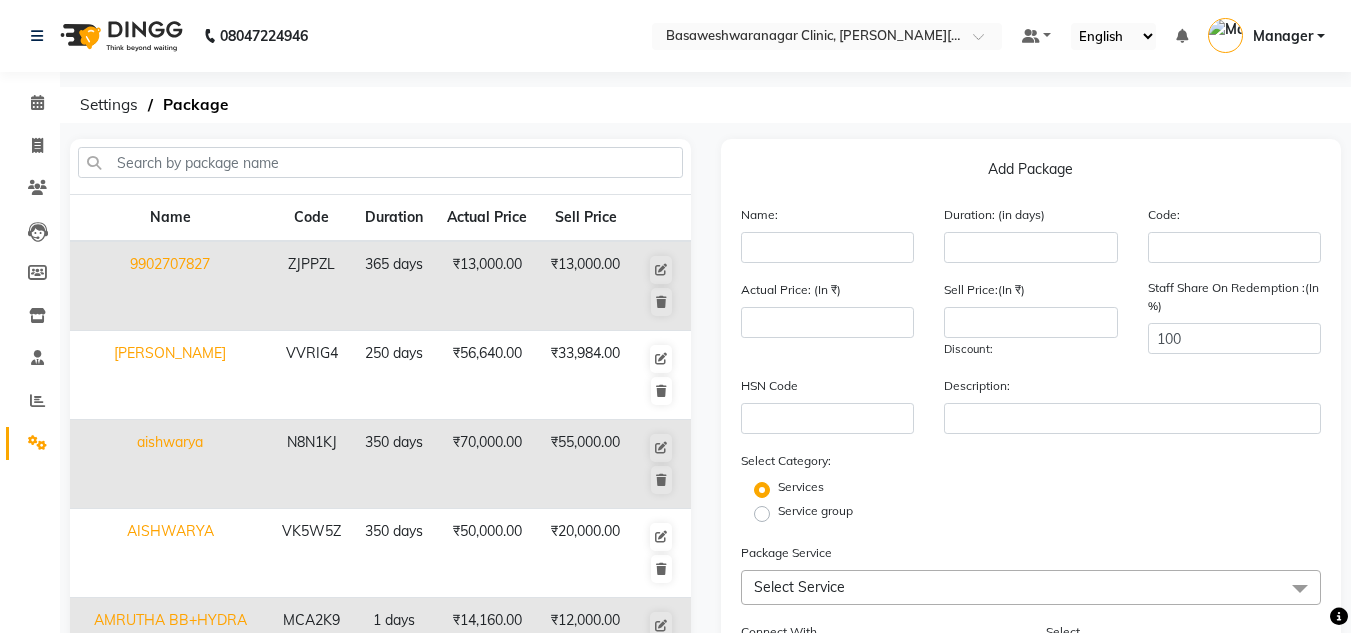 click on "Name: Duration: (in days) Code:" 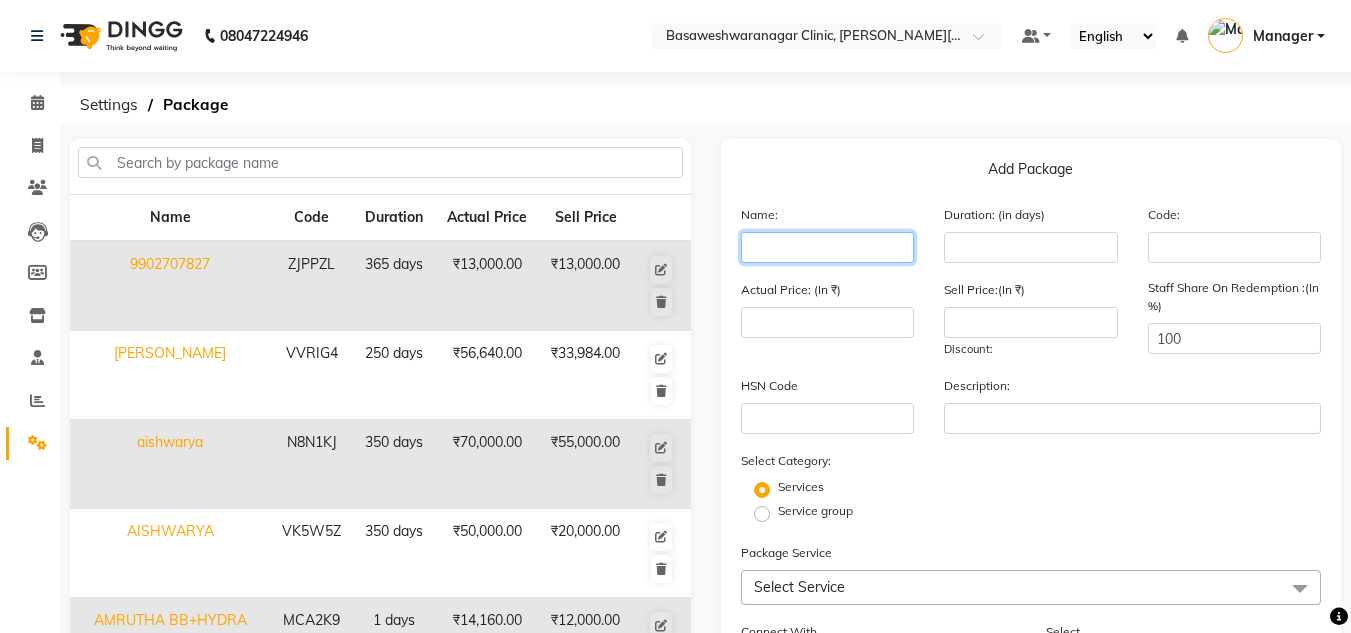 click 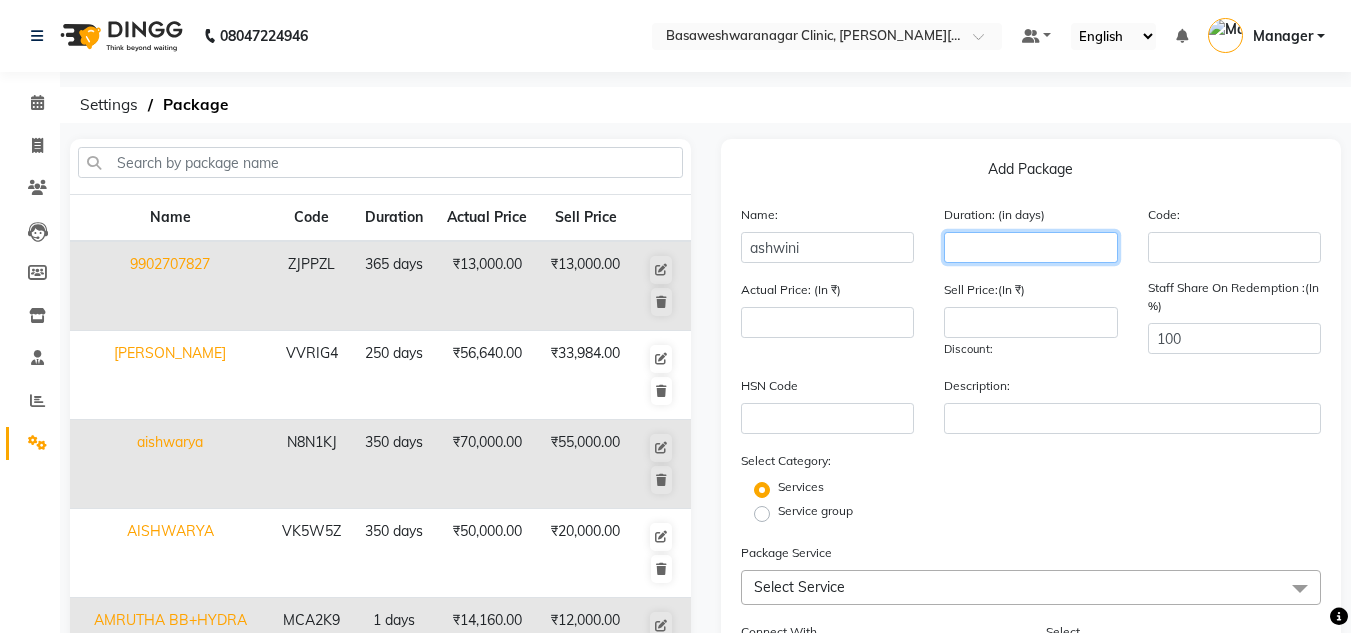 click 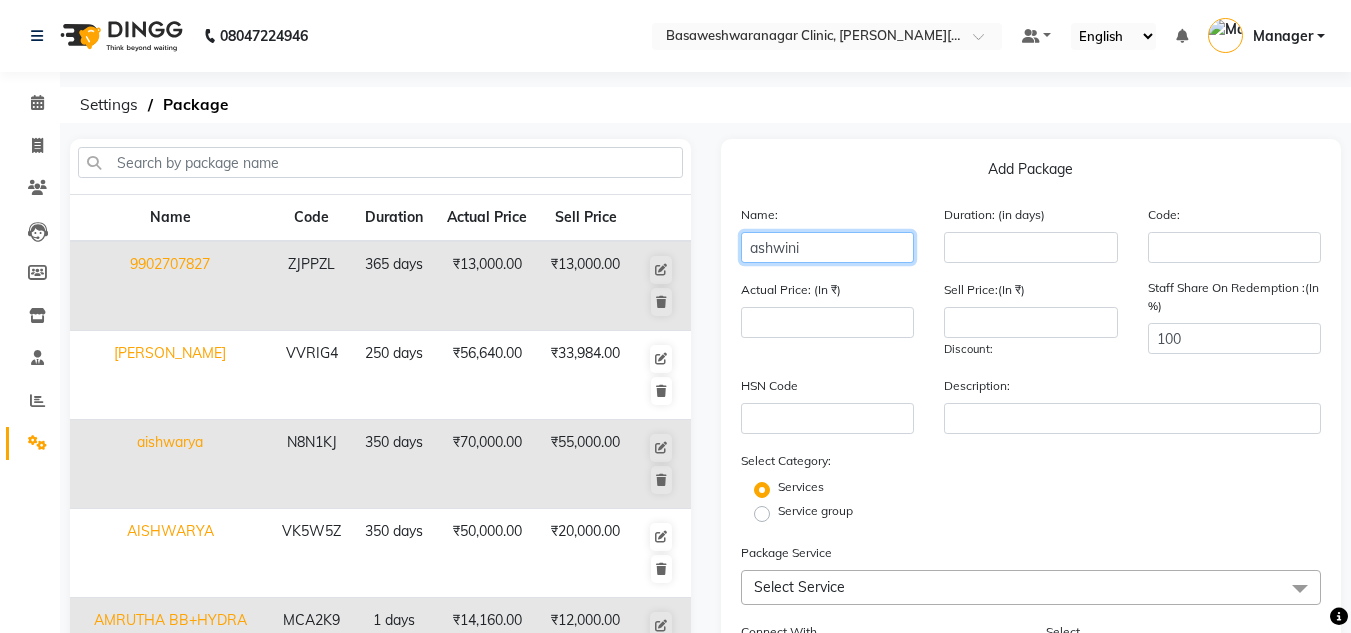 click on "ashwini" 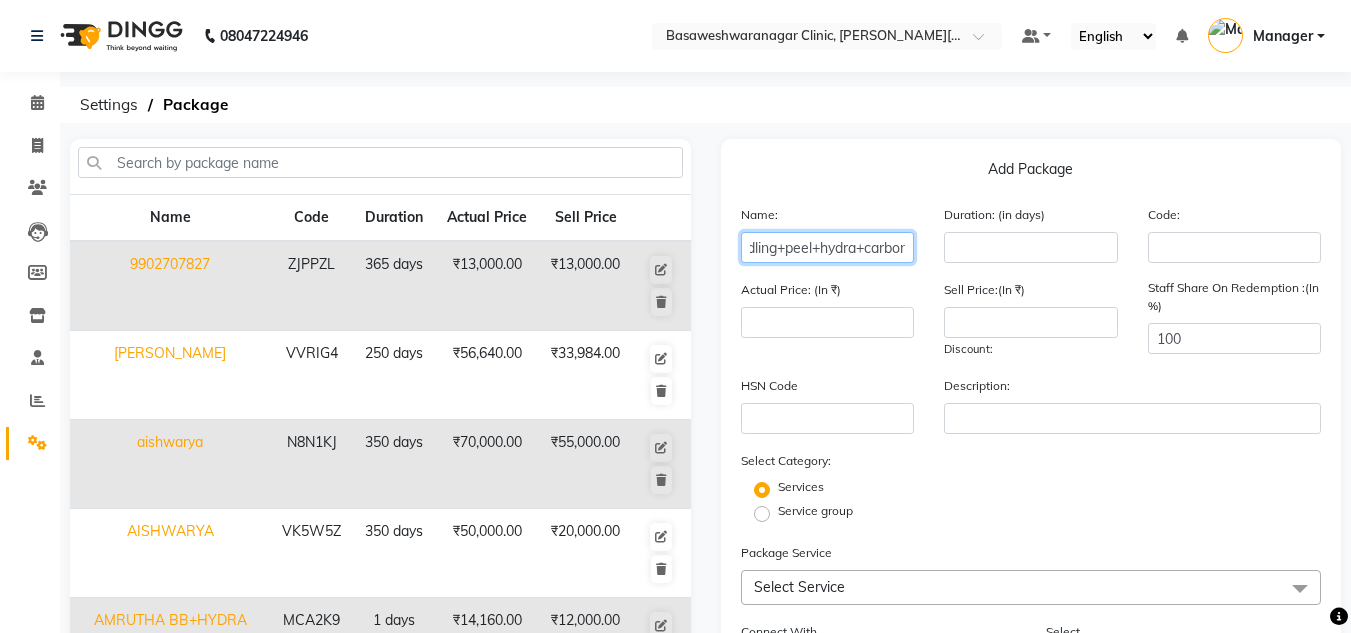 scroll, scrollTop: 0, scrollLeft: 123, axis: horizontal 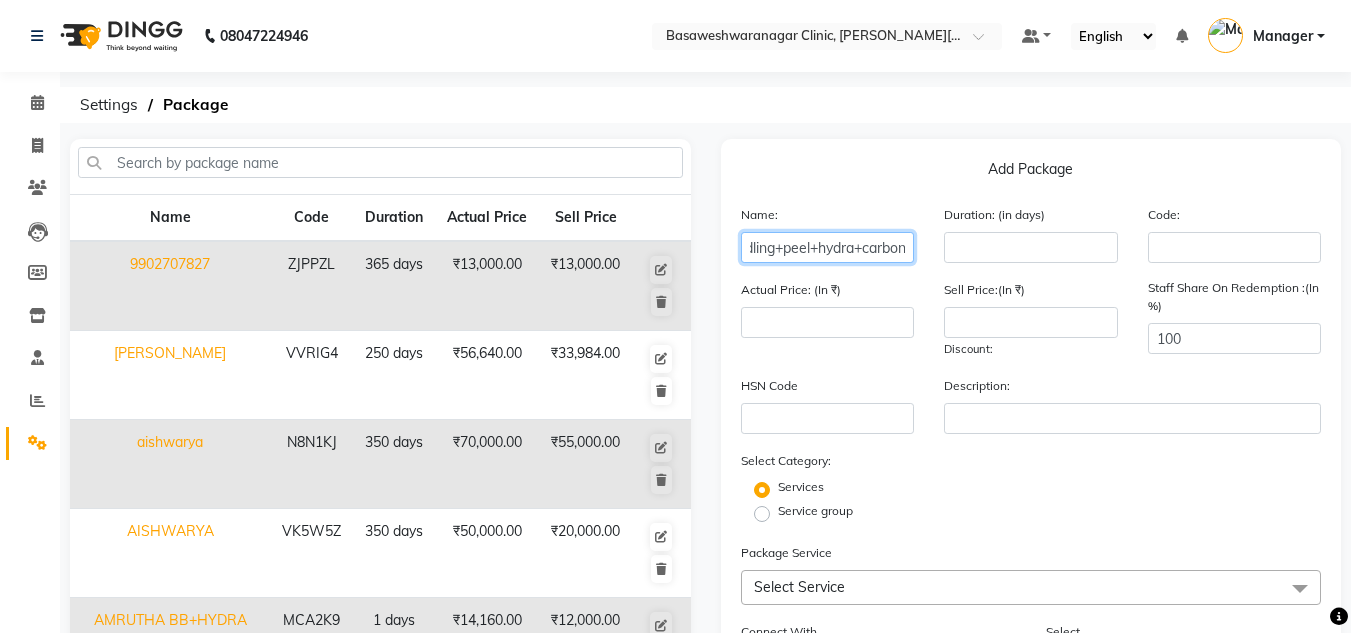 type on "ashwini microneedling+peel+hydra+carbon" 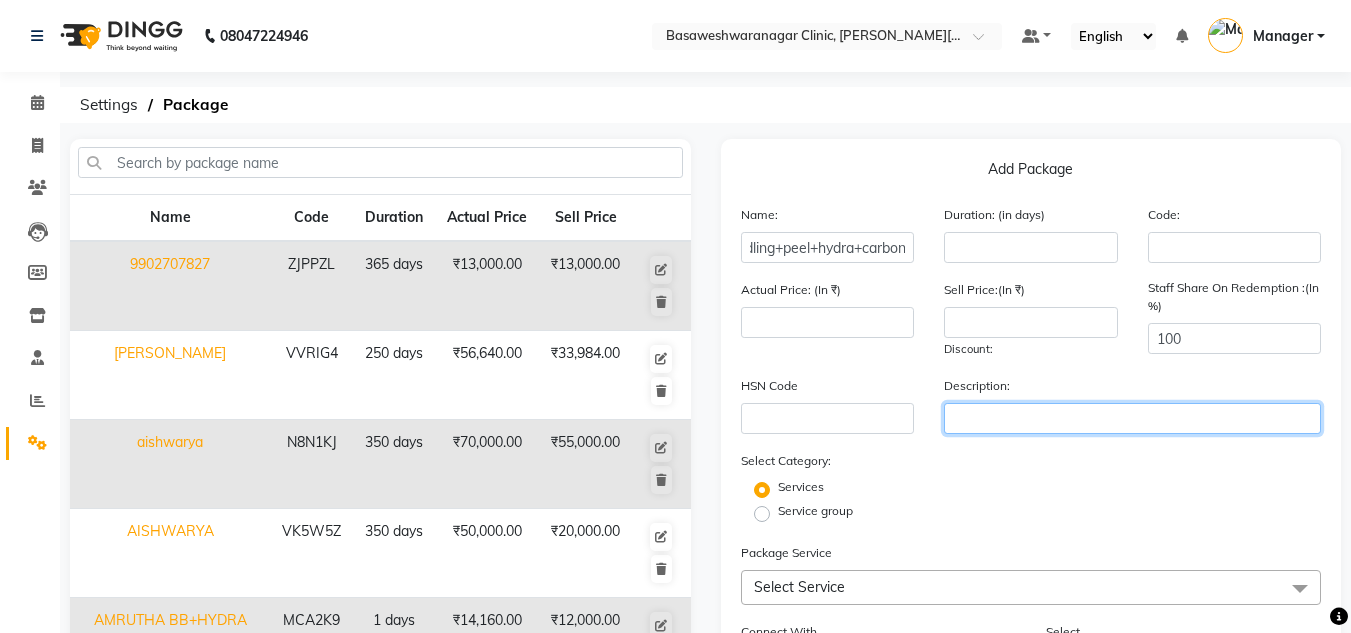 scroll, scrollTop: 0, scrollLeft: 0, axis: both 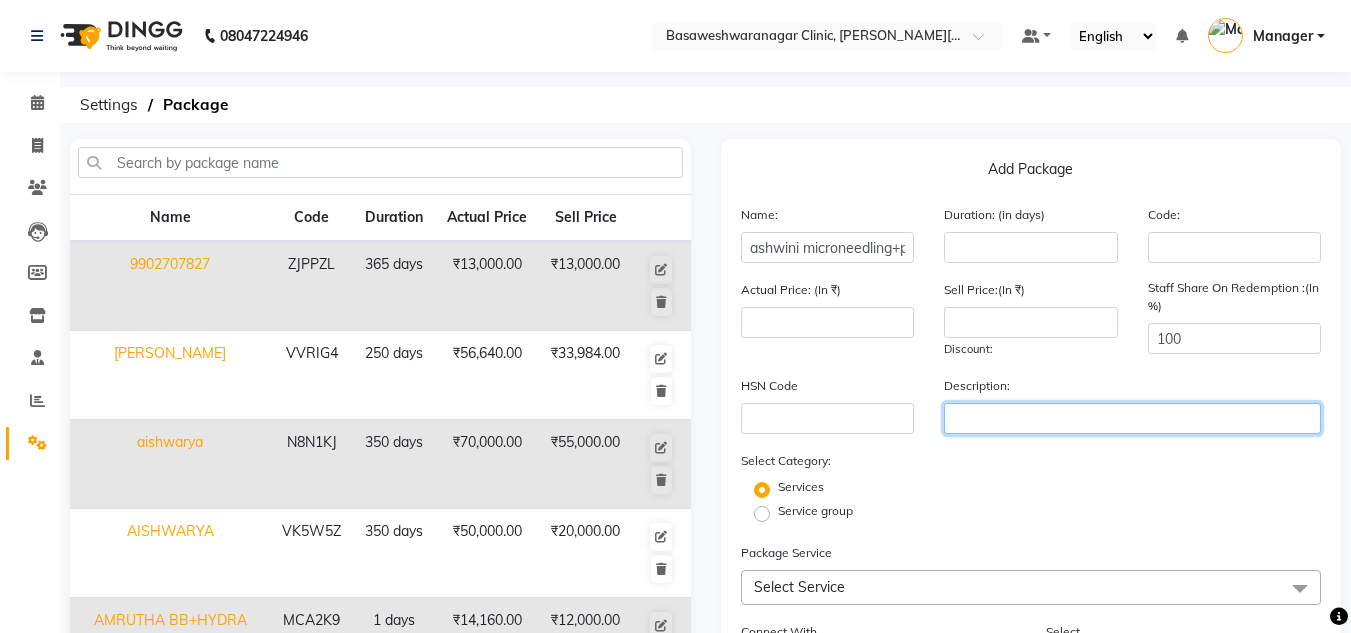 click 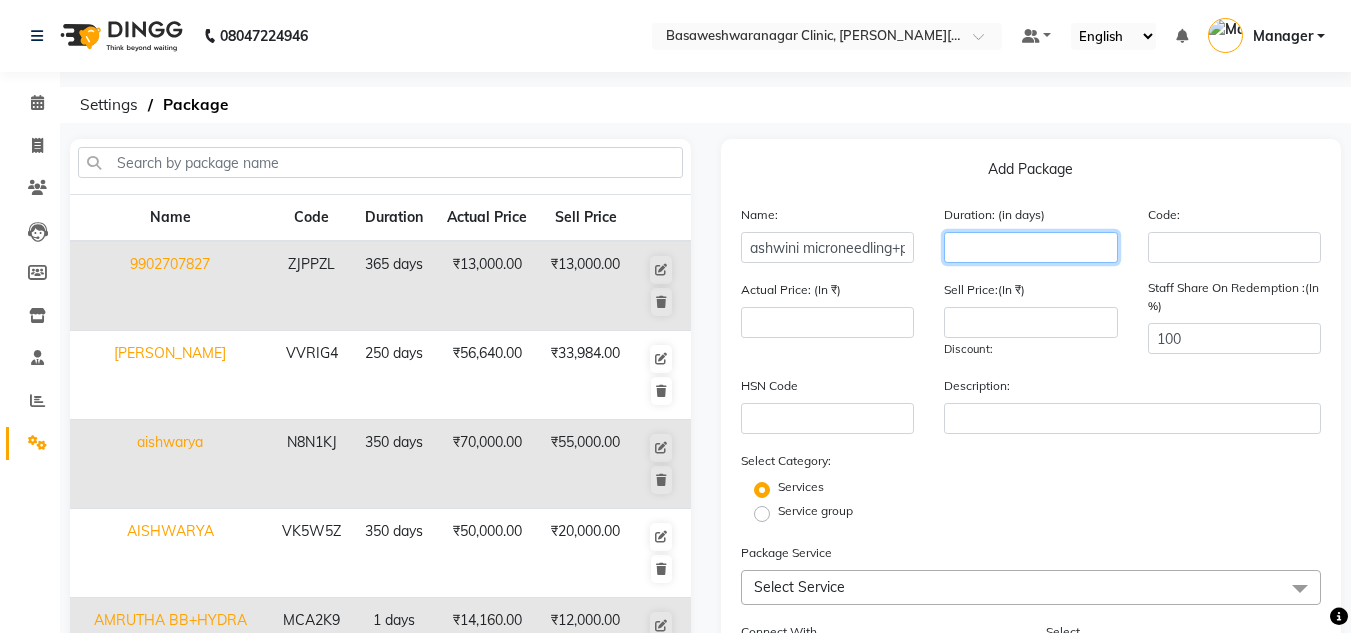 click 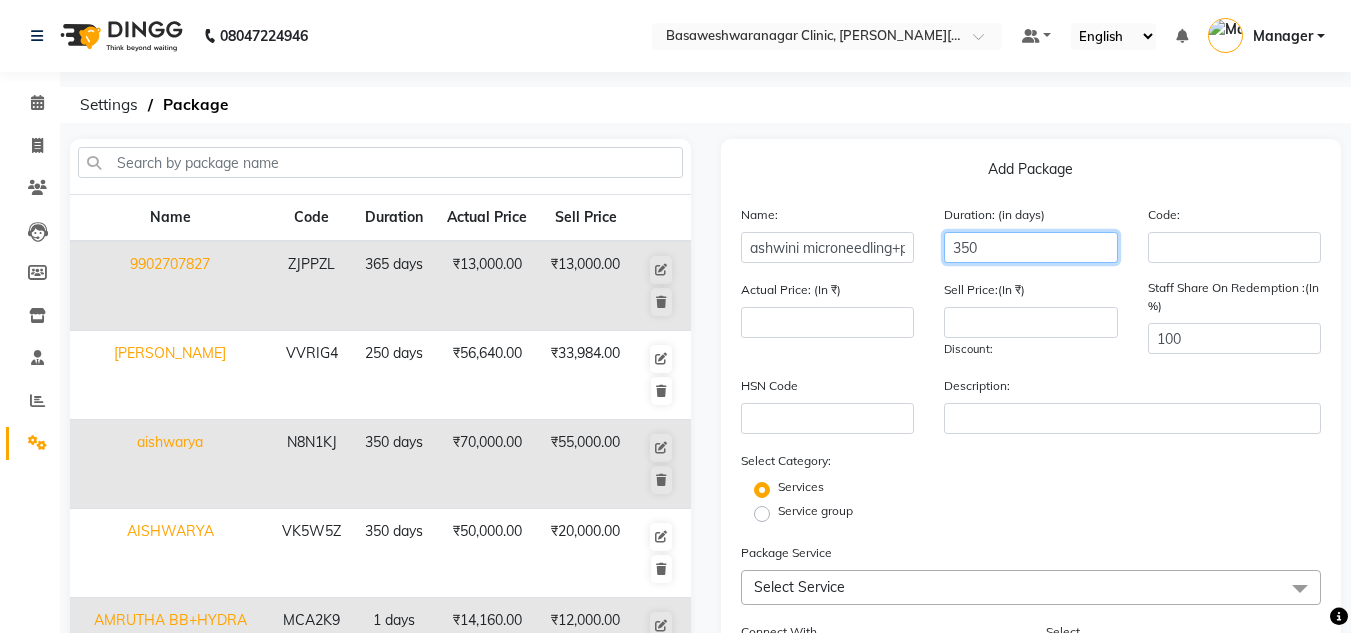 type on "350" 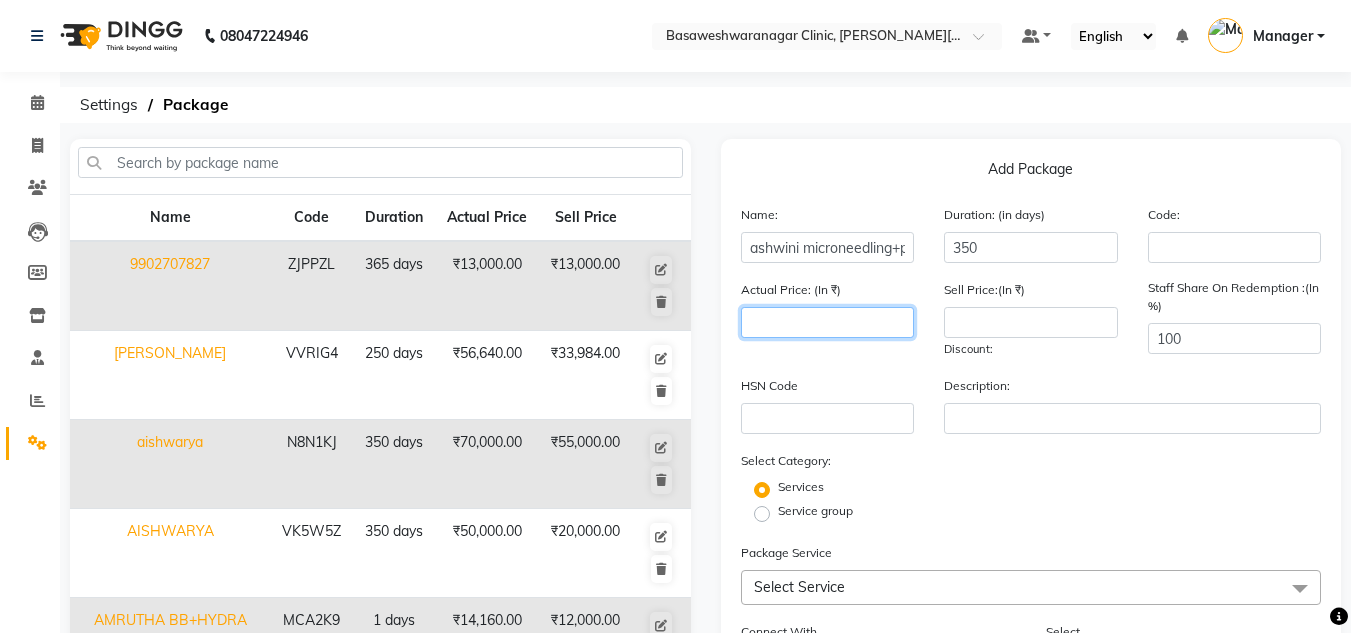 click 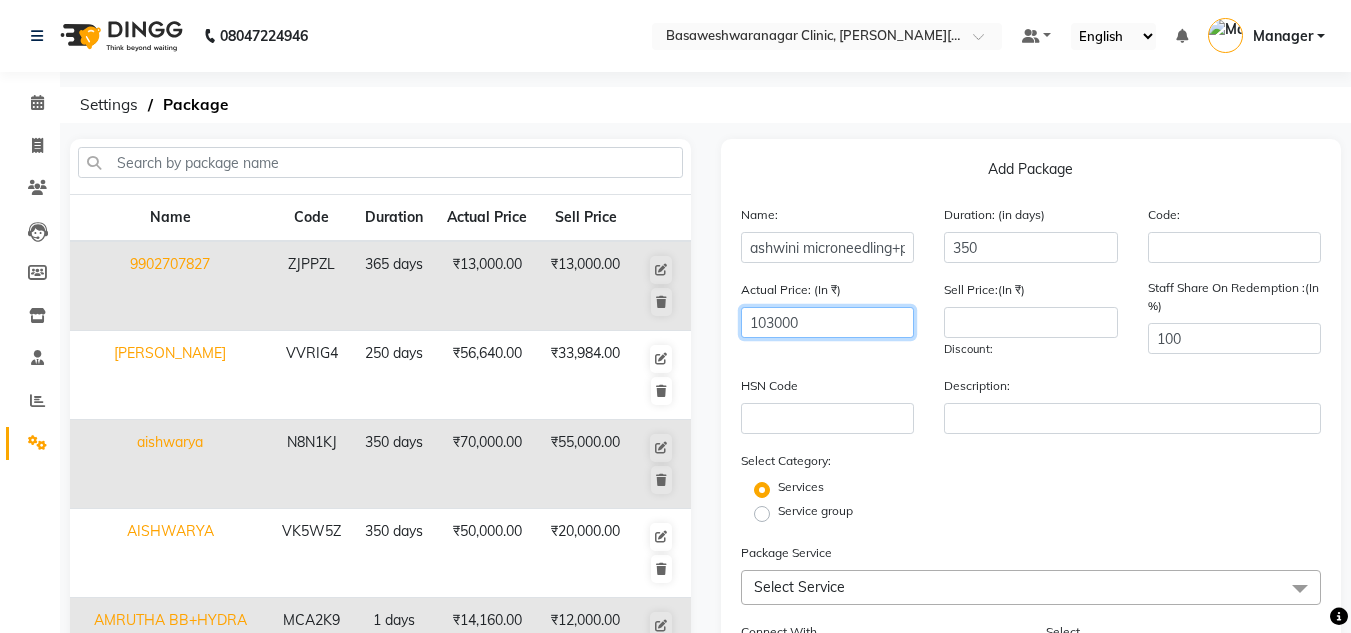 type on "103000" 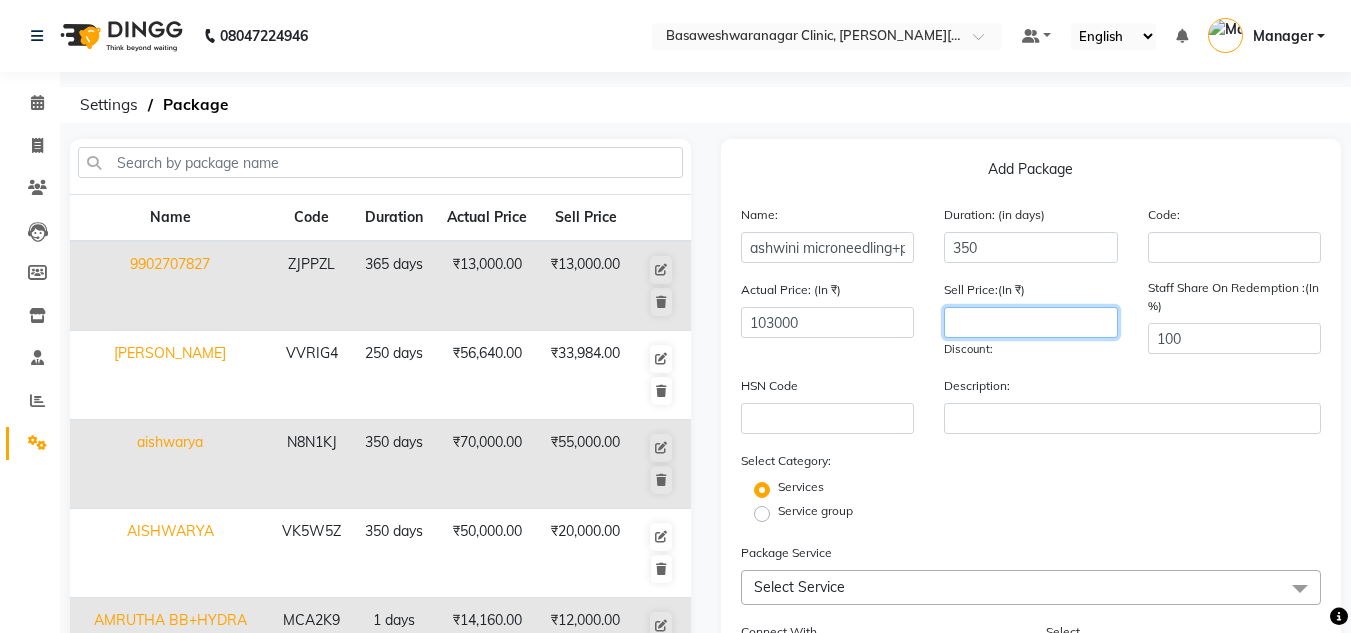 click 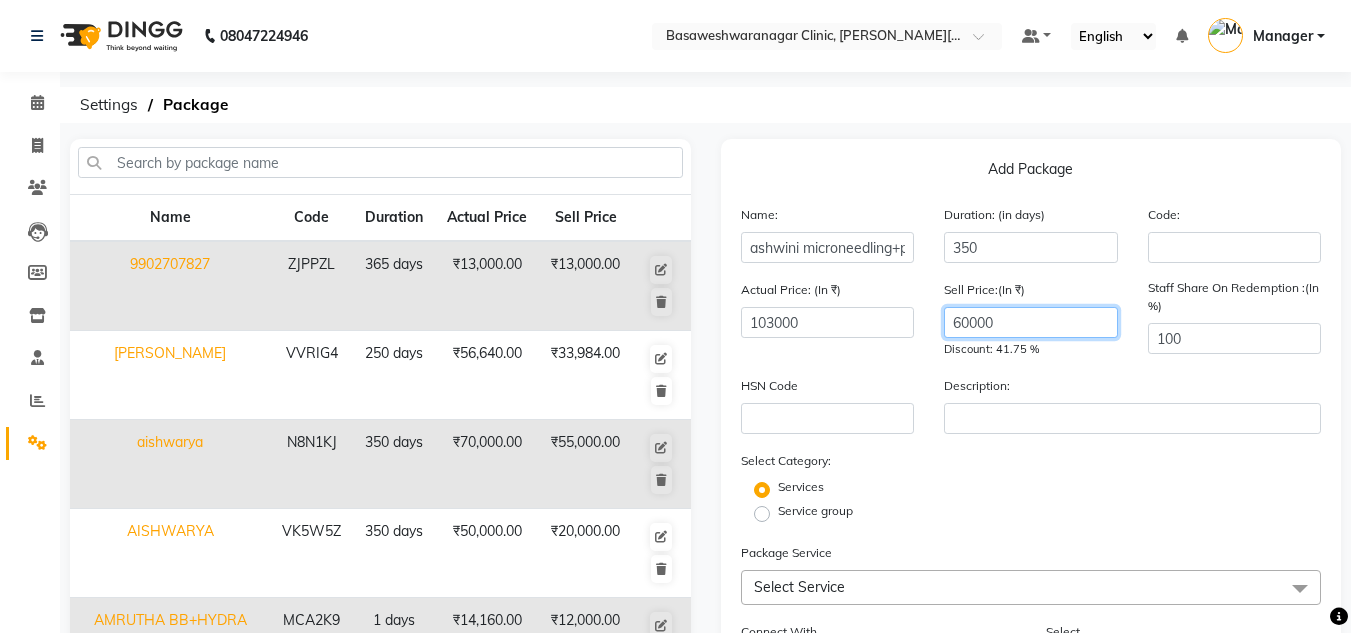 type on "60000" 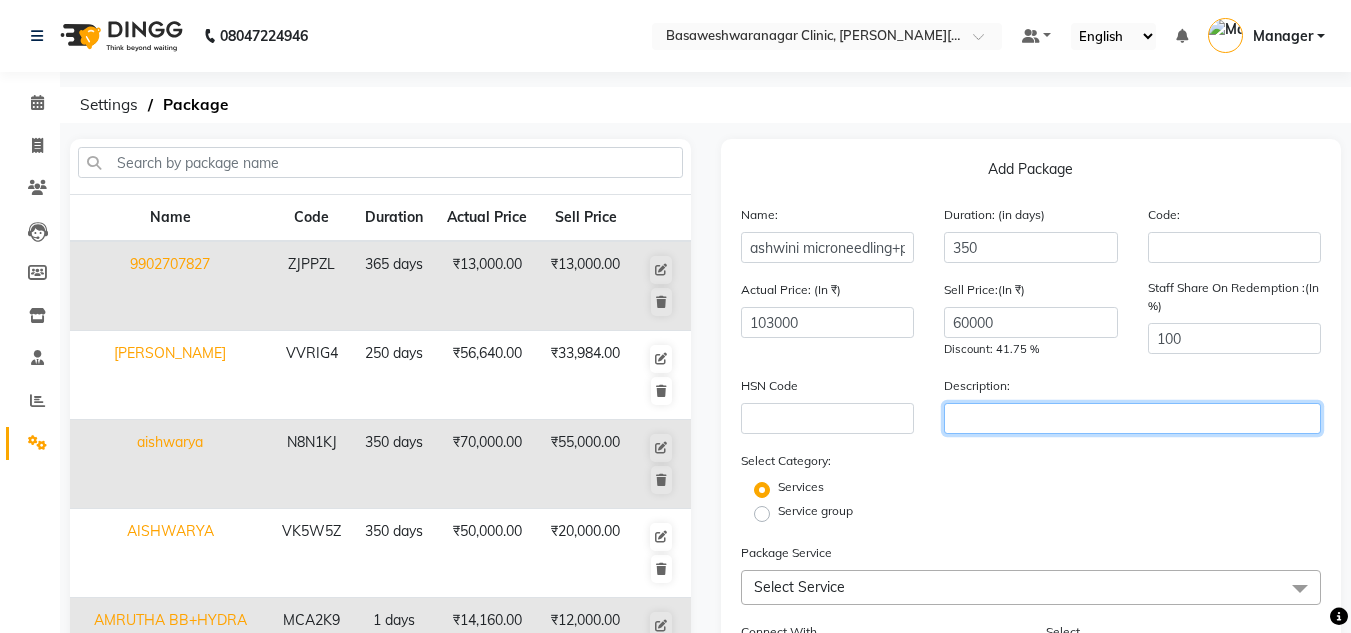click 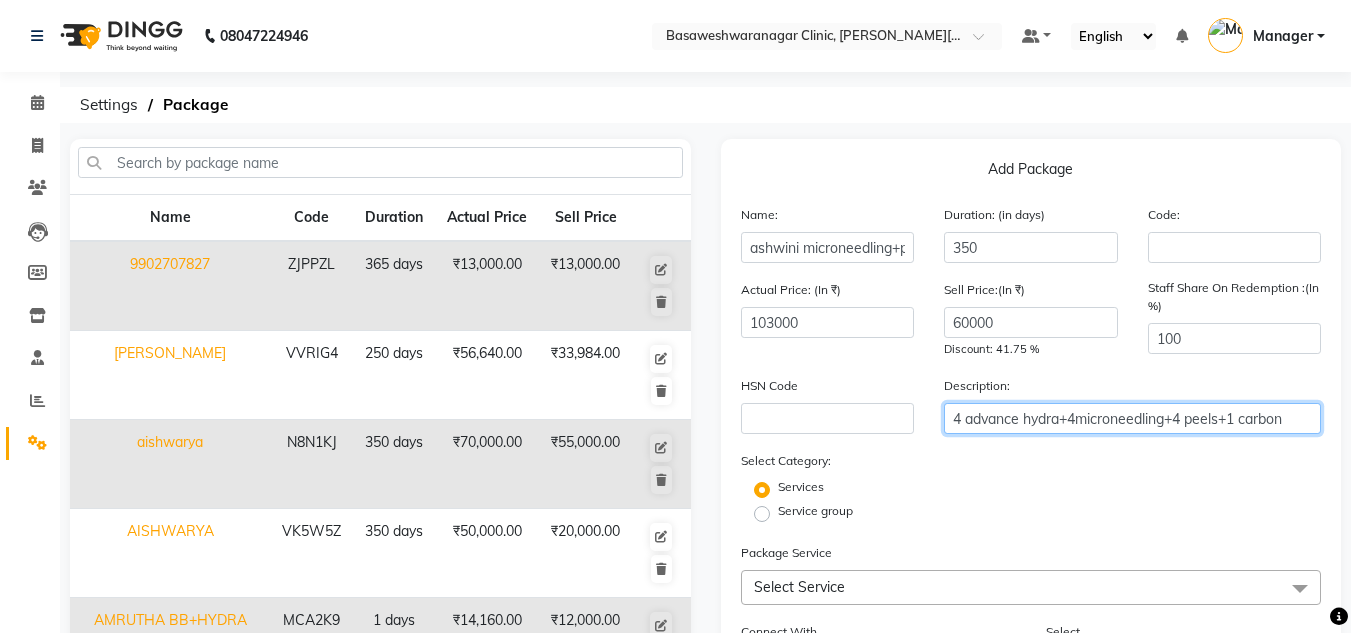 type on "4 advance hydra+4microneedling+4 peels+1 carbon" 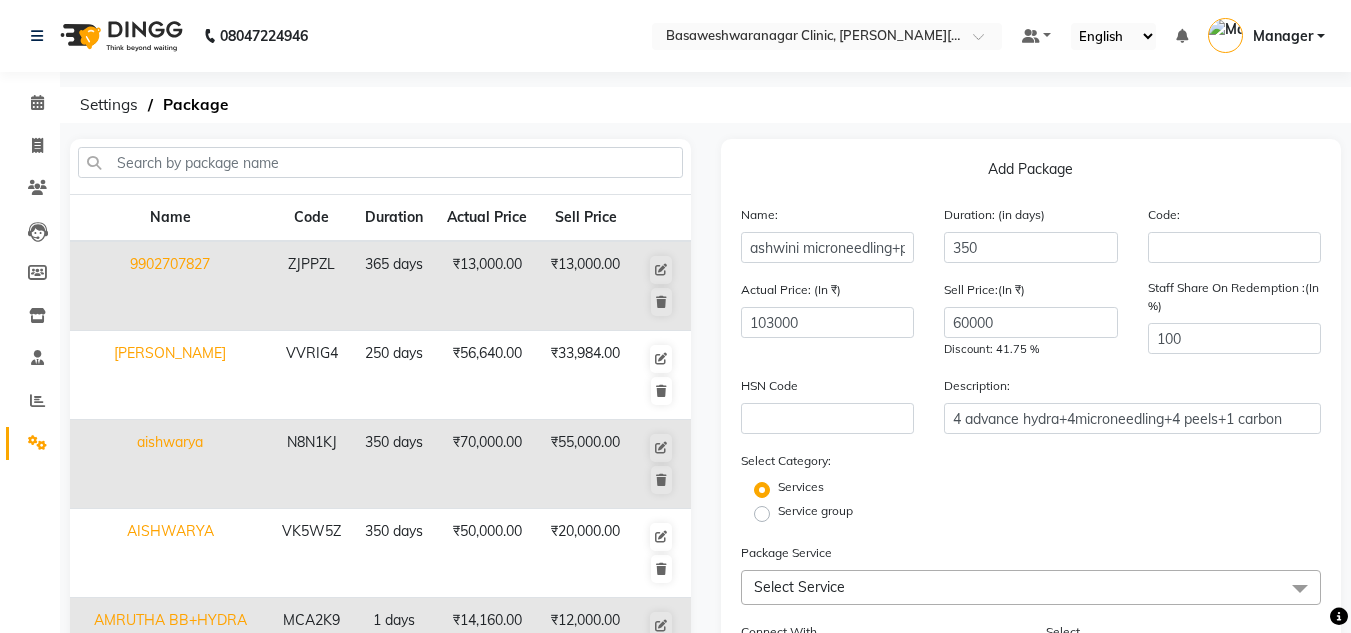 click on "Select Service" 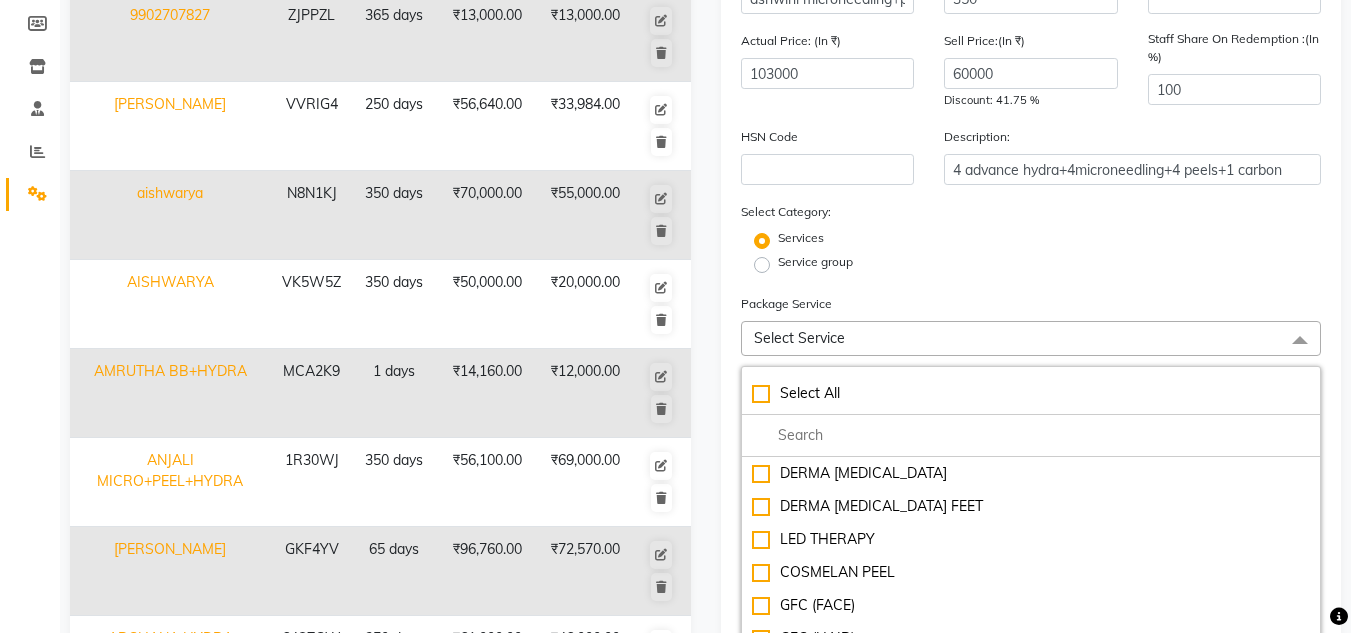 scroll, scrollTop: 250, scrollLeft: 0, axis: vertical 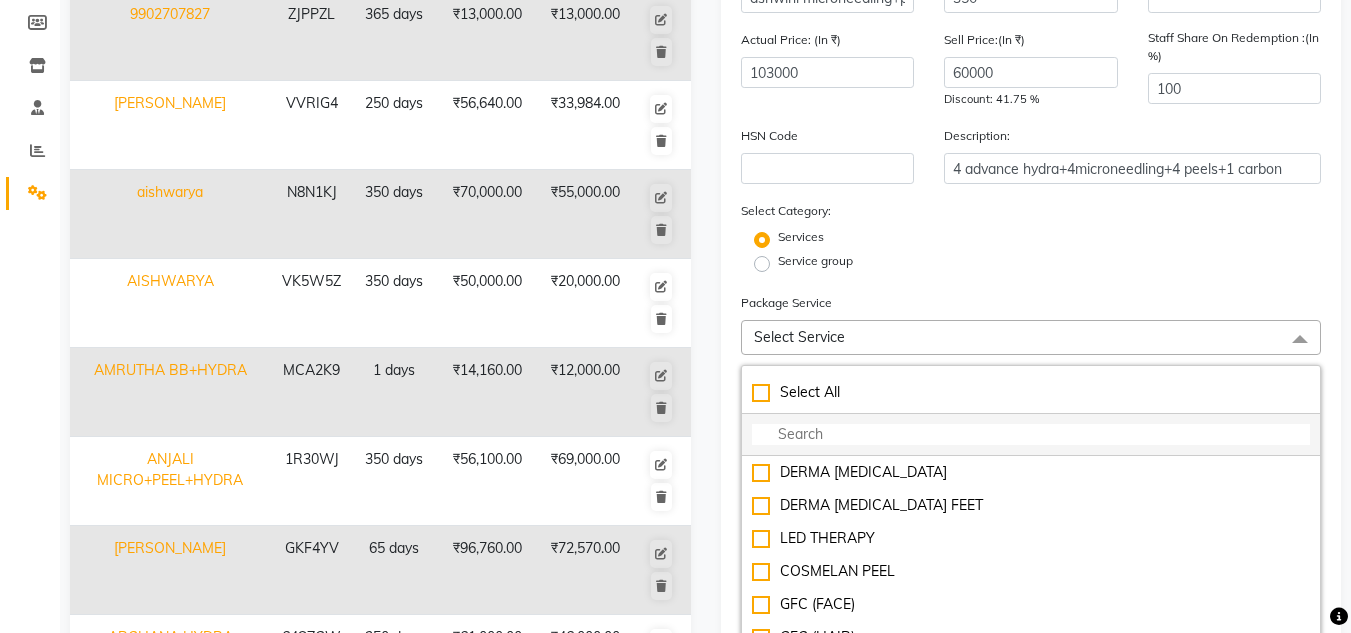 click 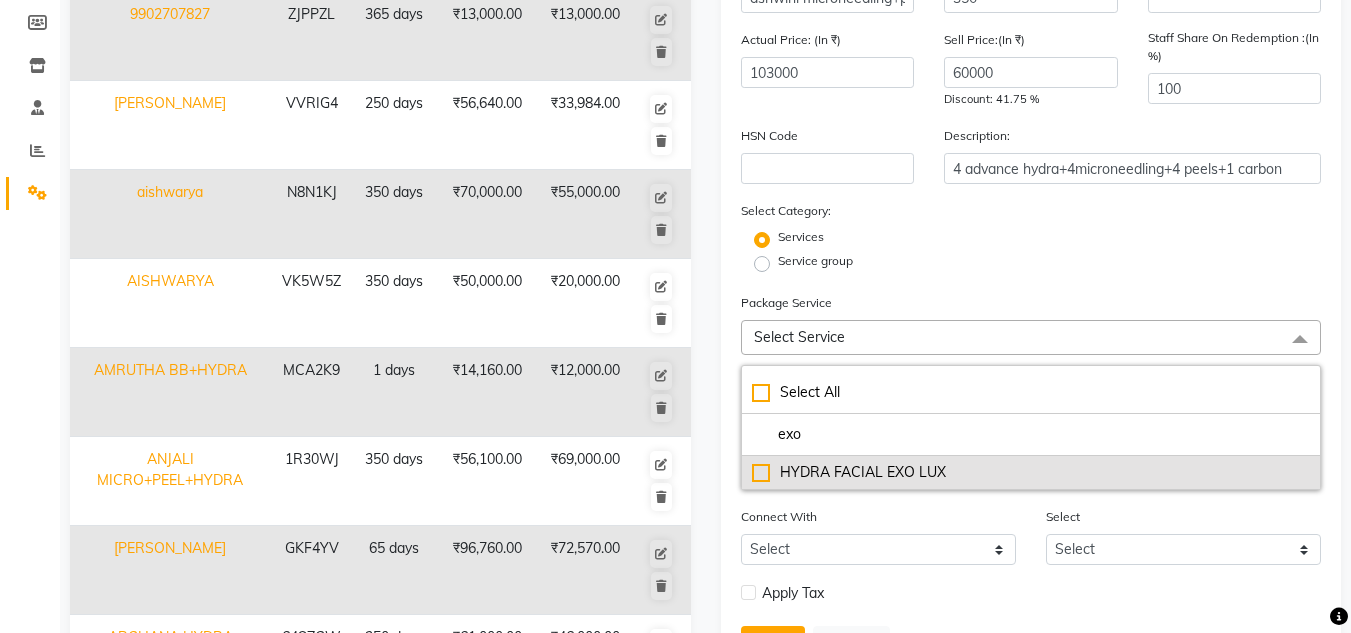 type on "exo" 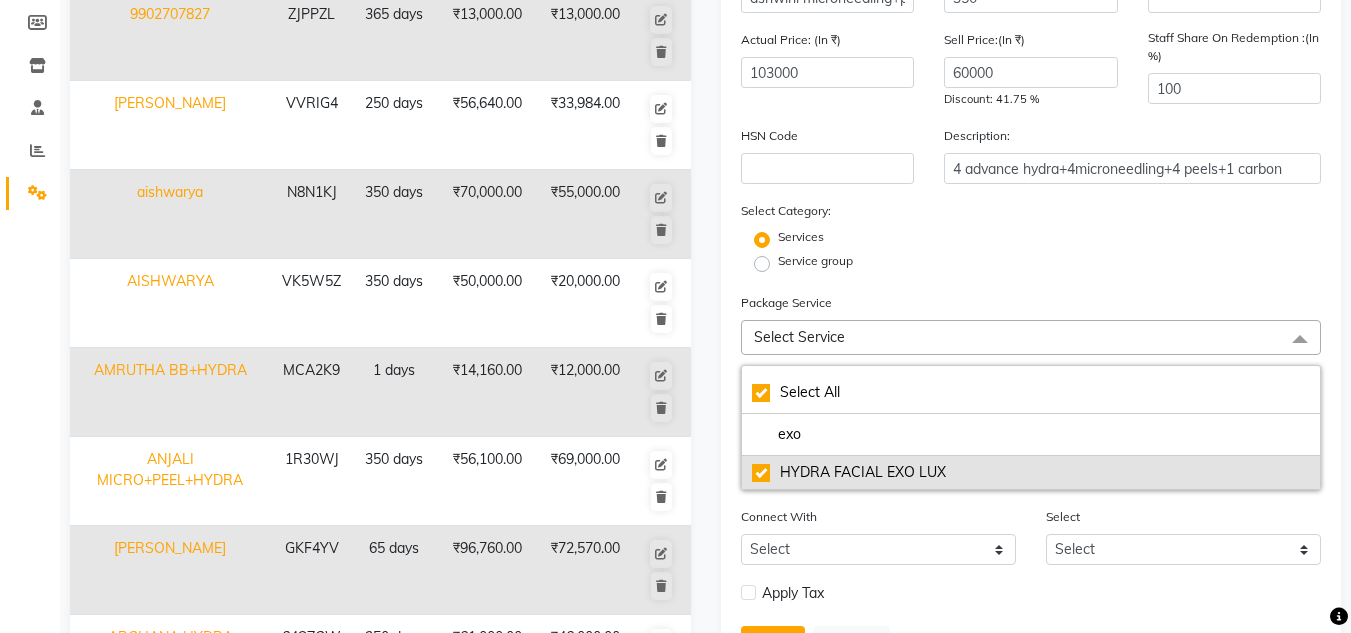 checkbox on "true" 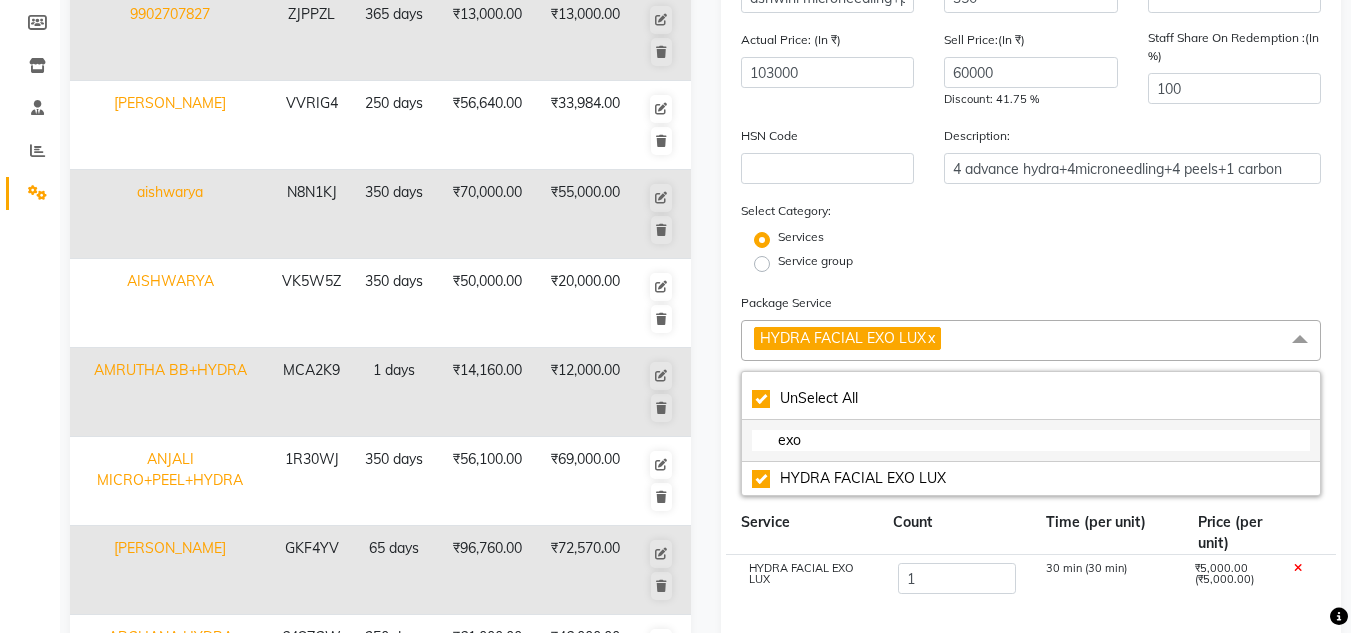 click on "exo" 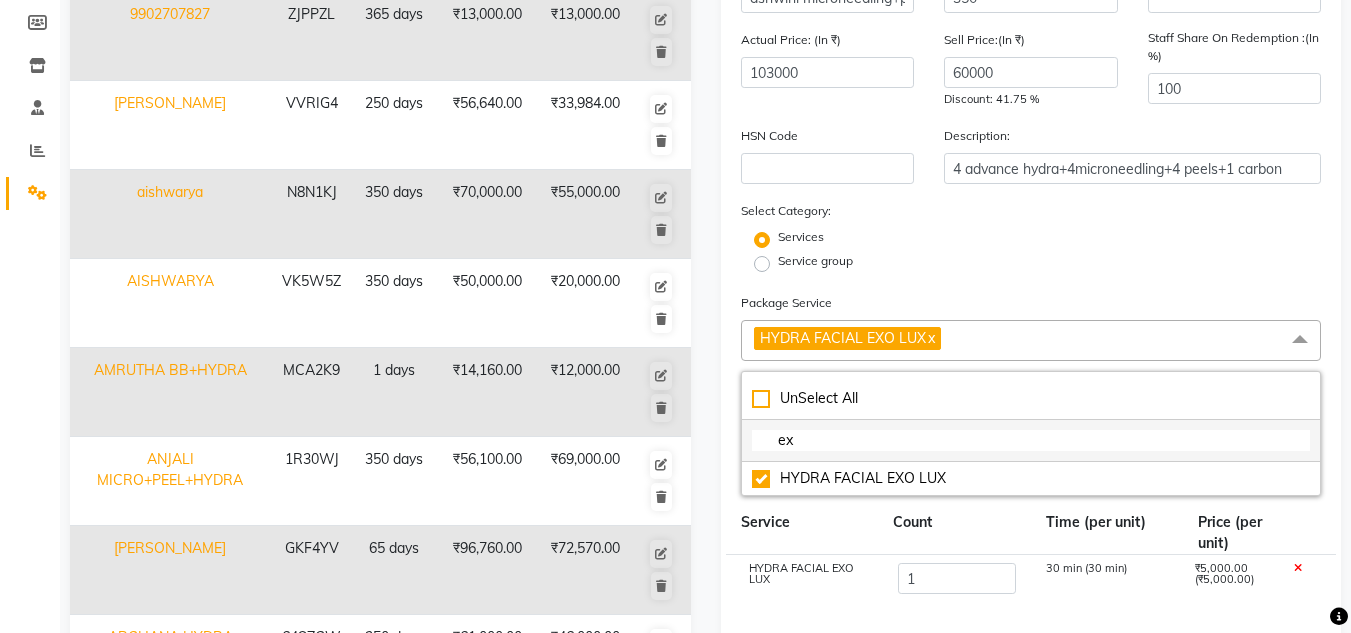 checkbox on "false" 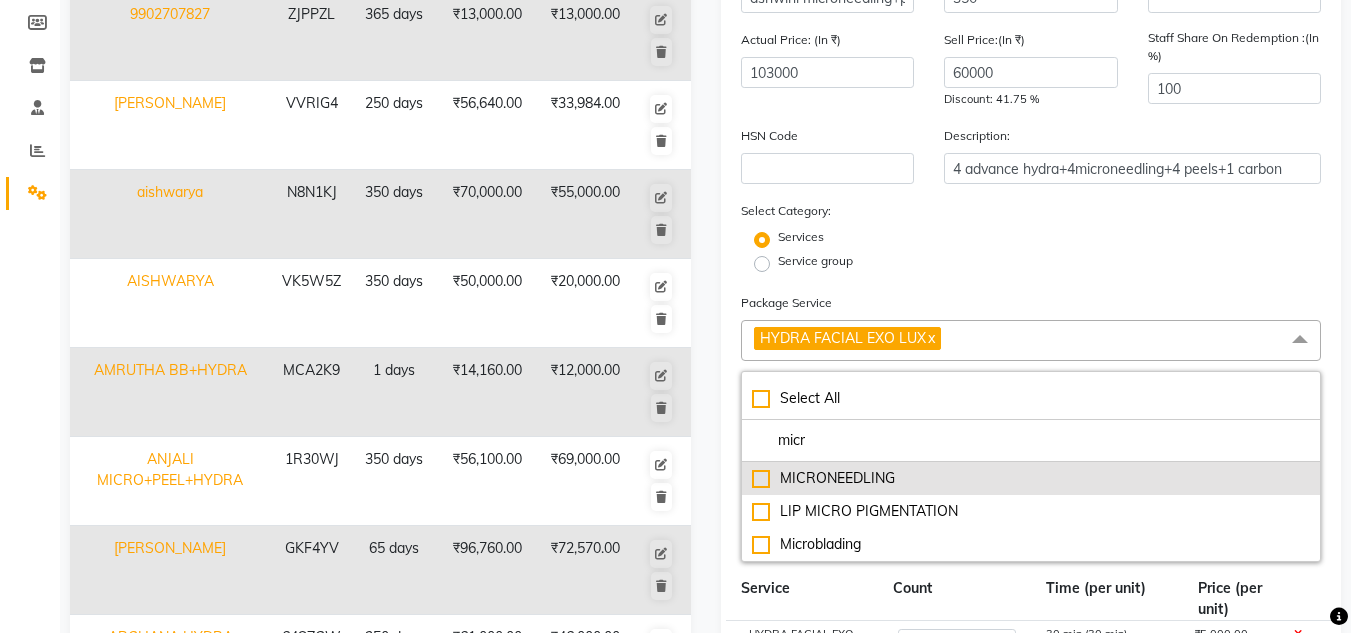 type on "micr" 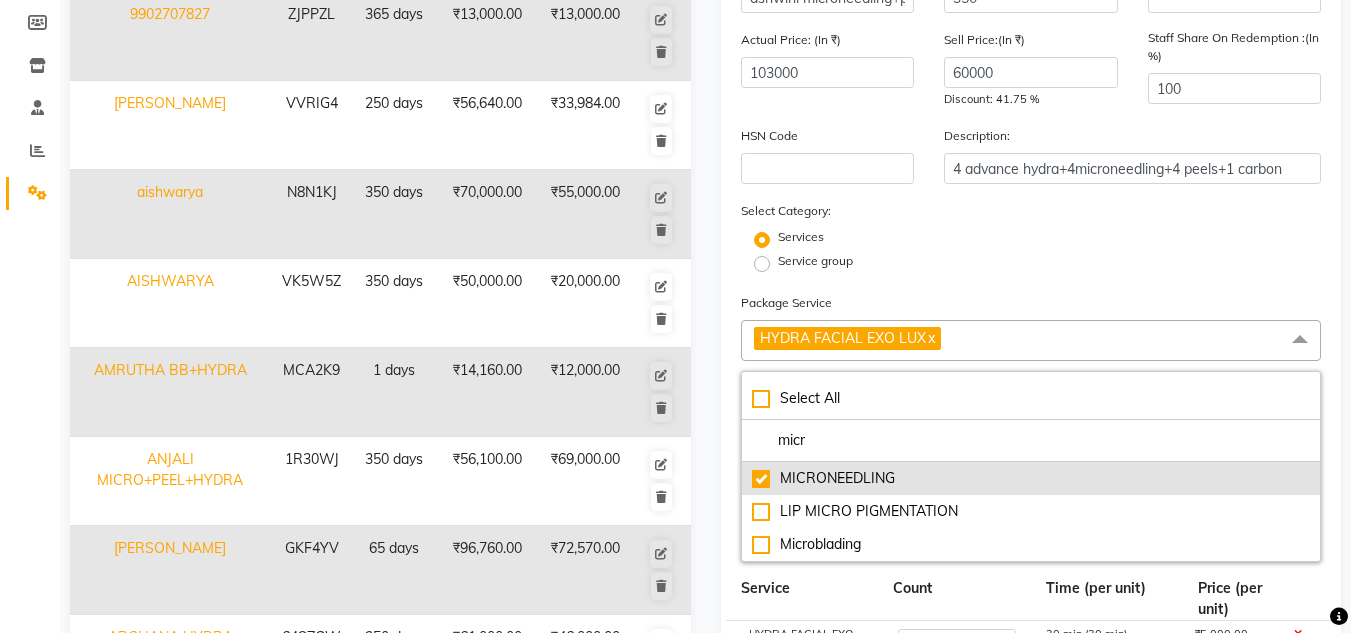 checkbox on "true" 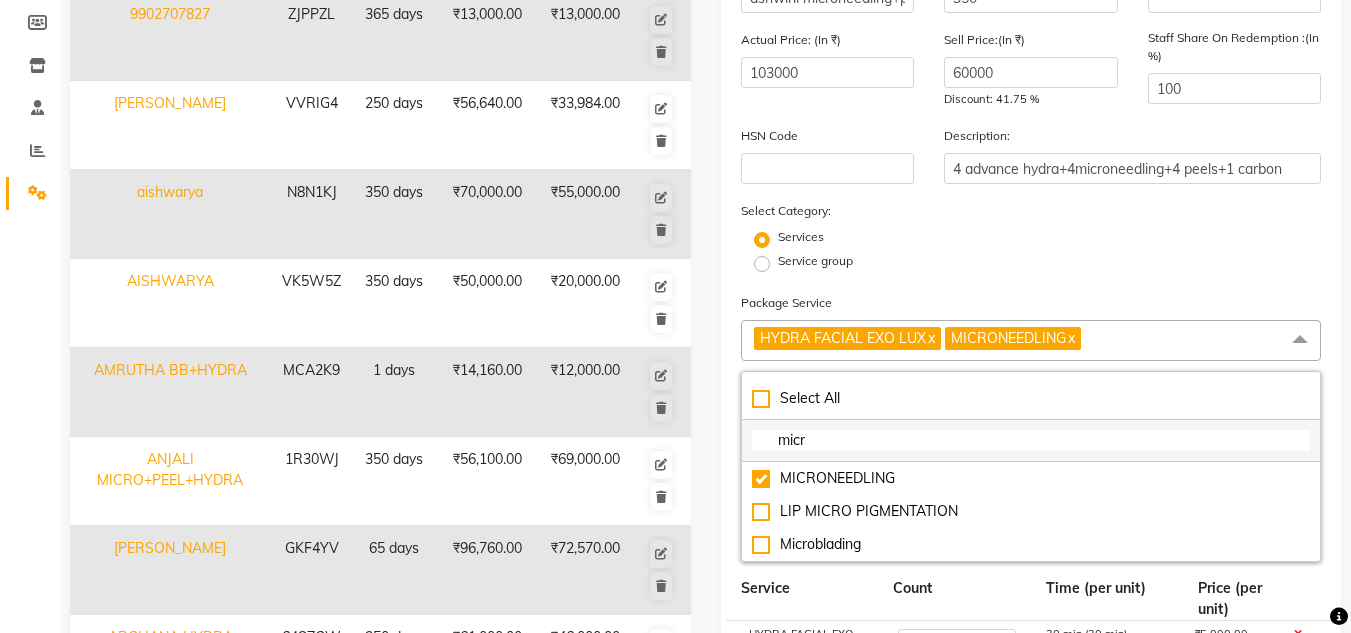 click on "micr" 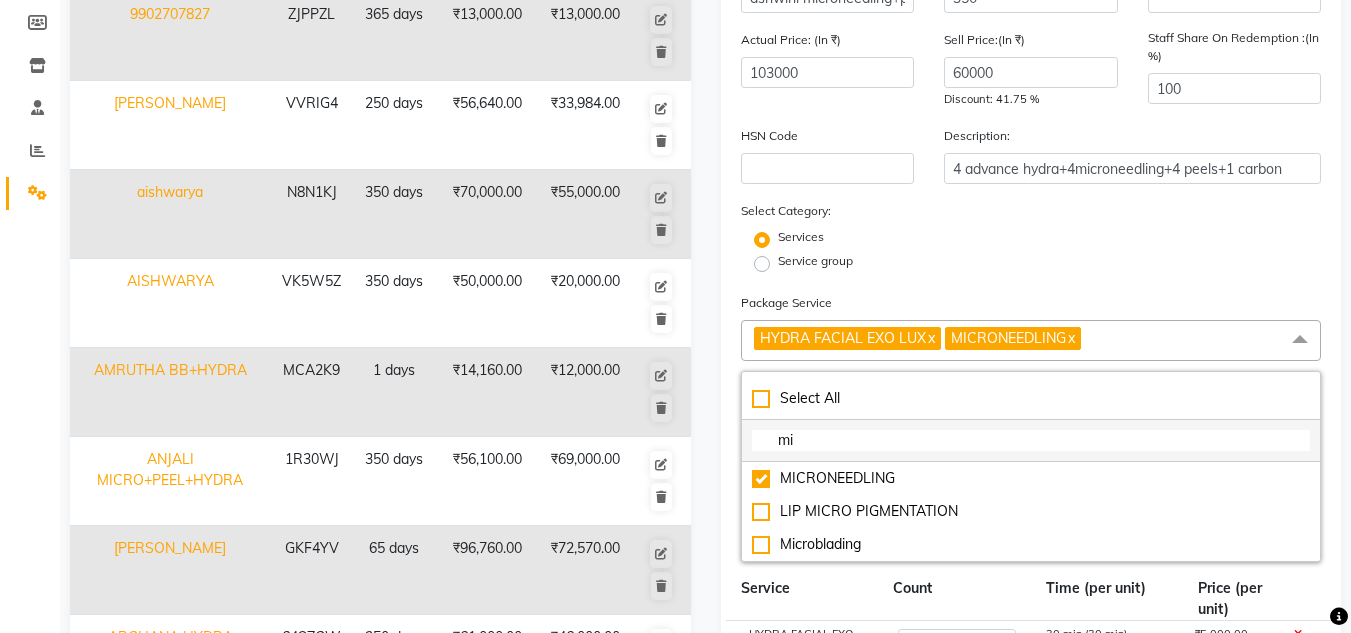 type on "m" 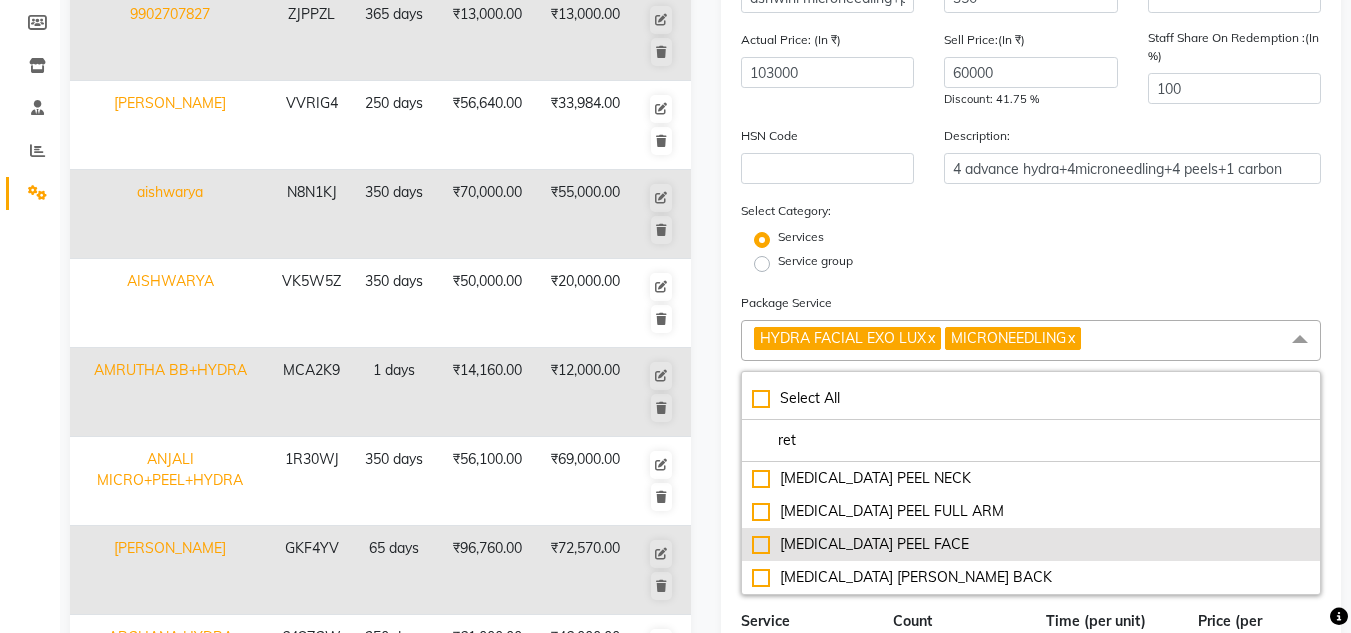 type on "ret" 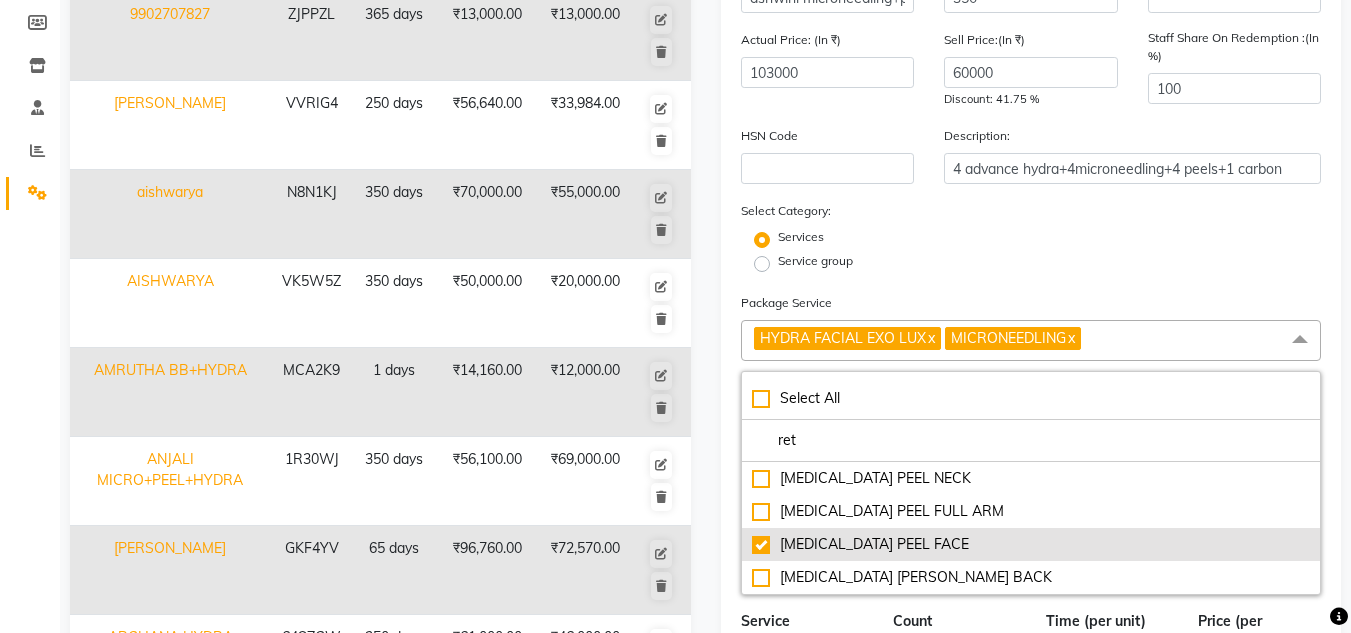 checkbox on "true" 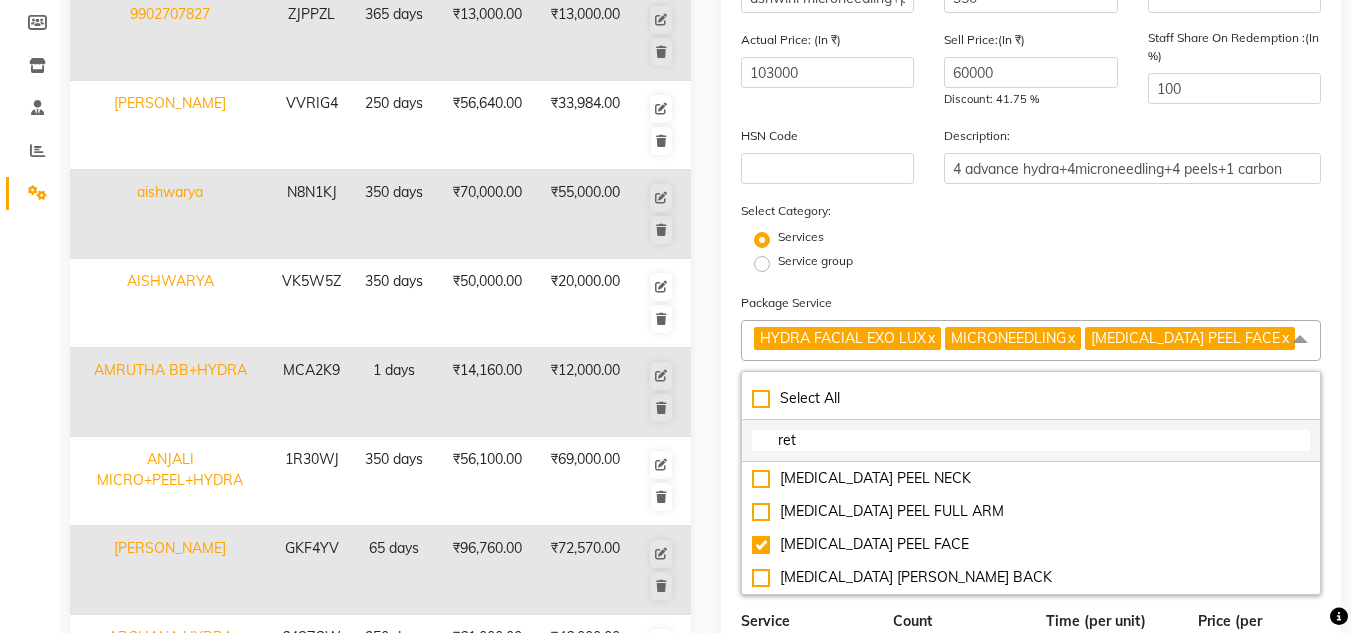 click on "ret" 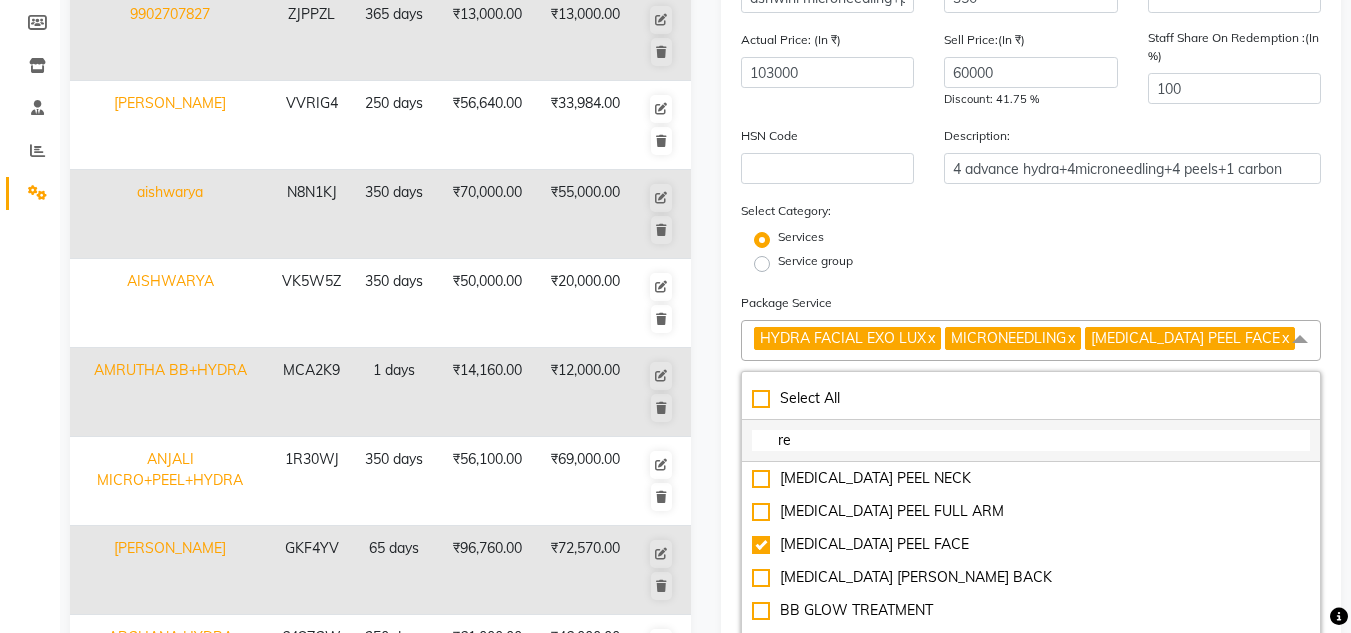 type on "r" 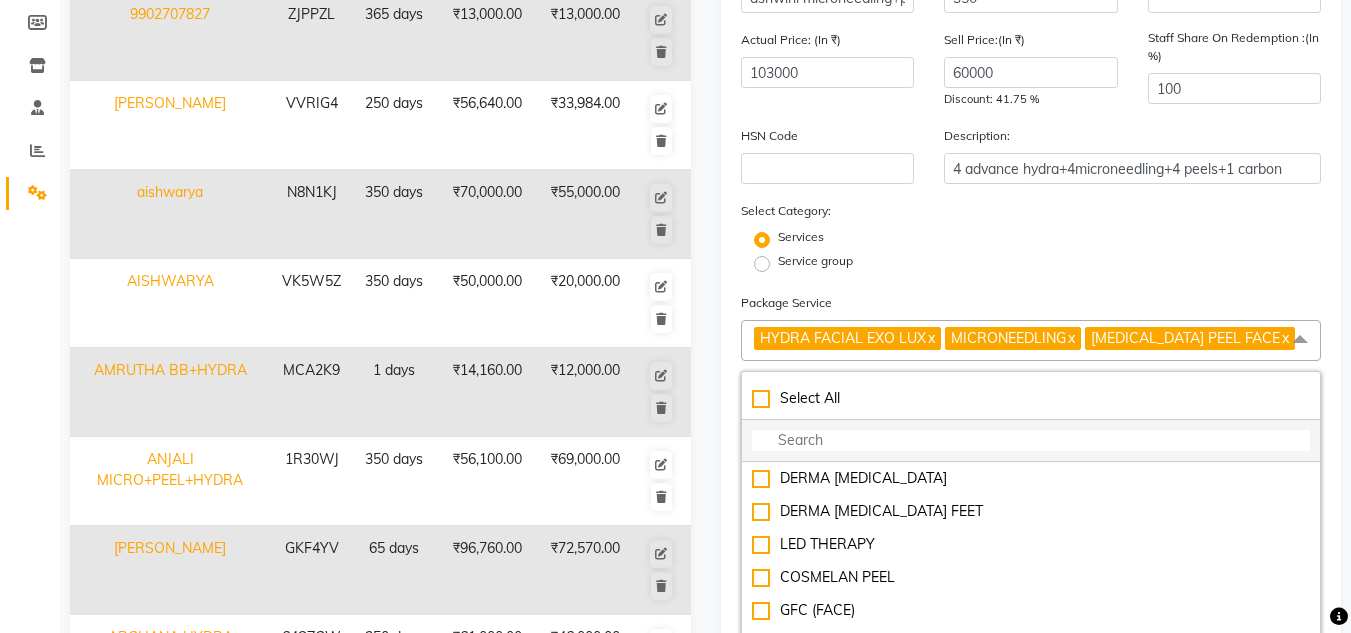 type on "c" 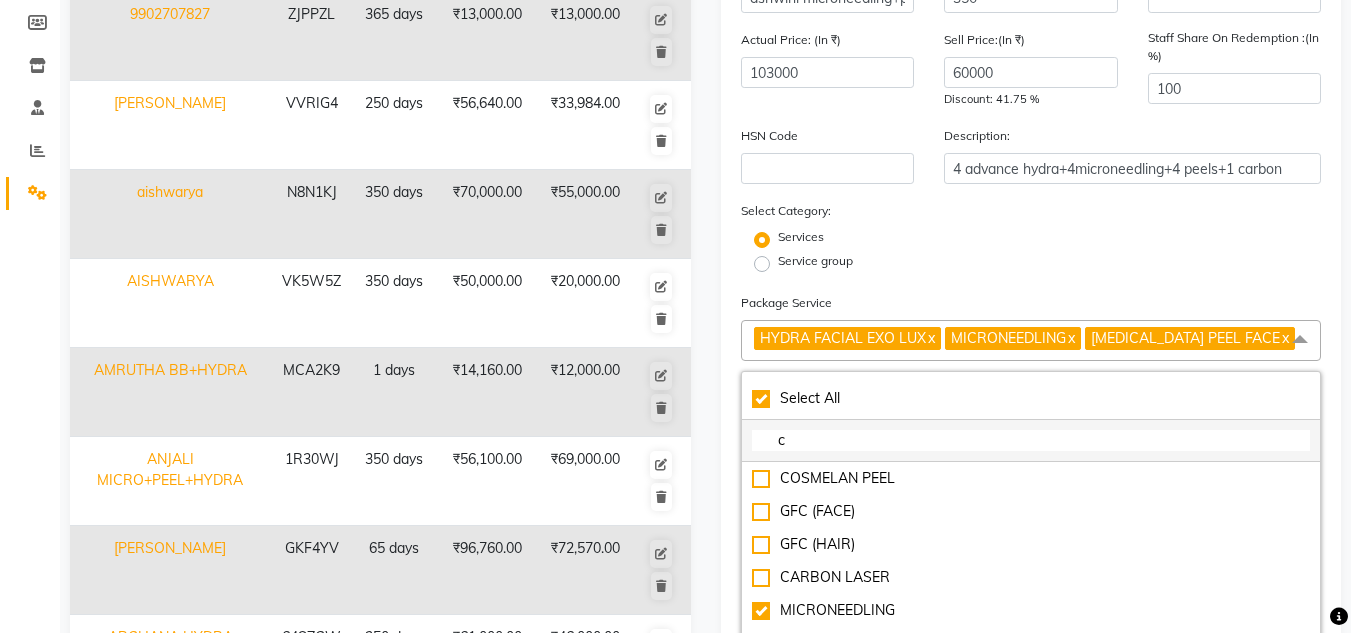 checkbox on "true" 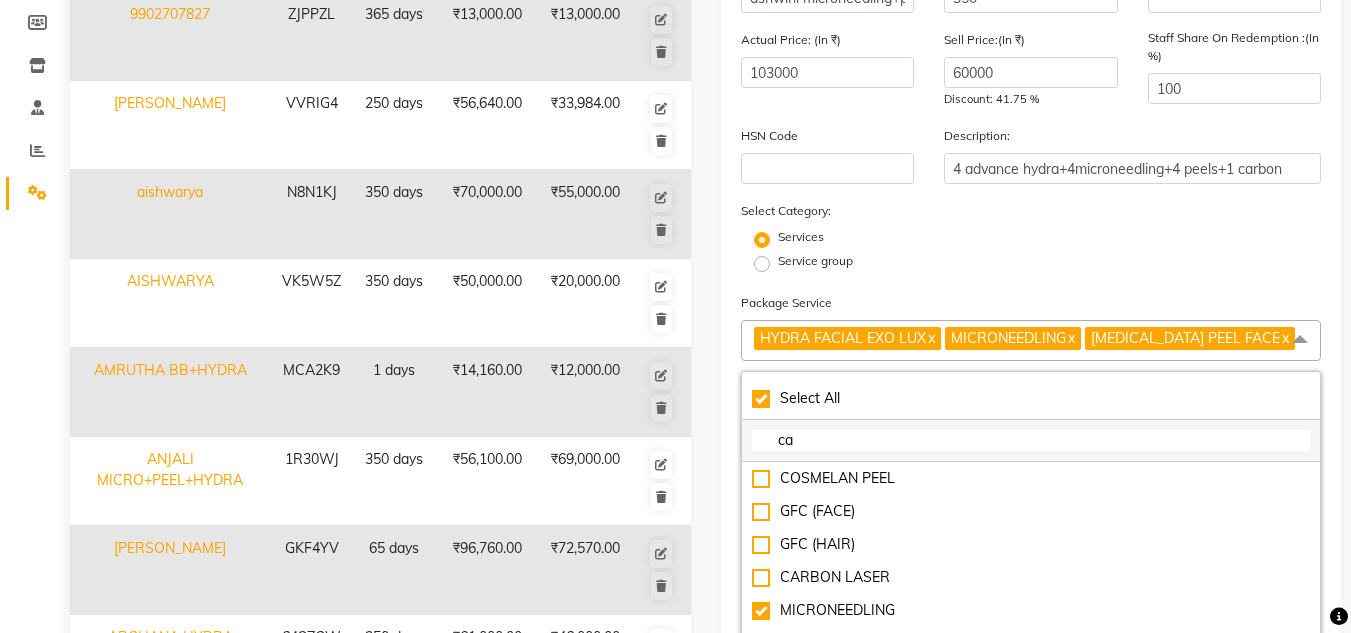 checkbox on "false" 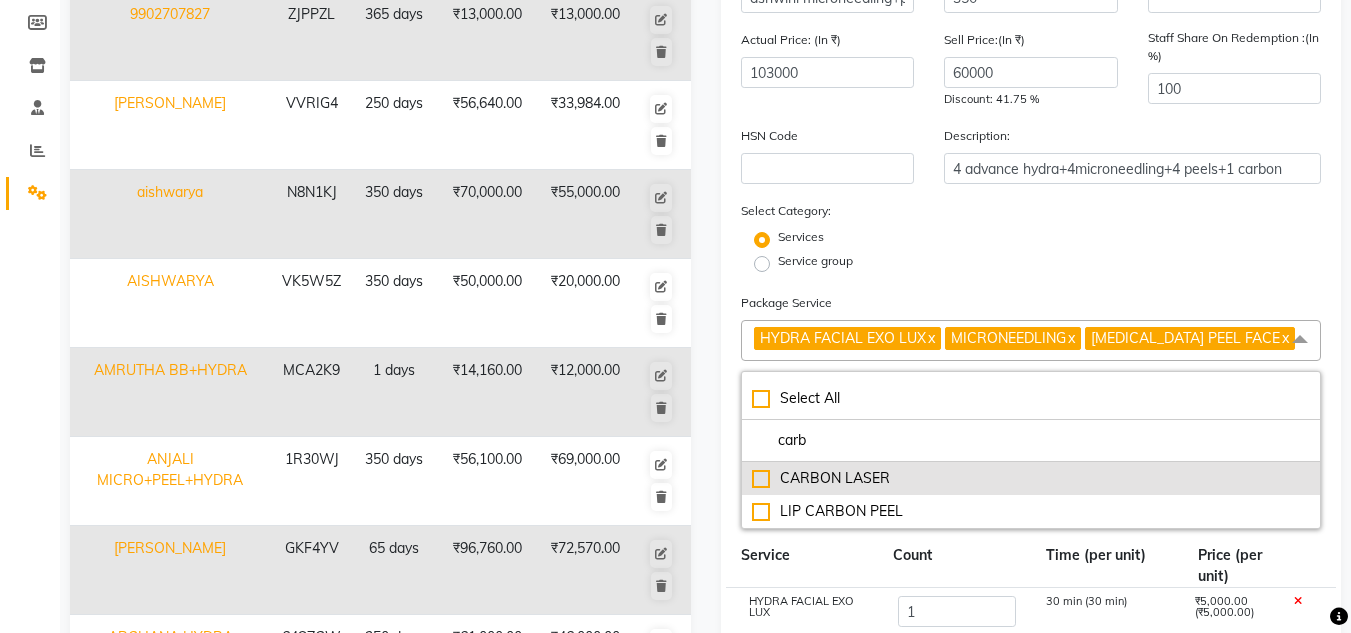 type on "carb" 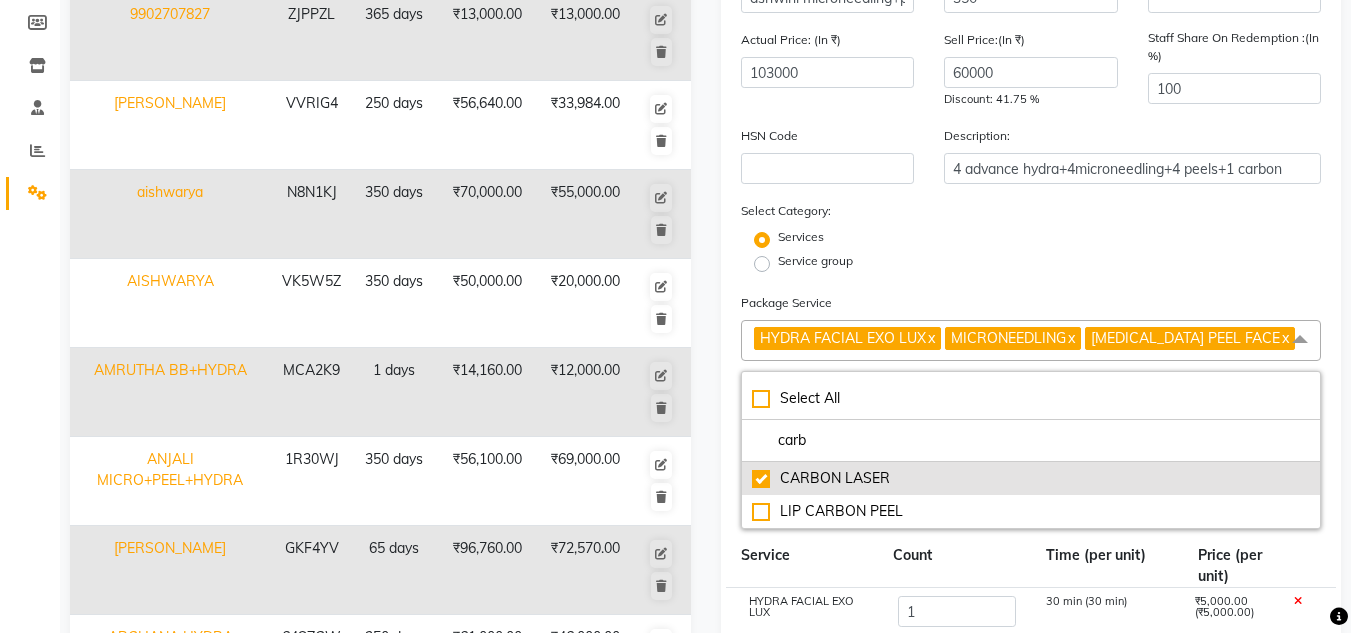checkbox on "true" 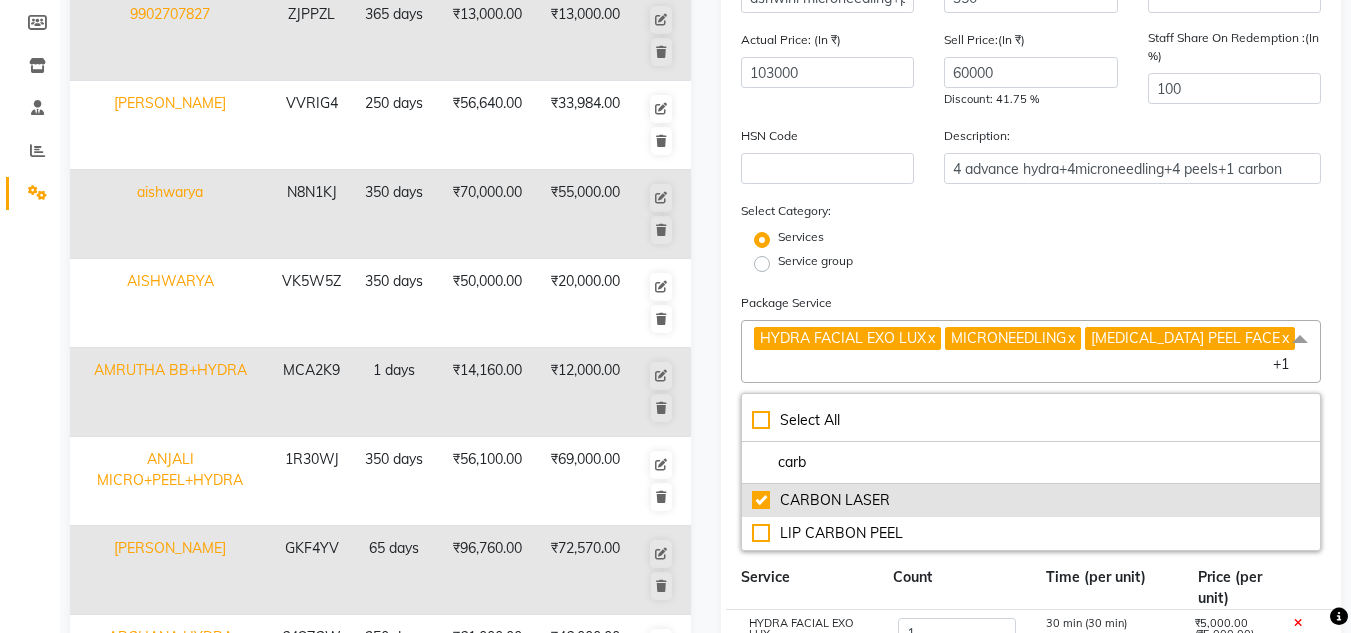 scroll, scrollTop: 678, scrollLeft: 0, axis: vertical 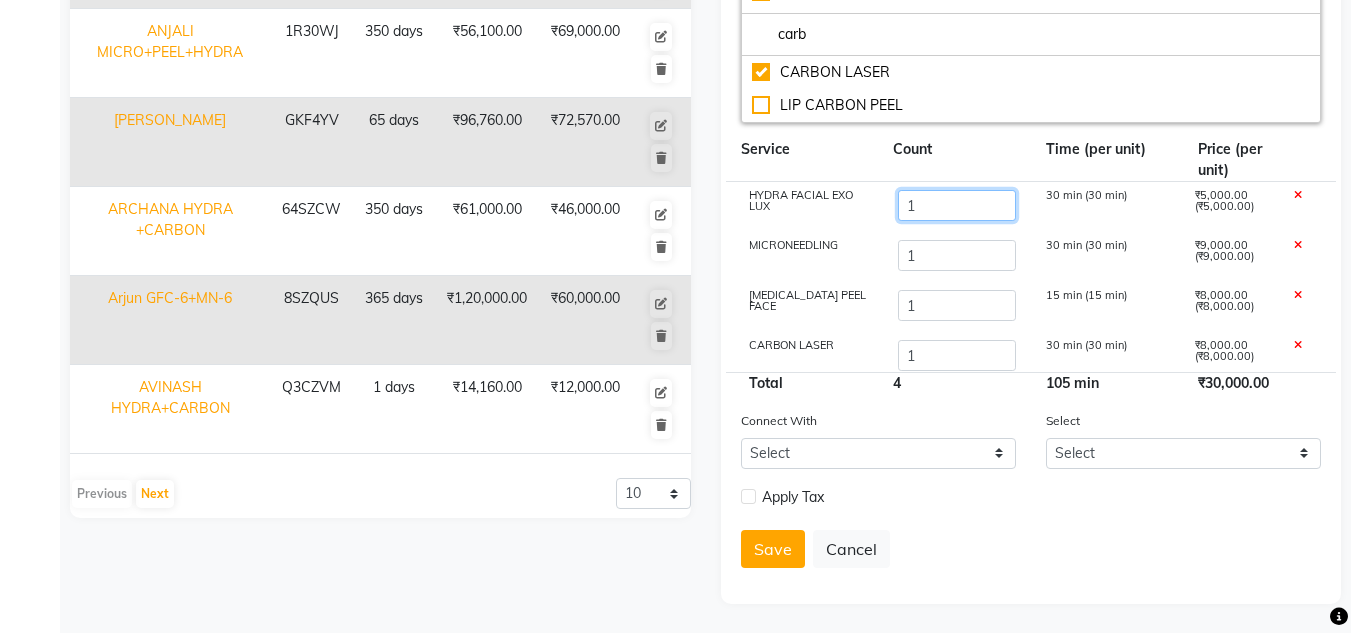 click on "1" 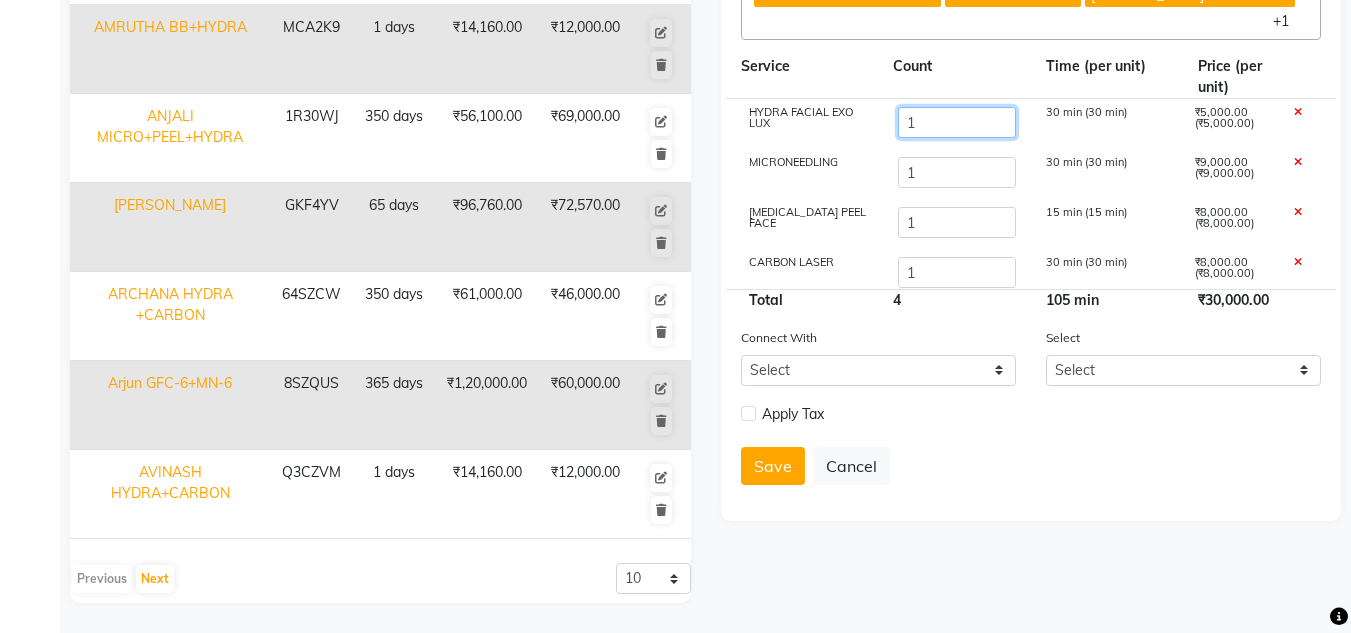 scroll, scrollTop: 593, scrollLeft: 0, axis: vertical 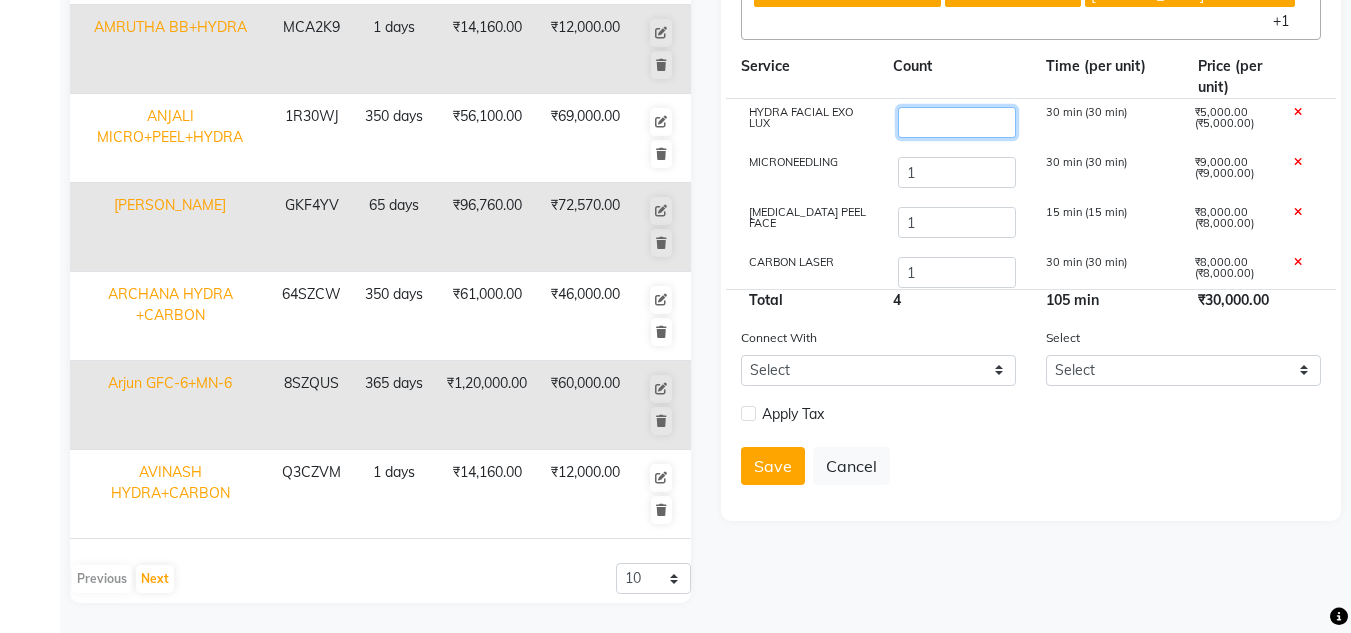 type on "4" 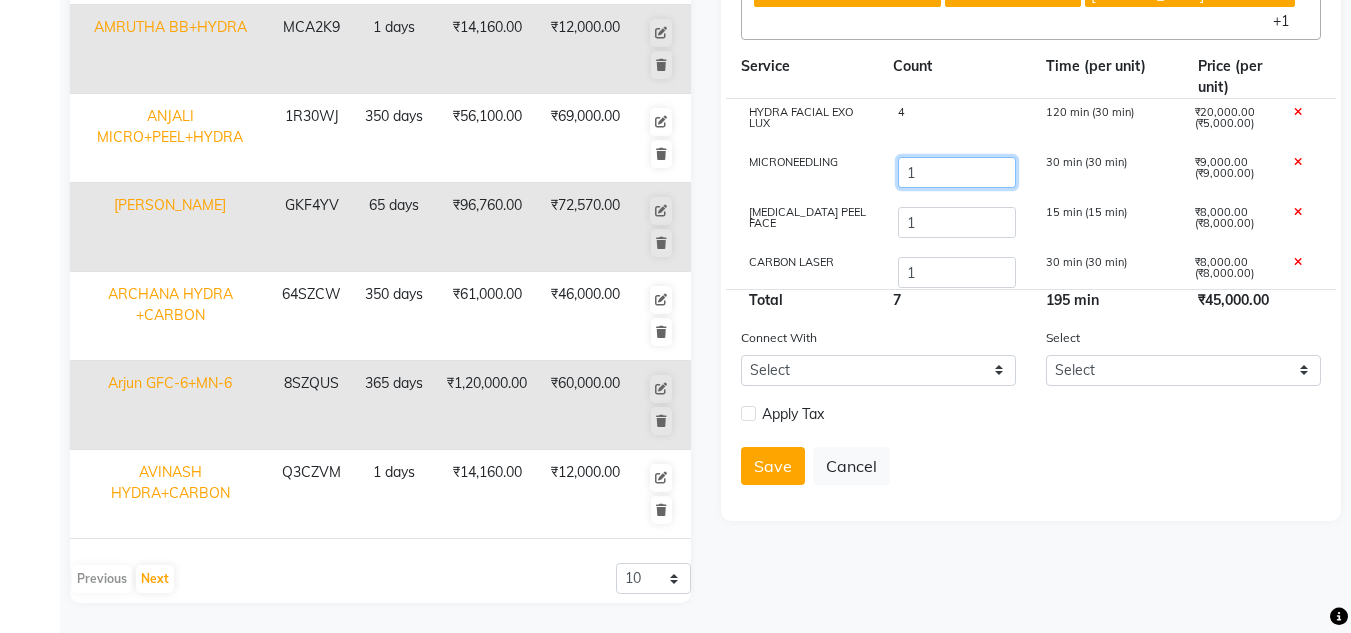 click on "1" 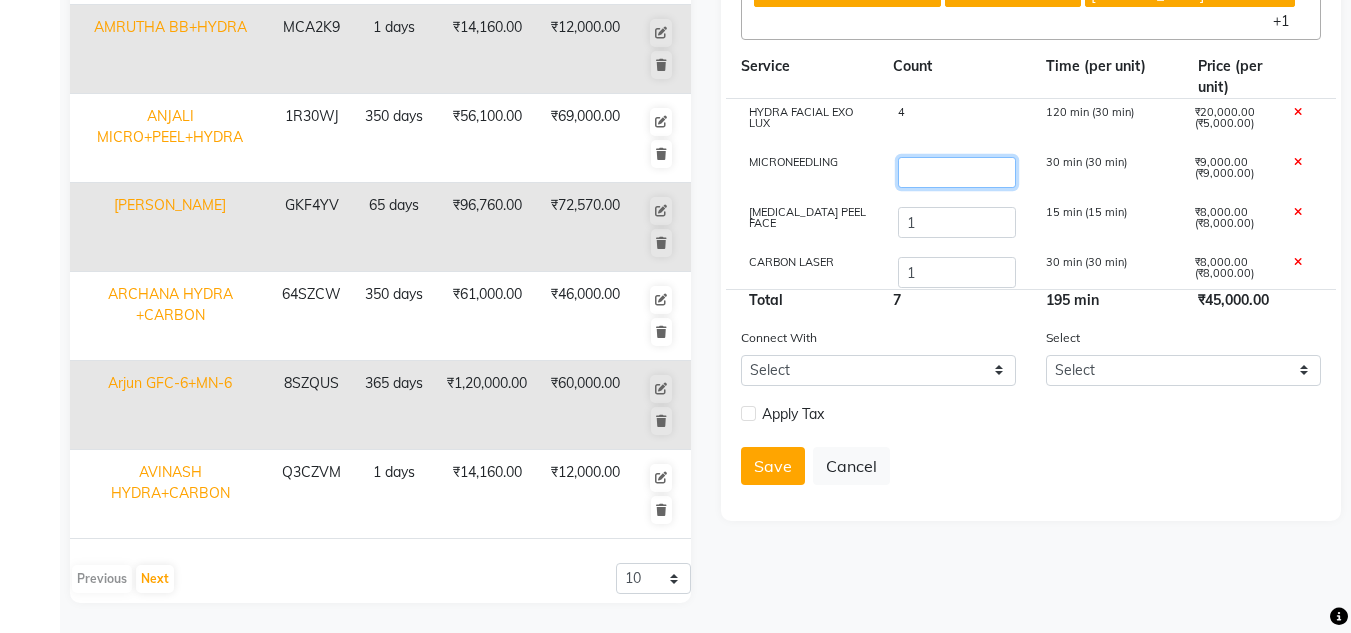 type on "4" 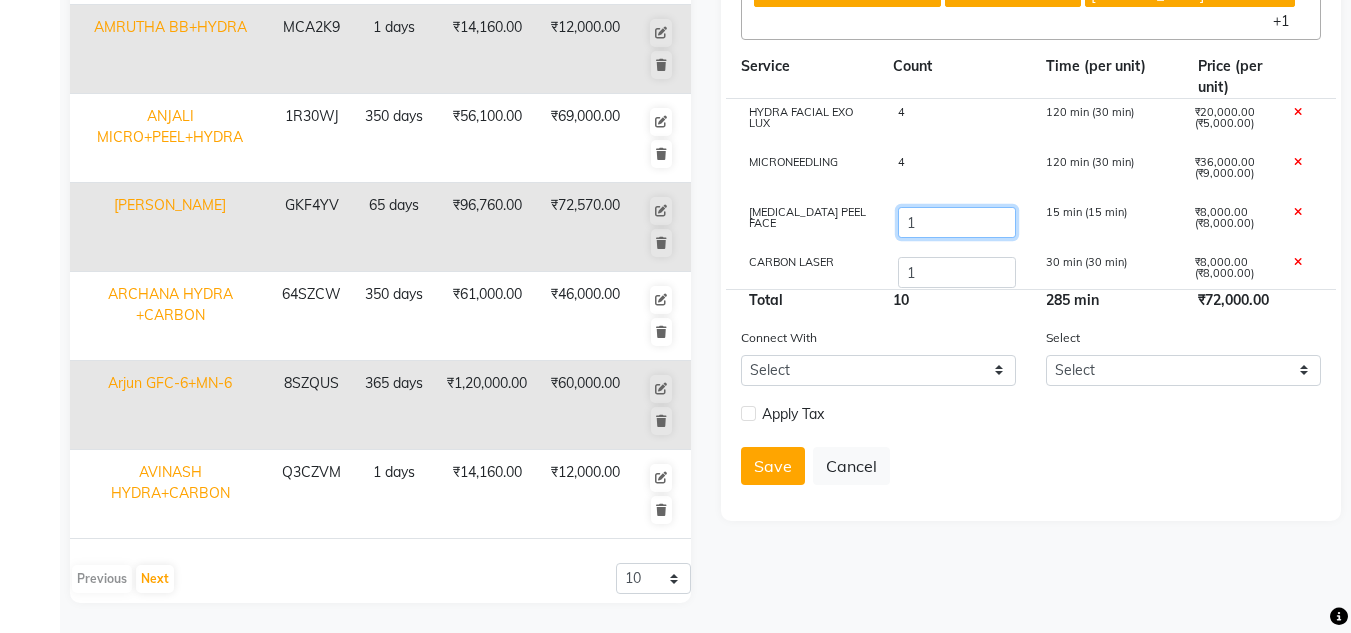 click on "1" 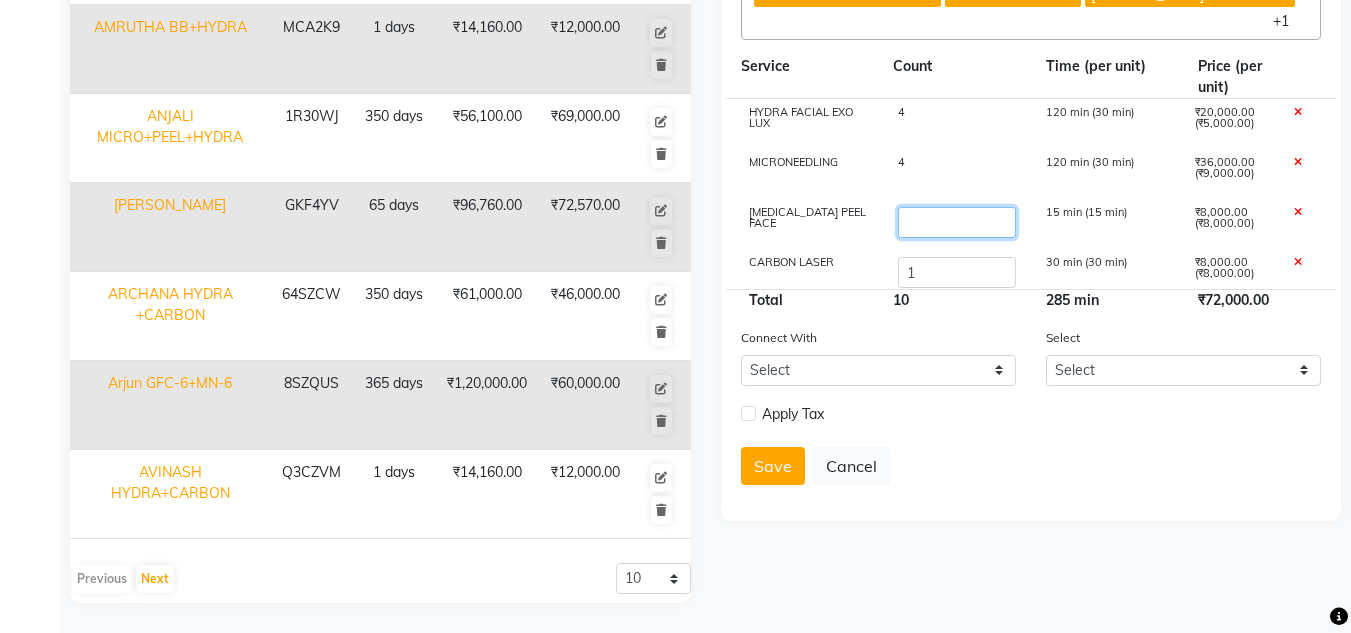 type on "4" 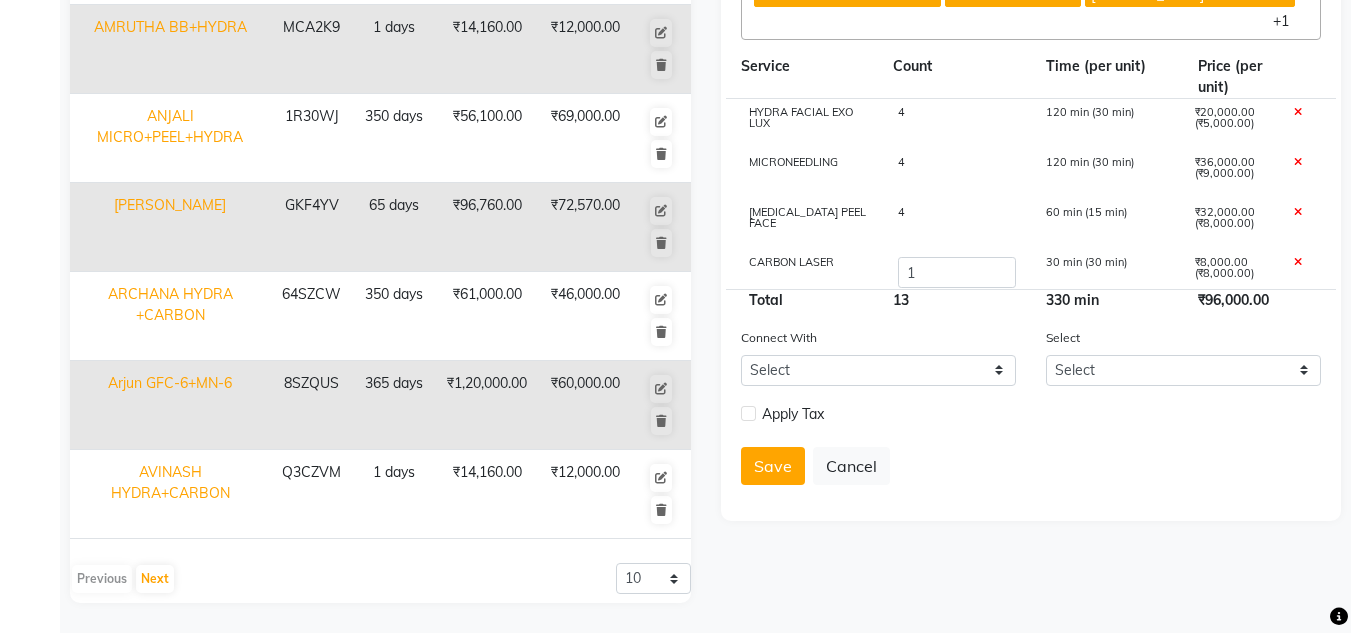 click on "Add Package  Name: ashwini microneedling+peel+hydra+carbon Duration: (in days) 350 Code: Actual Price: (In ₹) 103000 Sell Price:(In ₹) 60000 Discount: 41.75 % Staff Share On Redemption :(In %) 100 HSN Code Description: 4 advance hydra+4microneedling+4 peels+1 carbon Select Category: Services Service group Package Service HYDRA FACIAL EXO LUX  x MICRONEEDLING  x RETINOL PEEL FACE  x CARBON LASER  x +1 Select All DERMA ABRASION HAND DERMA ABRASION FEET LED THERAPY COSMELAN PEEL GFC  (FACE) GFC  (HAIR) CARBON LASER MICRONEEDLING PRP+MNRF HYDRA FACIAL EXO LUX MNRF PRP  (FACE) PRP  (HAIR) DERMA ABRASION LHR FULL ARM LIP CARBON PEEL RETINOL PEEL NECK RETINOL PEEL FULL ARM SALICYLIC PEEL GLYCOLIC PEEL LACTIC PEEL RETINOL PEEL FACE TCA PEEL BLACK PEEL FACE RETINOL PEEL BACK LIP MICRO PIGMENTATION BB GLOW TREATMENT HYDRA FACIAL IV THERAPHY LHR UPPER LIP LHR LOWER FACE LHR FULL FACE LHR UNDER ARMS LHR FULL ARMS LHR HALF LEGS LHR FULL LEGS LHR FULL BODY Microblading  Lip Tint SKIN TAG REMOVAL BODY PEEL Service" 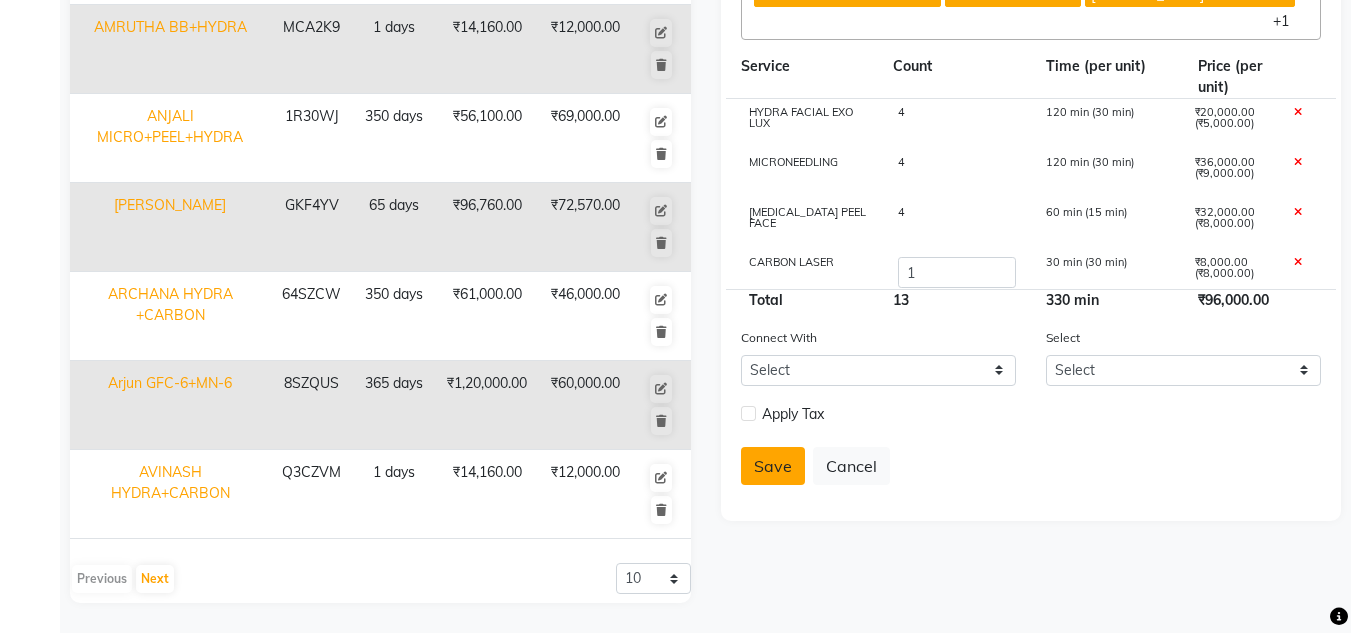 click on "Save" 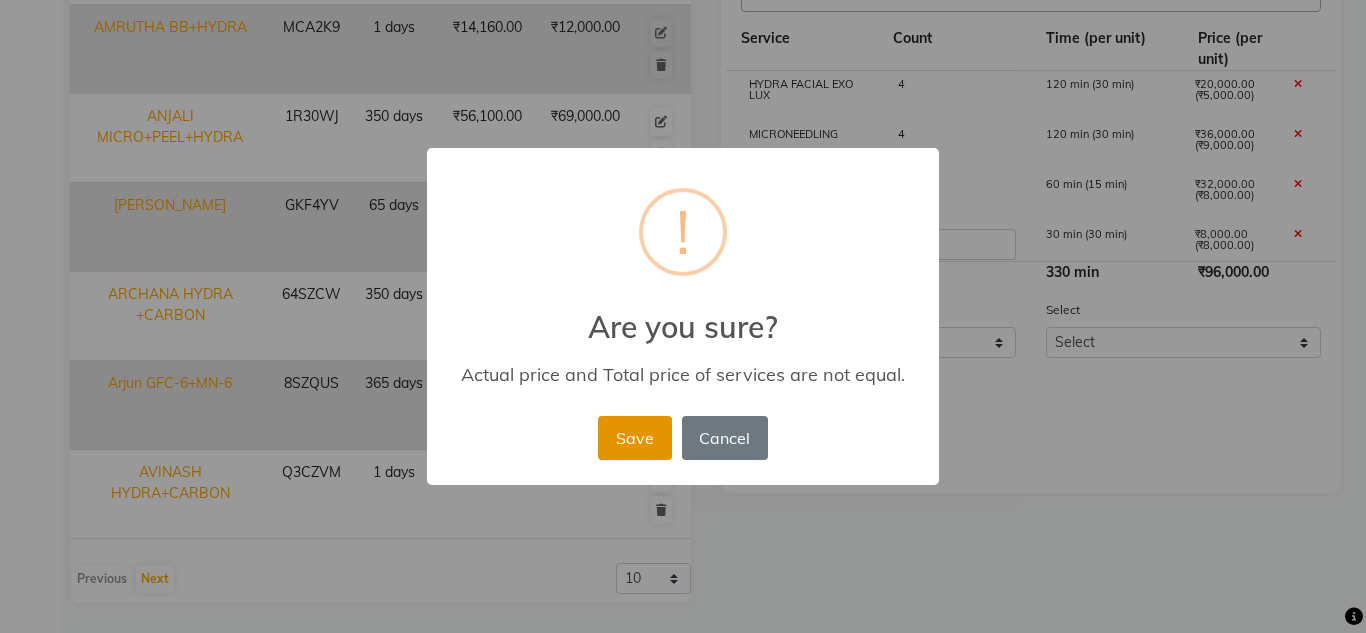 click on "Save" at bounding box center (634, 438) 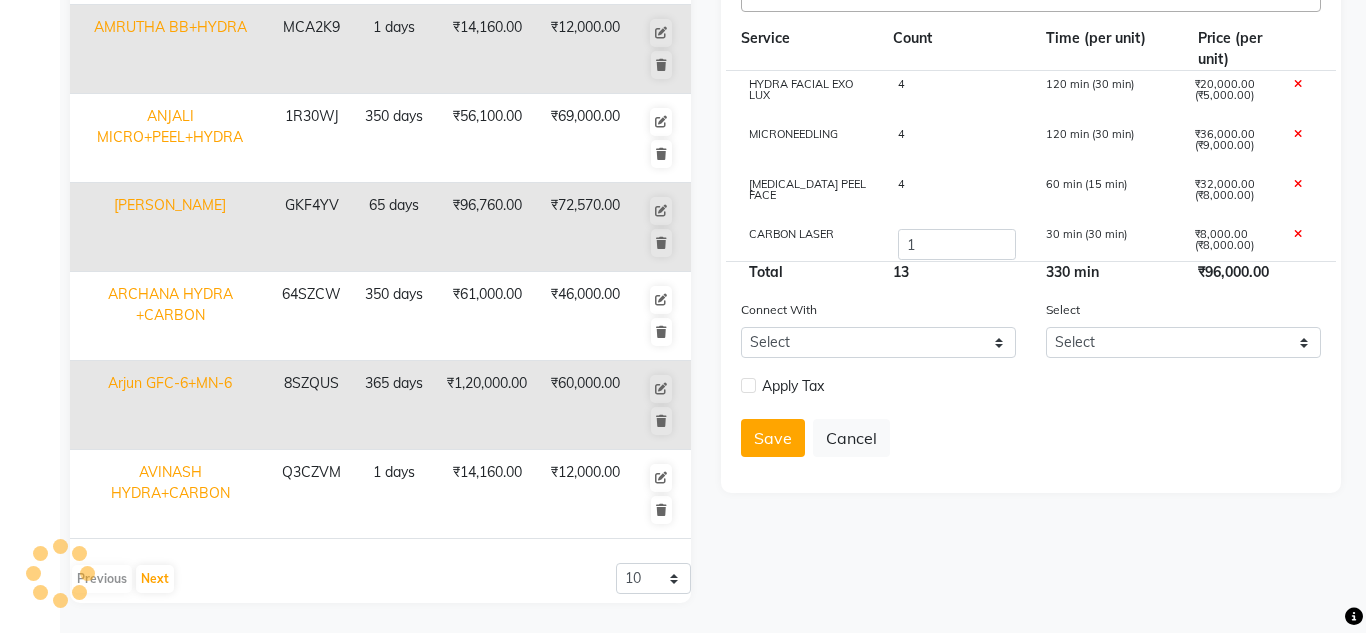 type 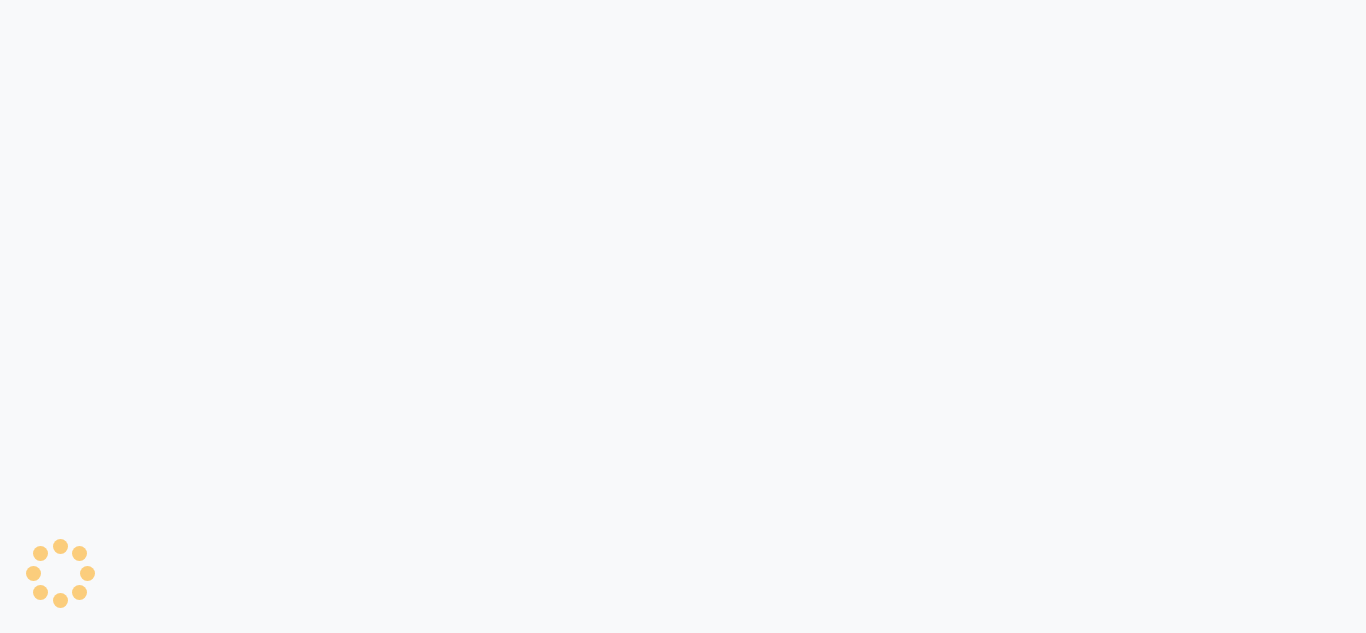 scroll, scrollTop: 0, scrollLeft: 0, axis: both 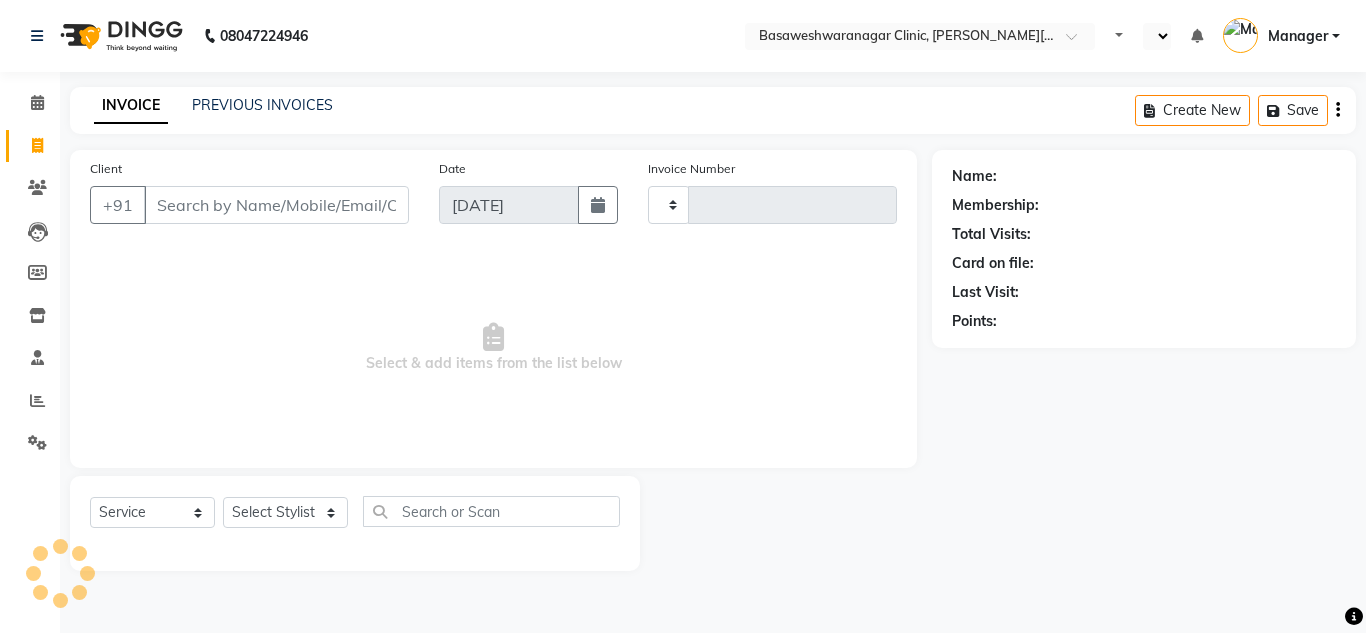 type on "0430" 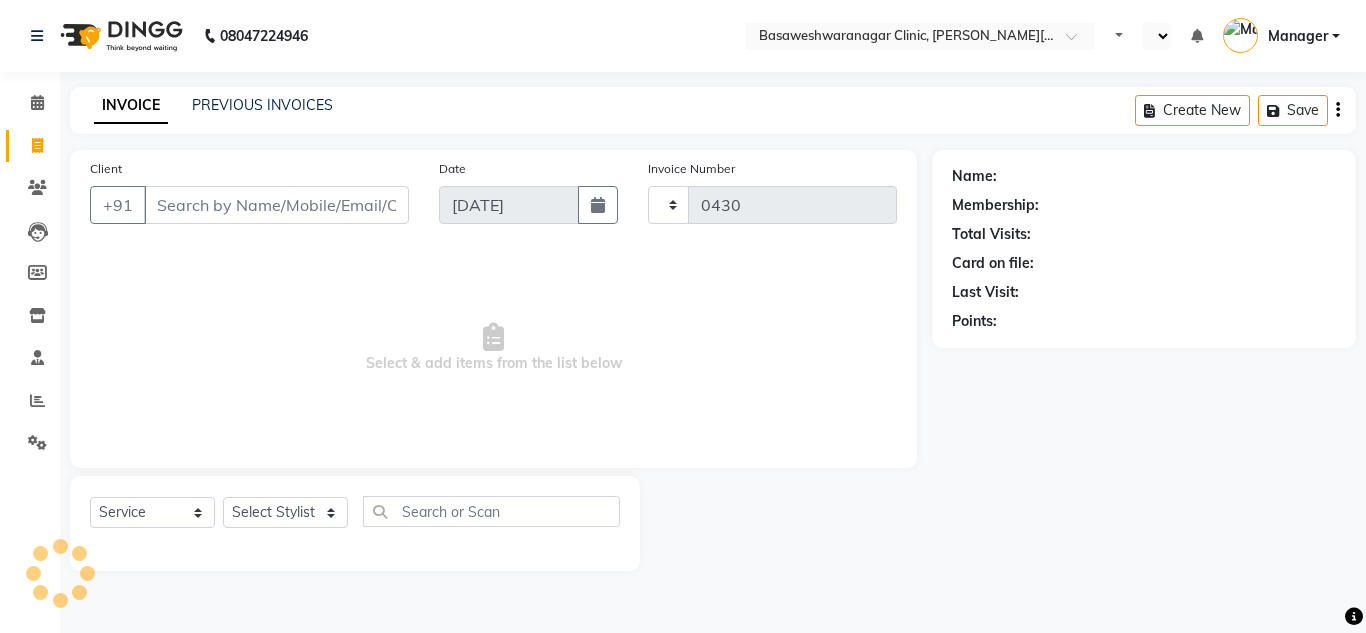 select on "en" 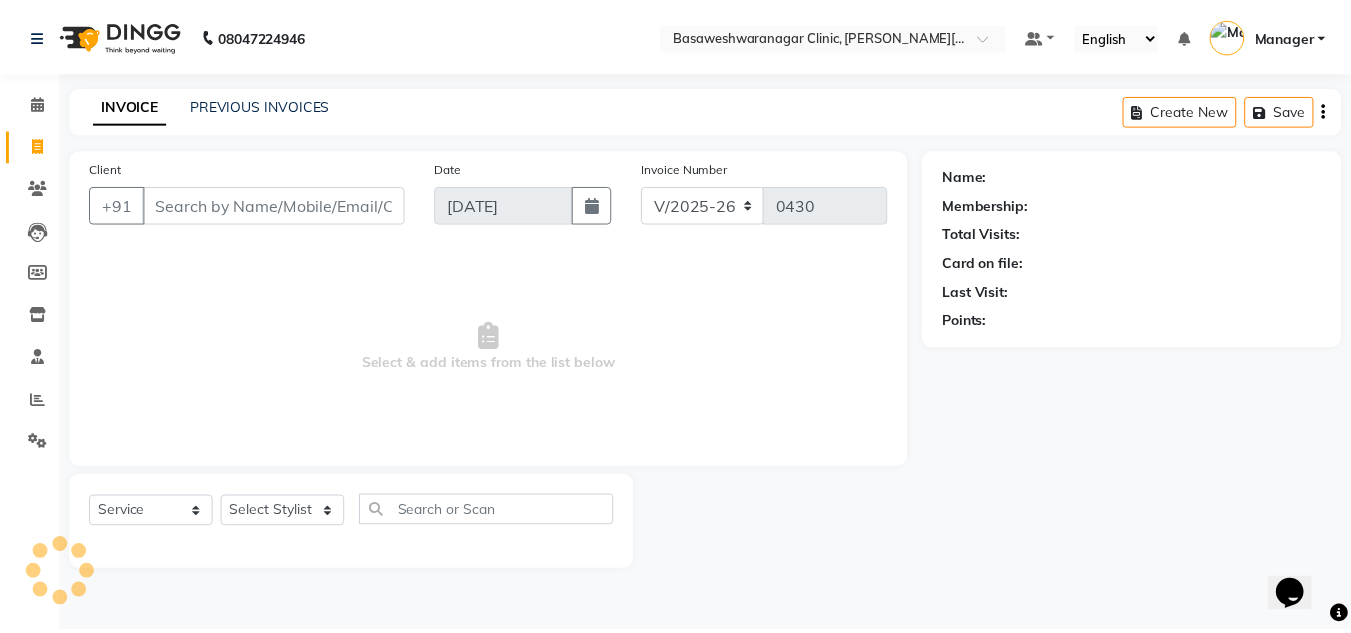 scroll, scrollTop: 0, scrollLeft: 0, axis: both 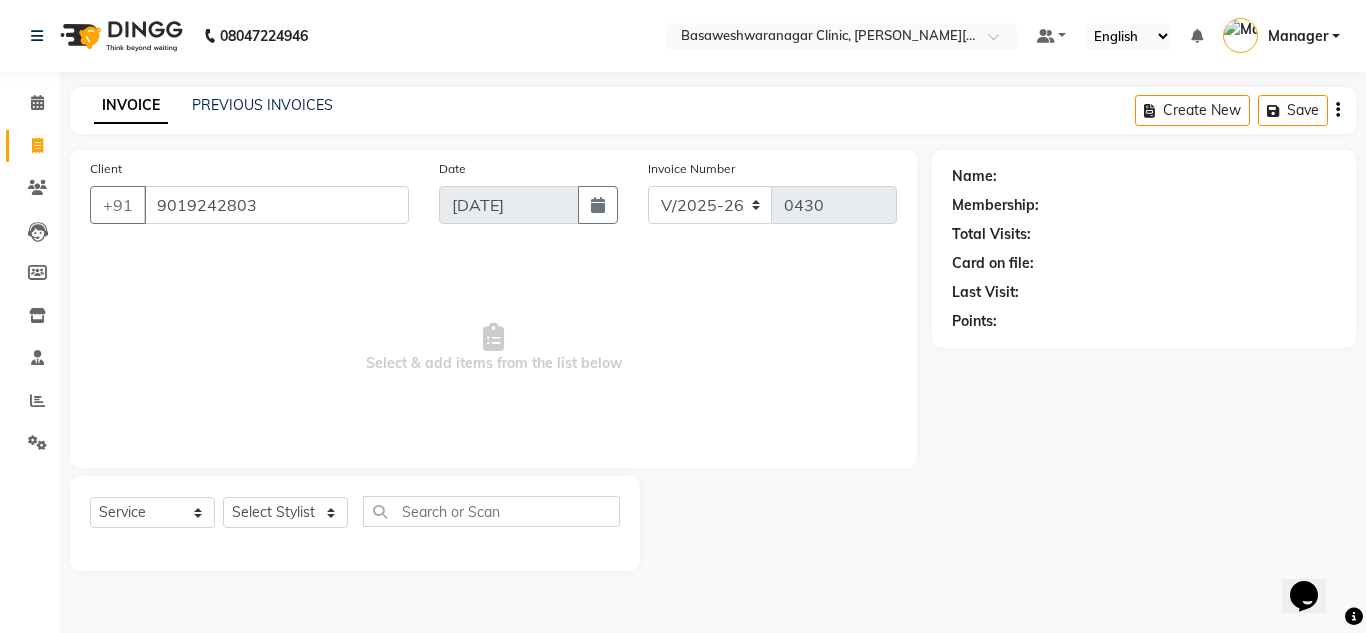 type on "9019242803" 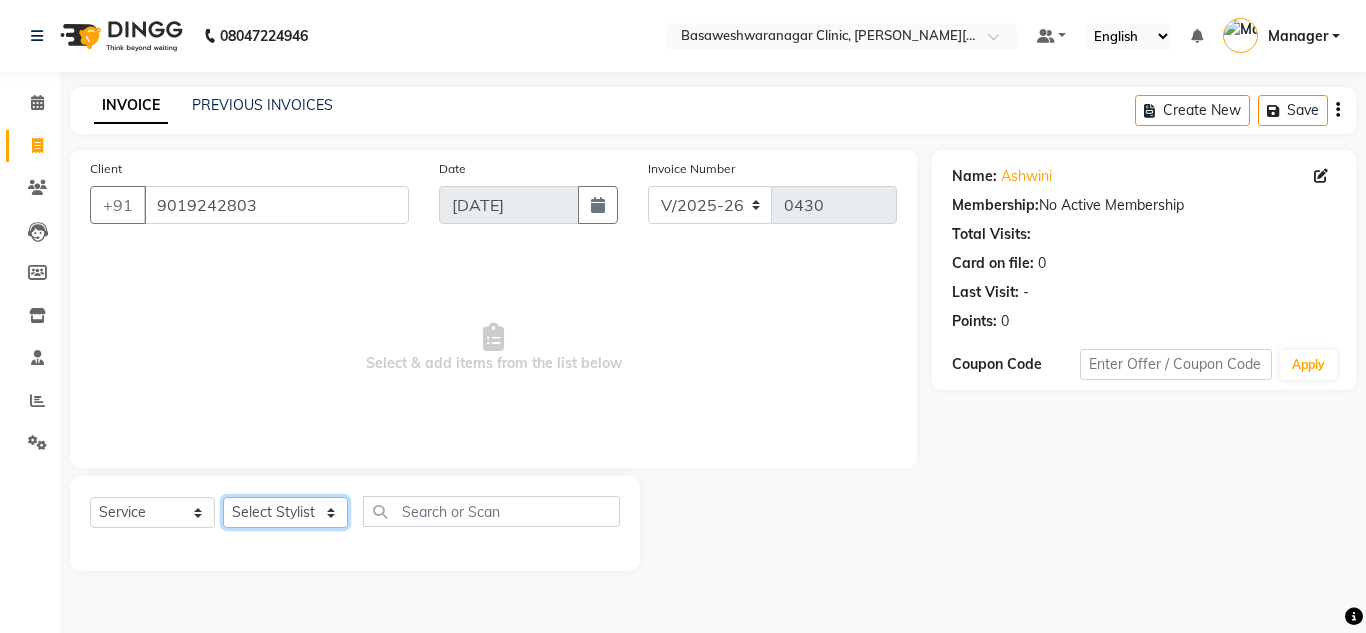 click on "Select Stylist [PERSON_NAME] [PERSON_NAME] Manager NAVYA [PERSON_NAME] shangnimwom [PERSON_NAME]" 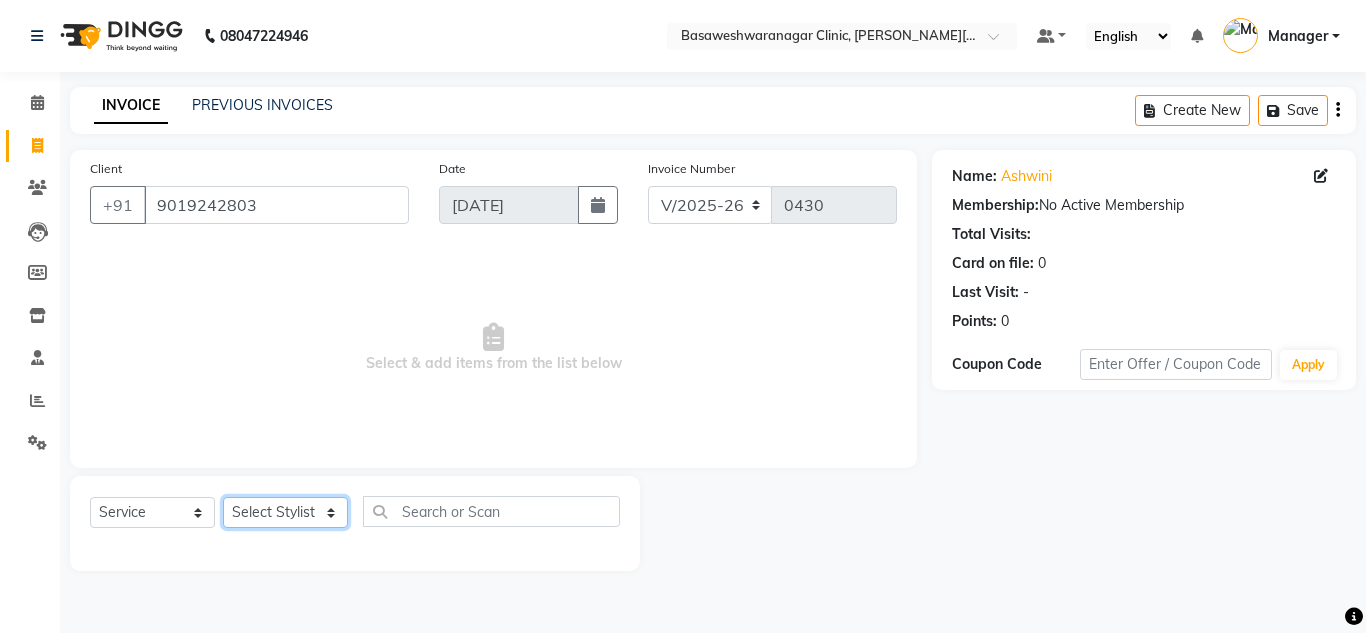select on "65316" 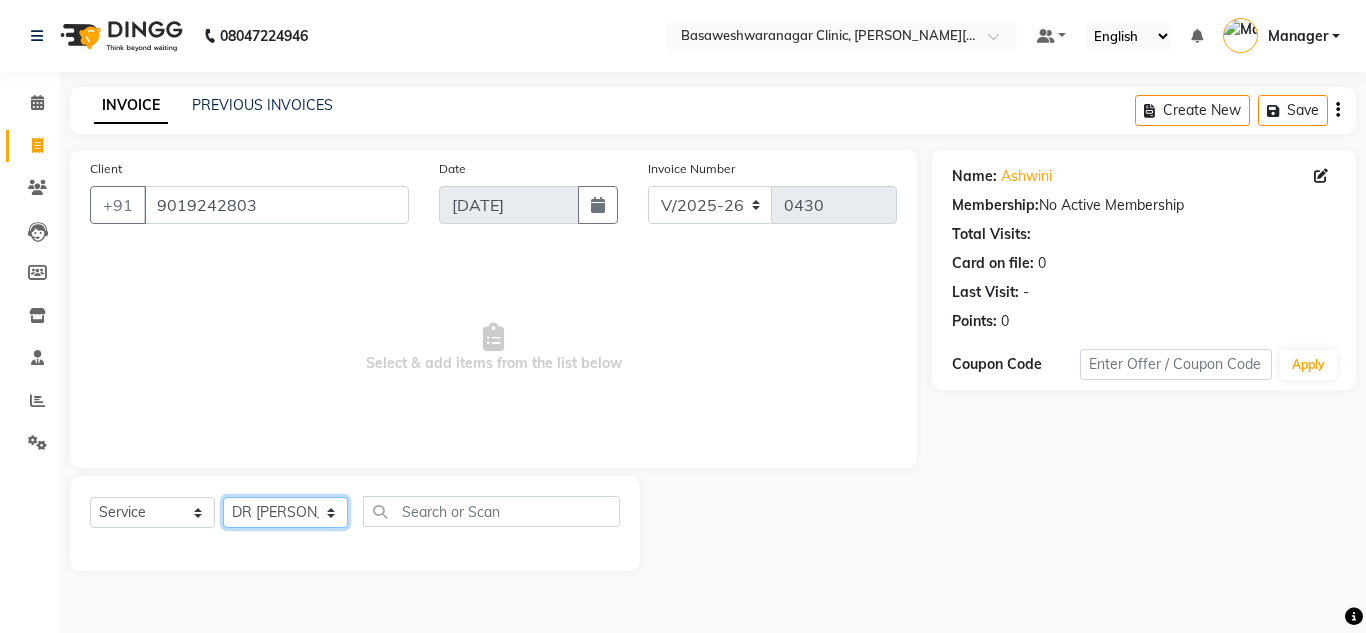 click on "Select Stylist [PERSON_NAME] [PERSON_NAME] Manager NAVYA [PERSON_NAME] shangnimwom [PERSON_NAME]" 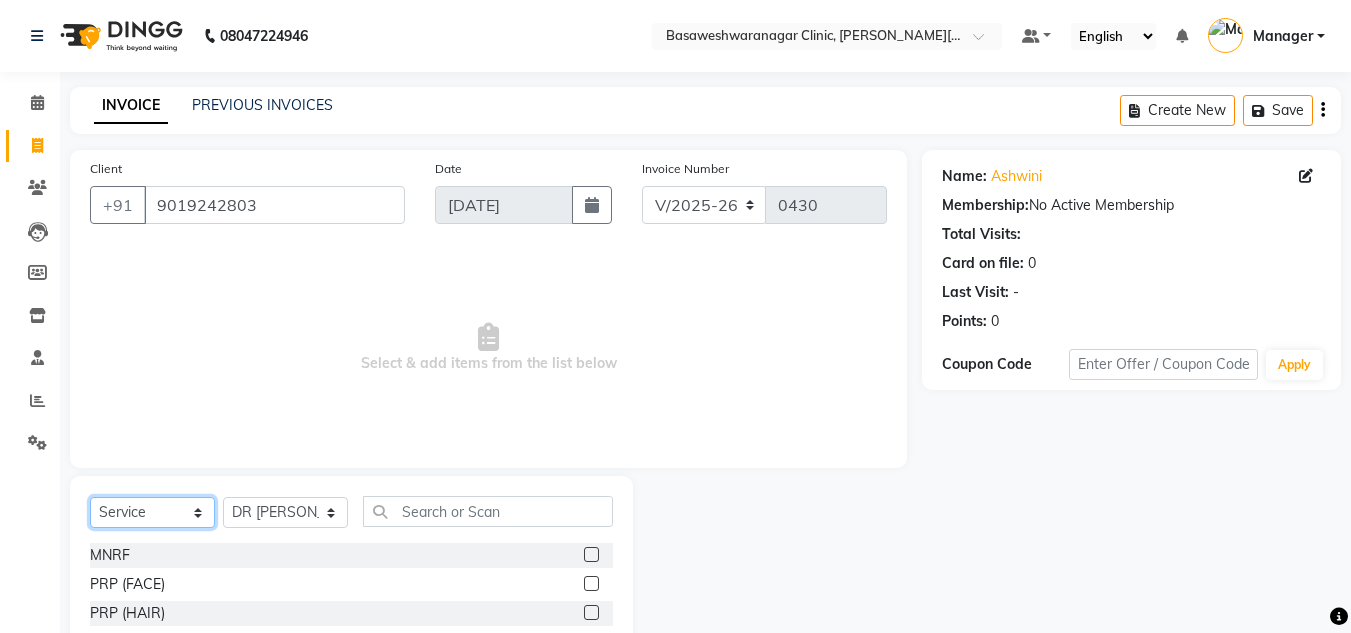 click on "Select  Service  Product  Membership  Package Voucher Prepaid Gift Card" 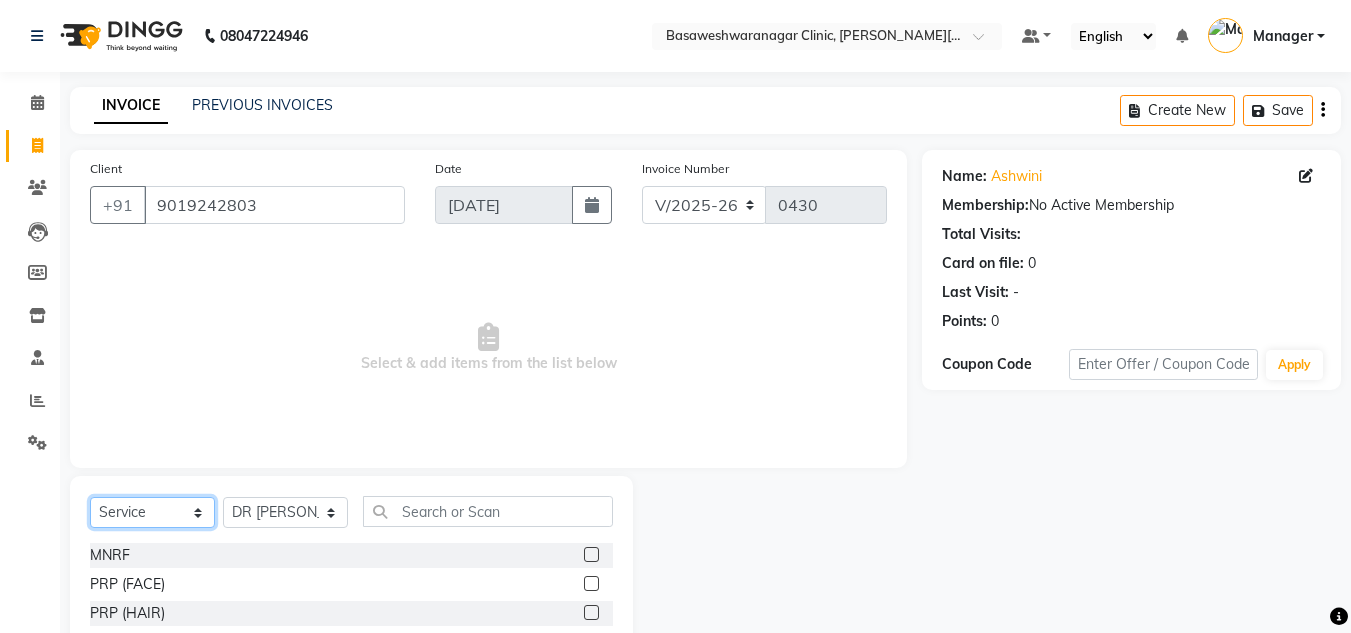 select on "package" 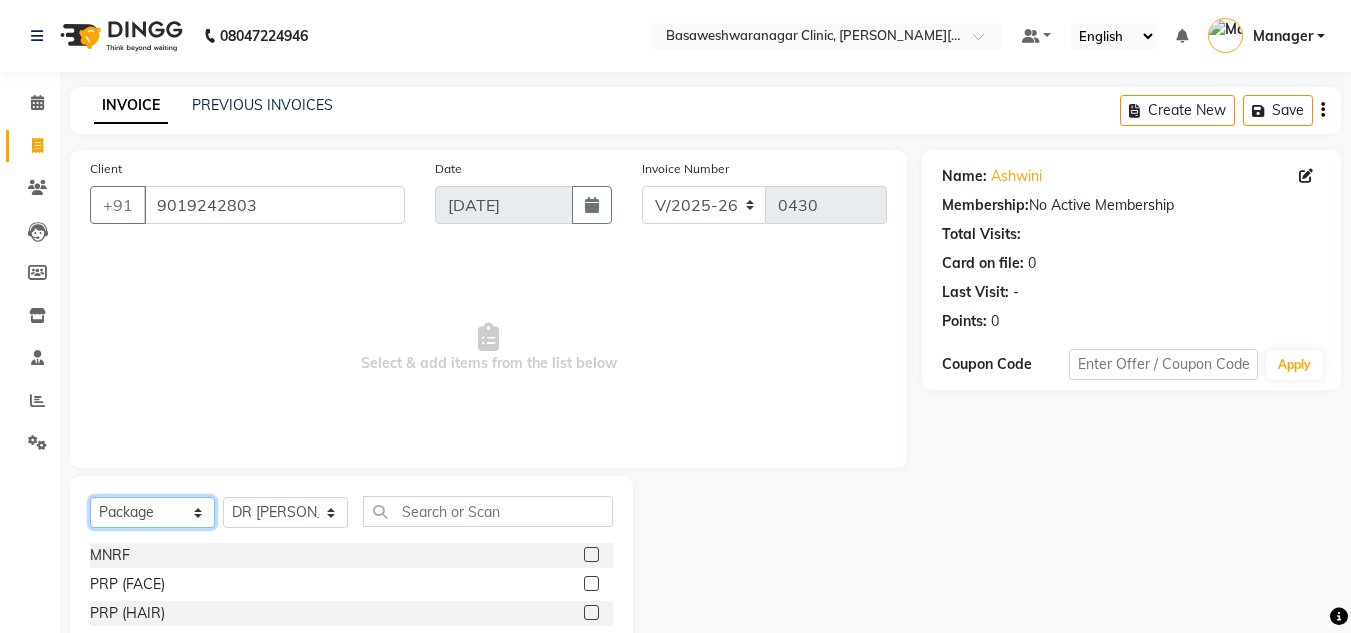 click on "Select  Service  Product  Membership  Package Voucher Prepaid Gift Card" 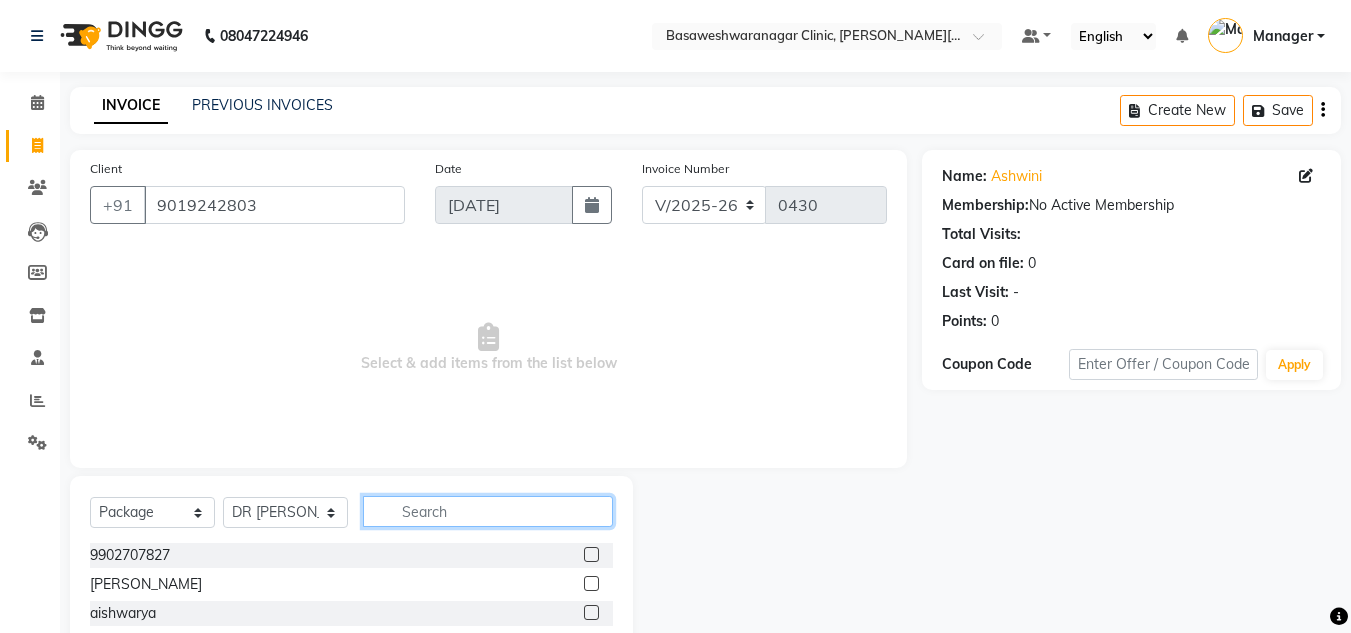 click 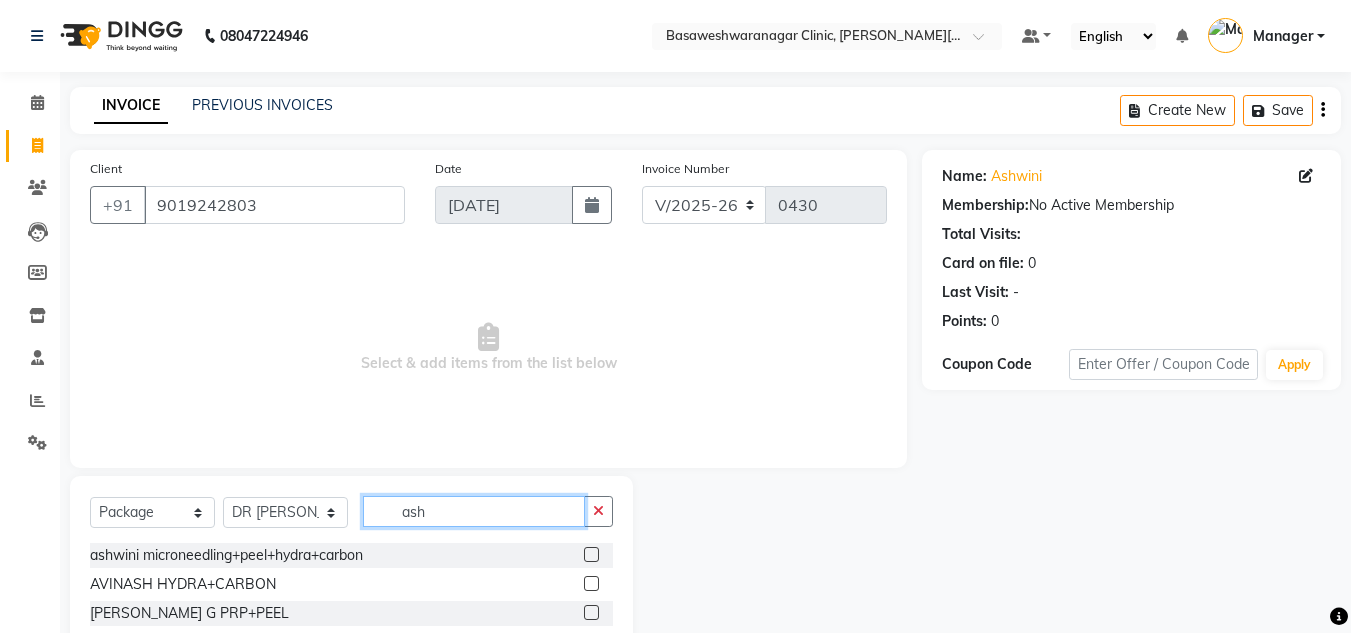 type on "ash" 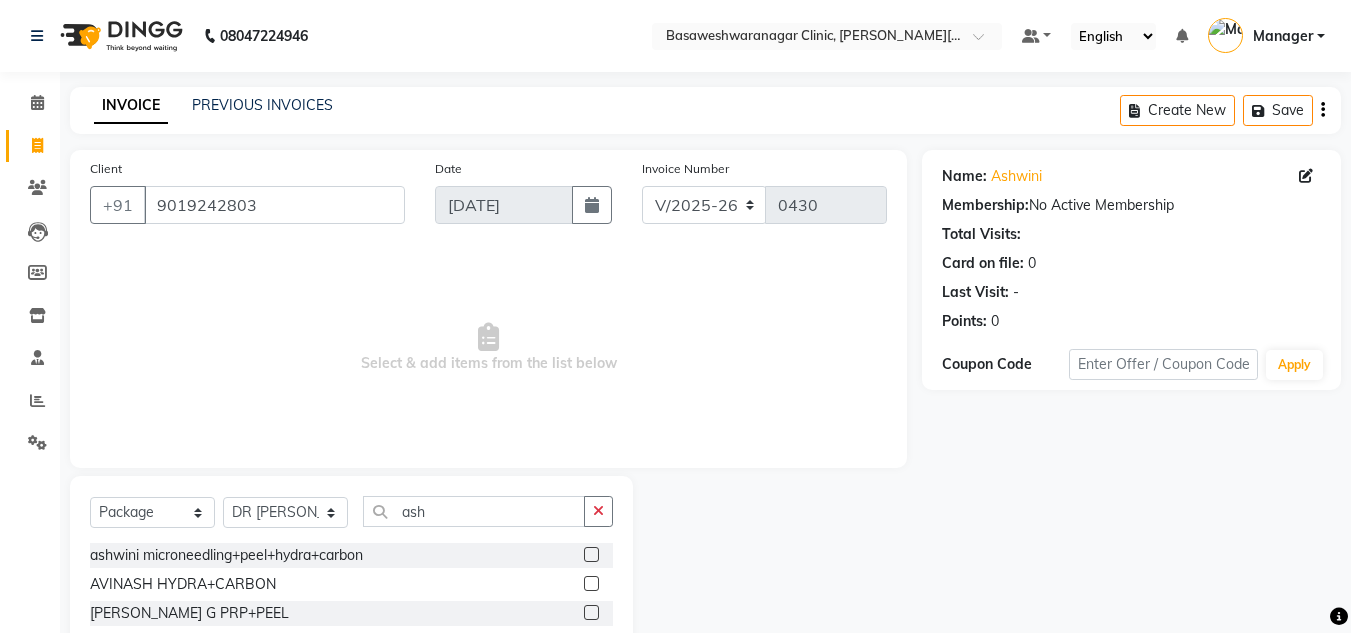 click 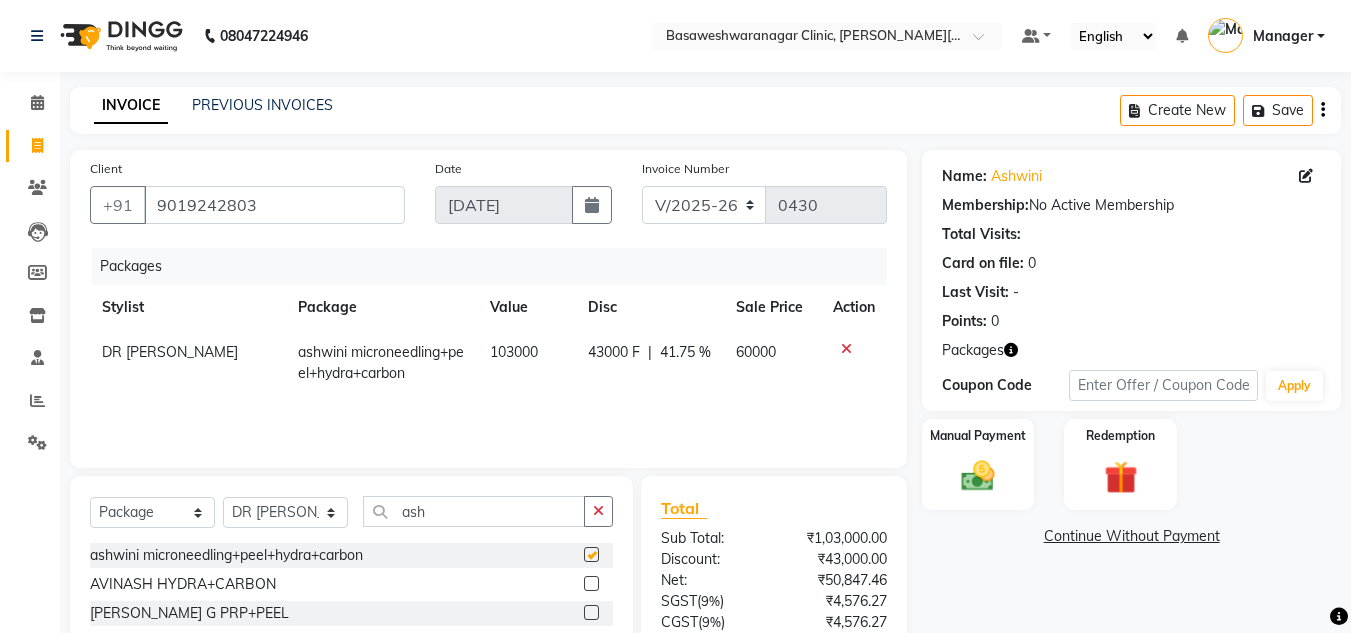 checkbox on "false" 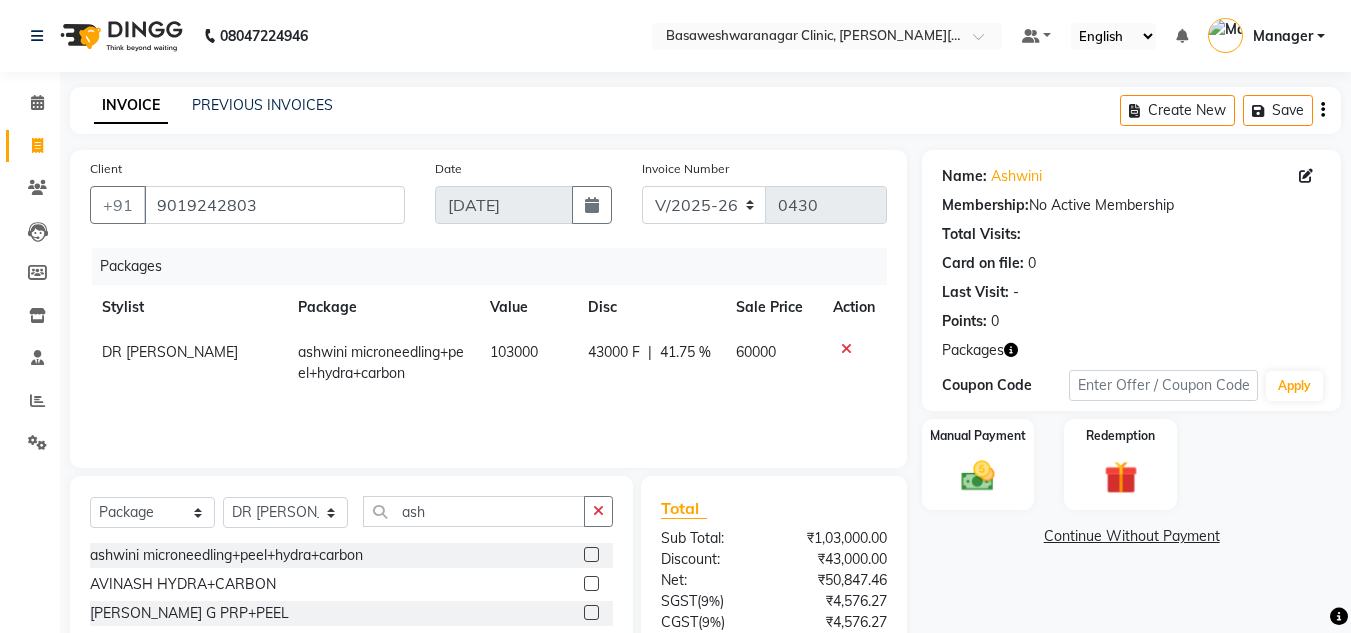 scroll, scrollTop: 168, scrollLeft: 0, axis: vertical 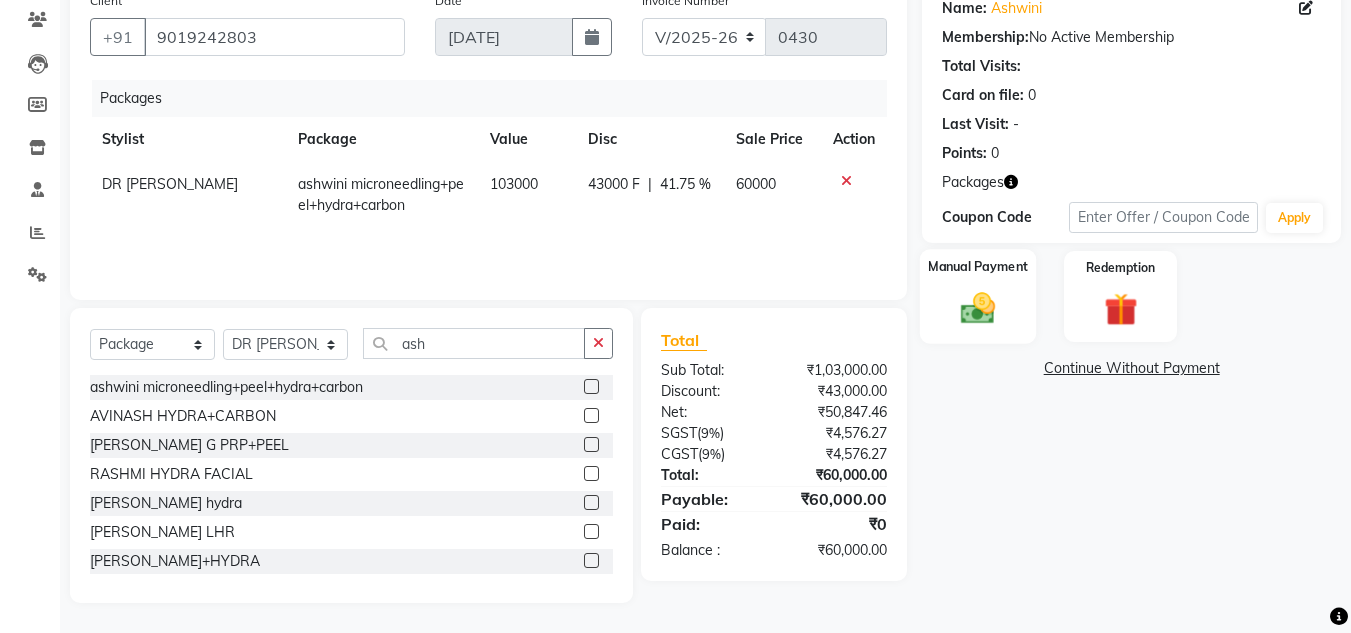click on "Manual Payment" 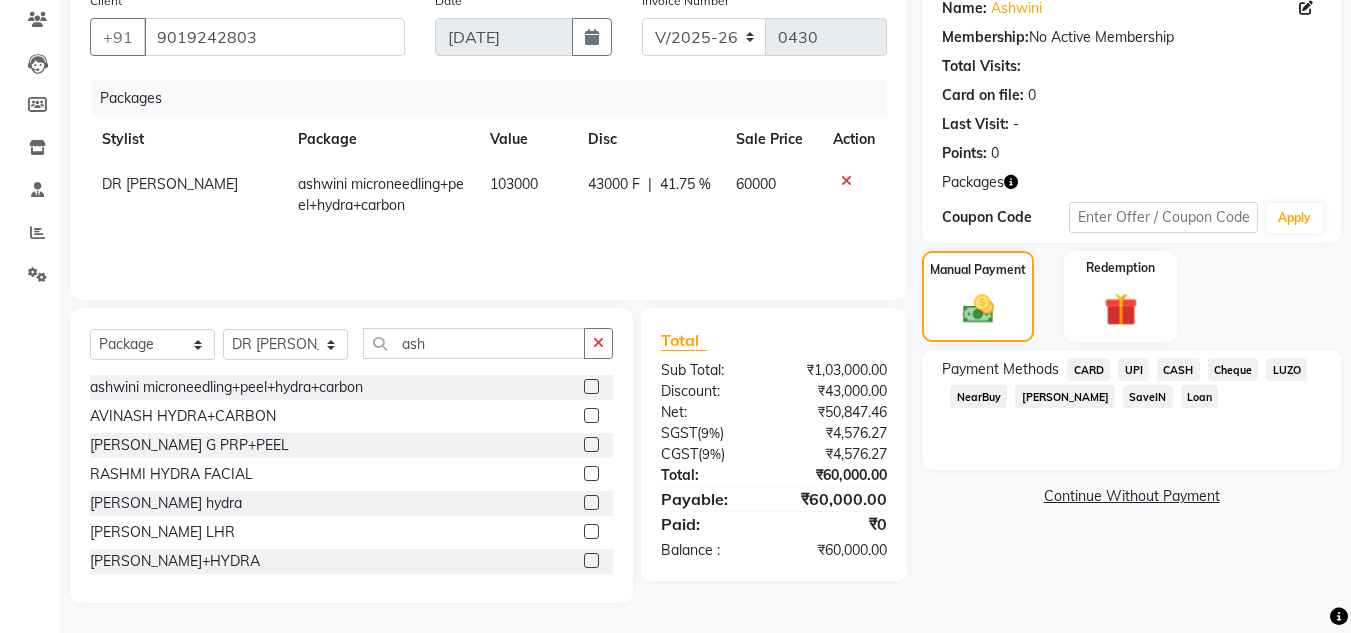 click on "UPI" 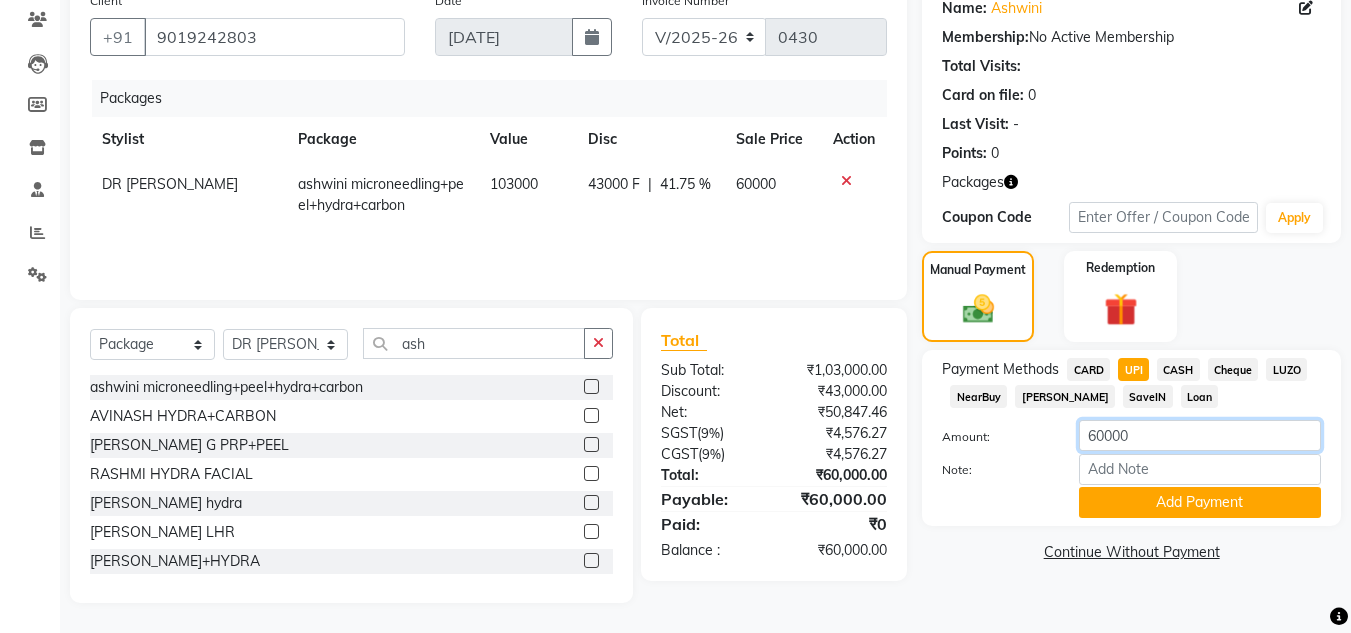 click on "60000" 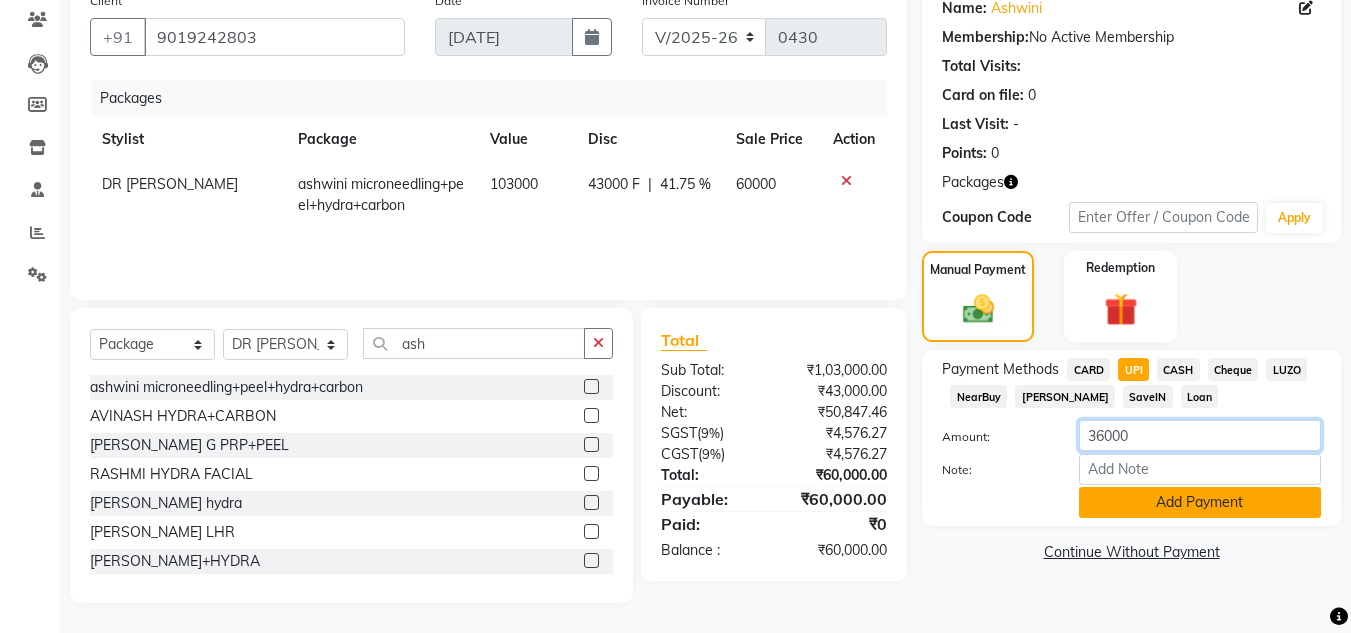 type on "36000" 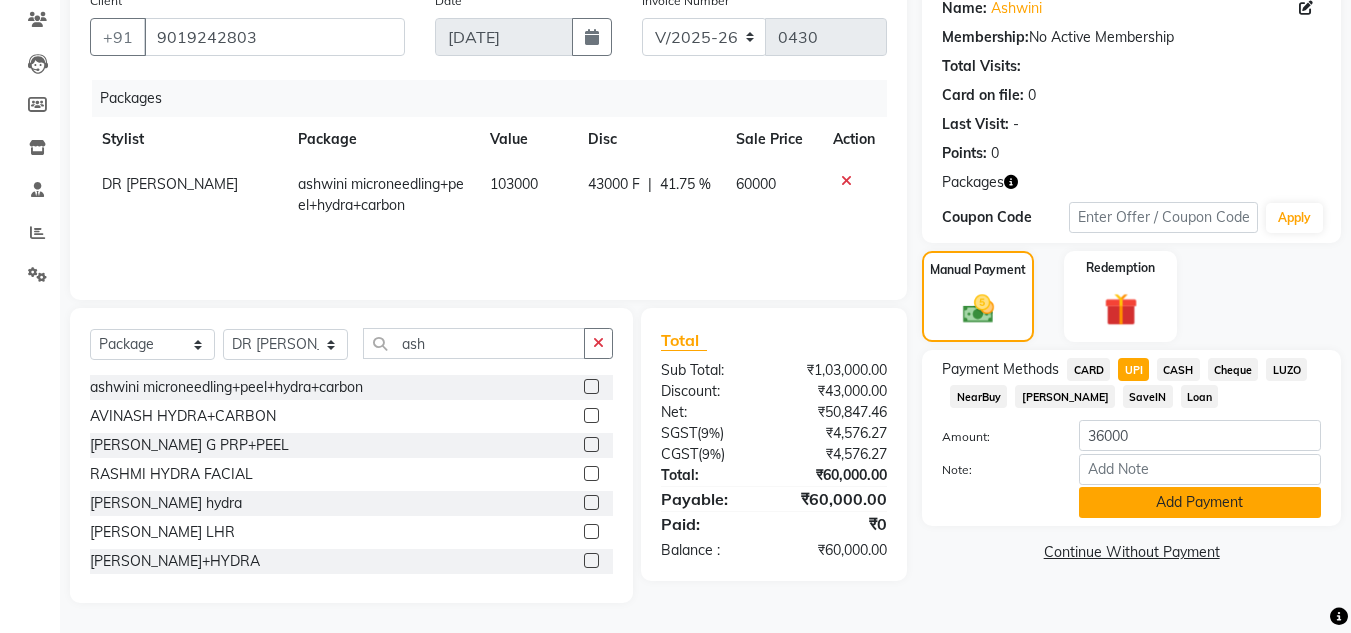 click on "Add Payment" 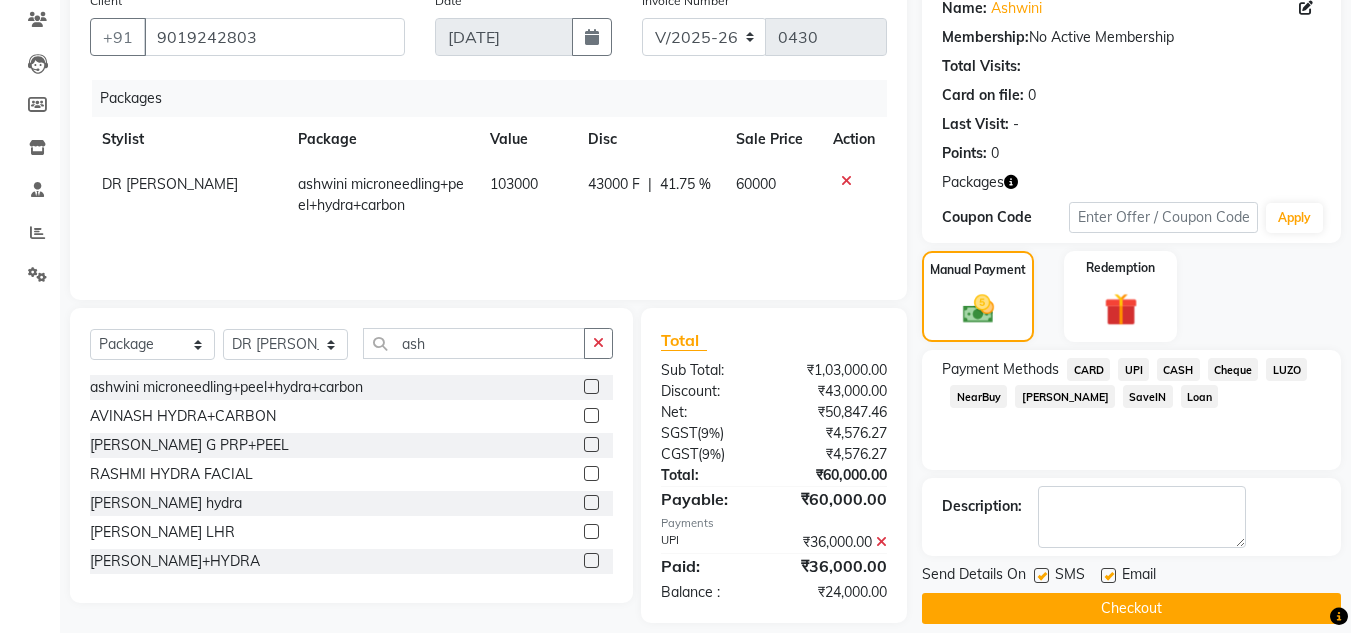 scroll, scrollTop: 189, scrollLeft: 0, axis: vertical 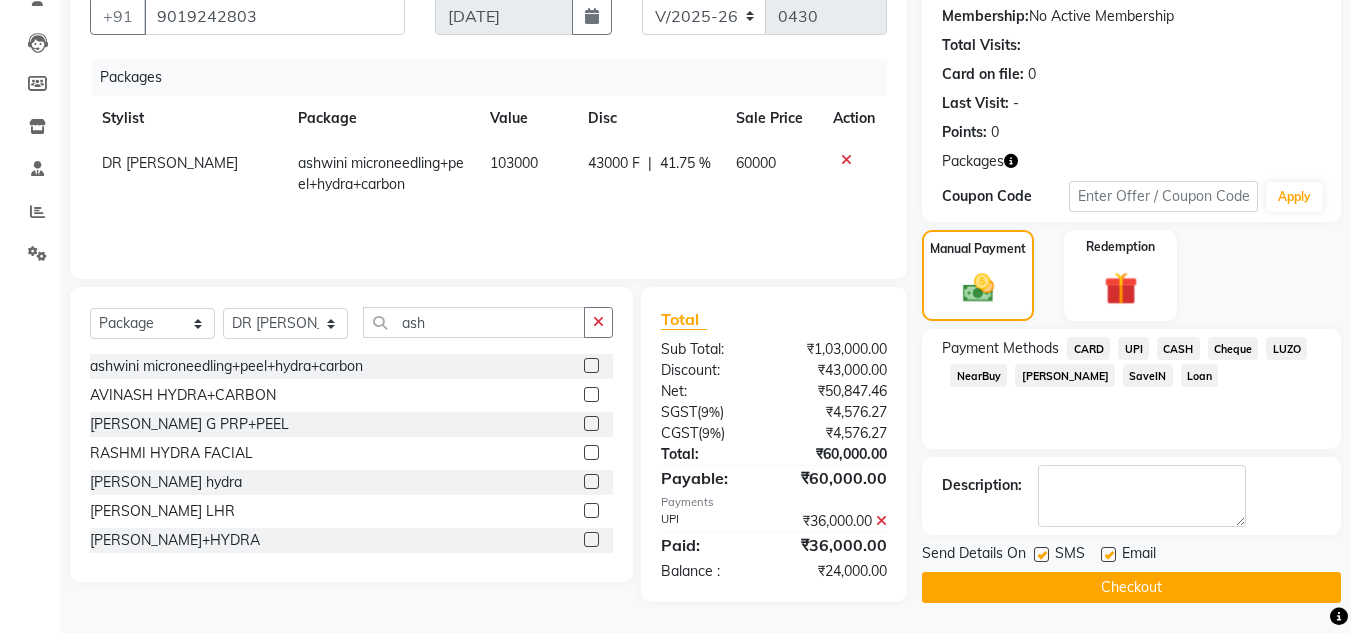 click on "Checkout" 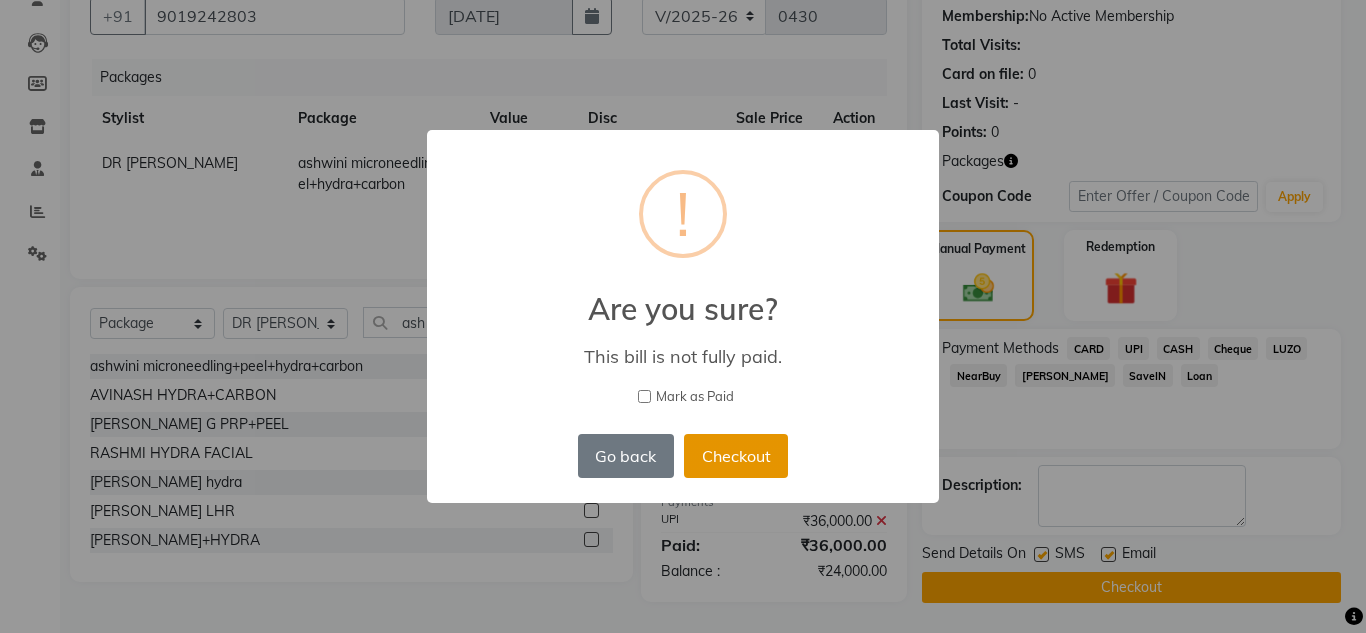 click on "Checkout" at bounding box center [736, 456] 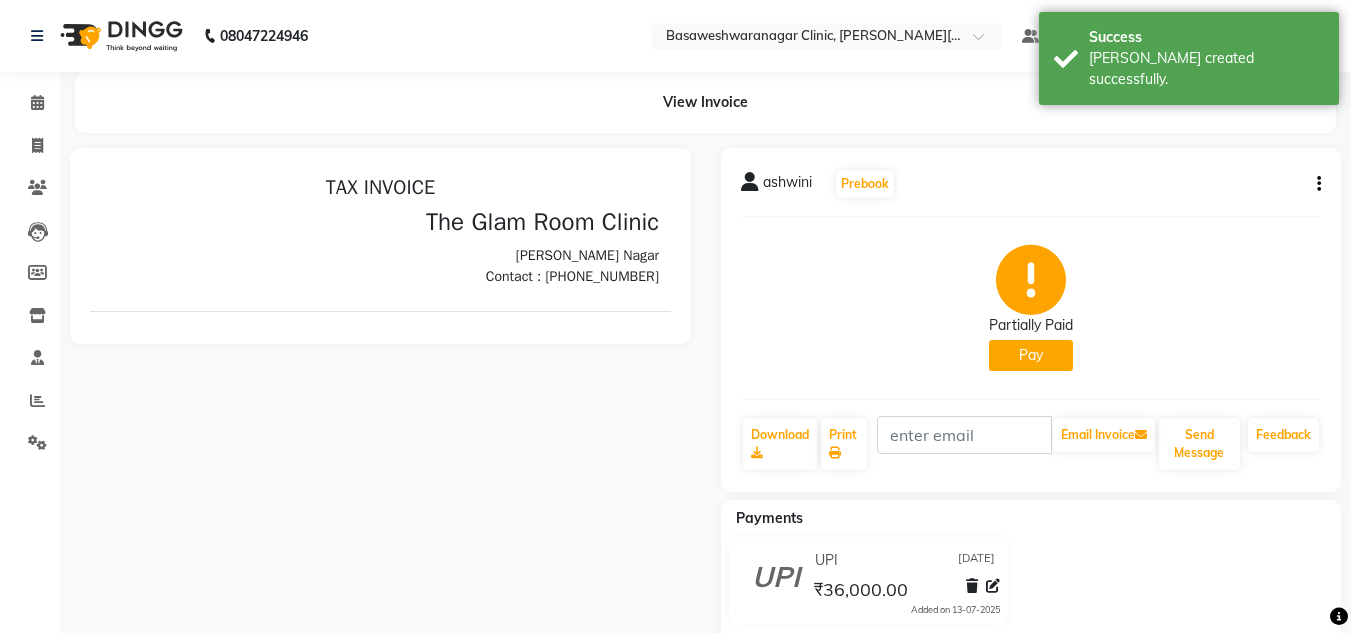 scroll, scrollTop: 0, scrollLeft: 0, axis: both 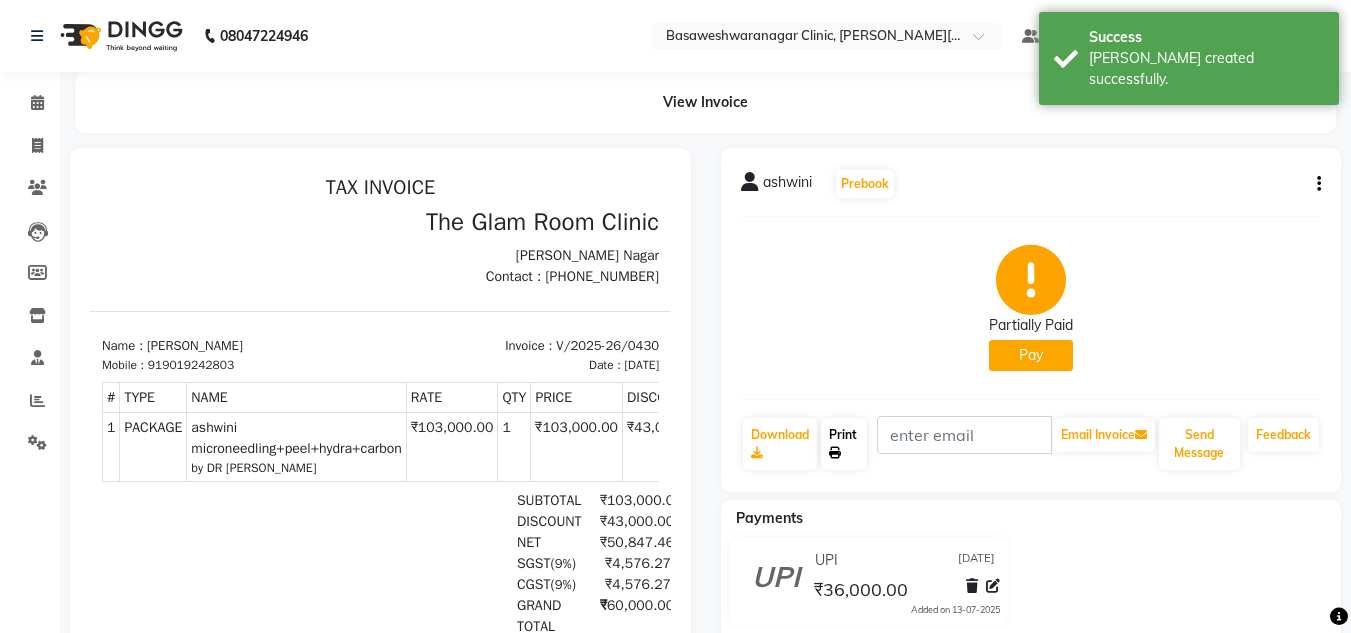 click on "Print" 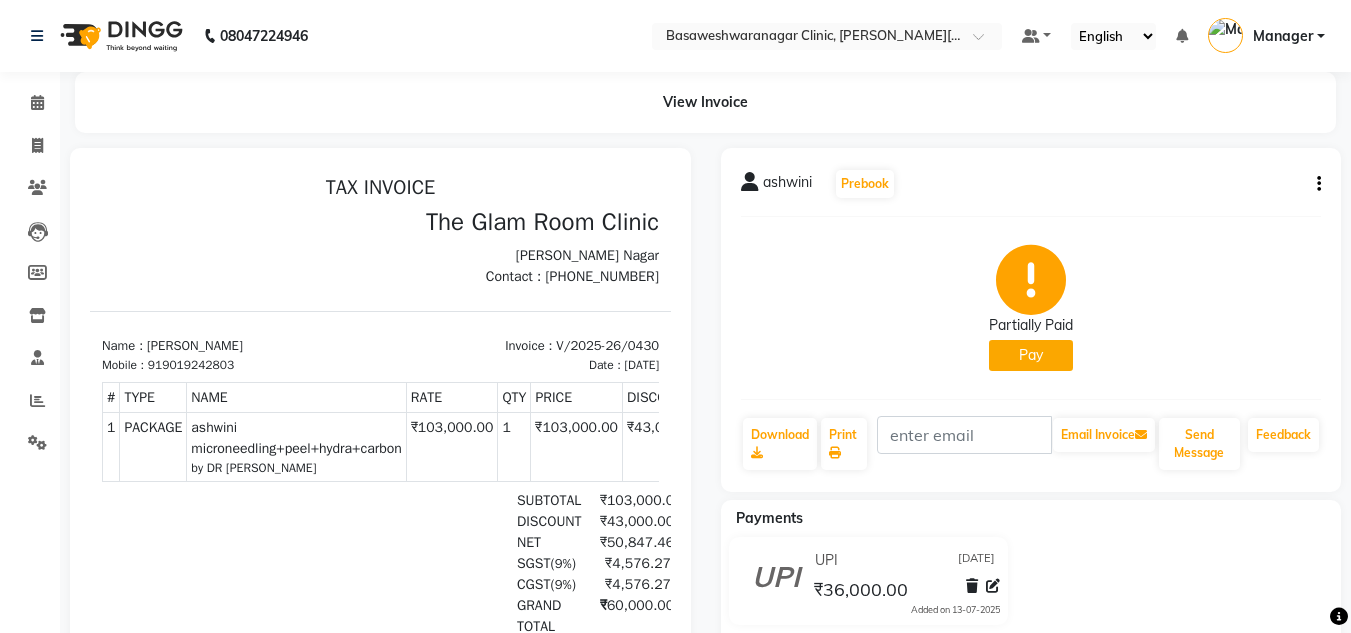 click at bounding box center (380, 505) 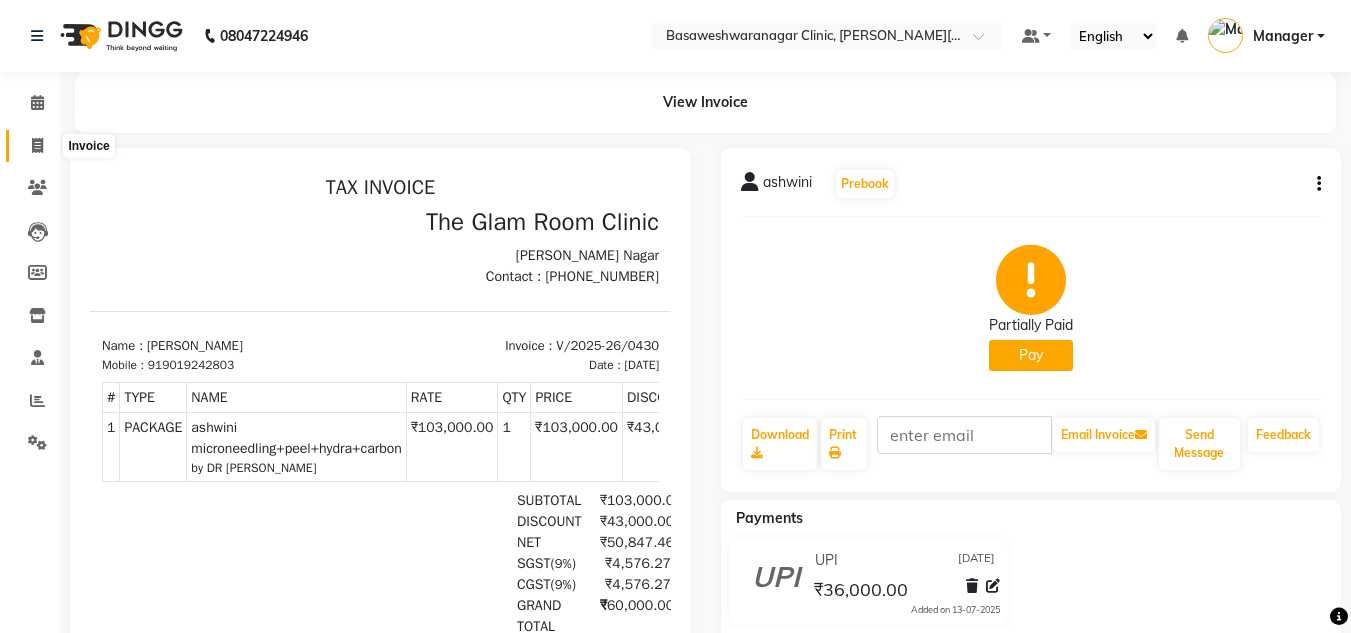 click 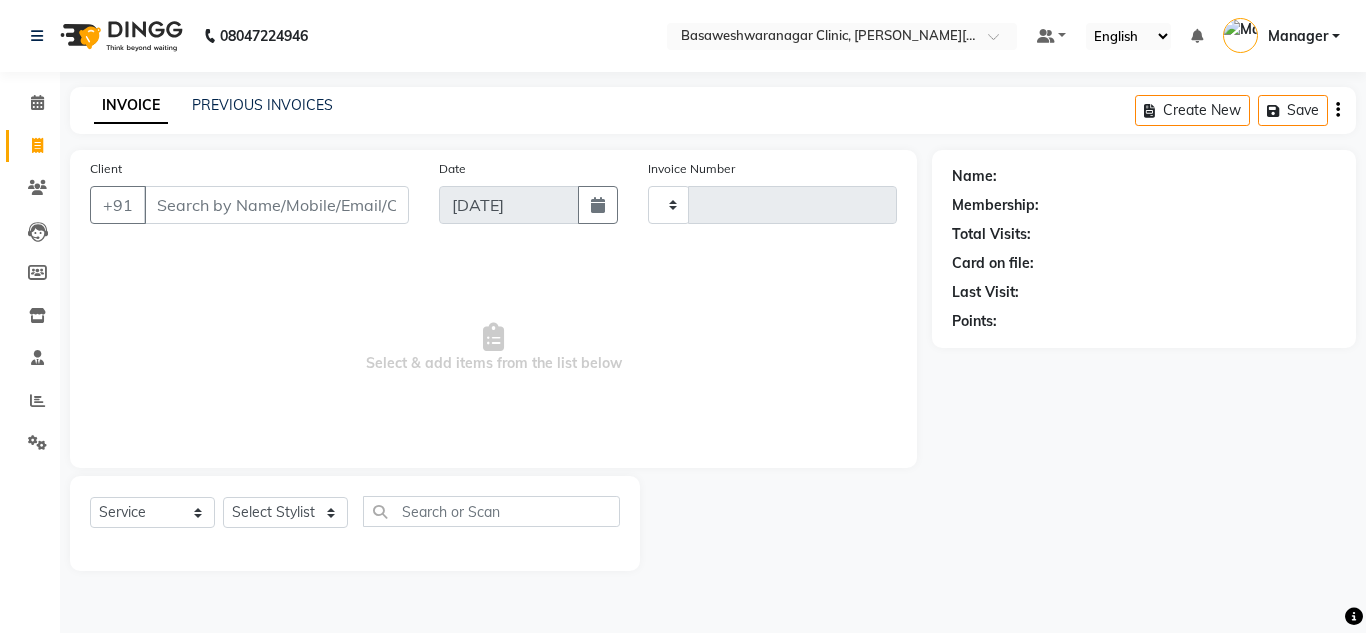 type on "0431" 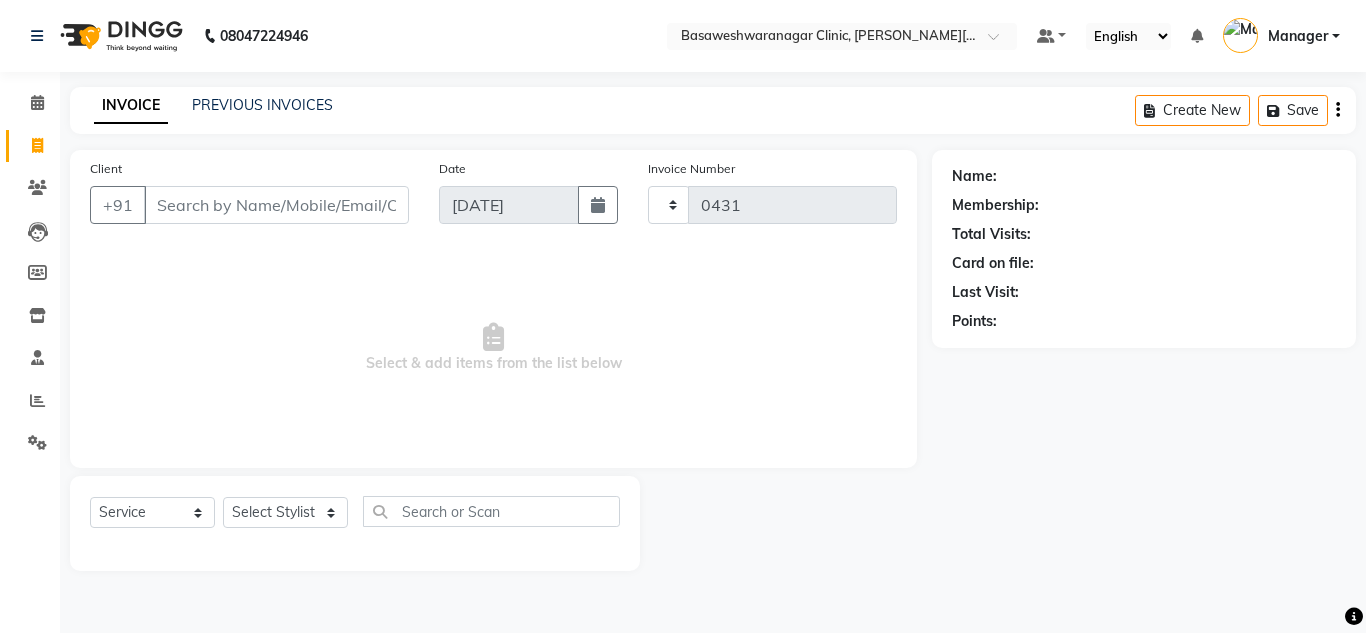 select on "7441" 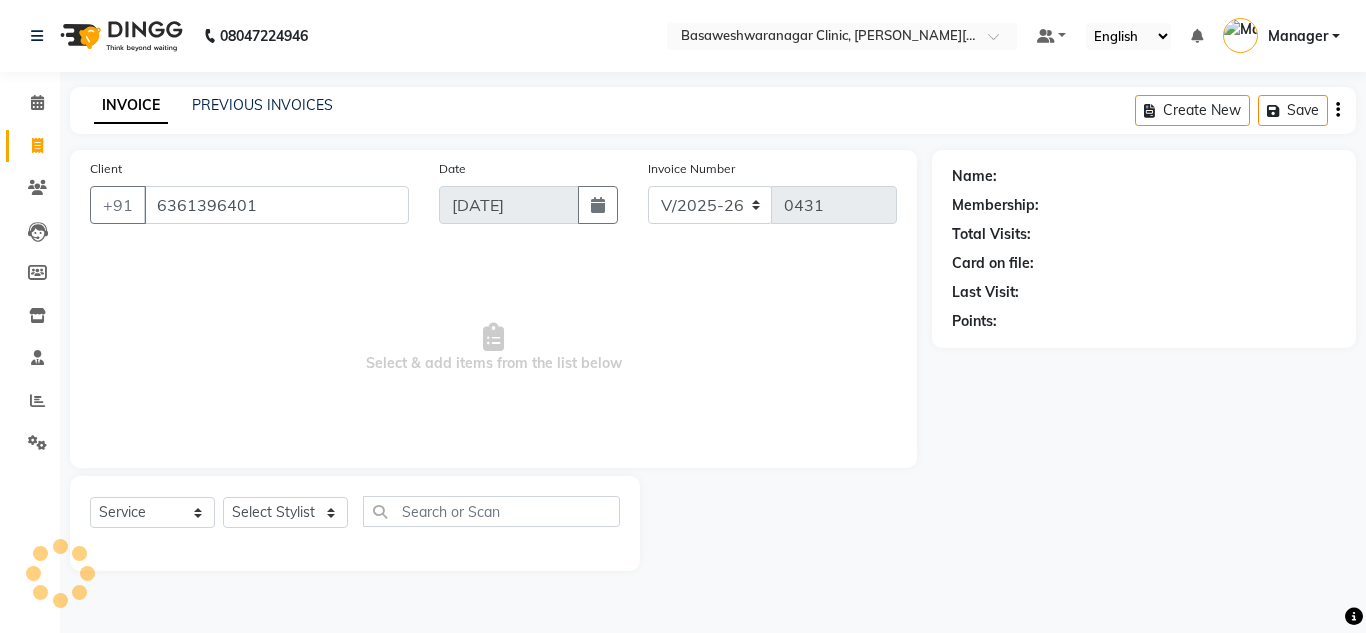 type on "6361396401" 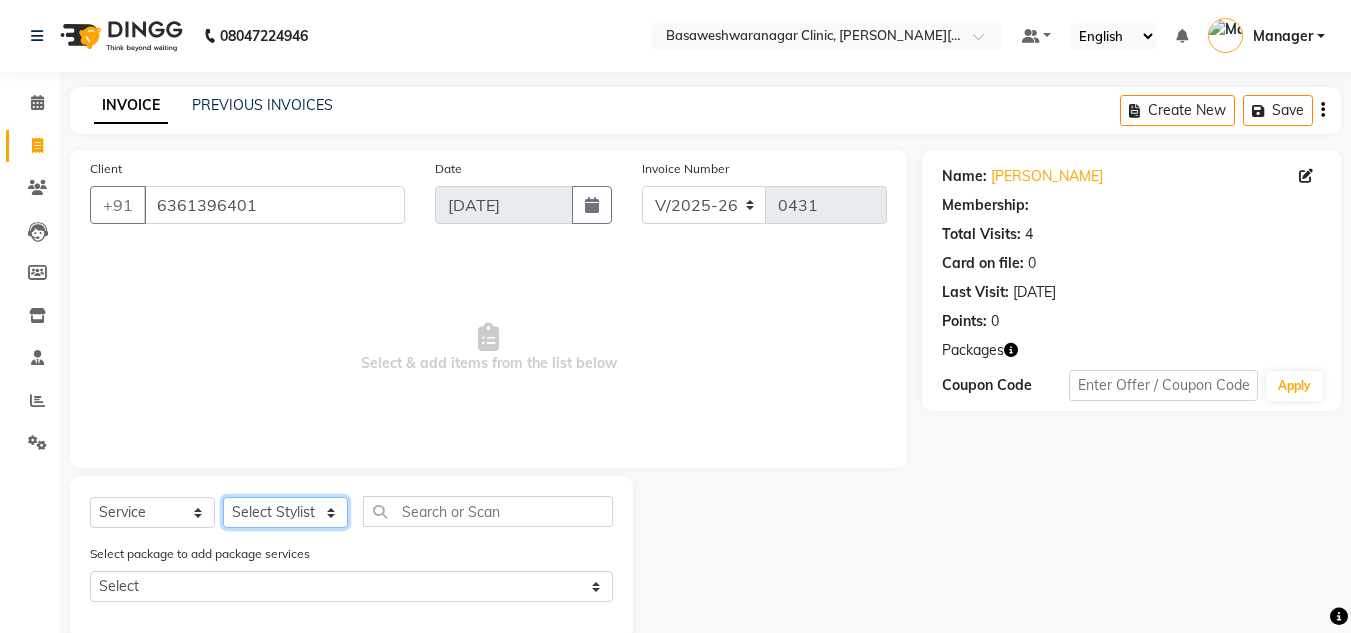 click on "Select Stylist [PERSON_NAME] [PERSON_NAME] Manager NAVYA [PERSON_NAME] shangnimwom [PERSON_NAME]" 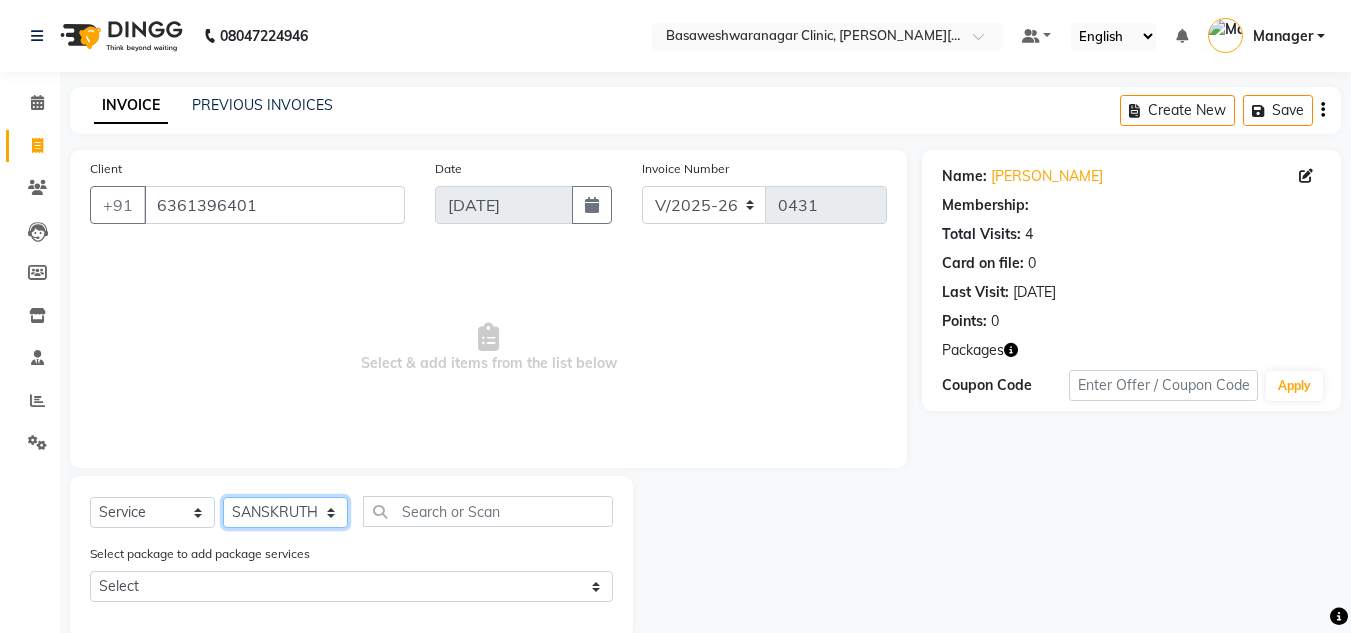 click on "Select Stylist [PERSON_NAME] [PERSON_NAME] Manager NAVYA [PERSON_NAME] shangnimwom [PERSON_NAME]" 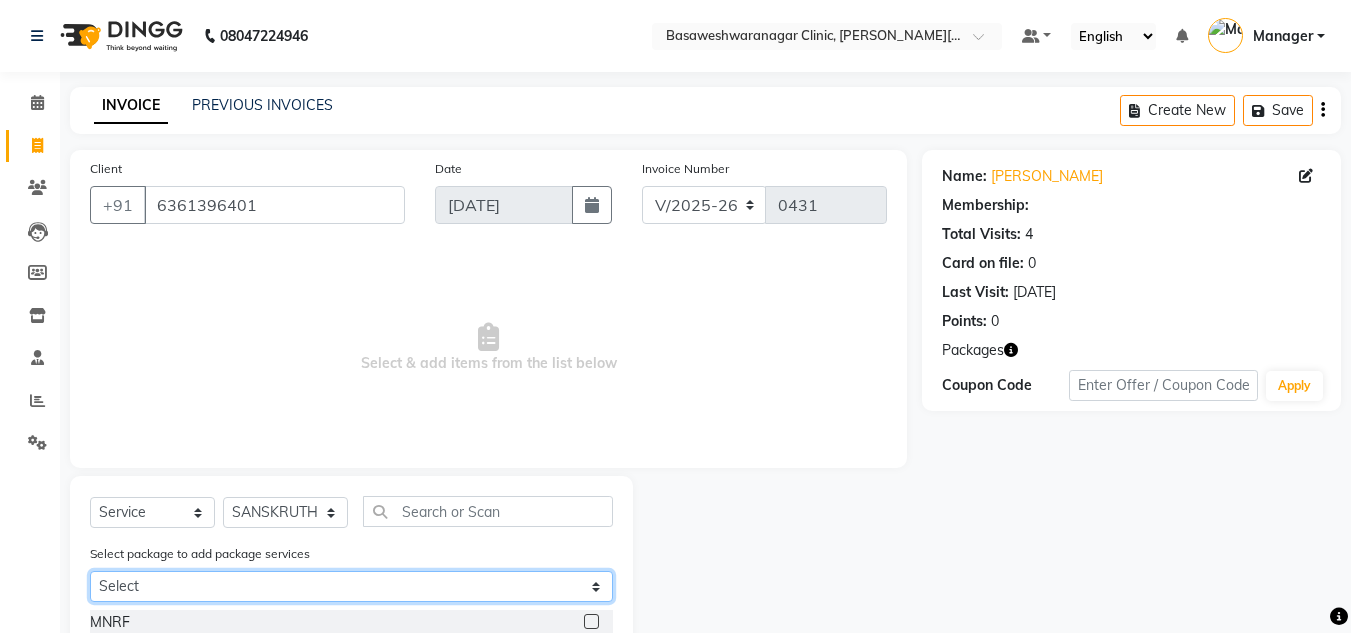 click on "Select [PERSON_NAME] LHR [PERSON_NAME] hydra" 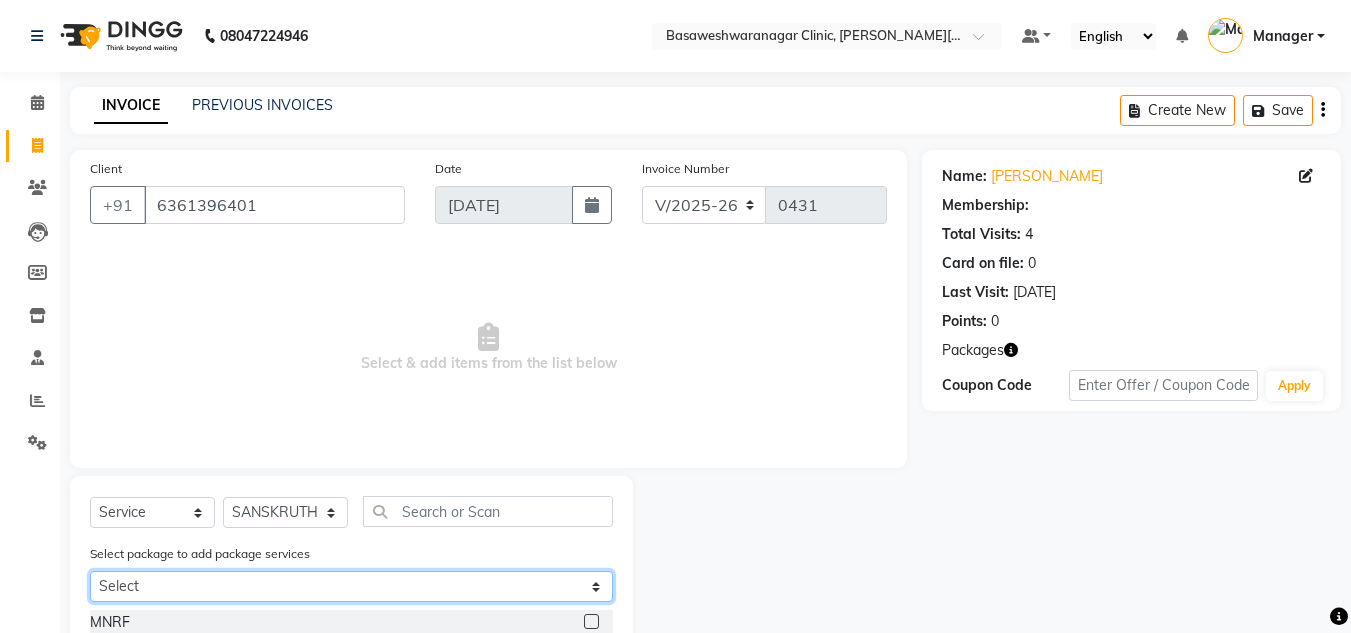 select on "1: Object" 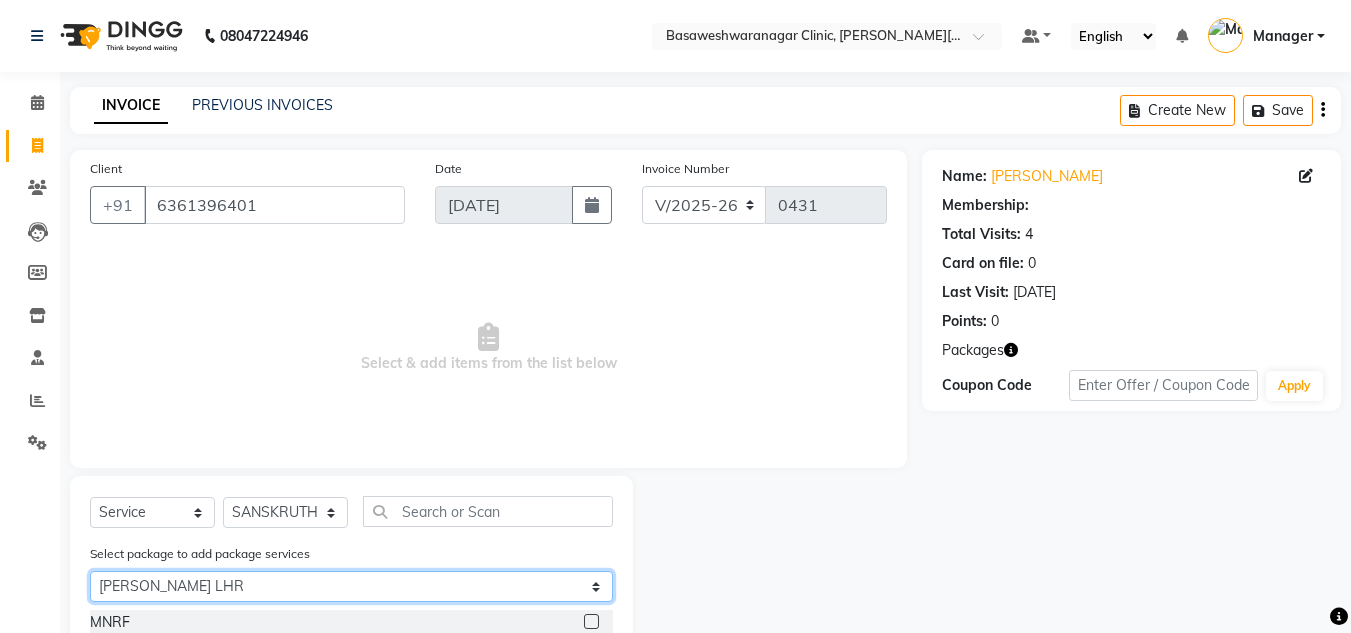 click on "Select [PERSON_NAME] LHR [PERSON_NAME] hydra" 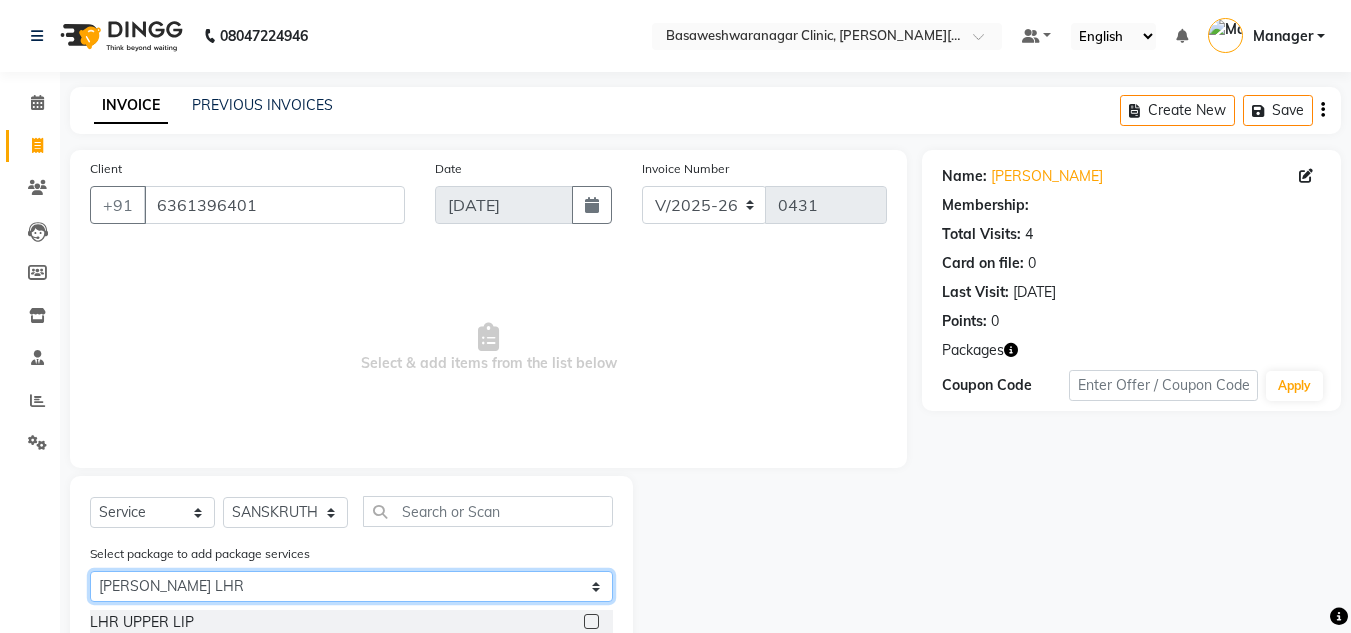 scroll, scrollTop: 64, scrollLeft: 0, axis: vertical 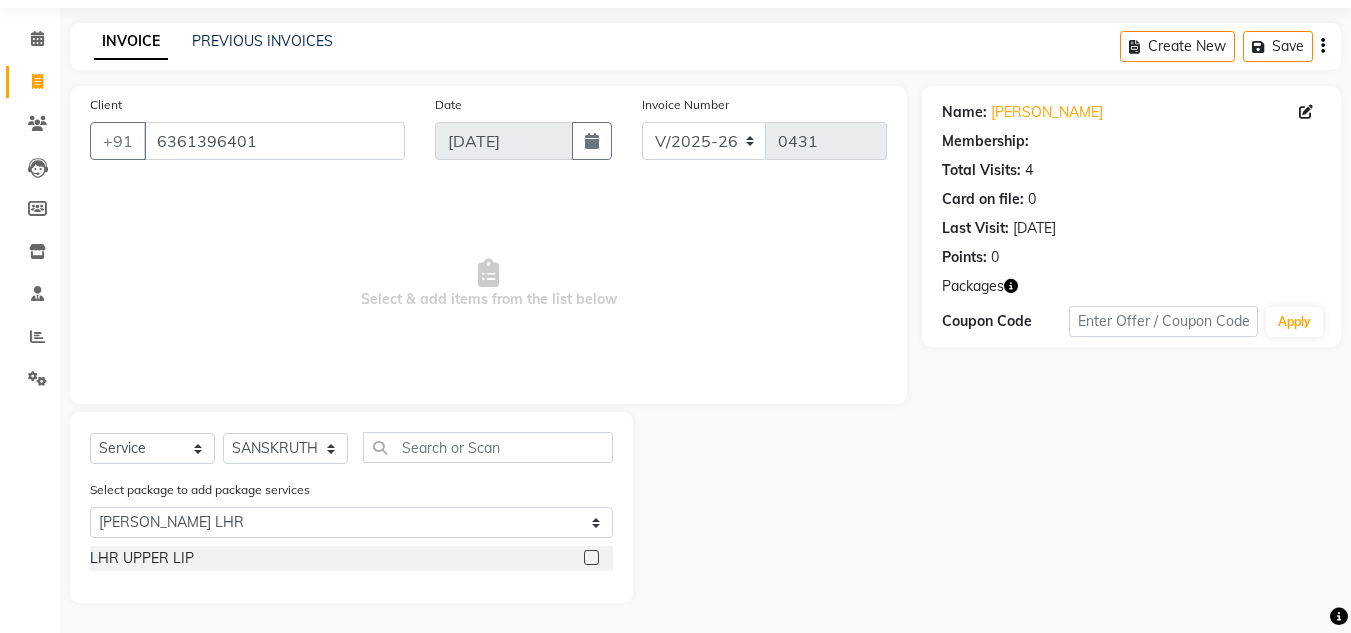 click 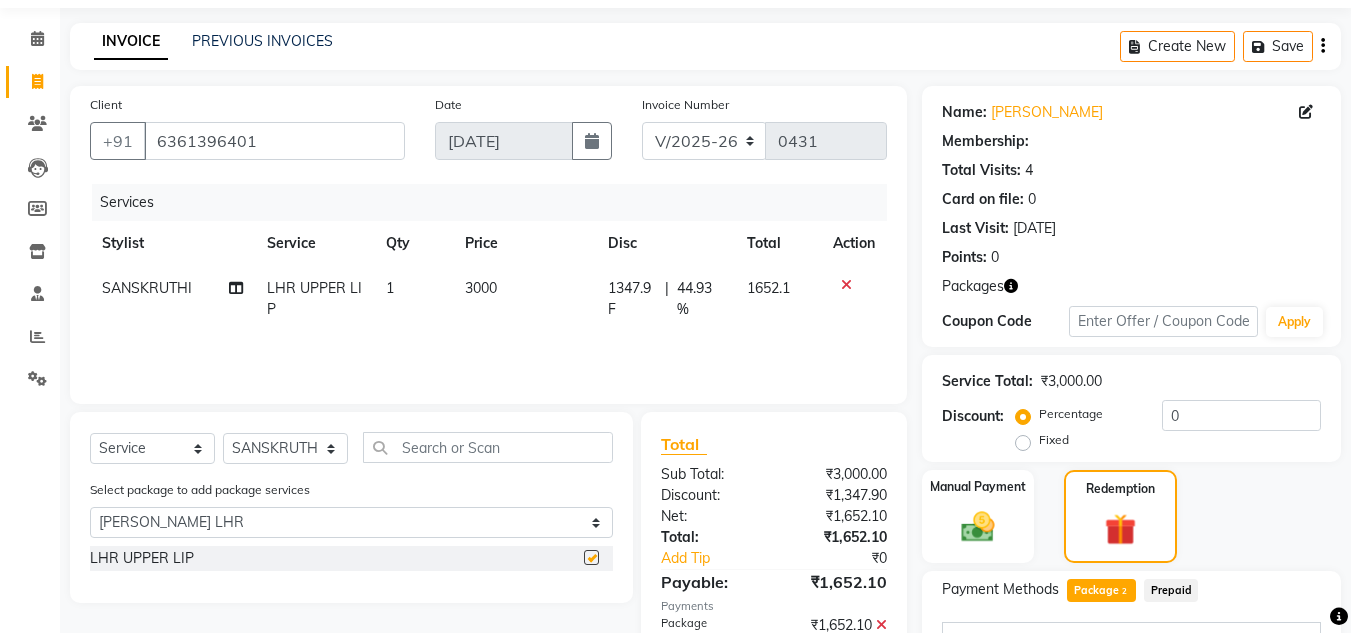 checkbox on "false" 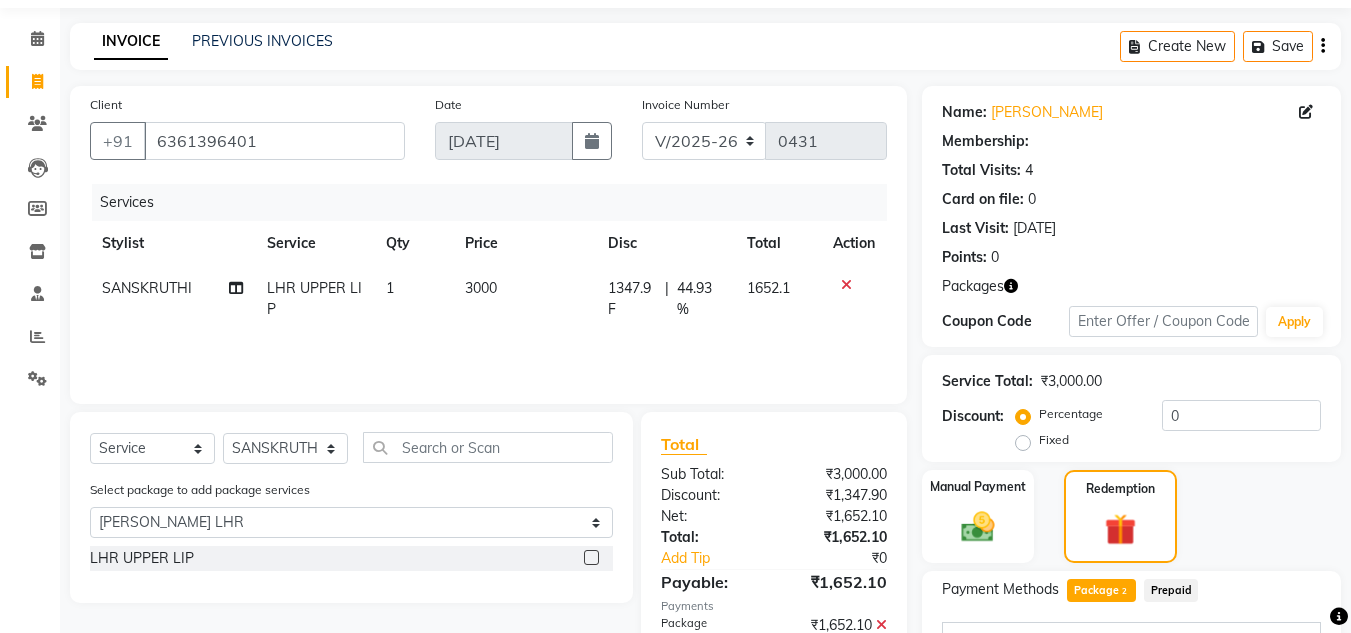 scroll, scrollTop: 402, scrollLeft: 0, axis: vertical 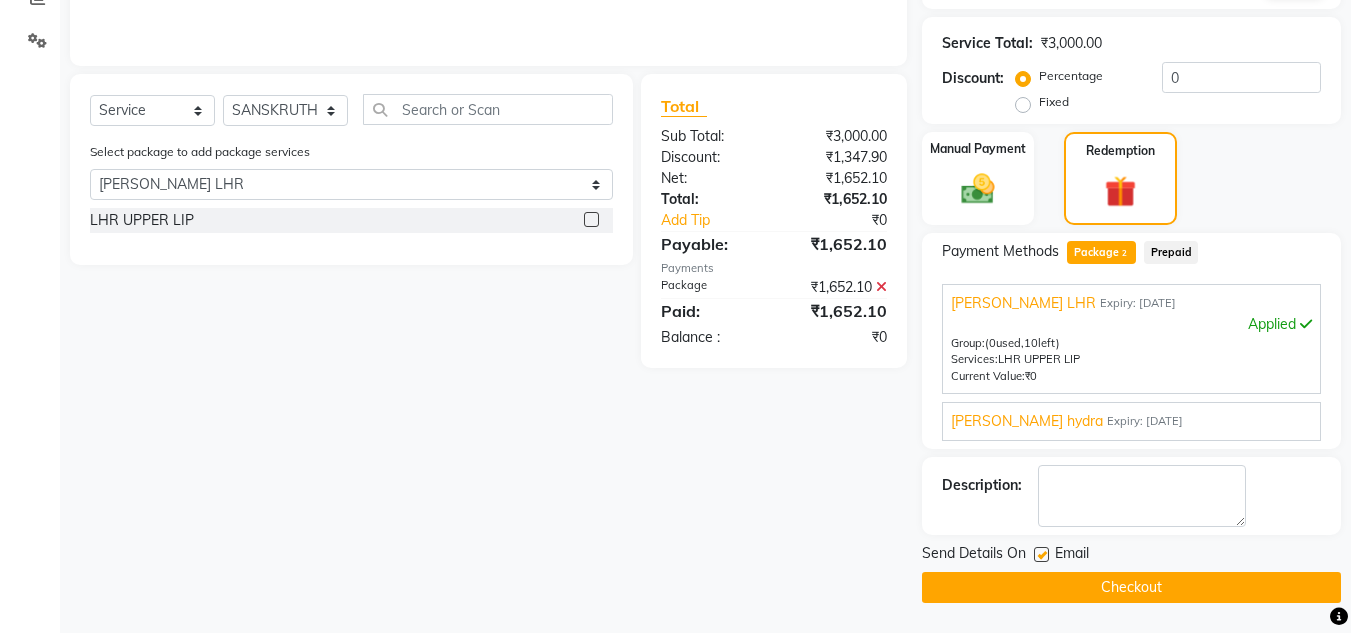 click on "Checkout" 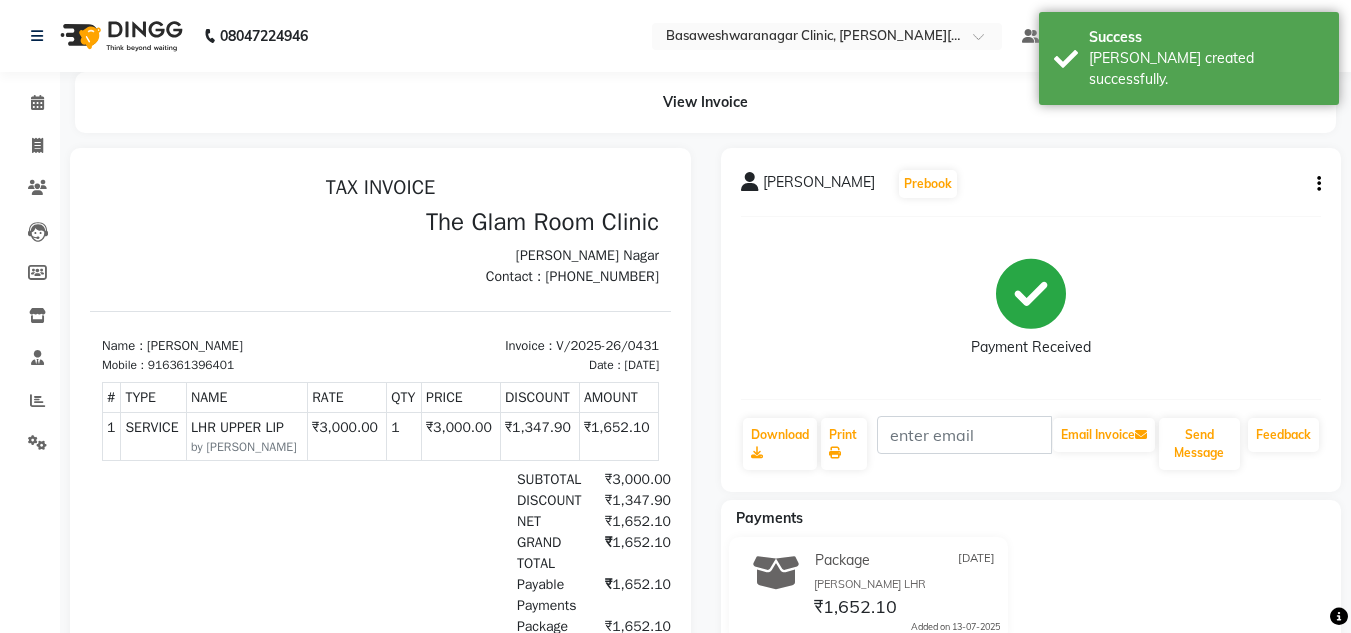 scroll, scrollTop: 0, scrollLeft: 0, axis: both 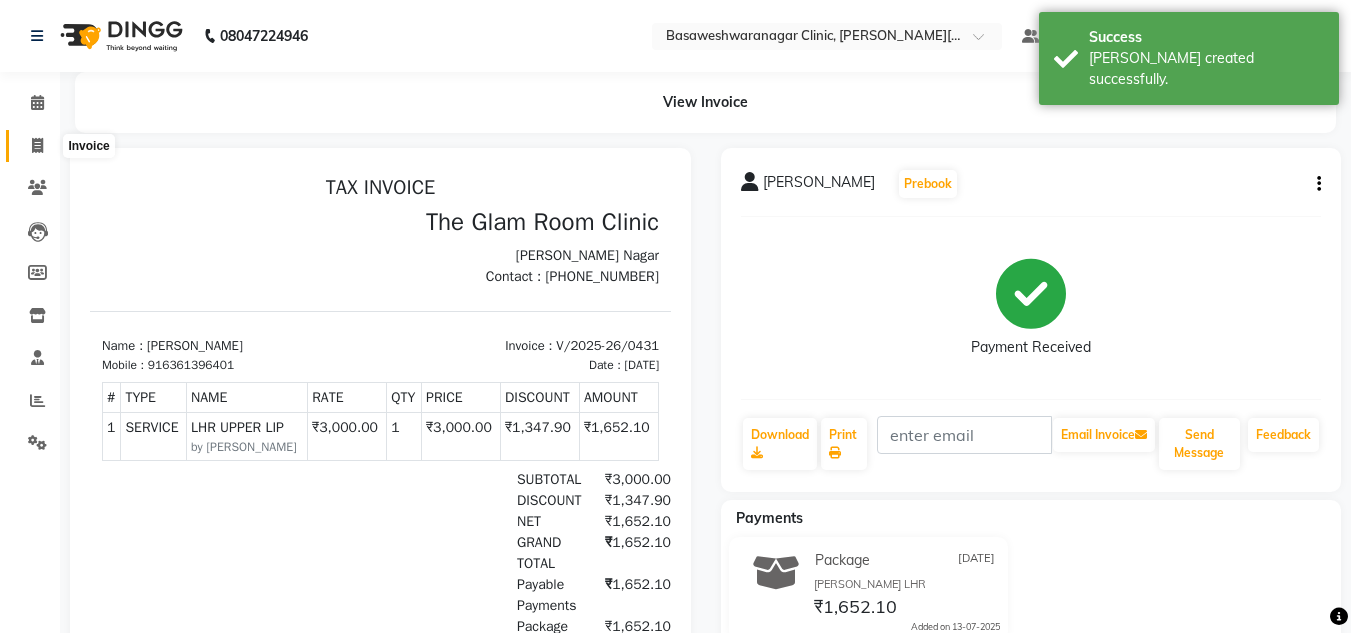 click 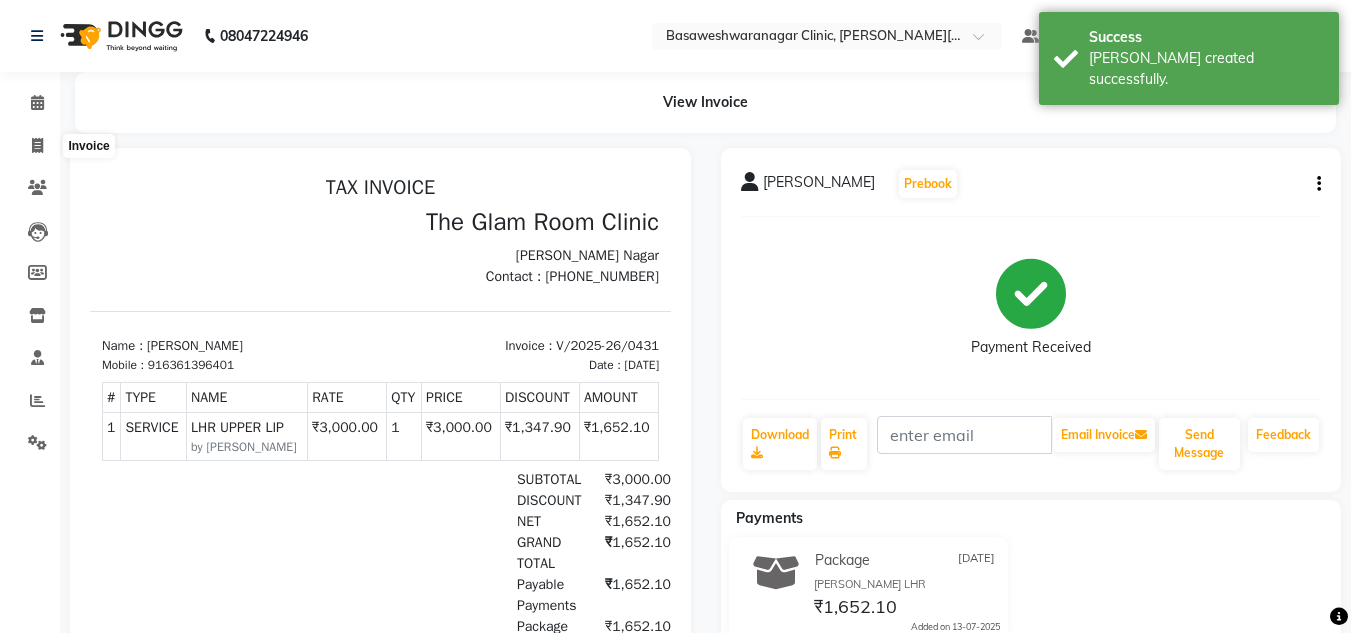 select on "service" 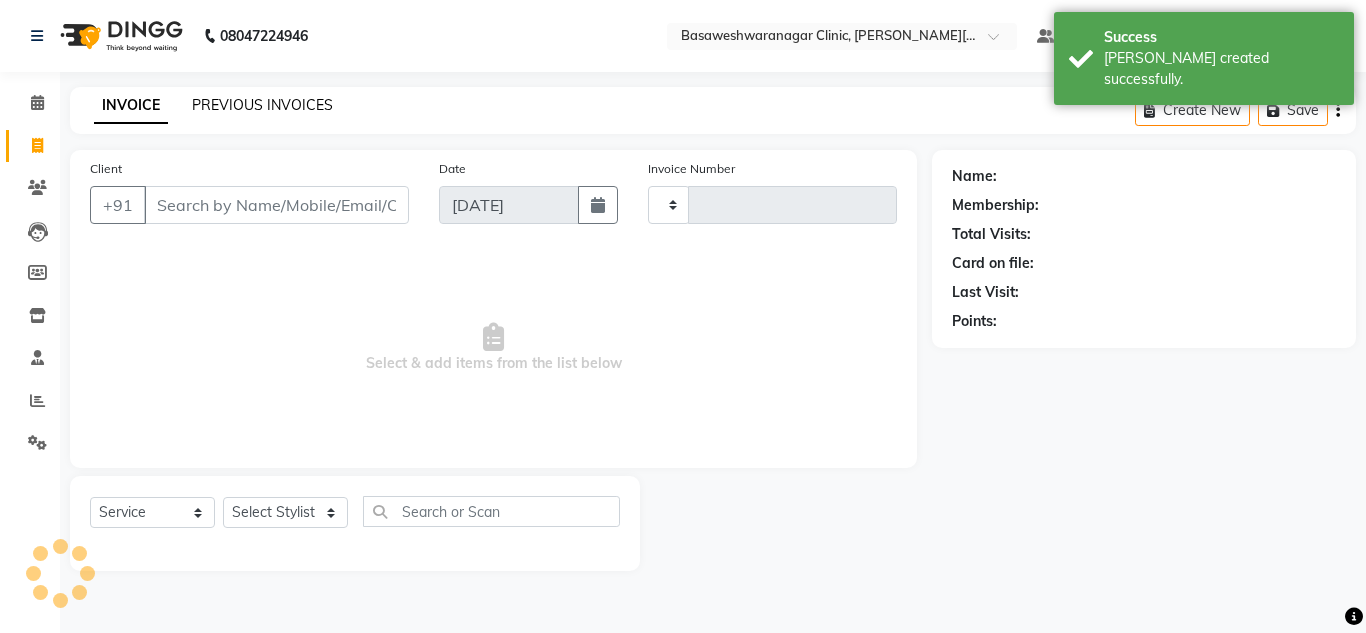 type on "0432" 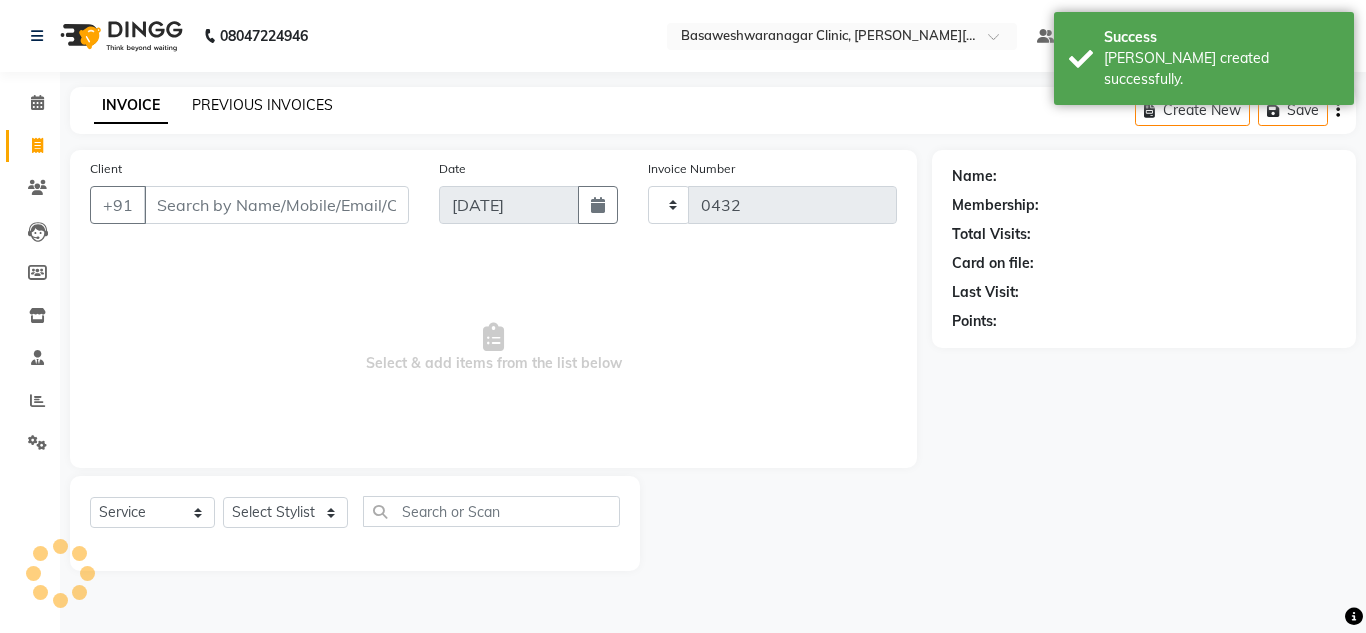 select on "7441" 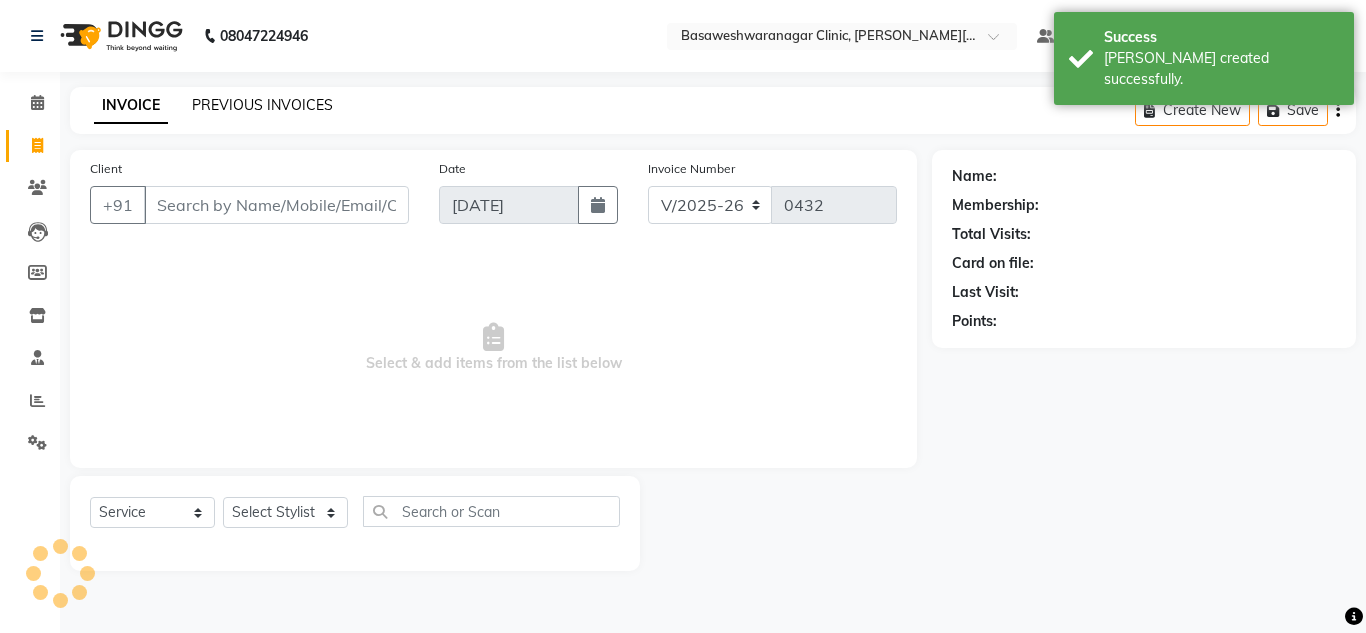 click on "PREVIOUS INVOICES" 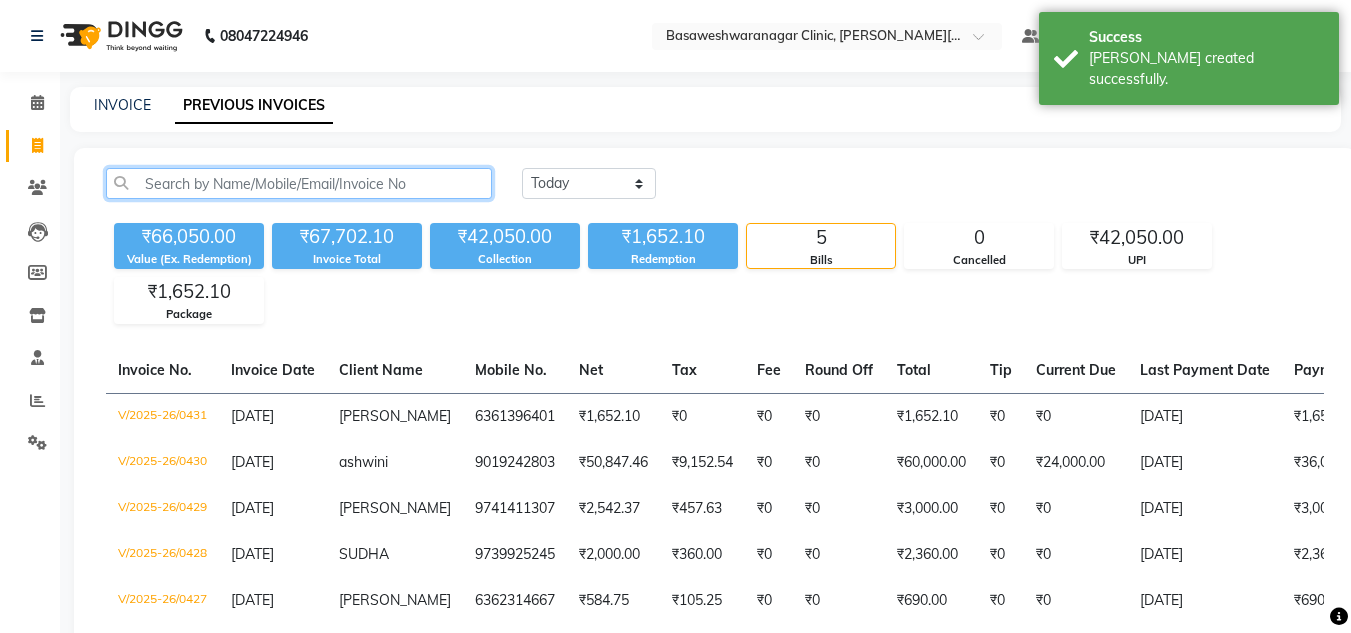 click 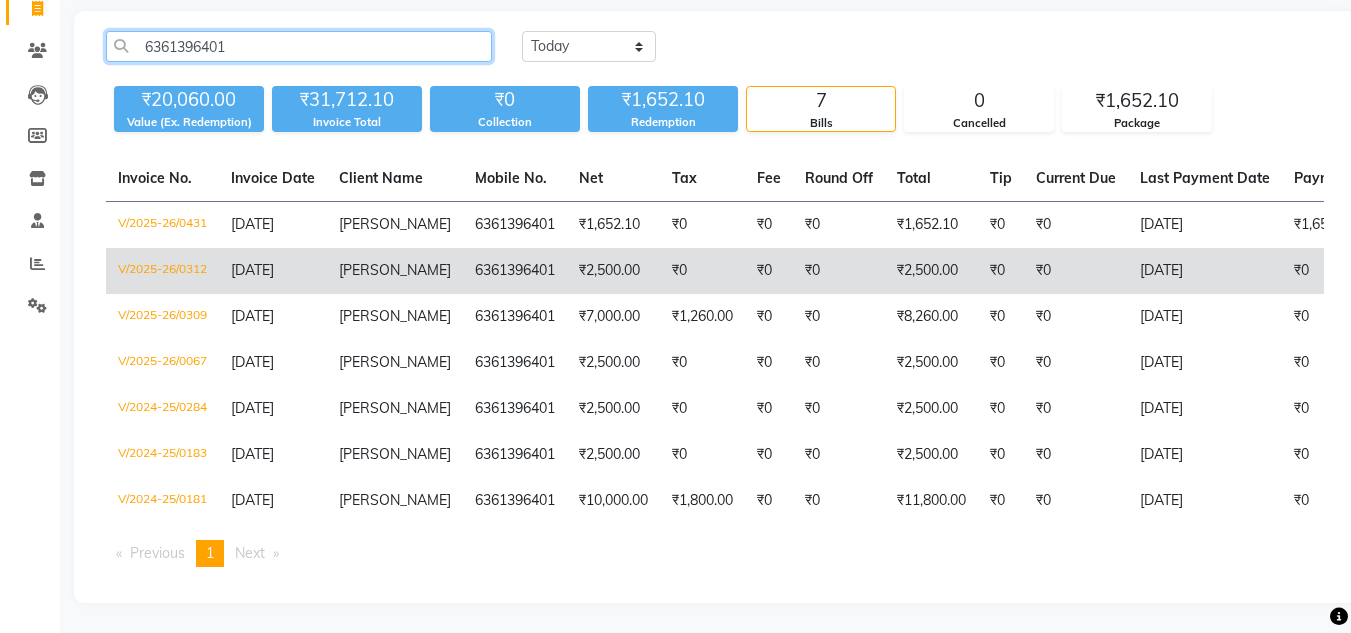 scroll, scrollTop: 0, scrollLeft: 0, axis: both 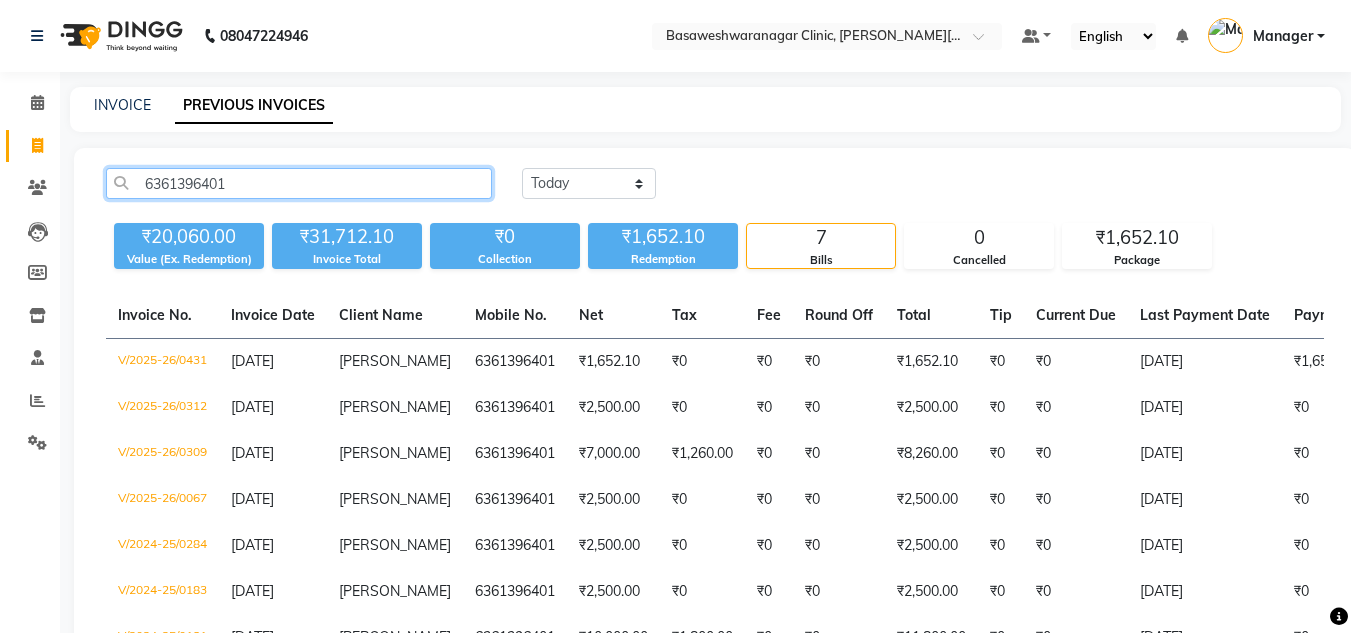 click on "6361396401" 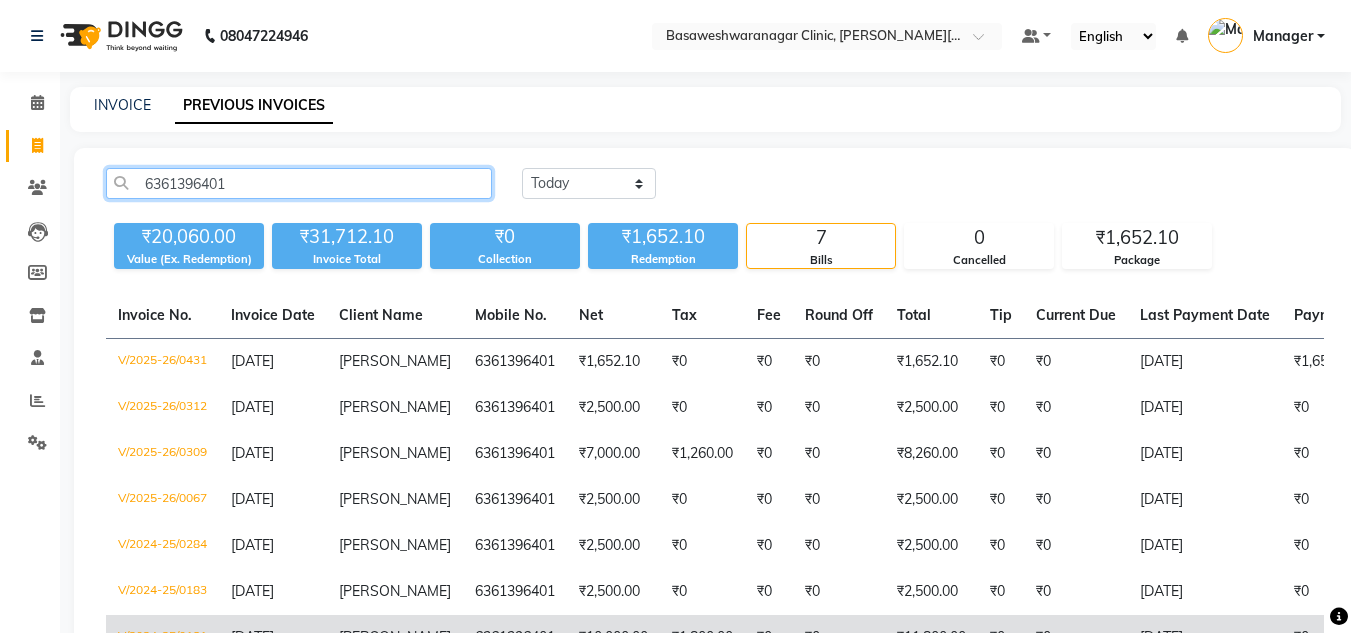 type on "6361396401" 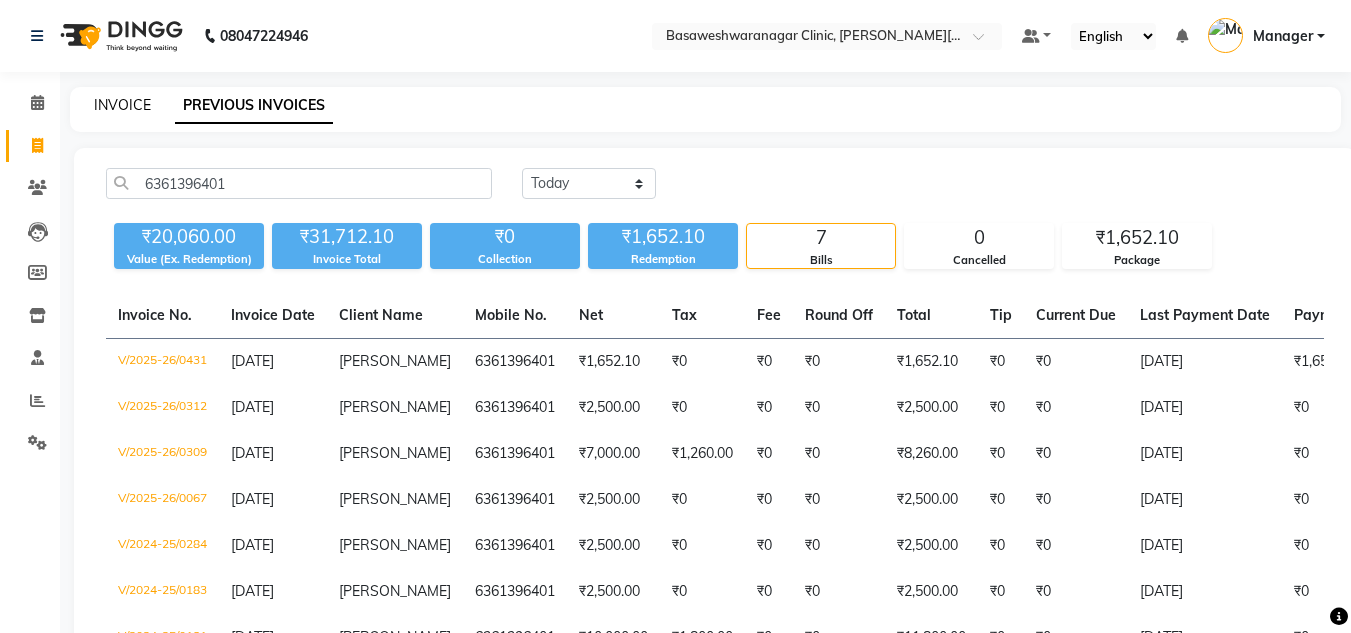 click on "INVOICE" 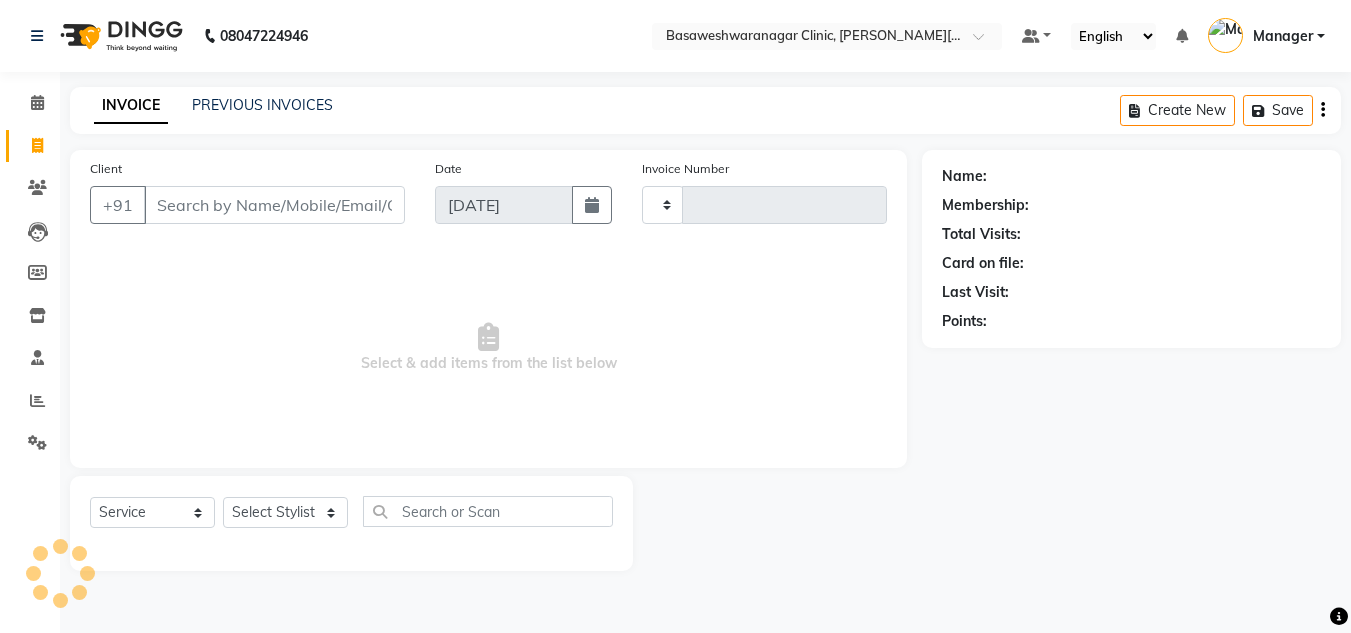 type on "0432" 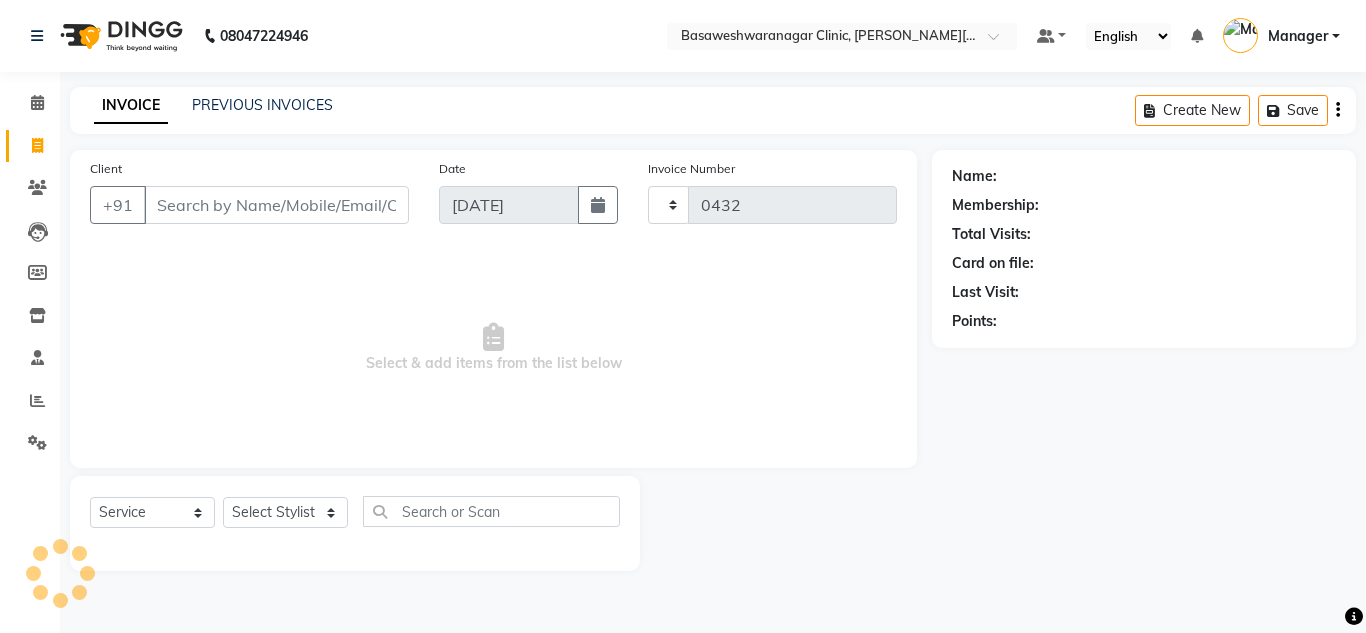 select on "7441" 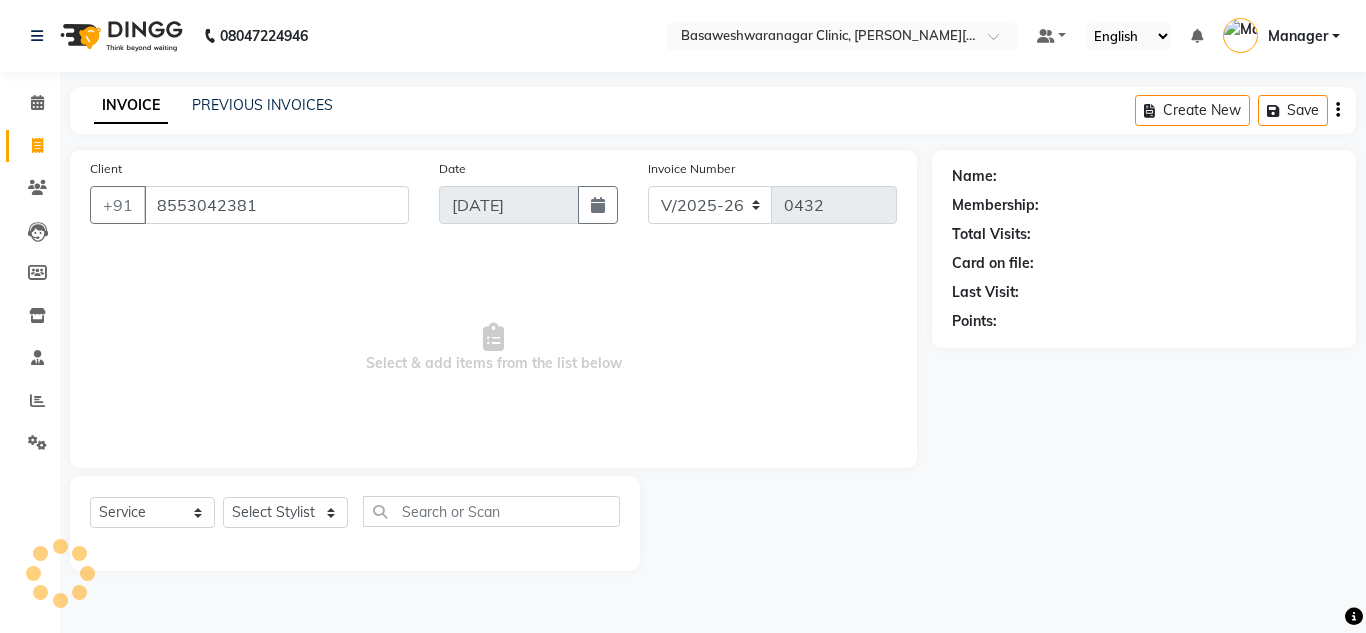 type on "8553042381" 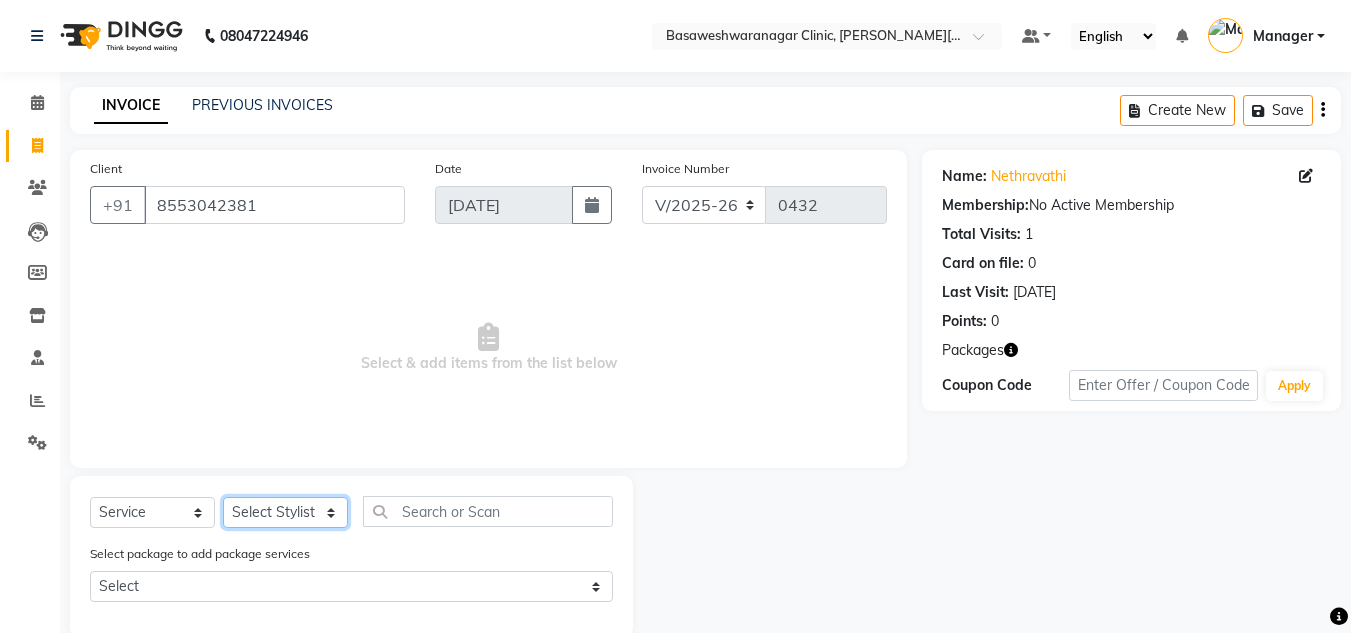 click on "Select Stylist [PERSON_NAME] [PERSON_NAME] Manager NAVYA [PERSON_NAME] shangnimwom [PERSON_NAME]" 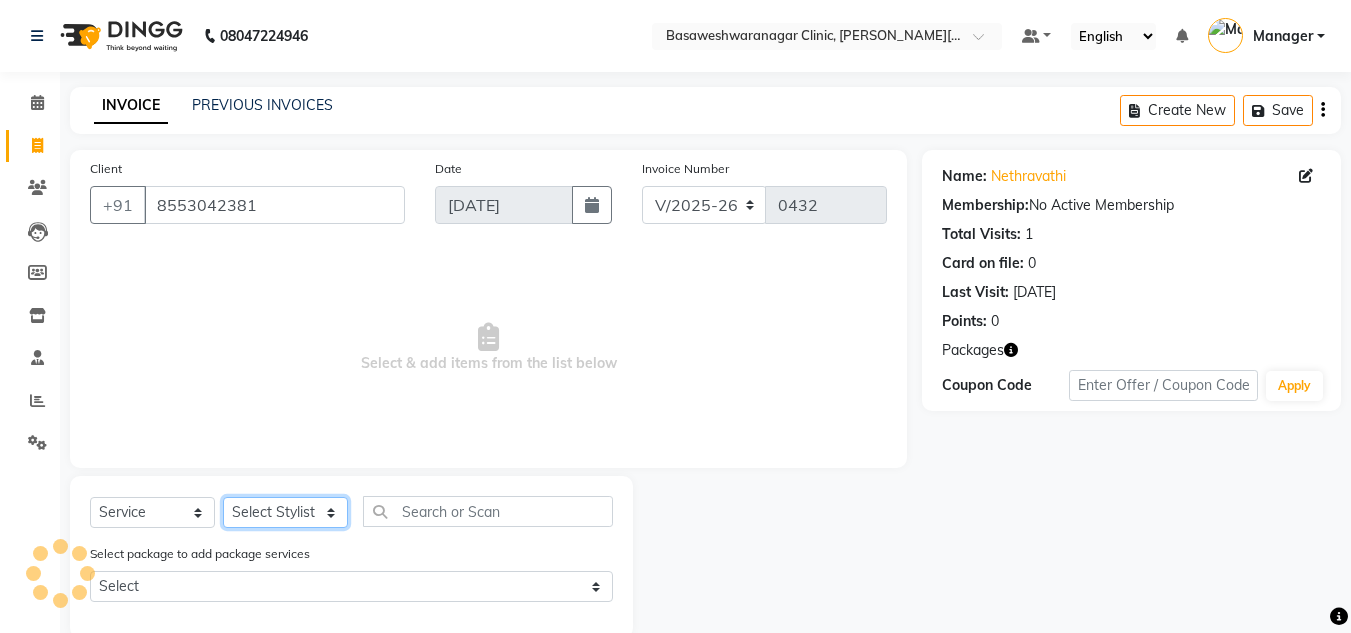 select on "67365" 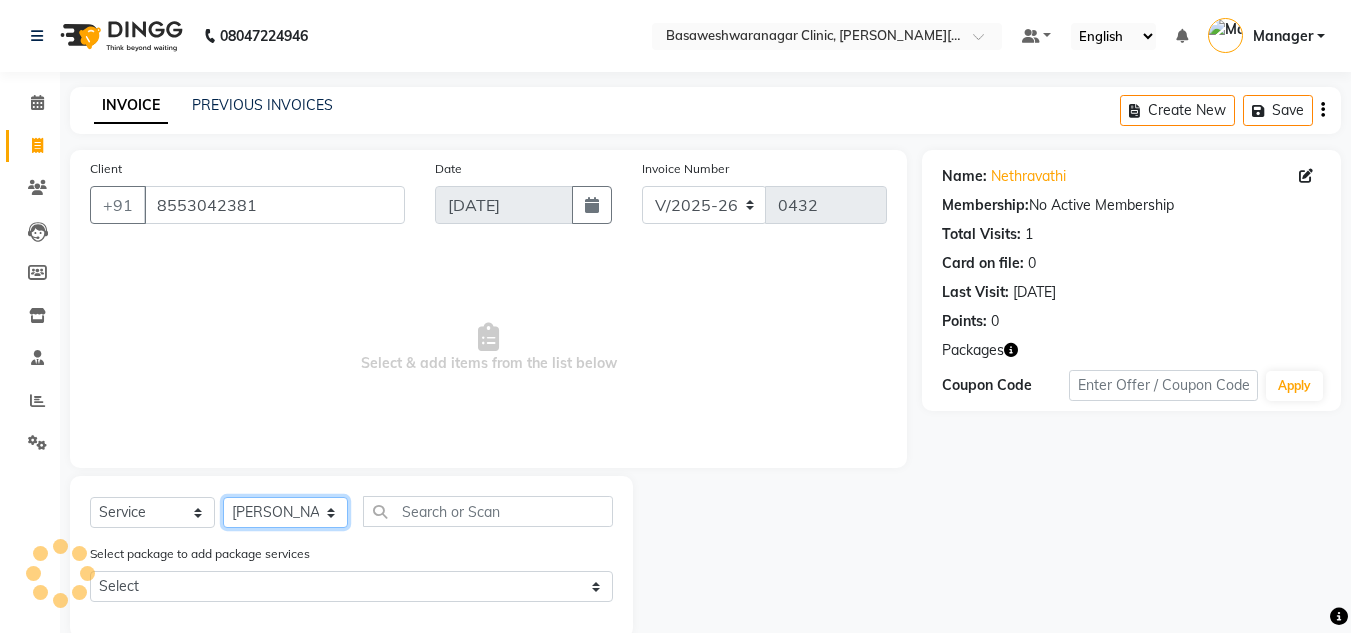 click on "Select Stylist [PERSON_NAME] [PERSON_NAME] Manager NAVYA [PERSON_NAME] shangnimwom [PERSON_NAME]" 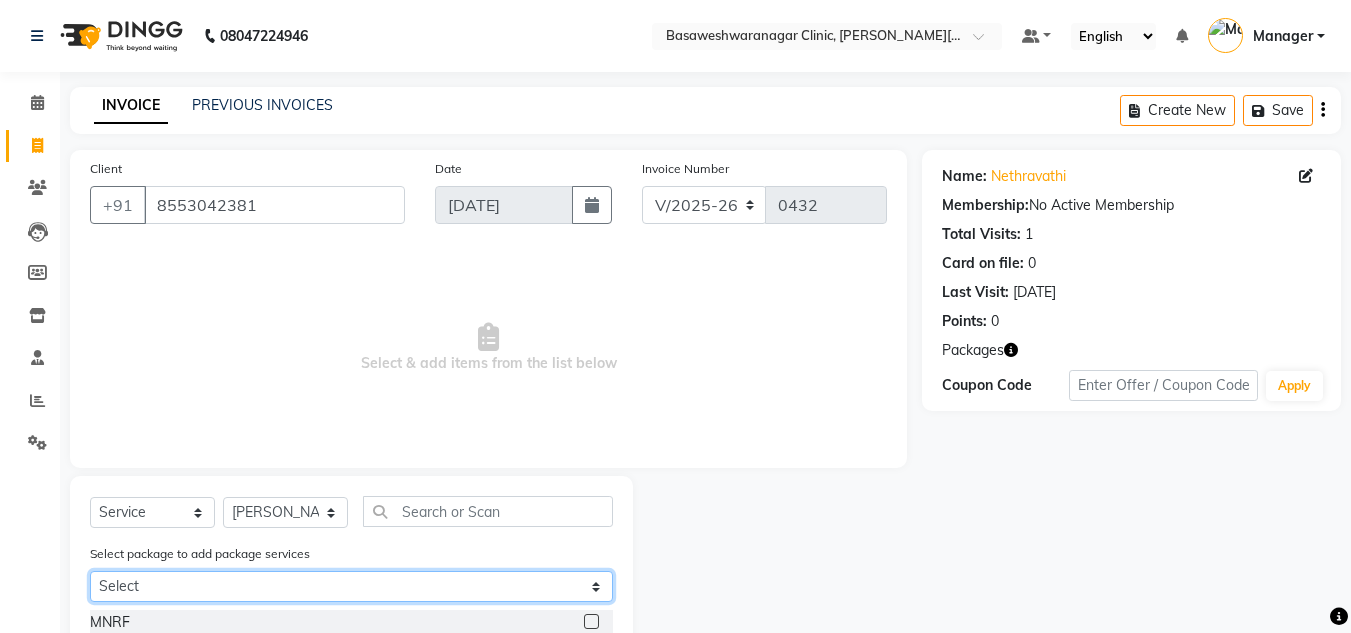click on "Select NETHRAVATHI GFC+PEELS" 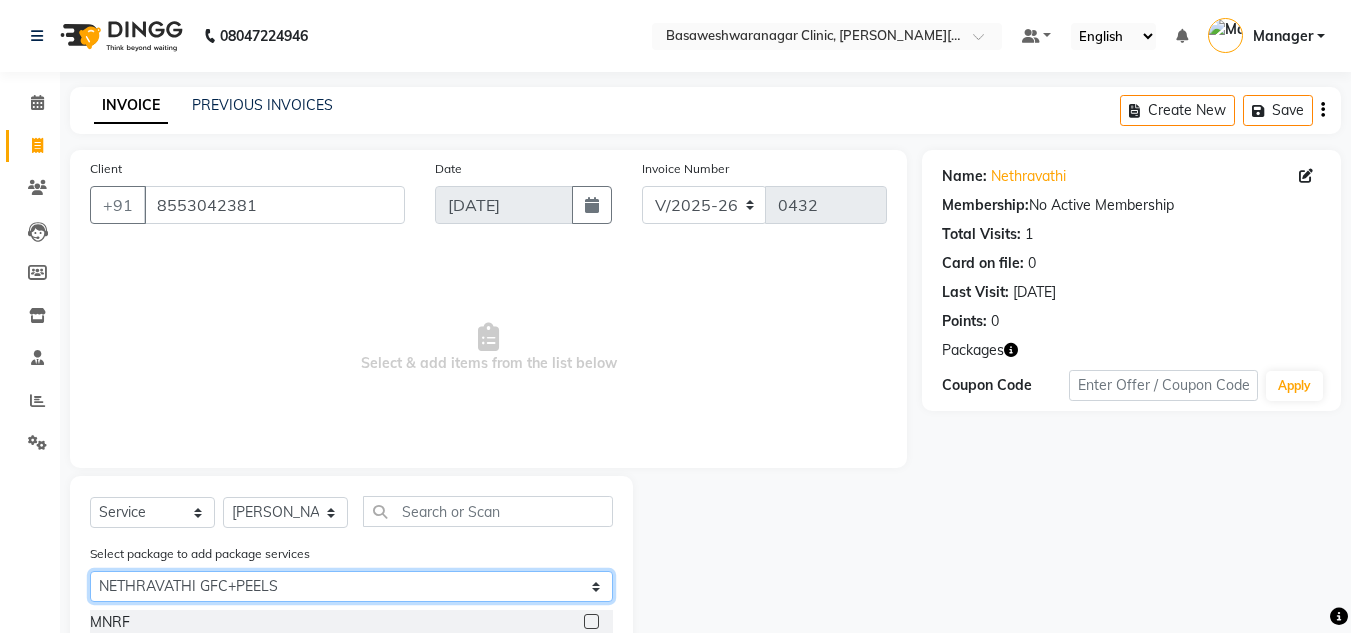 click on "Select NETHRAVATHI GFC+PEELS" 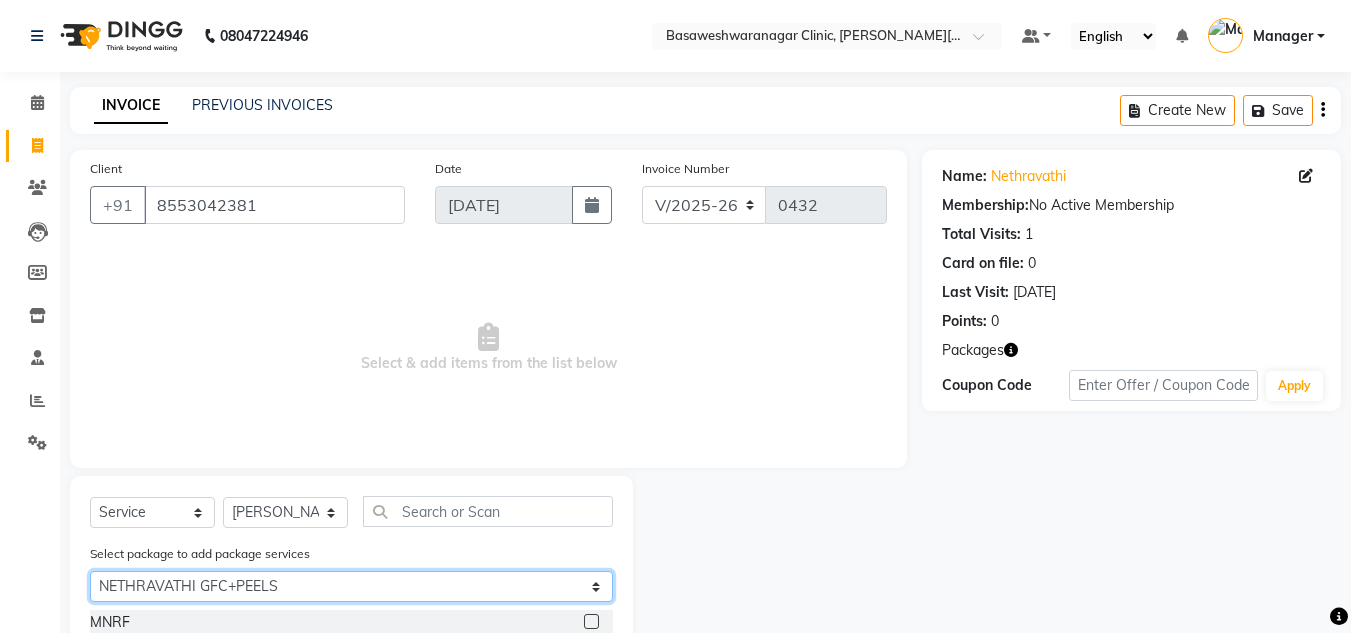 scroll, scrollTop: 122, scrollLeft: 0, axis: vertical 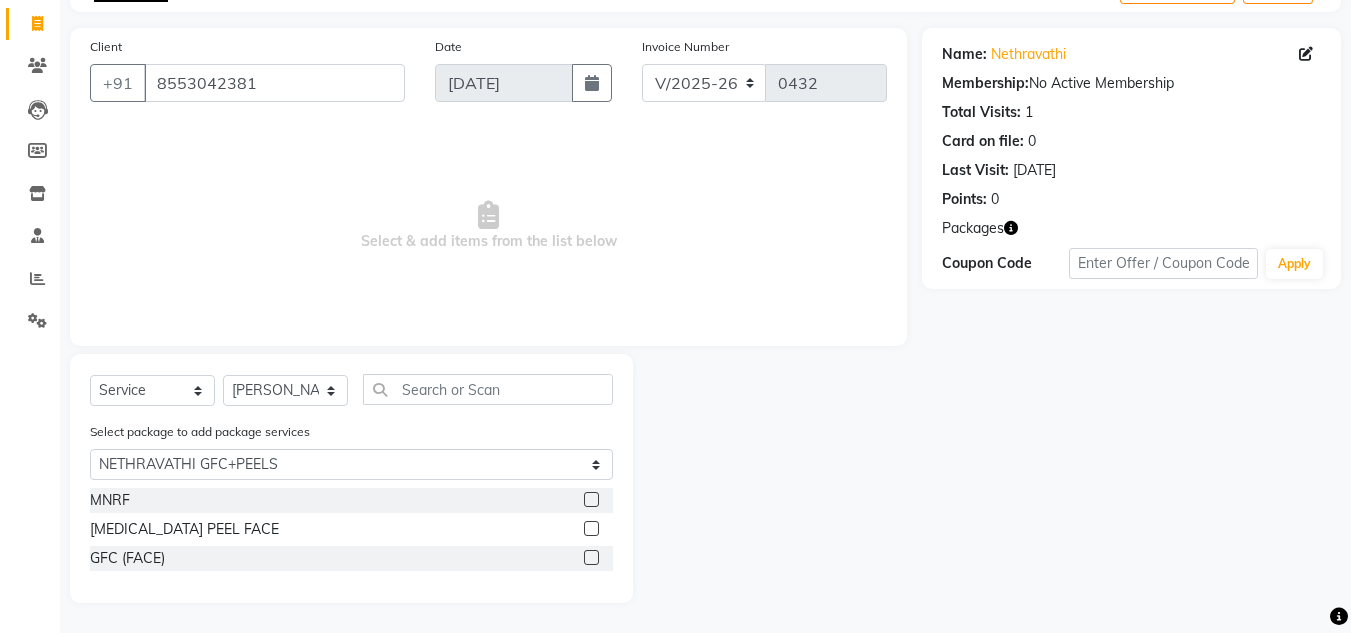 click 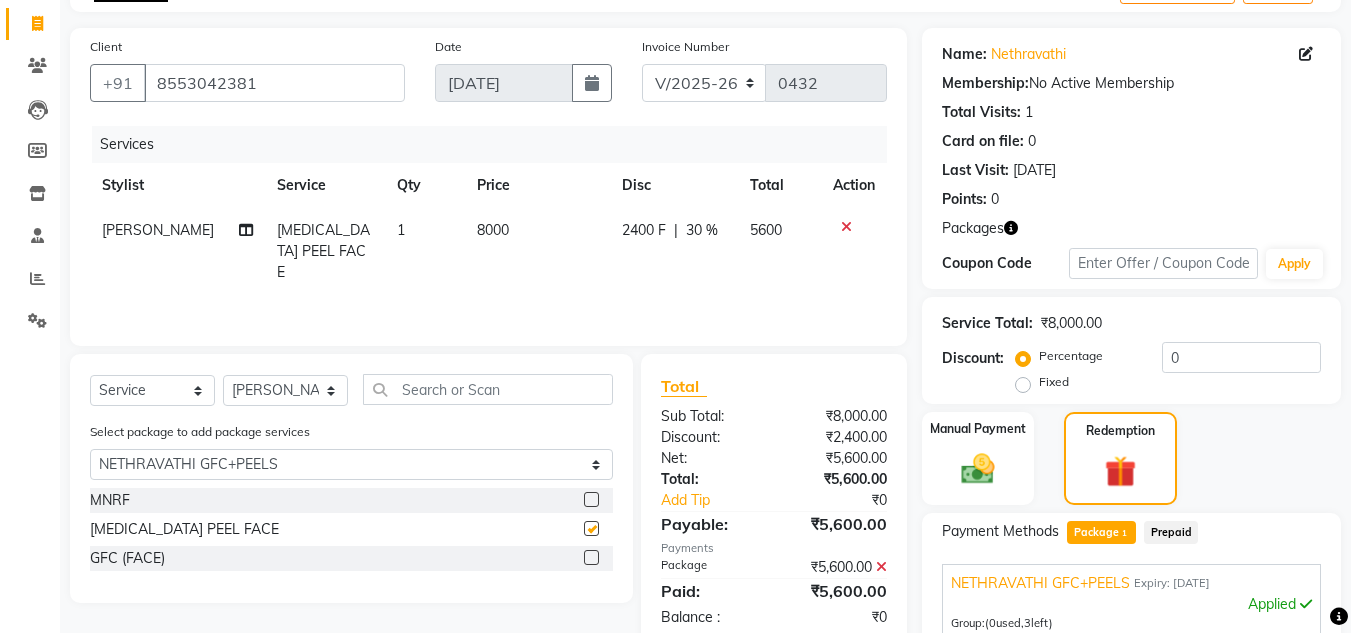 checkbox on "false" 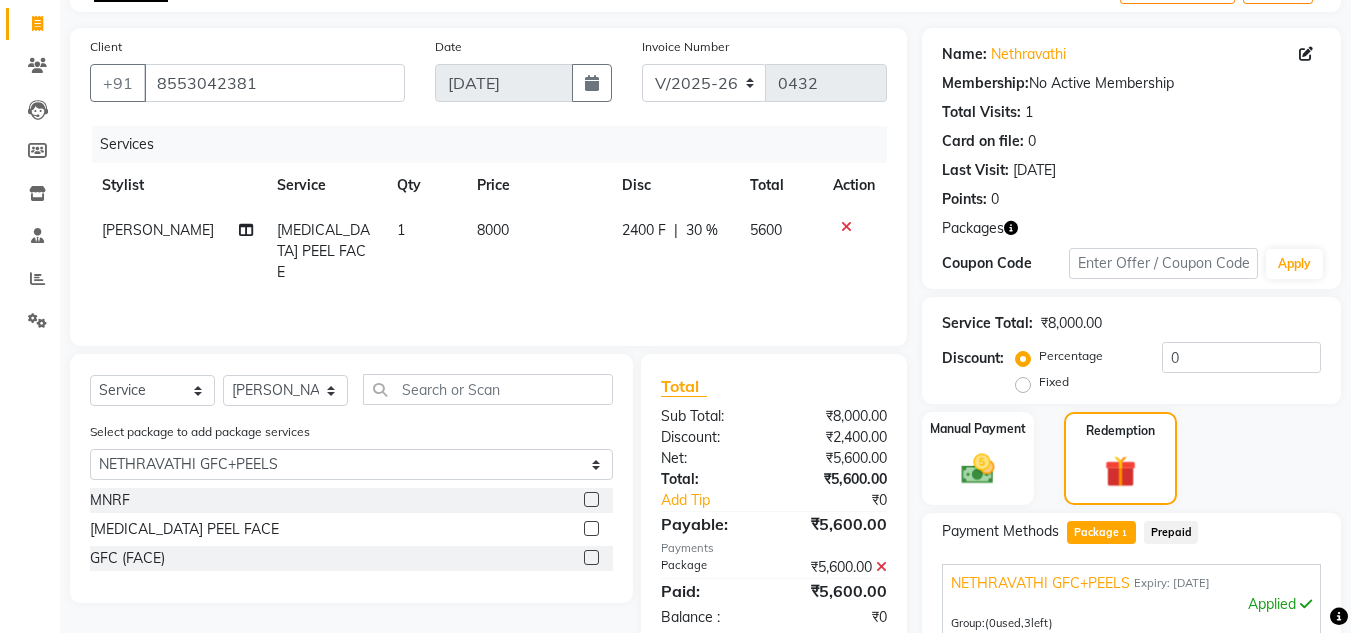 scroll, scrollTop: 424, scrollLeft: 0, axis: vertical 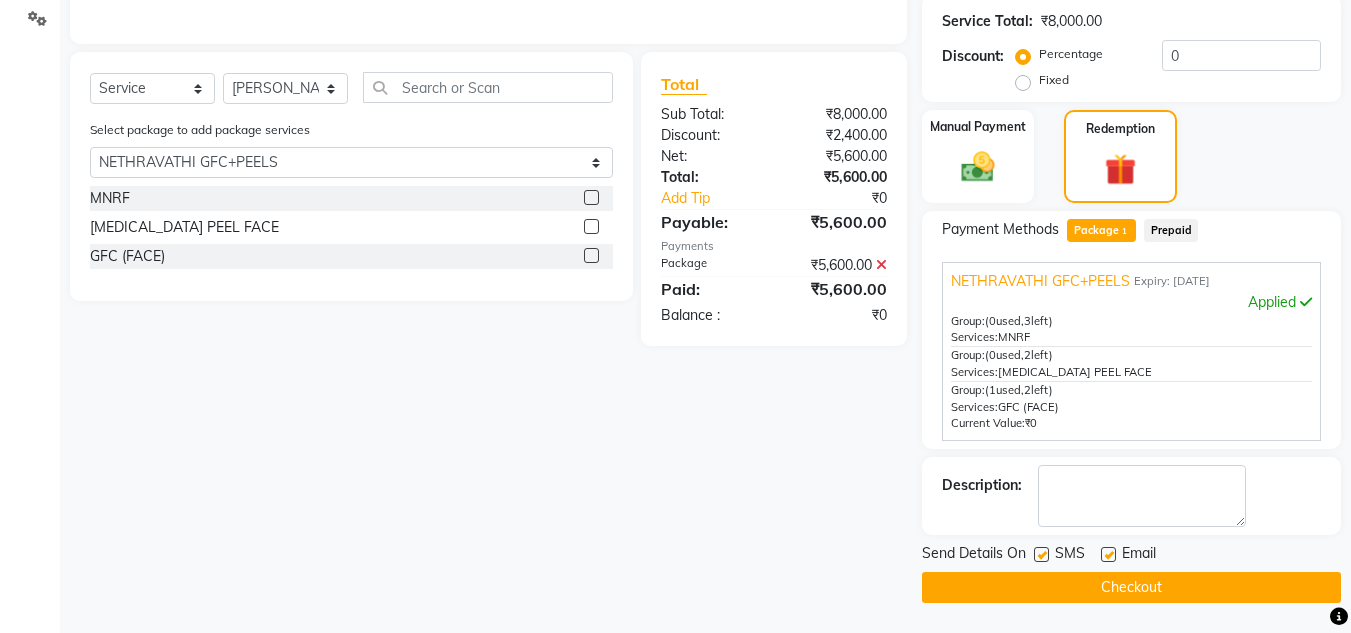 click on "Checkout" 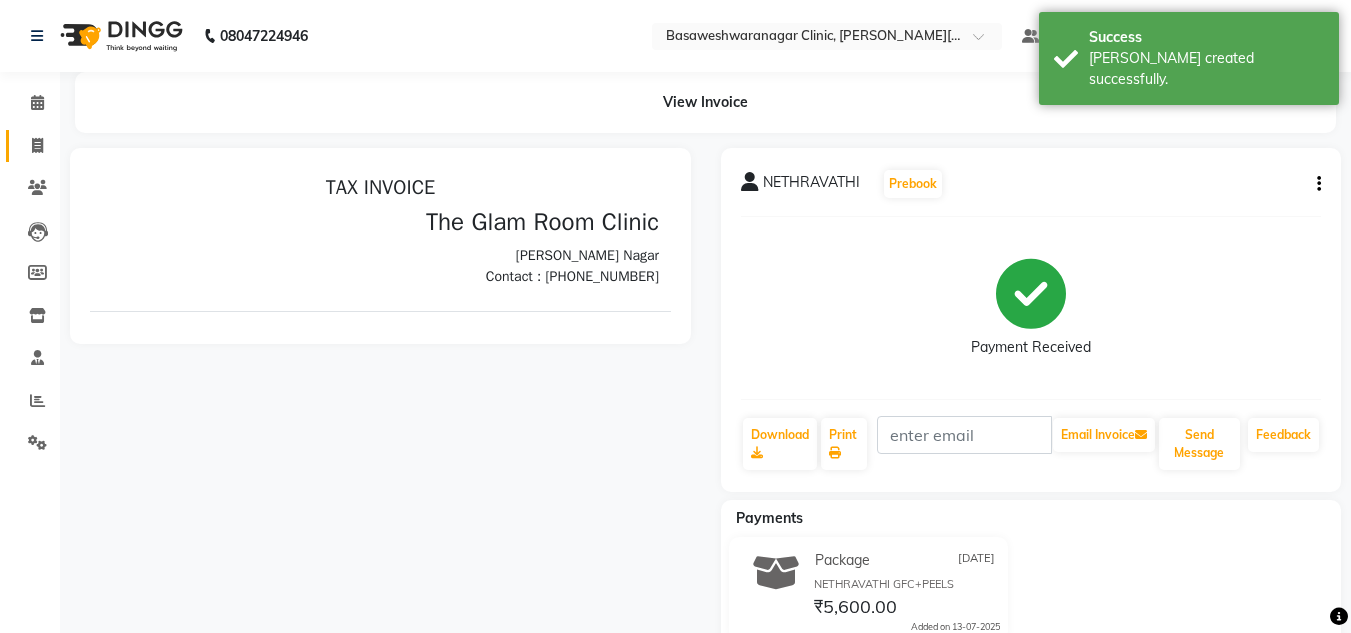 scroll, scrollTop: 0, scrollLeft: 0, axis: both 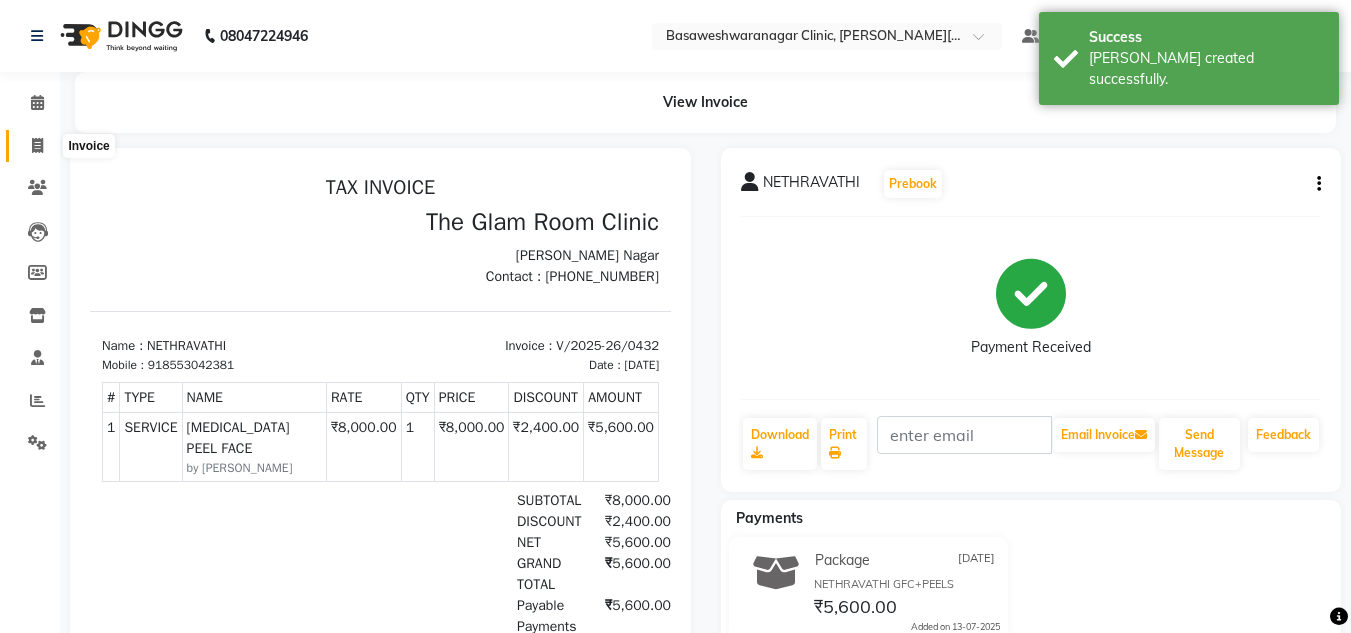click 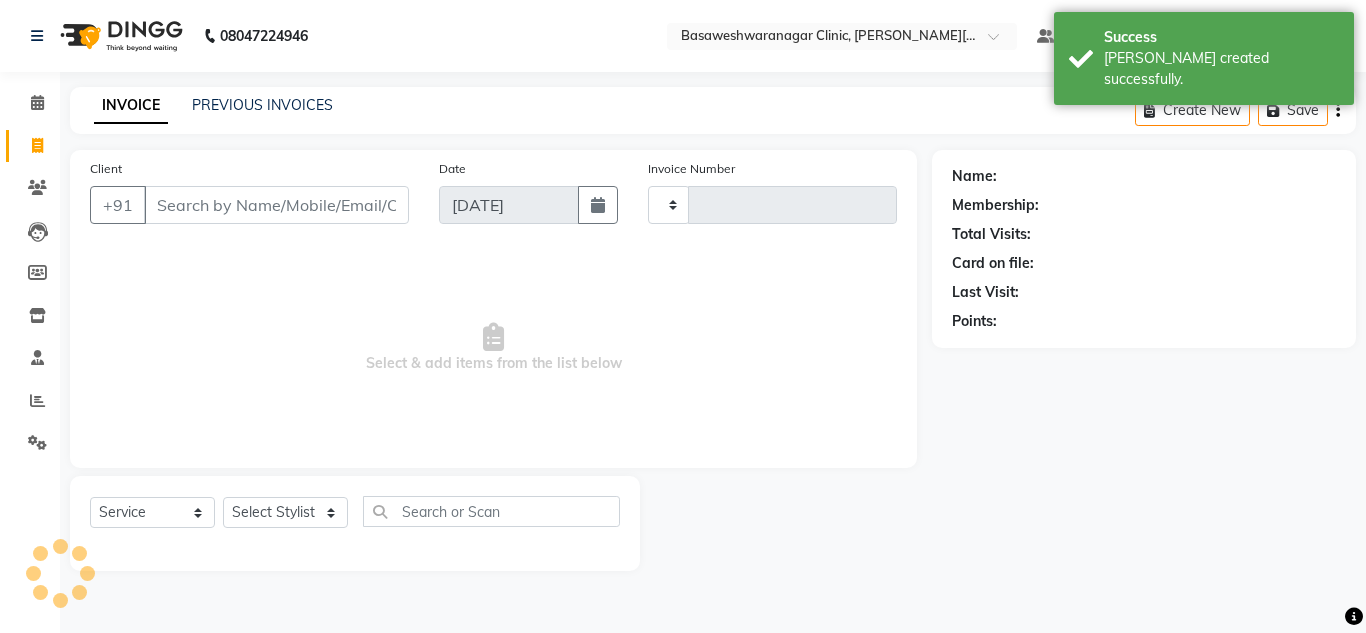 type on "0433" 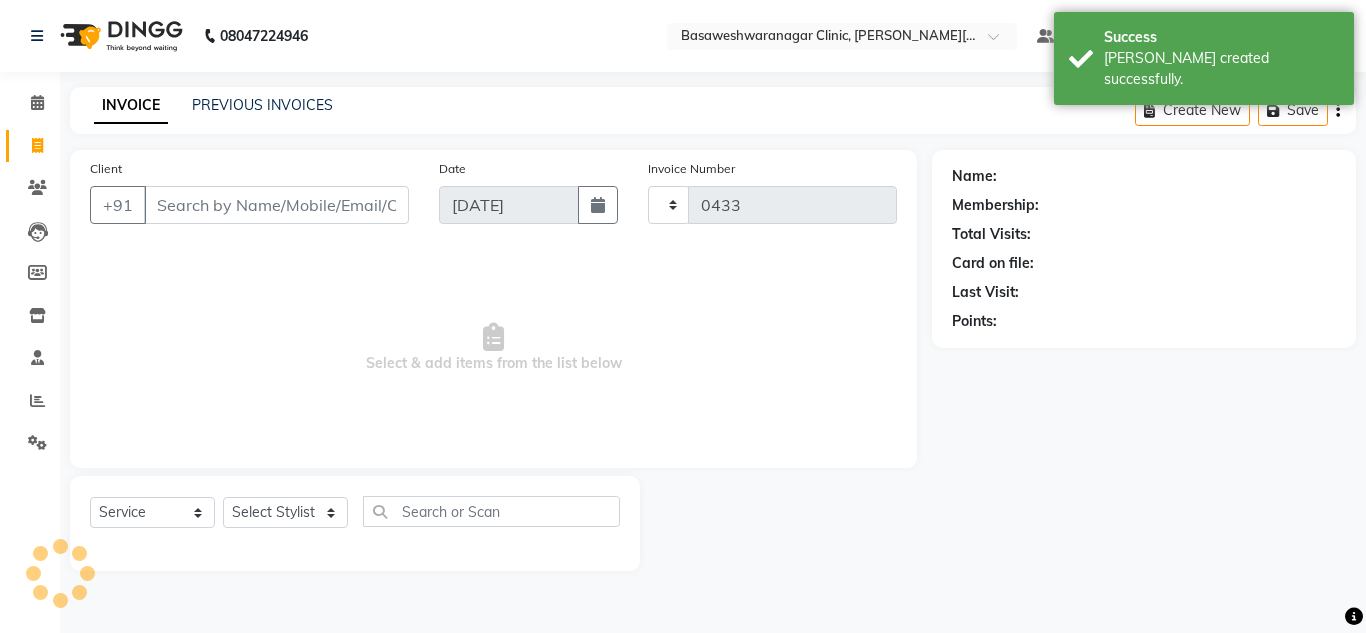 select on "7441" 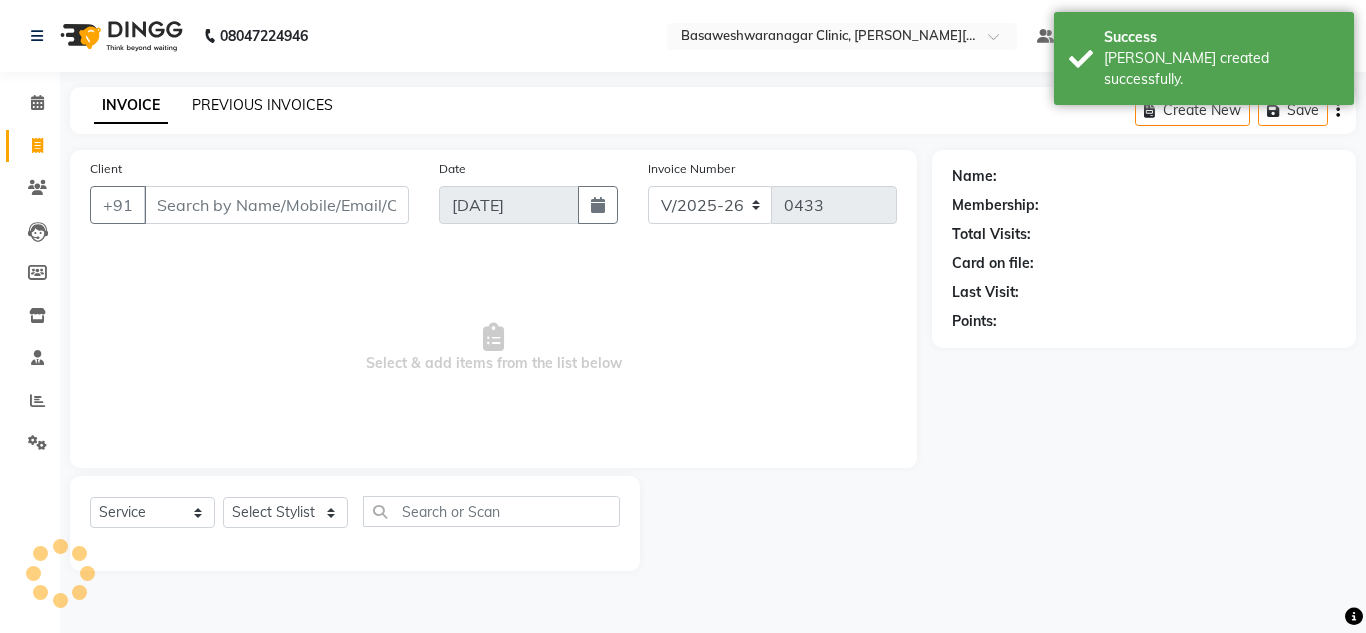 click on "PREVIOUS INVOICES" 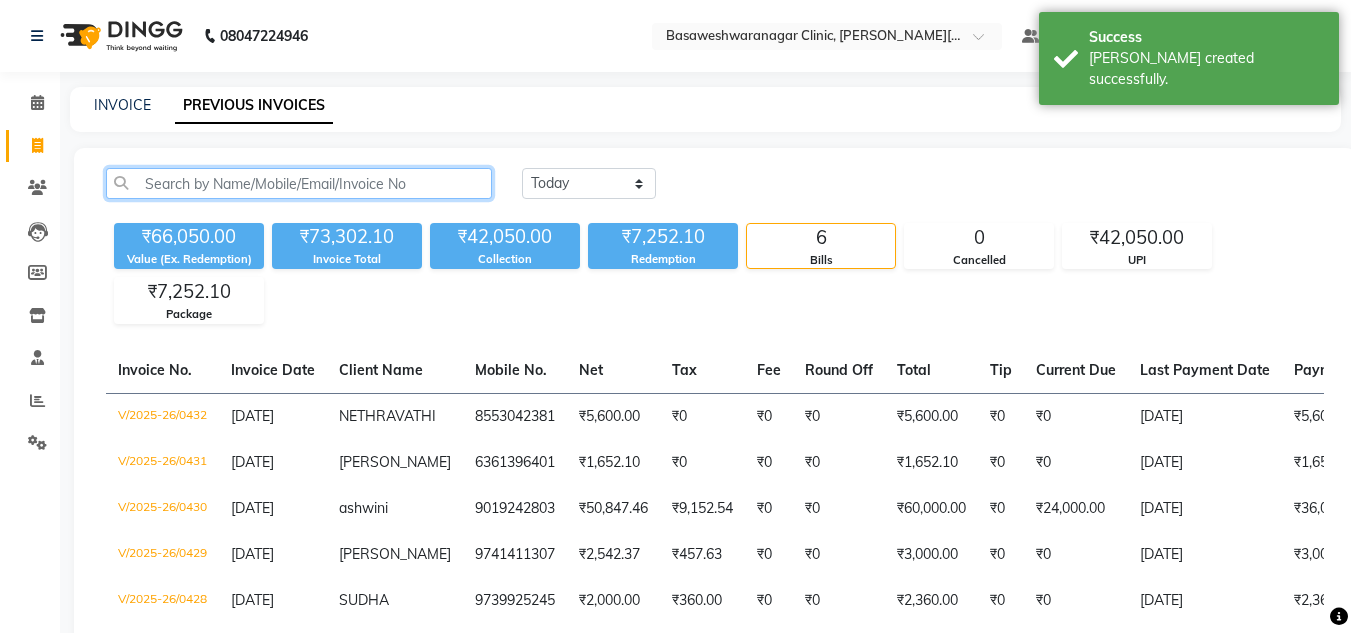 click 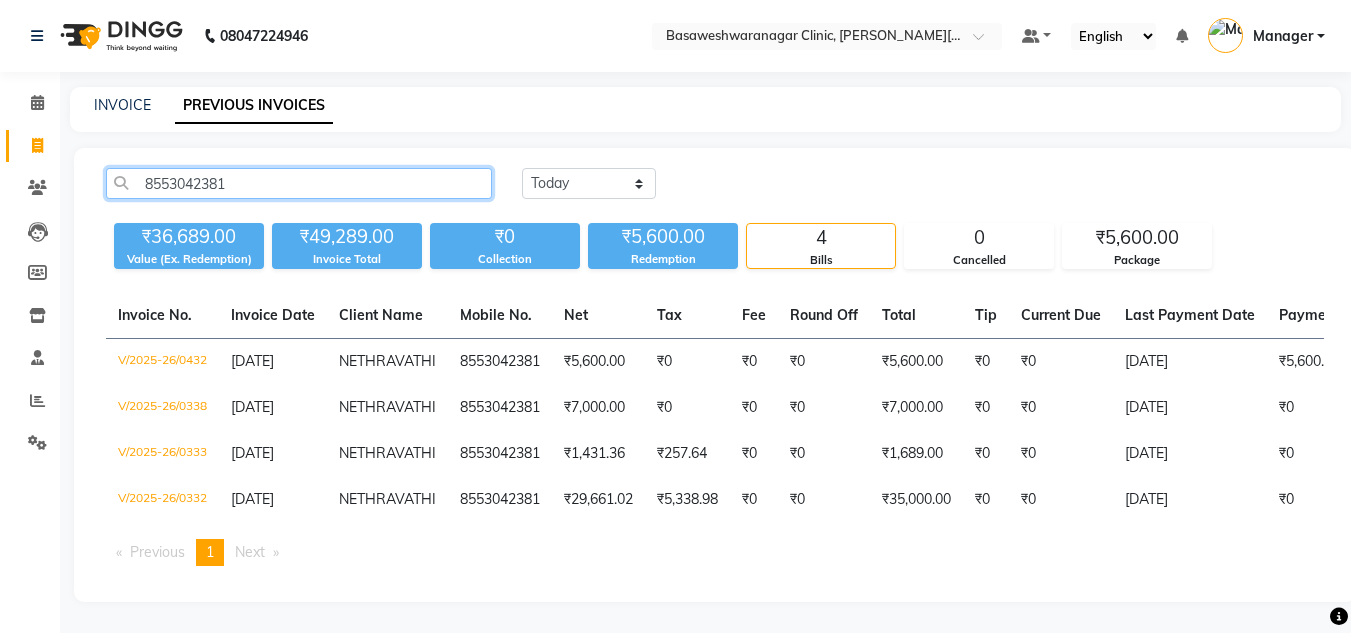 type on "8553042381" 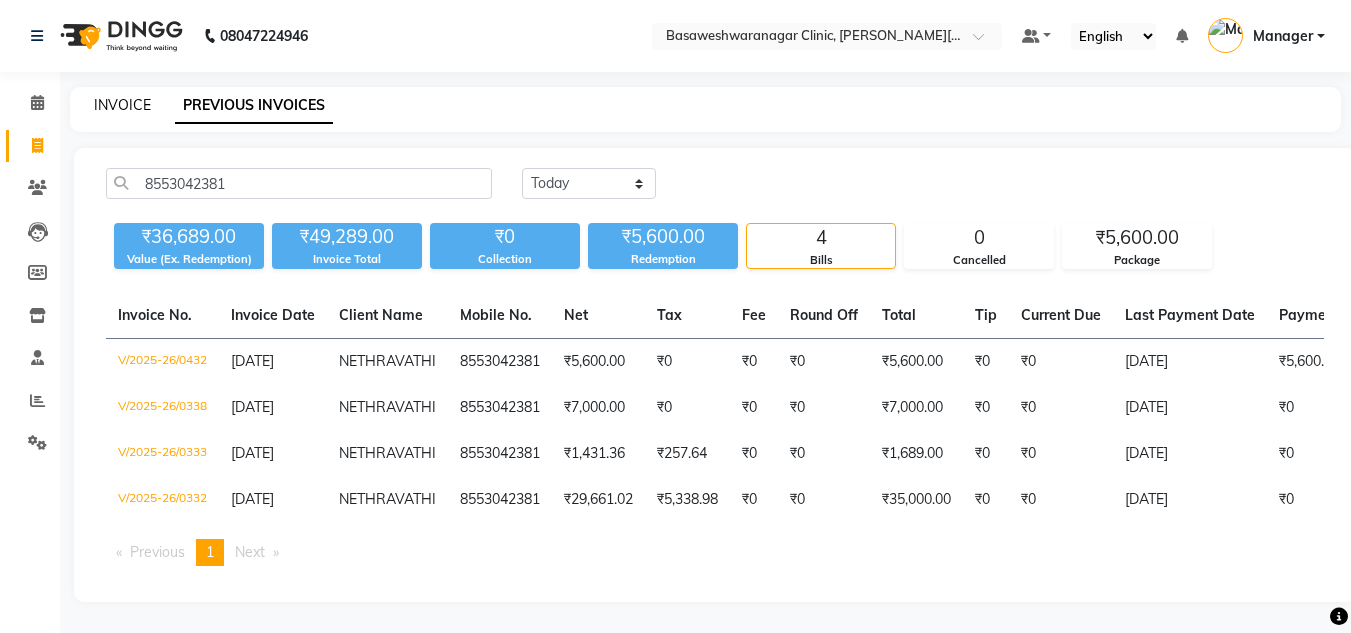 click on "INVOICE" 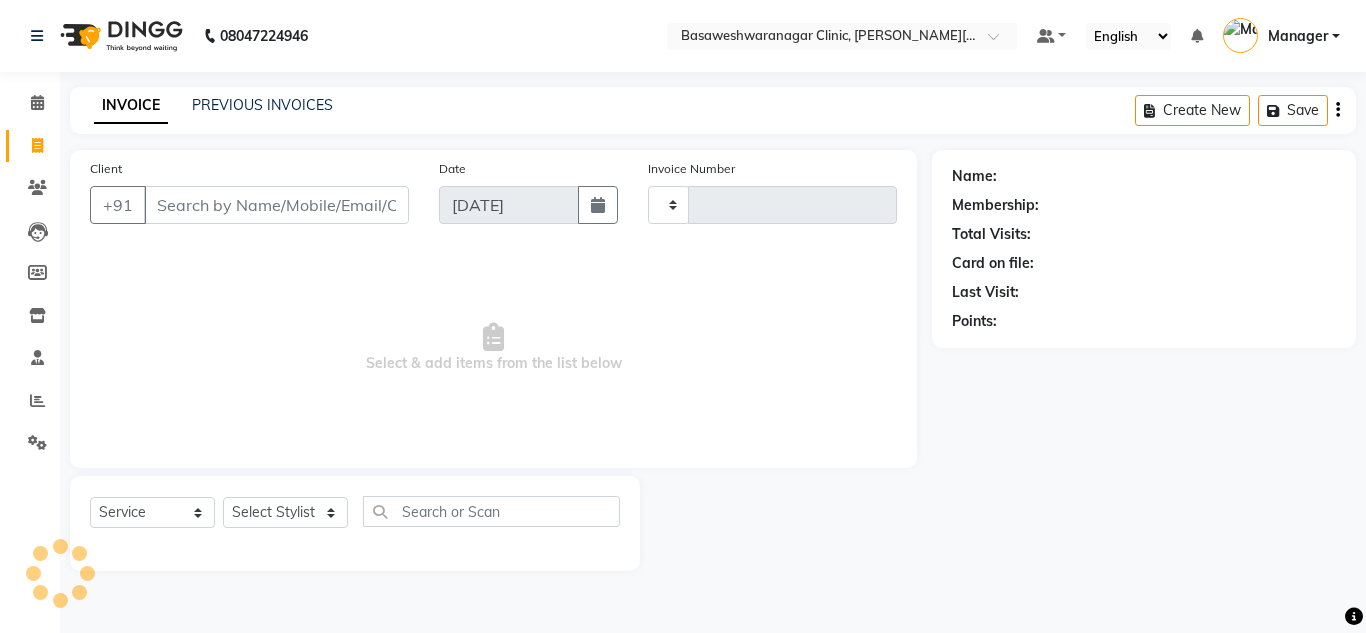 type on "0433" 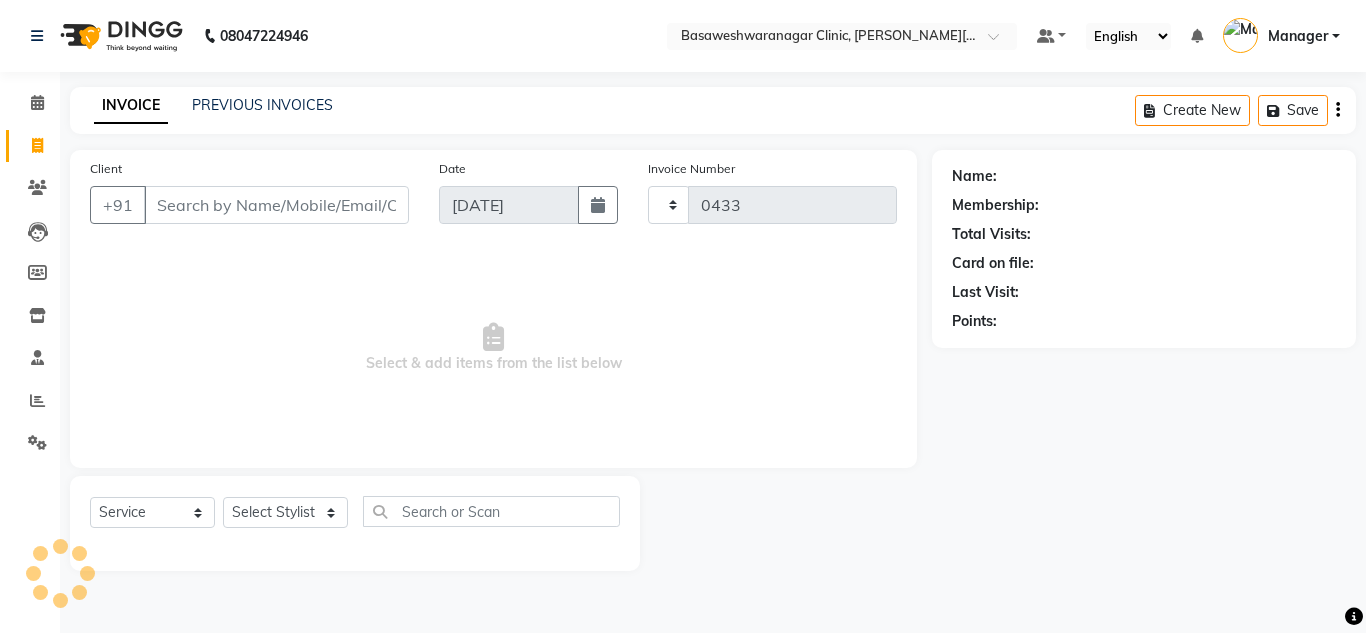 select on "7441" 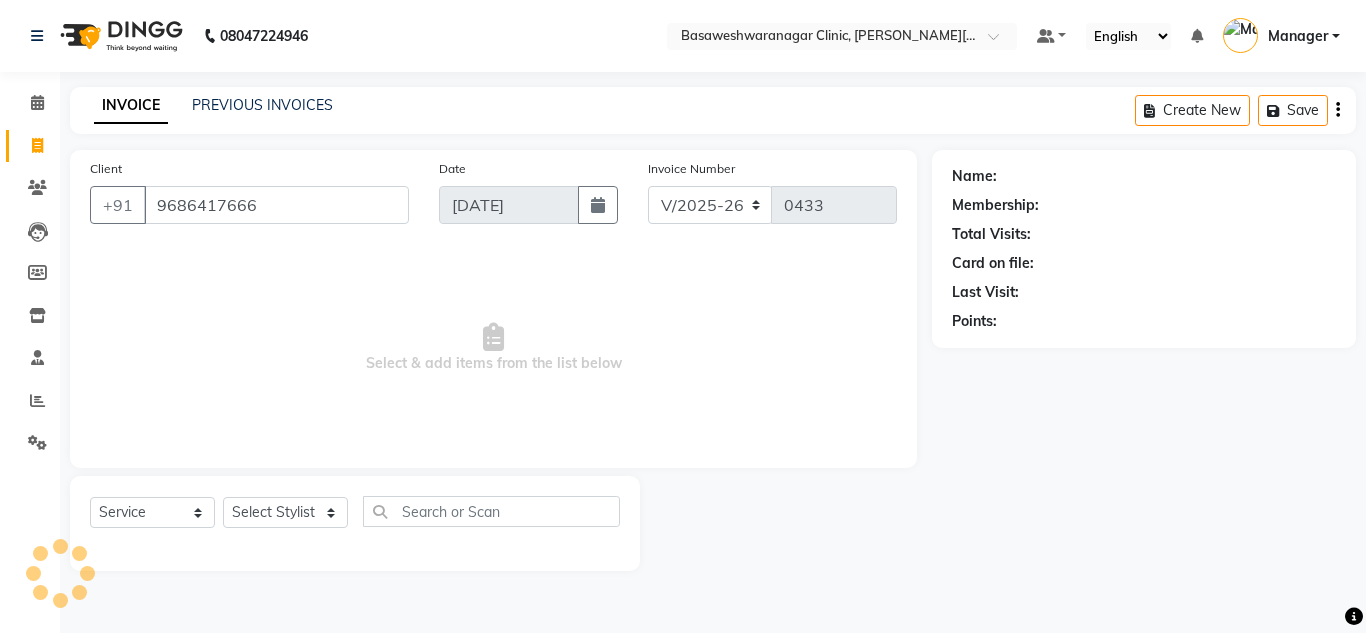 type on "9686417666" 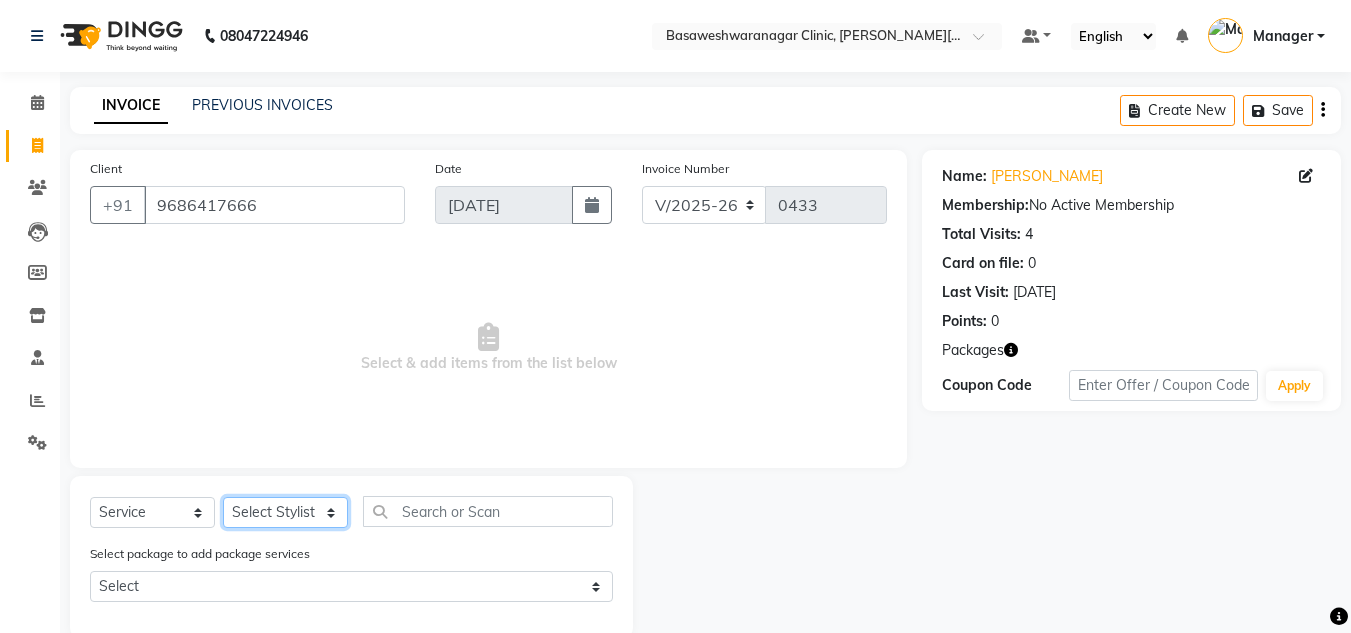 click on "Select Stylist [PERSON_NAME] [PERSON_NAME] Manager NAVYA [PERSON_NAME] shangnimwom [PERSON_NAME]" 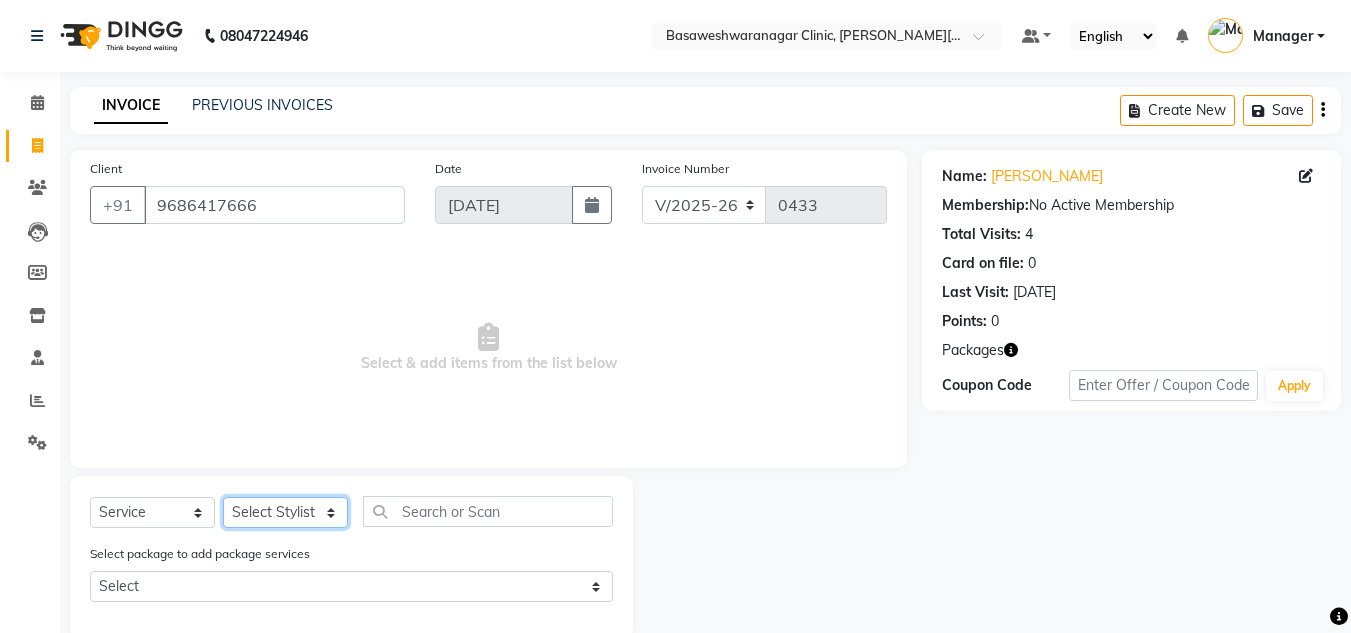 select on "67365" 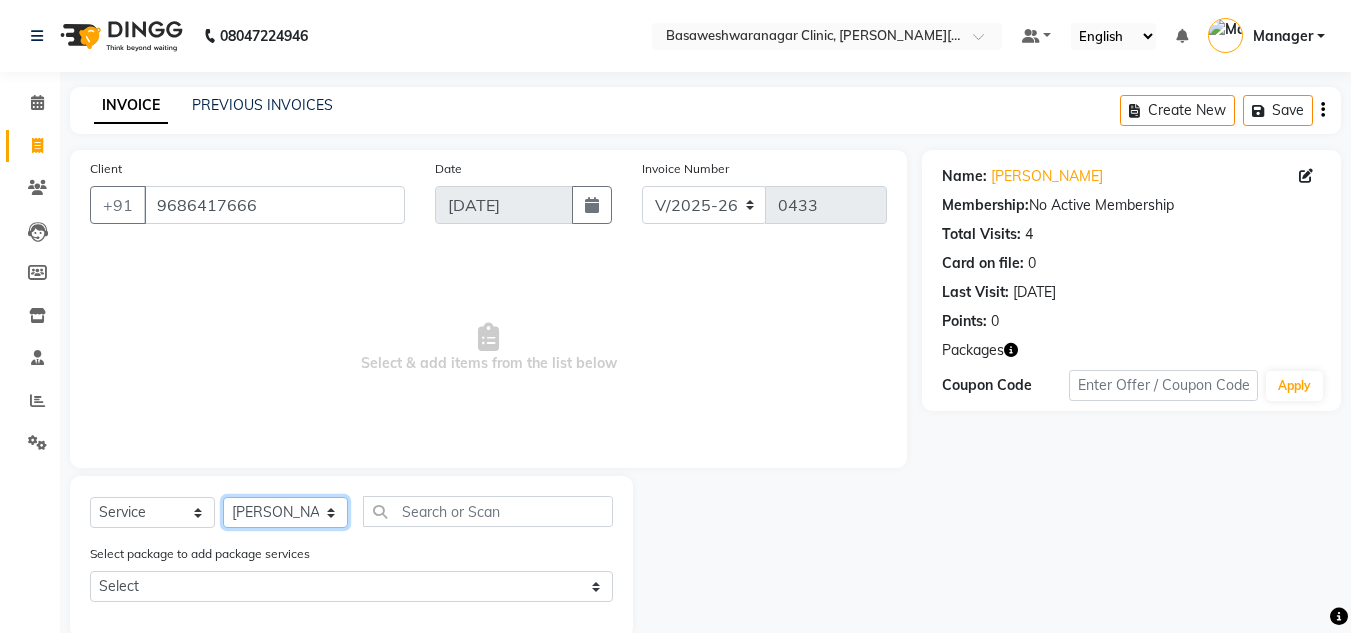 click on "Select Stylist [PERSON_NAME] [PERSON_NAME] Manager NAVYA [PERSON_NAME] shangnimwom [PERSON_NAME]" 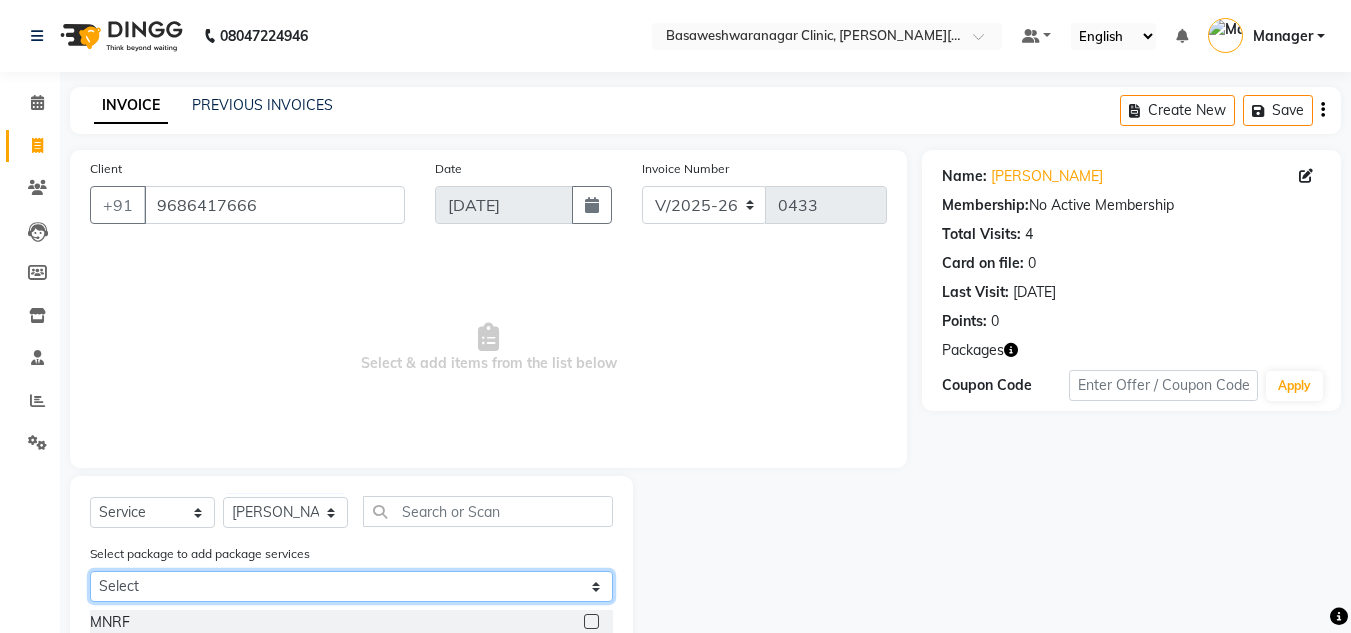 click on "Select [PERSON_NAME] MNRF+PEEL" 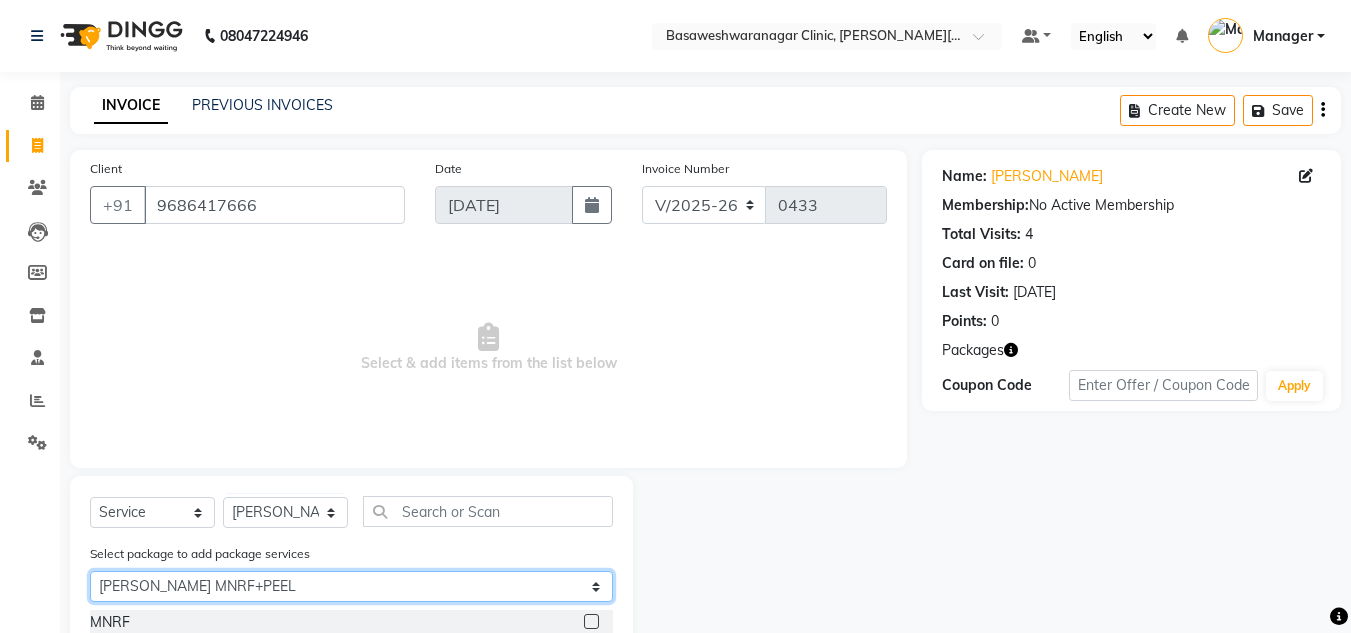 click on "Select [PERSON_NAME] MNRF+PEEL" 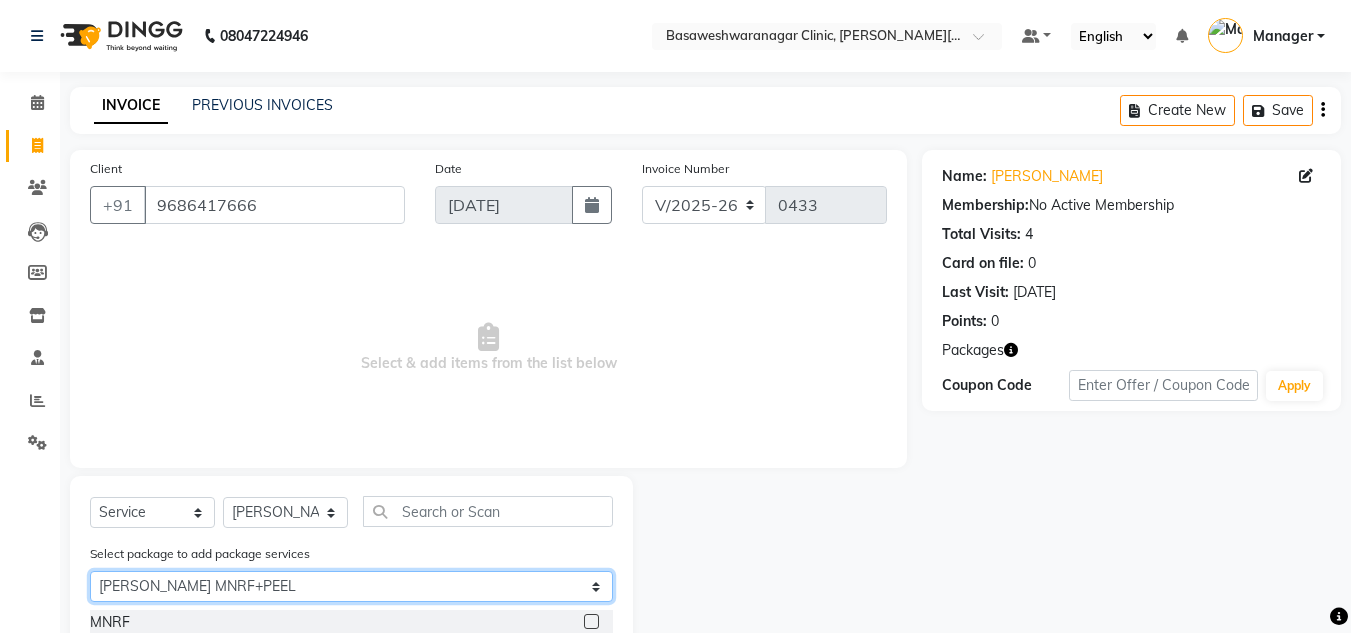 scroll, scrollTop: 64, scrollLeft: 0, axis: vertical 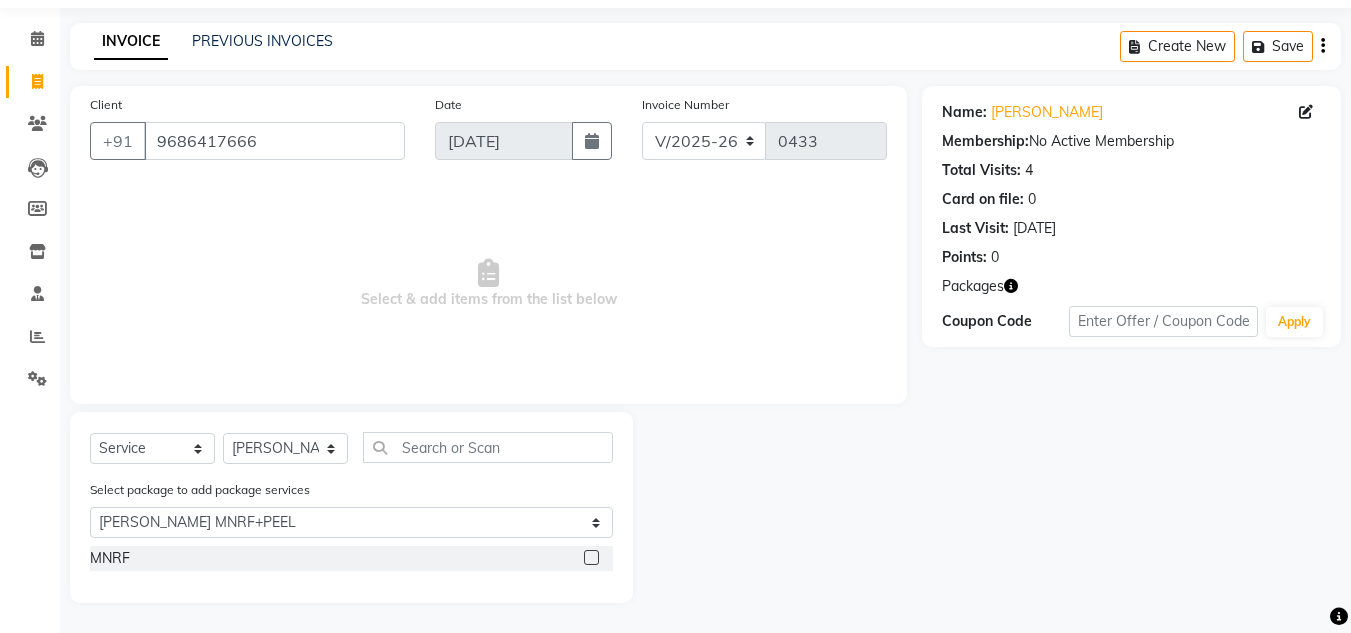 click 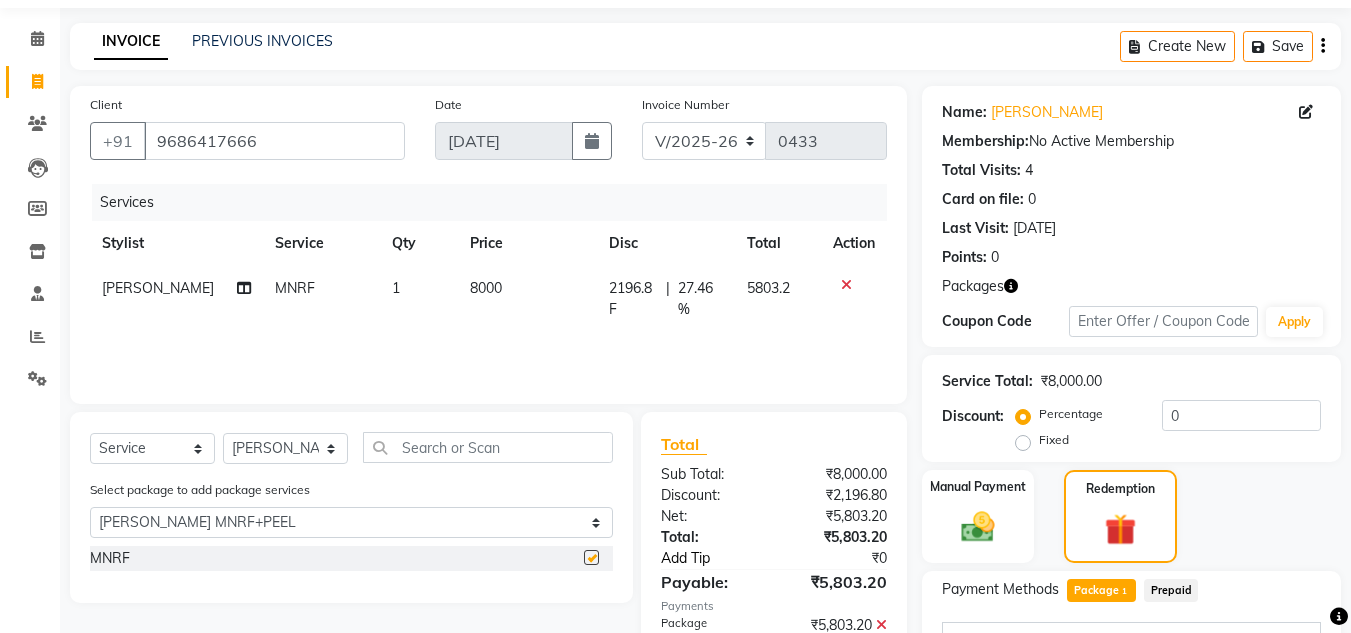 checkbox on "false" 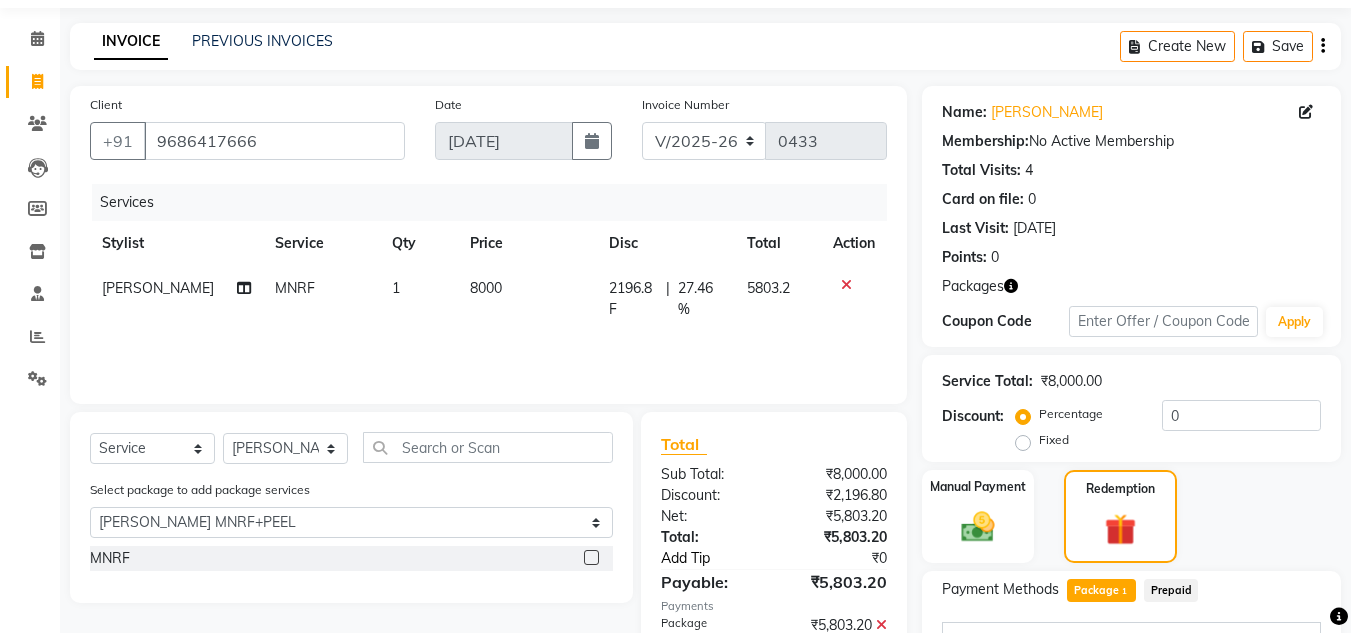 scroll, scrollTop: 390, scrollLeft: 0, axis: vertical 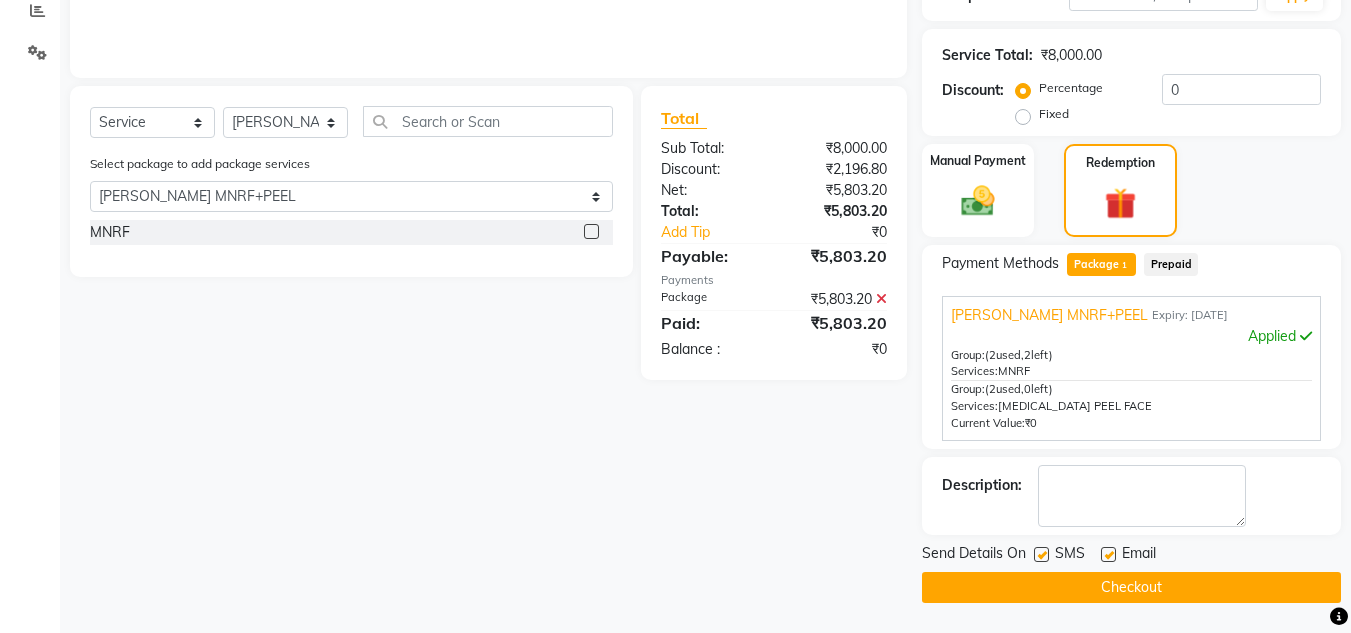 click on "Send Details On SMS Email  Checkout" 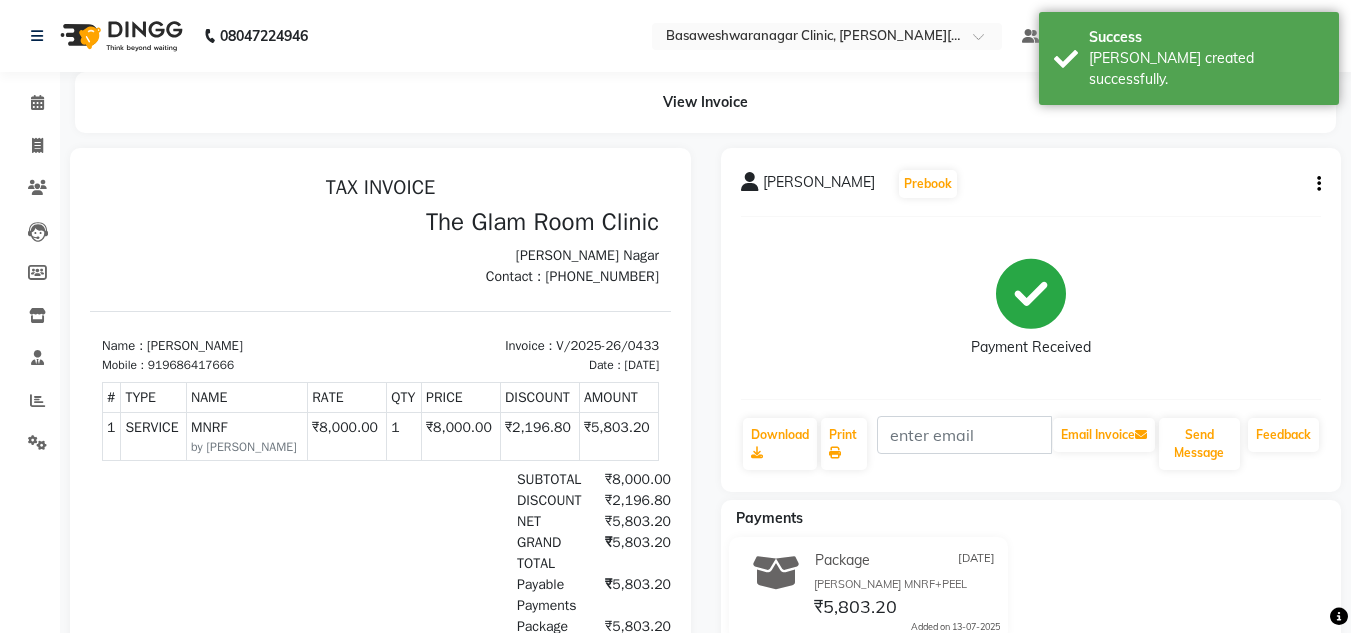 scroll, scrollTop: 0, scrollLeft: 0, axis: both 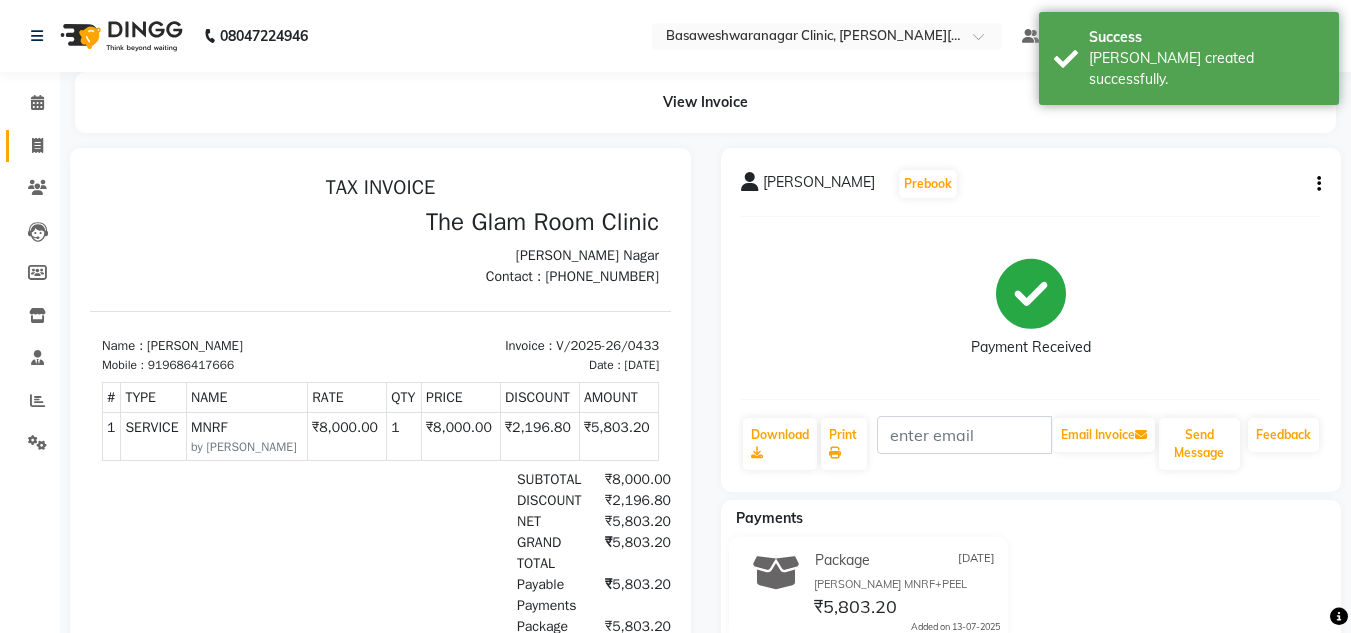 click on "Invoice" 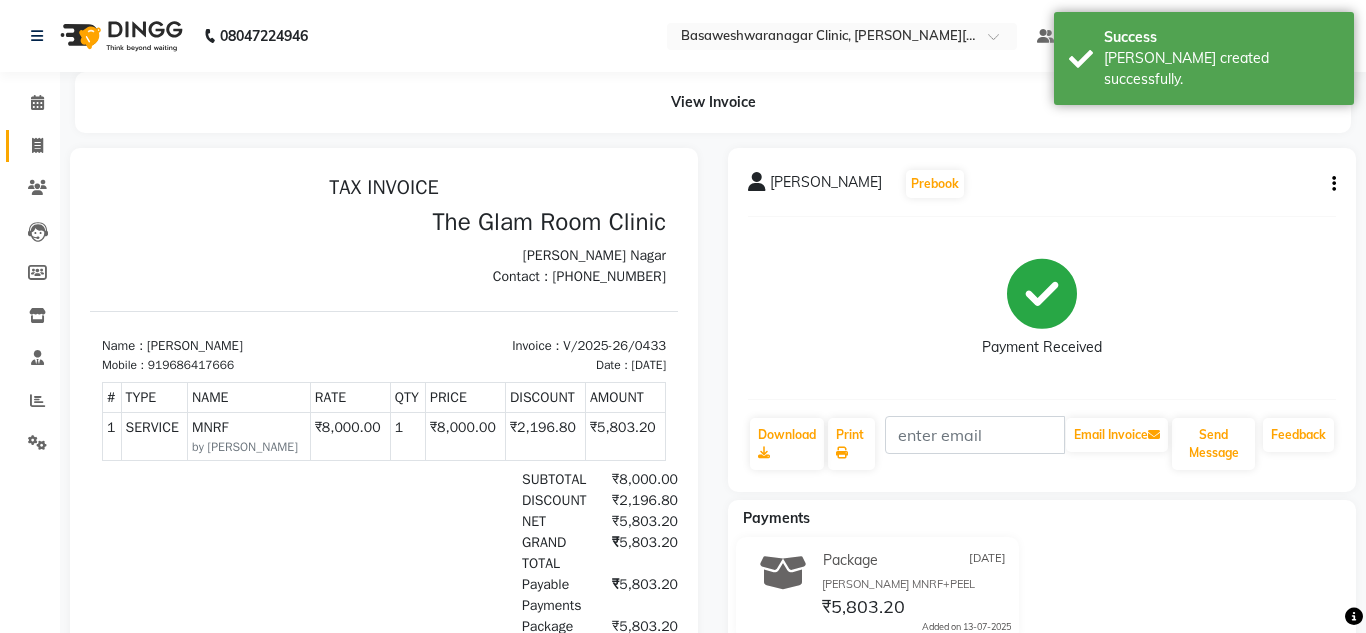 select on "7441" 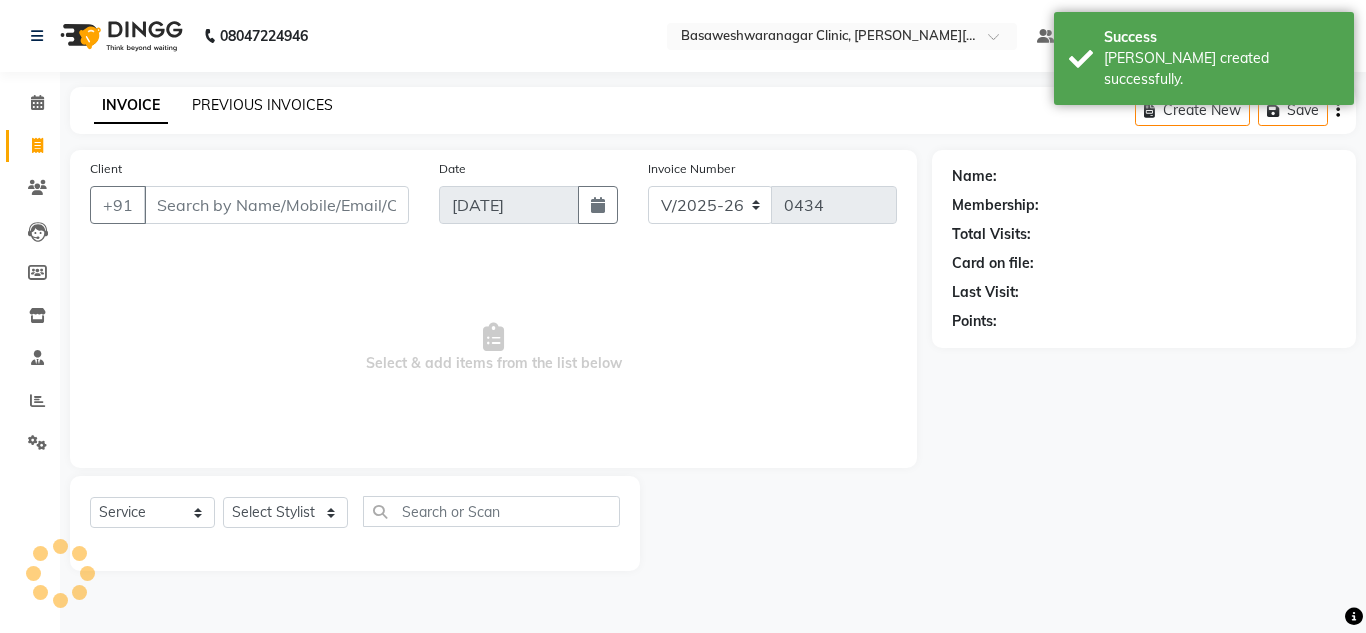 click on "PREVIOUS INVOICES" 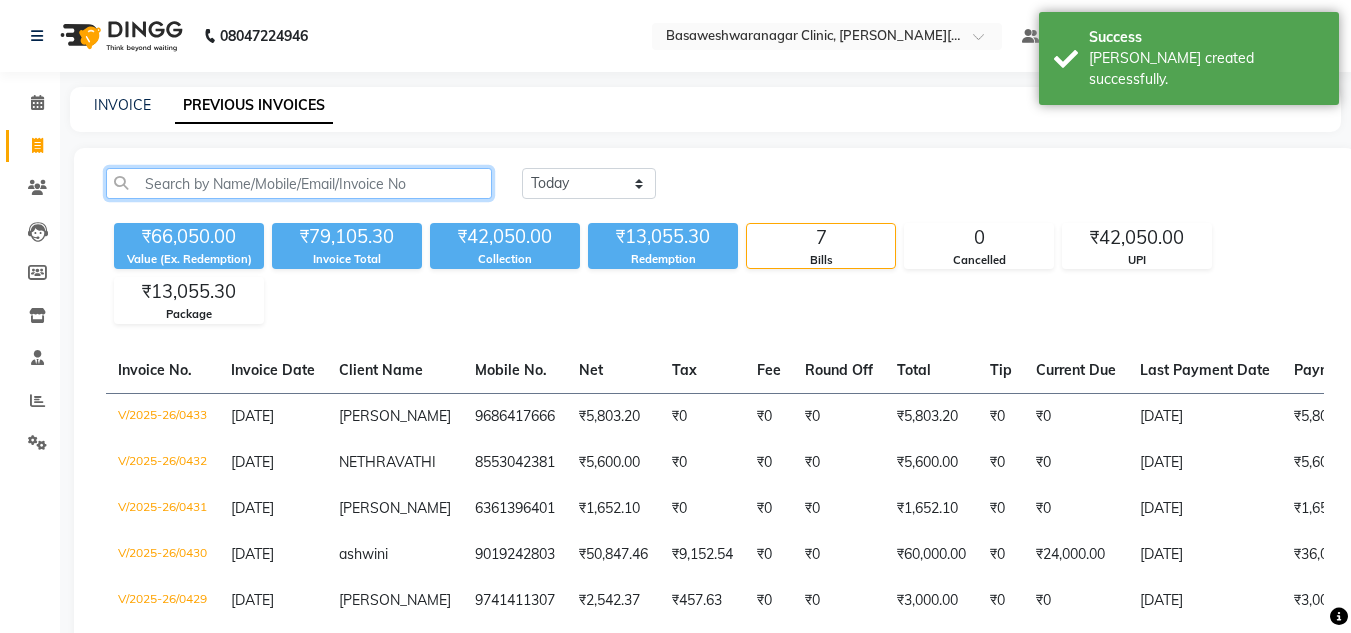 click 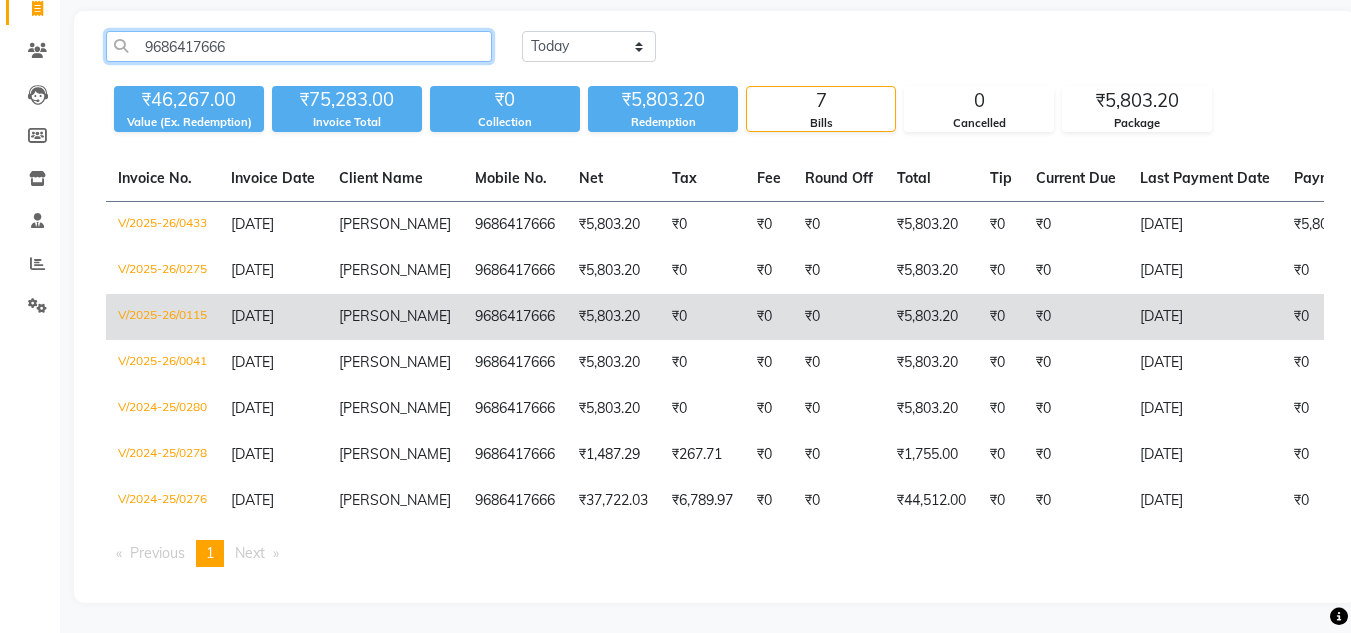 scroll, scrollTop: 0, scrollLeft: 0, axis: both 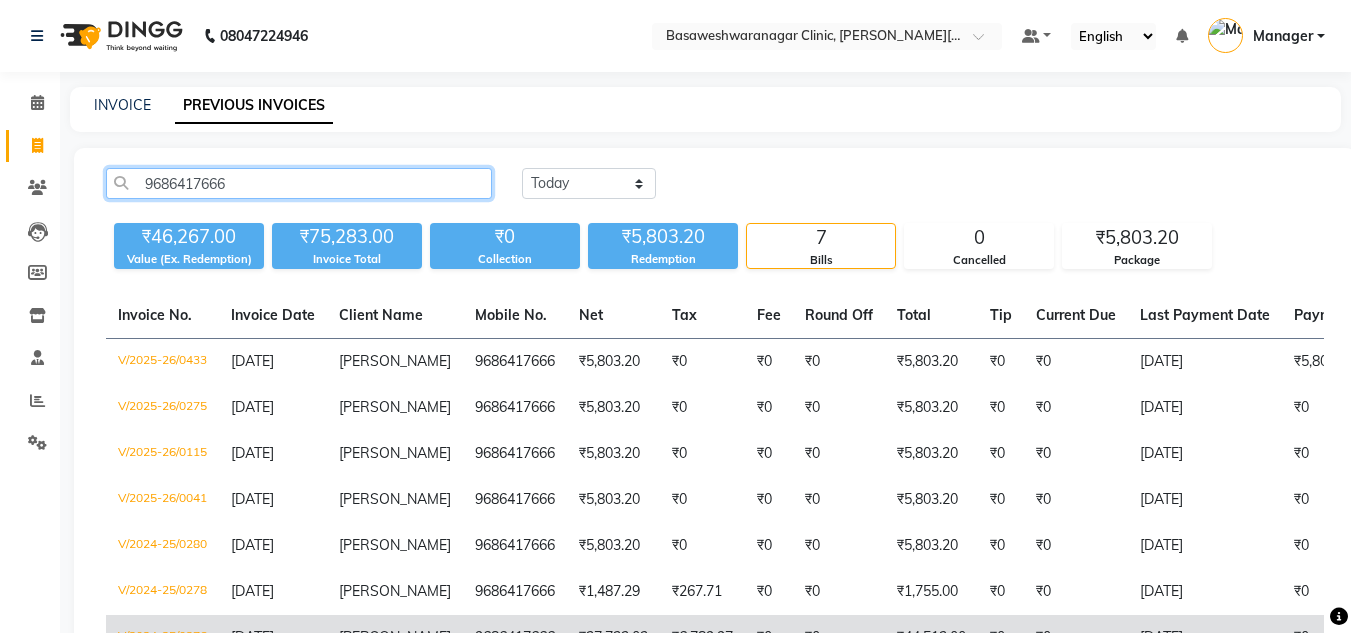 type on "9686417666" 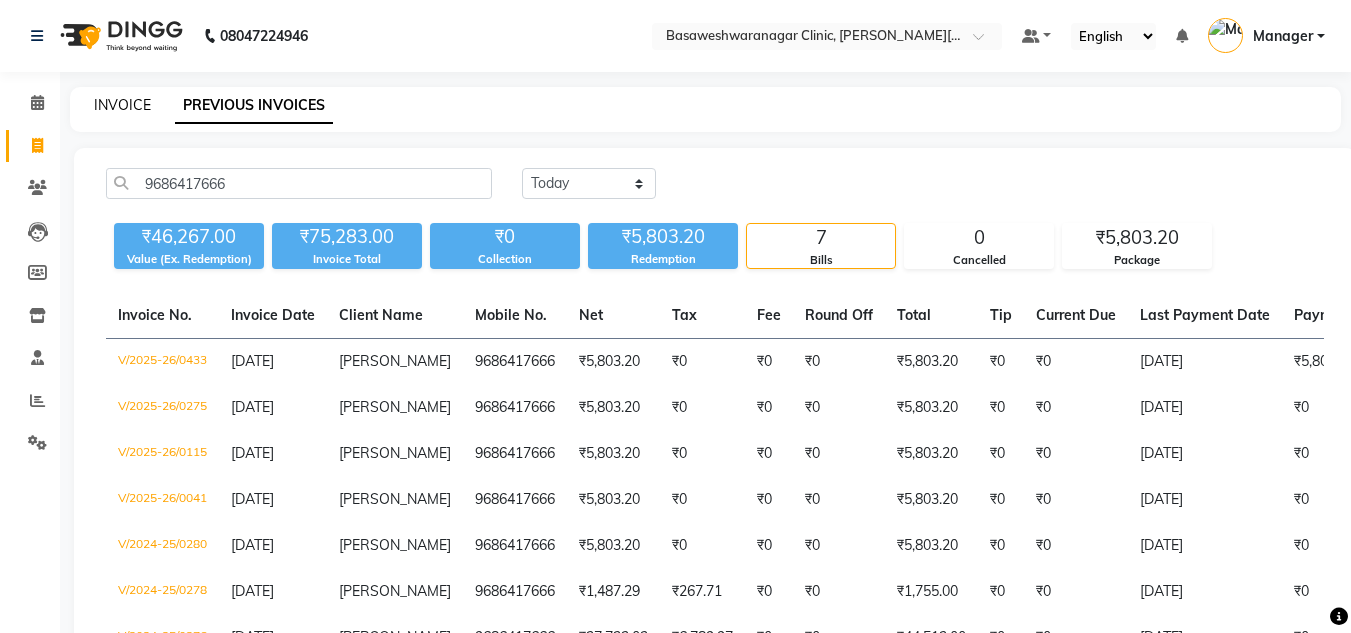 click on "INVOICE" 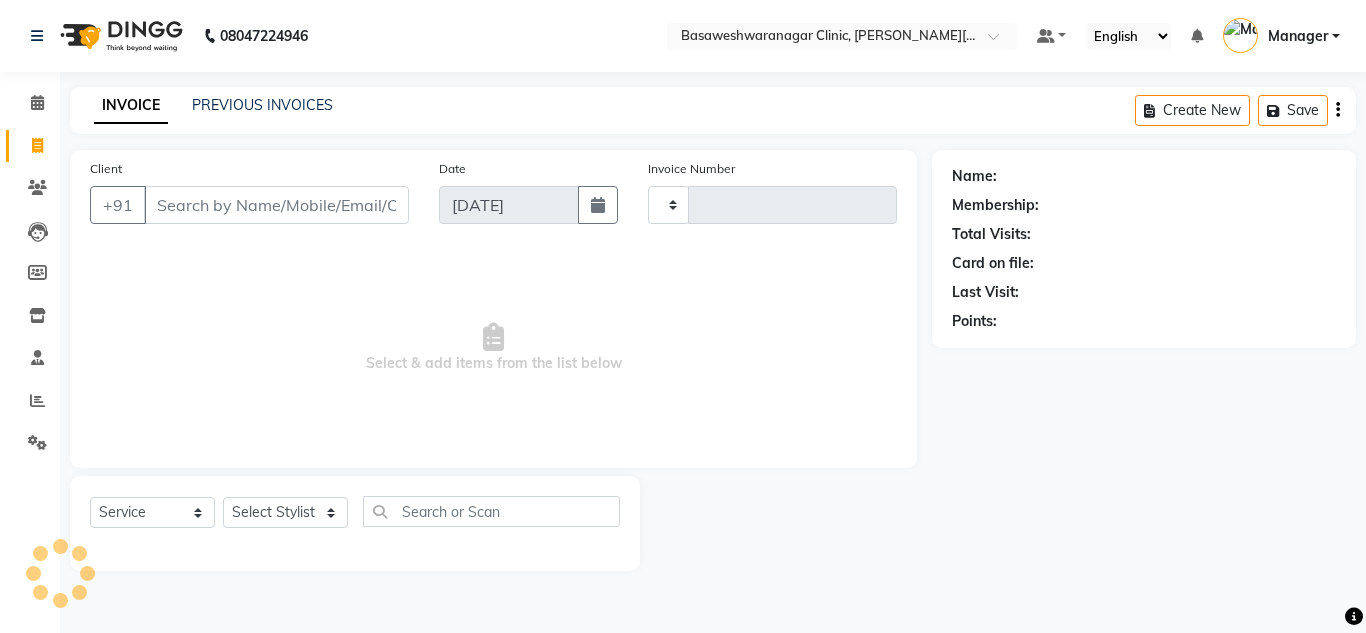 type on "0434" 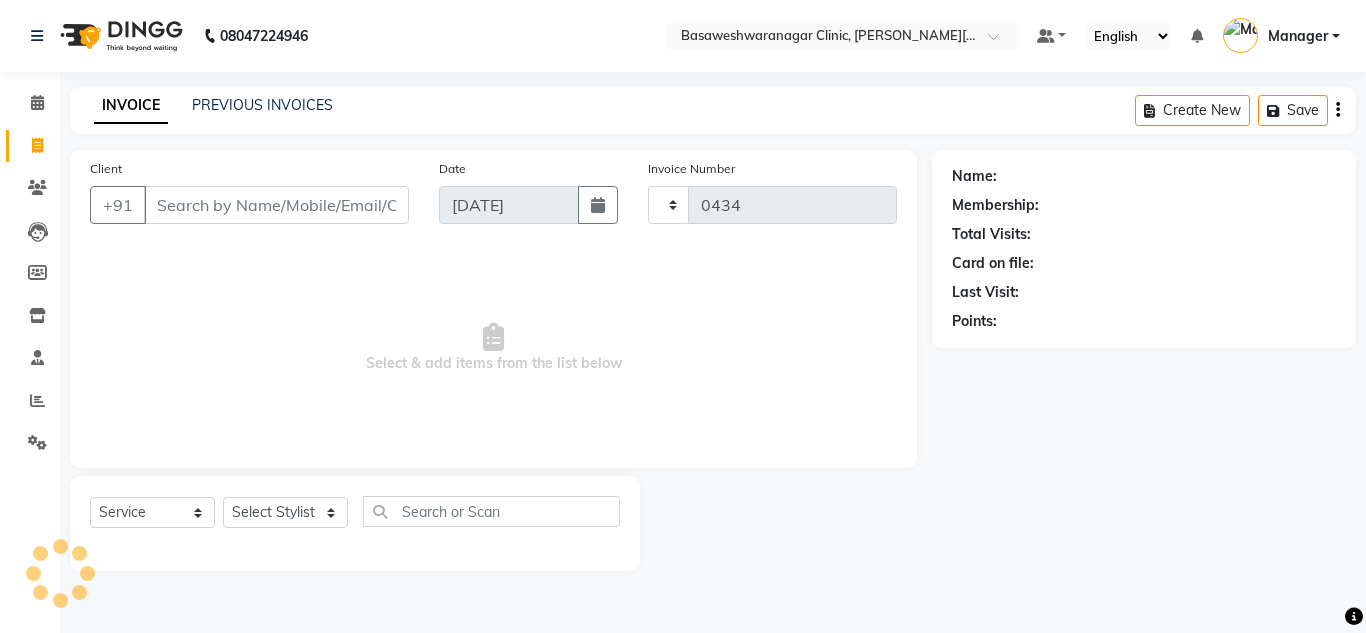 select on "7441" 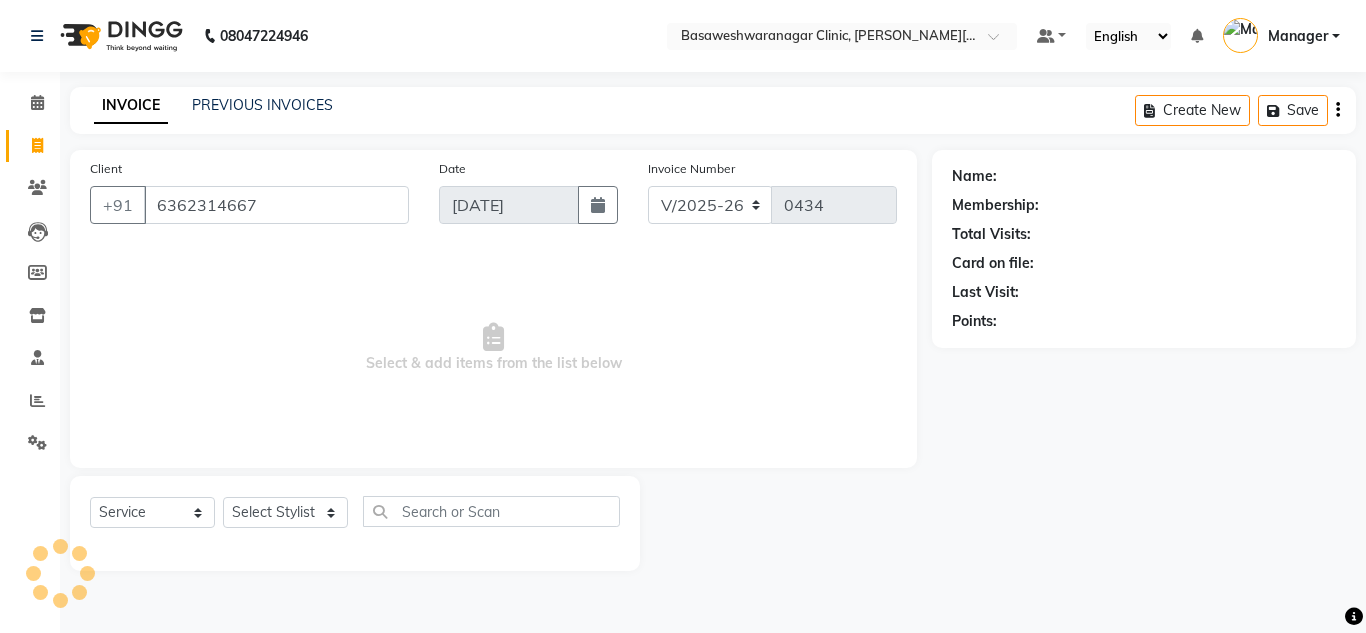 type on "6362314667" 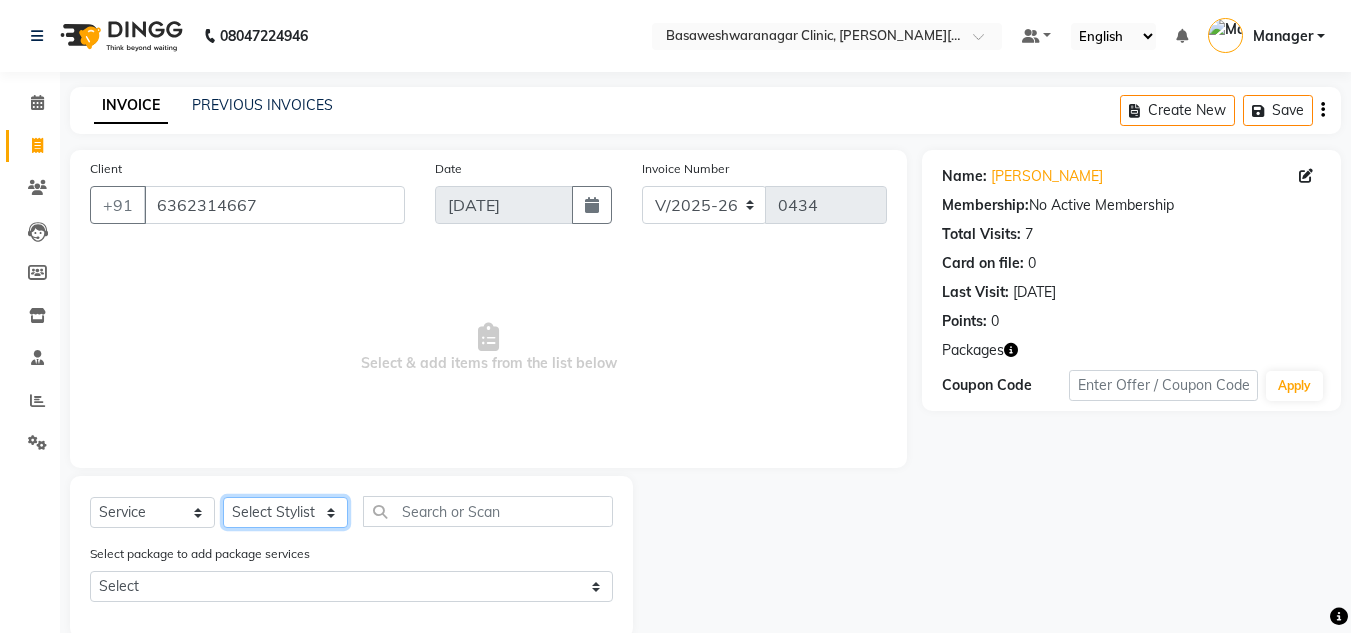 click on "Select Stylist [PERSON_NAME] [PERSON_NAME] Manager NAVYA [PERSON_NAME] shangnimwom [PERSON_NAME]" 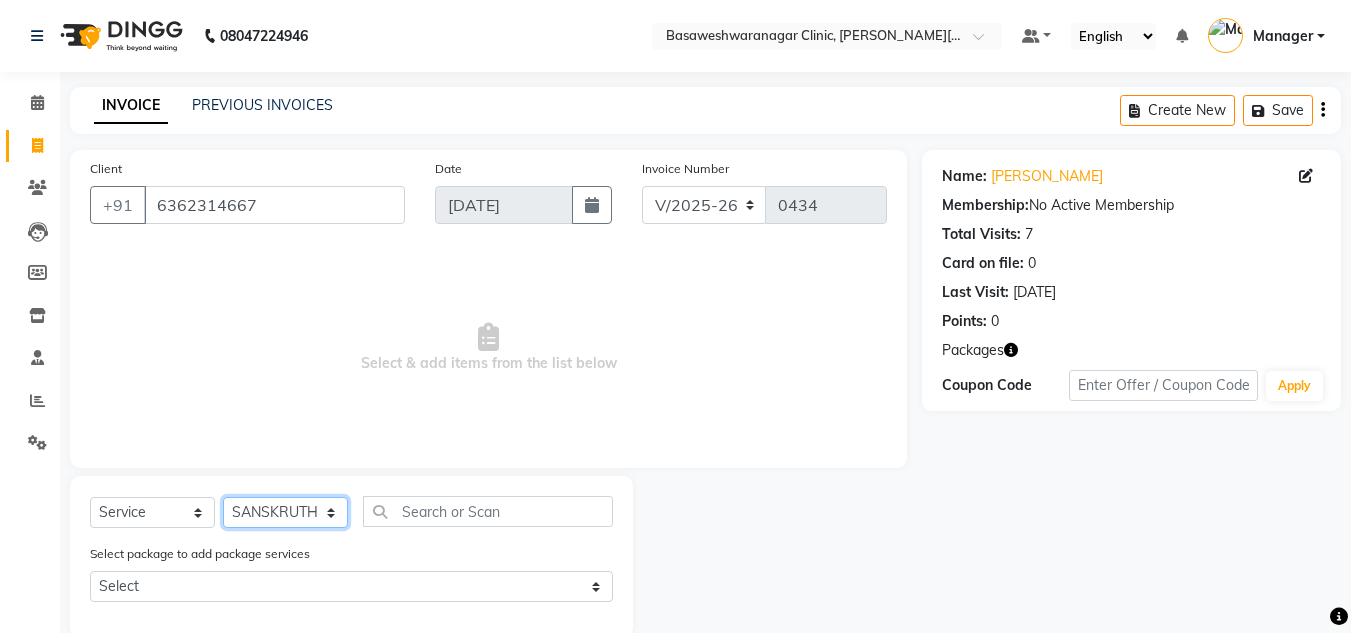click on "Select Stylist [PERSON_NAME] [PERSON_NAME] Manager NAVYA [PERSON_NAME] shangnimwom [PERSON_NAME]" 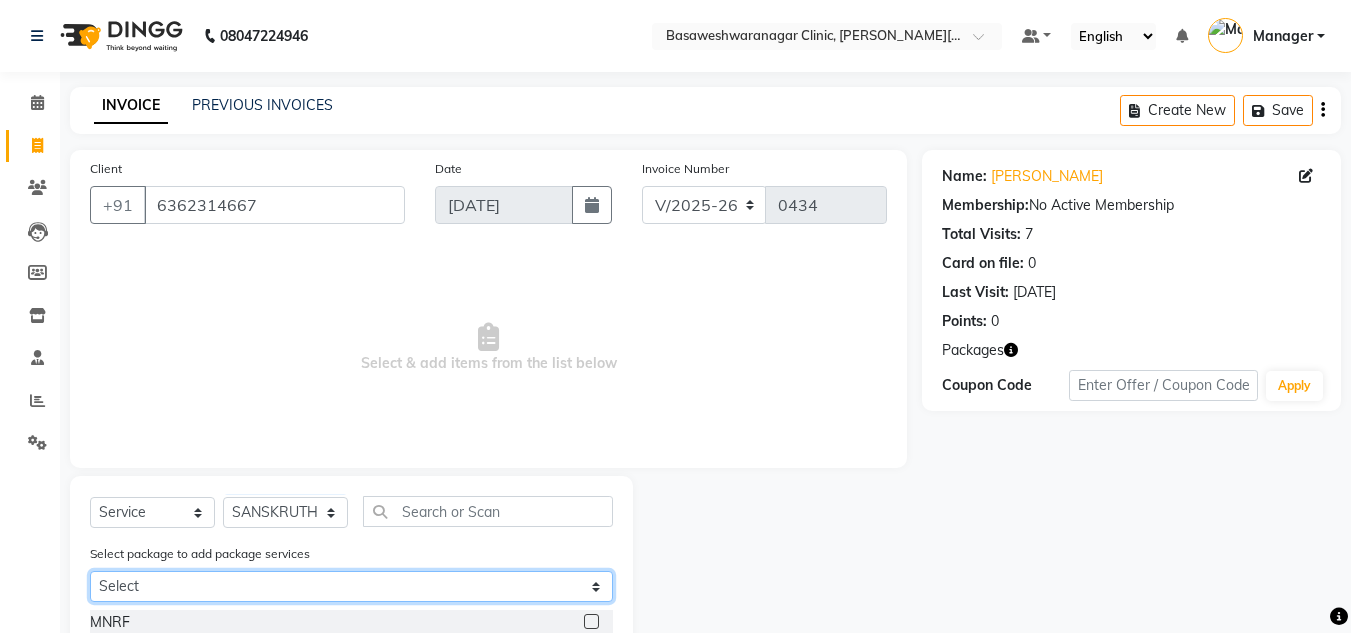 click on "Select [PERSON_NAME]+LHR+HYDRA" 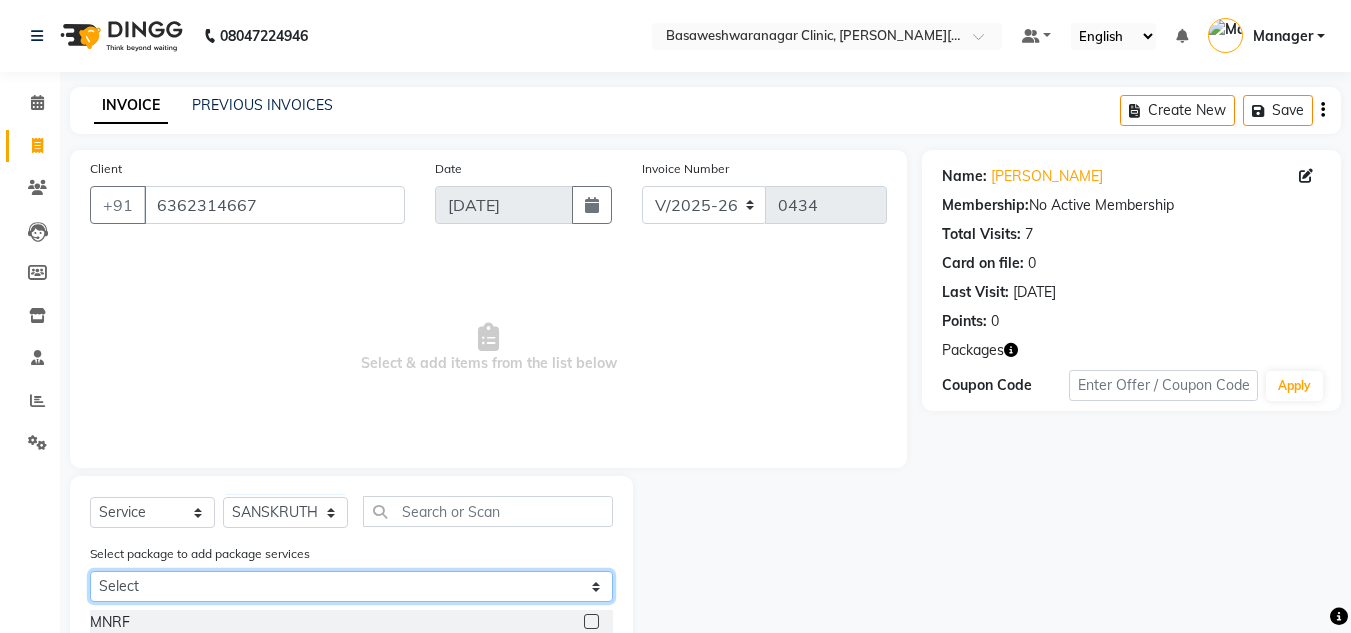 select on "1: Object" 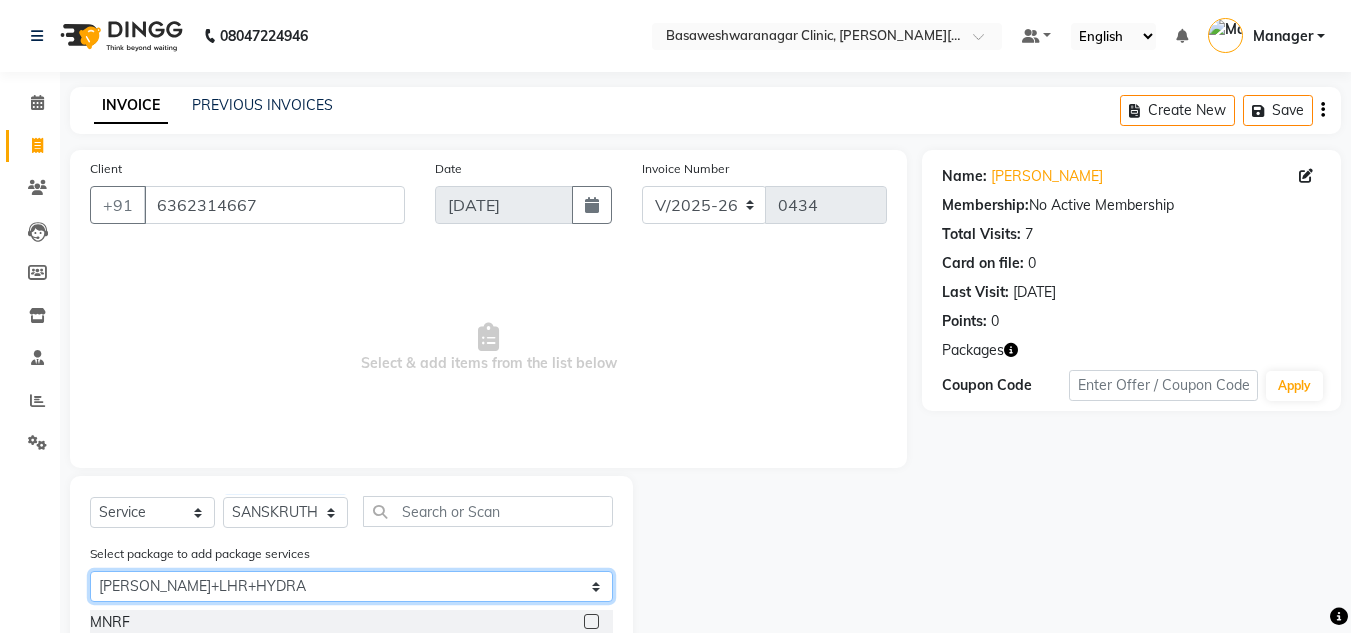 click on "Select [PERSON_NAME]+LHR+HYDRA" 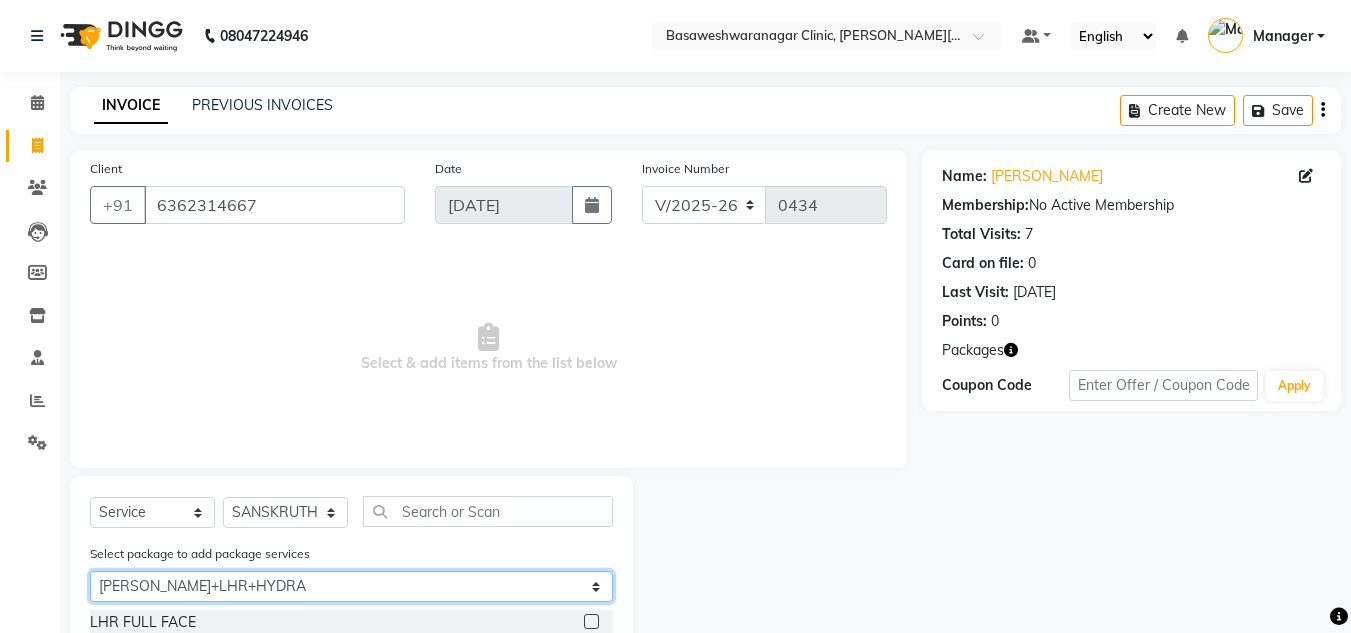 scroll, scrollTop: 122, scrollLeft: 0, axis: vertical 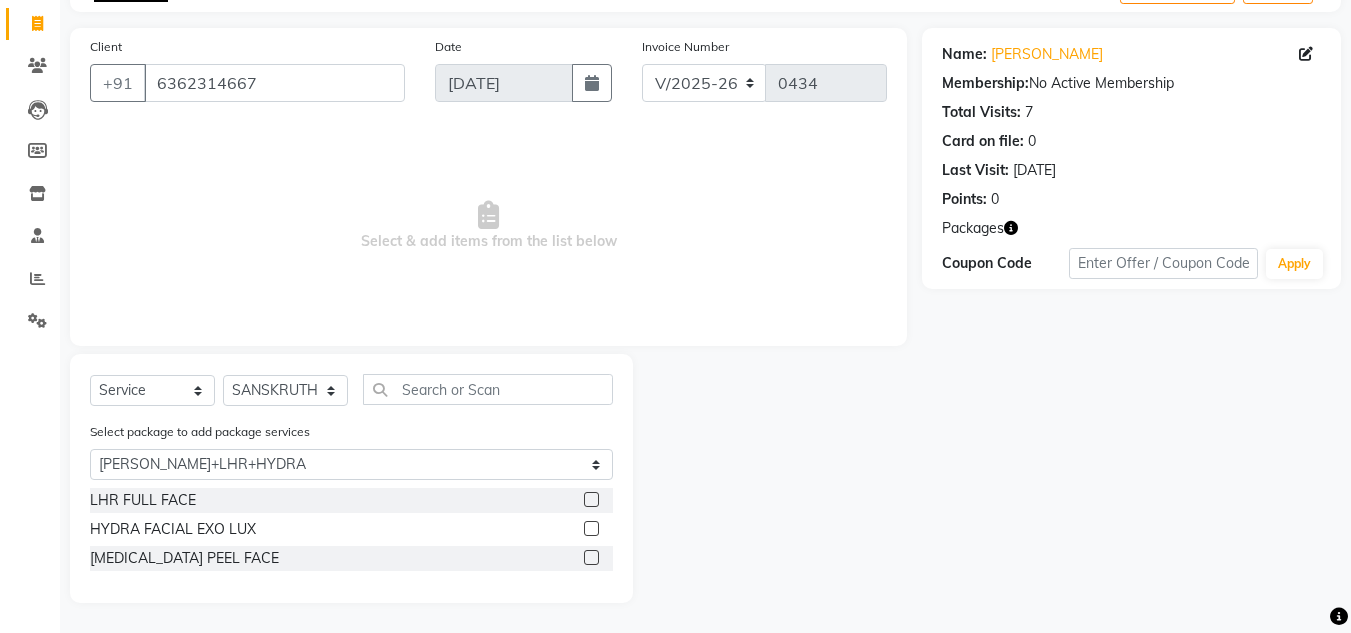 click 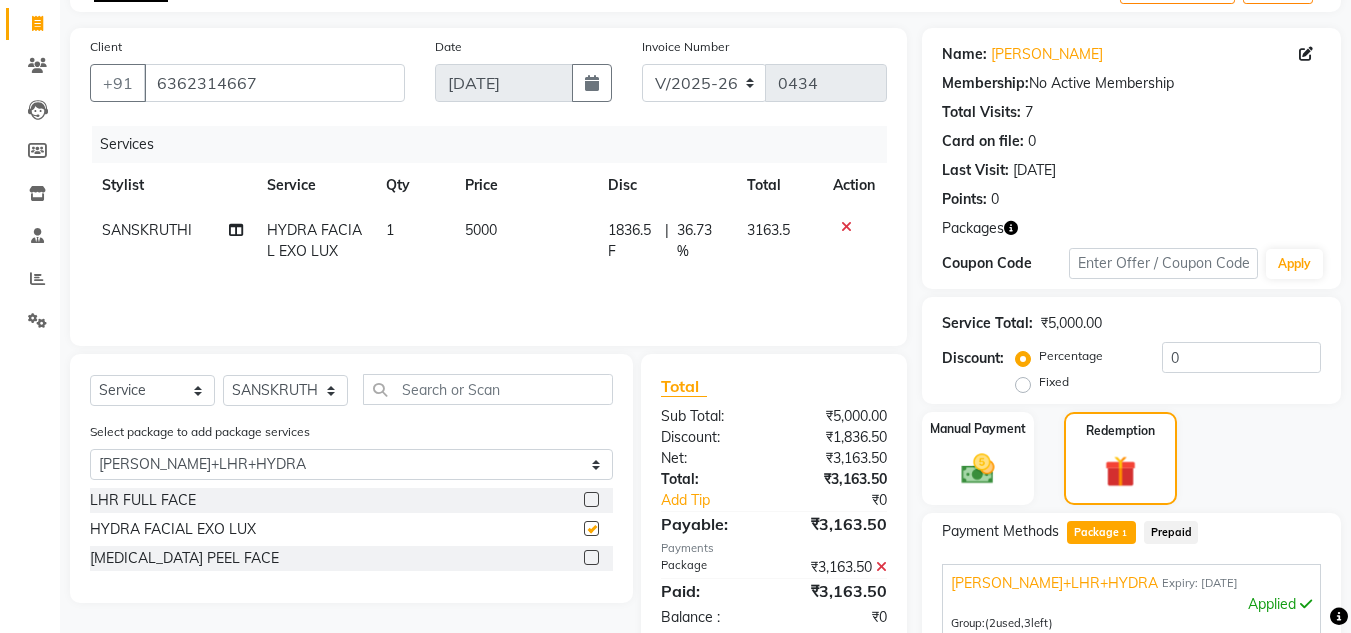 checkbox on "false" 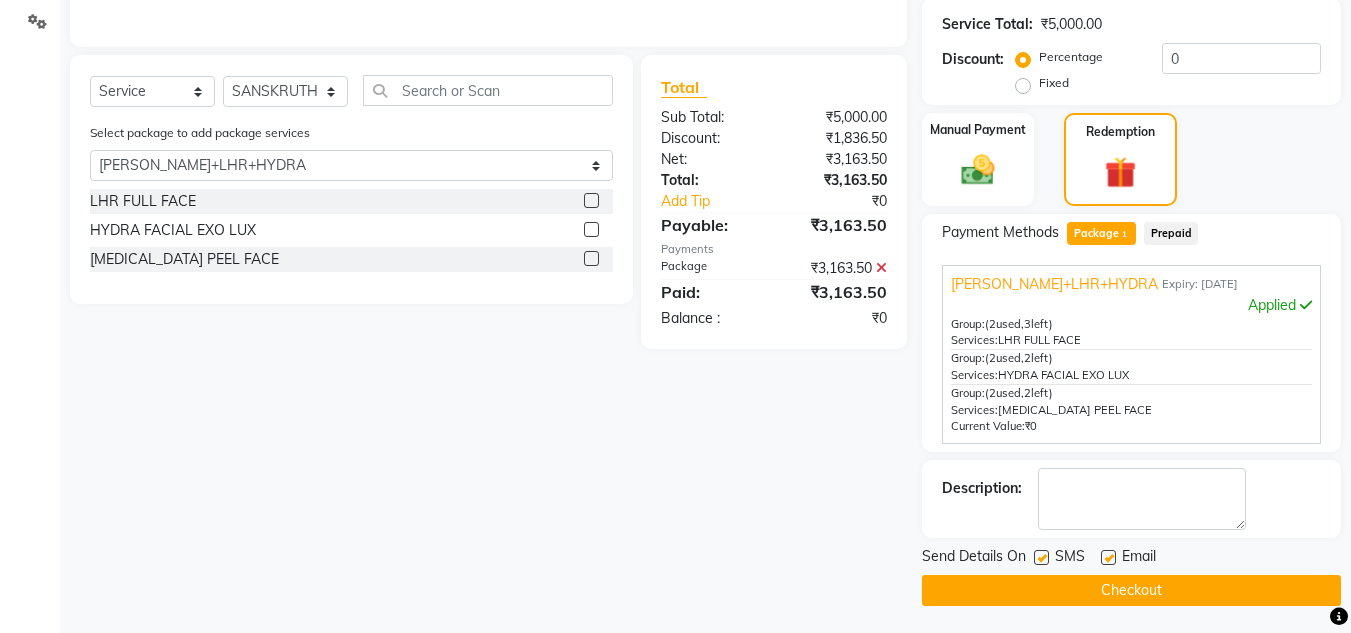 scroll, scrollTop: 424, scrollLeft: 0, axis: vertical 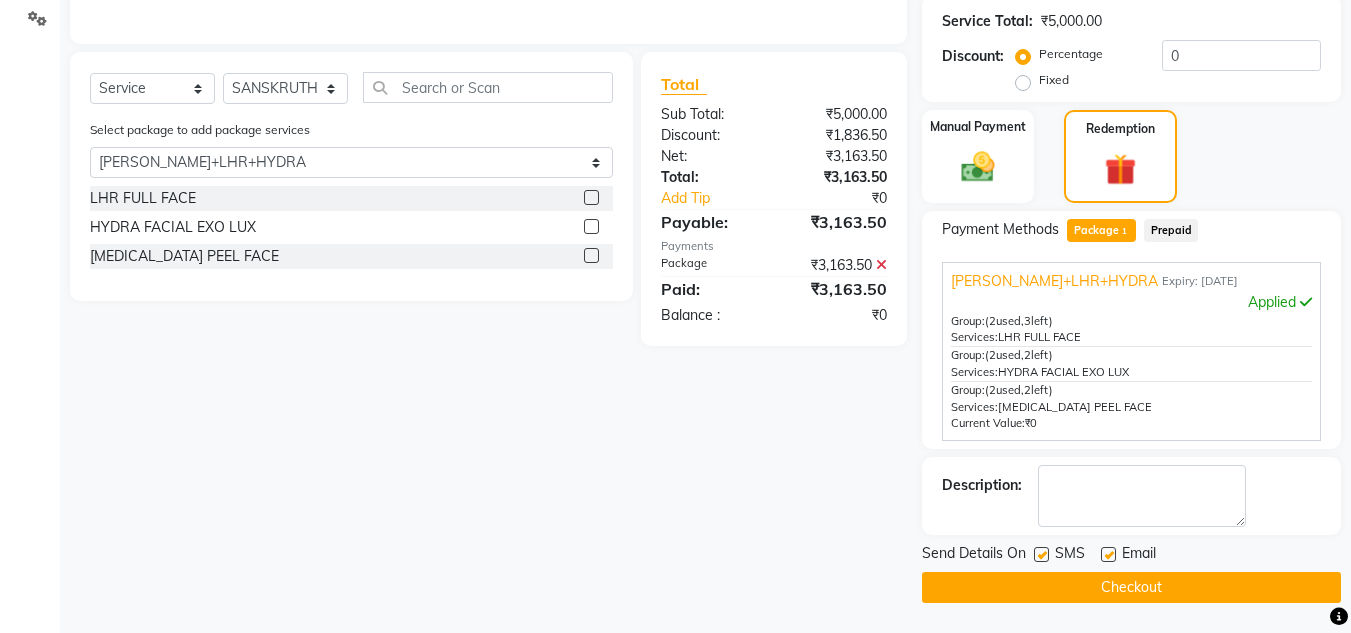 click on "Checkout" 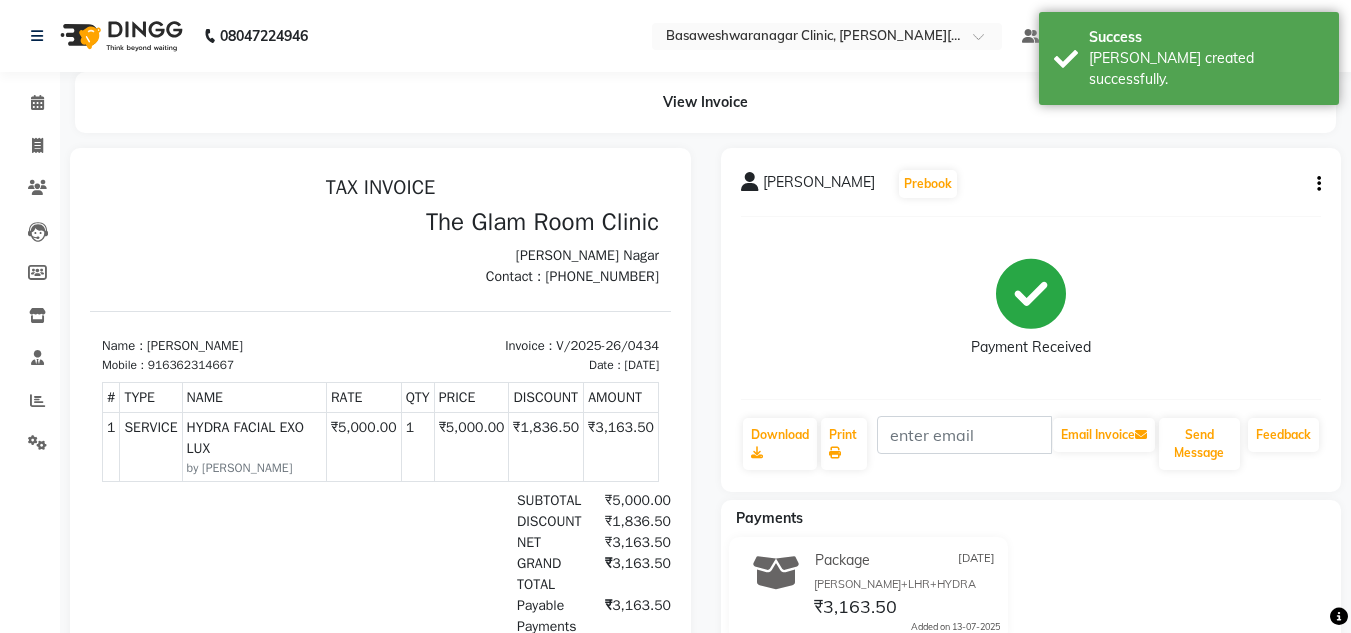 scroll, scrollTop: 0, scrollLeft: 0, axis: both 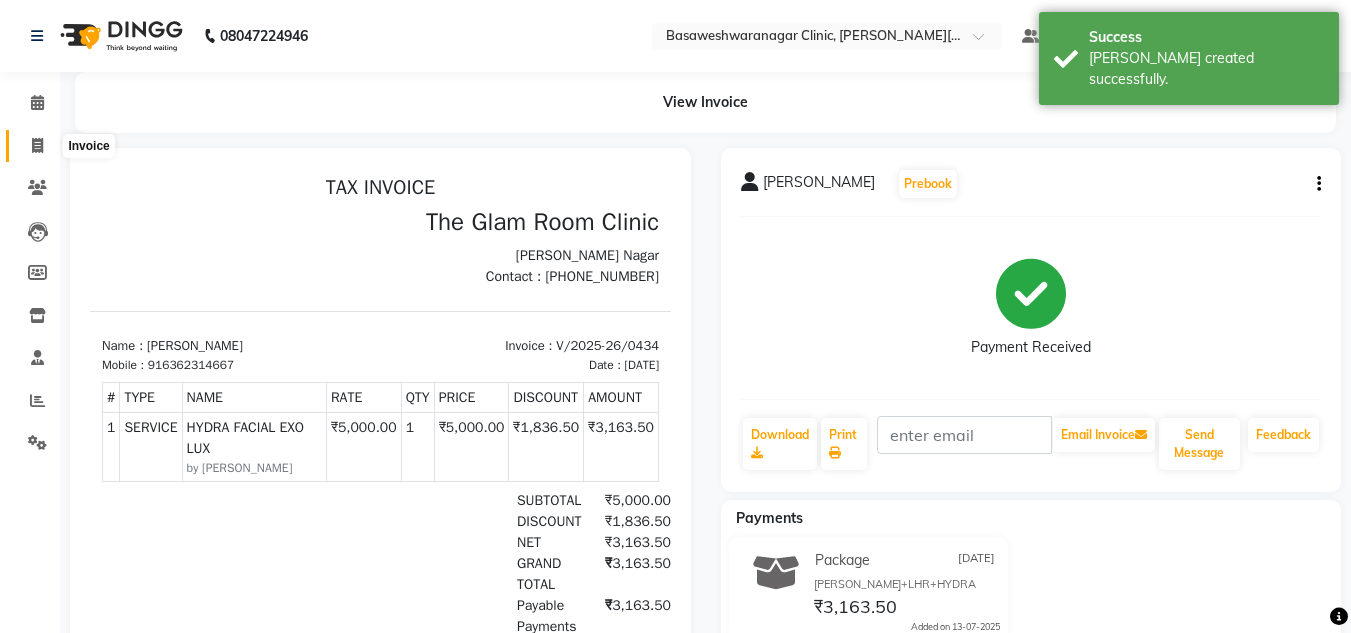 click 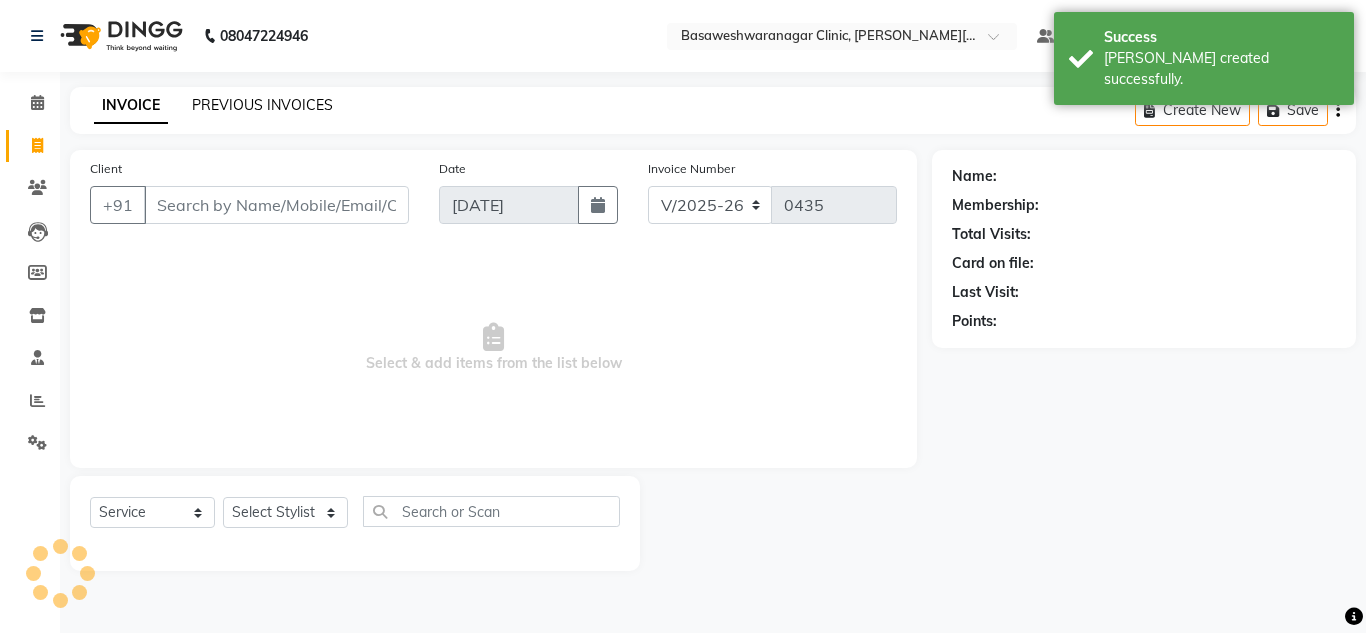 click on "PREVIOUS INVOICES" 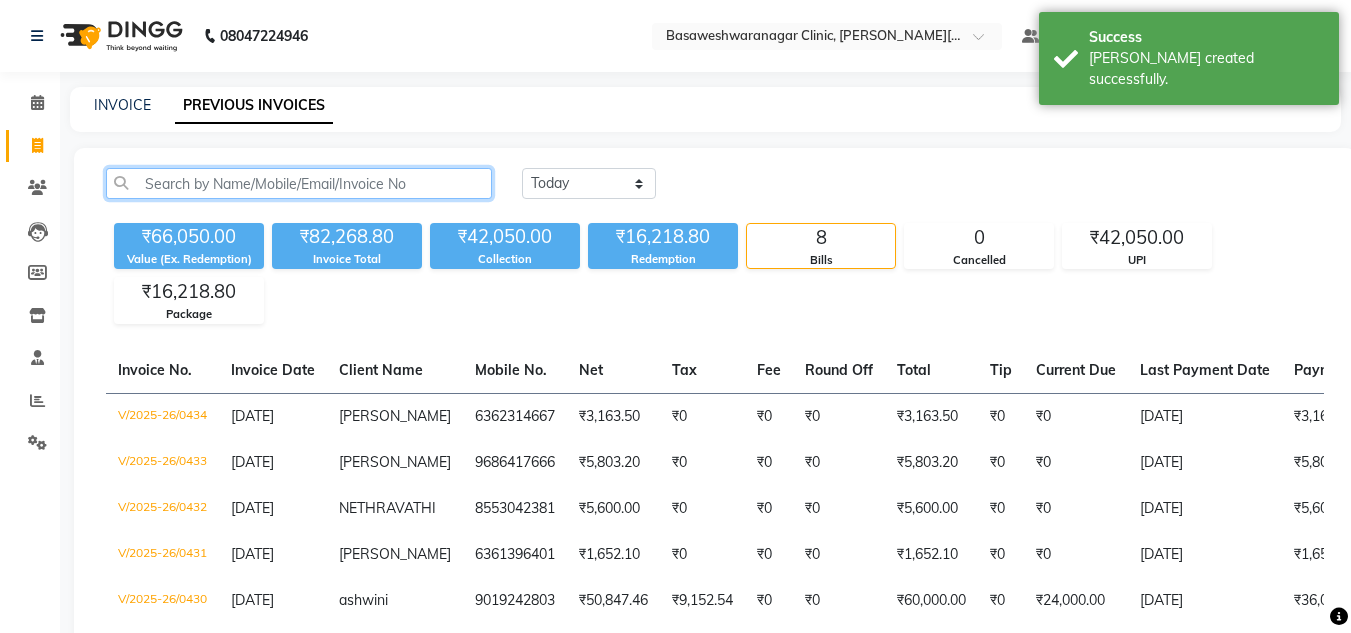 click 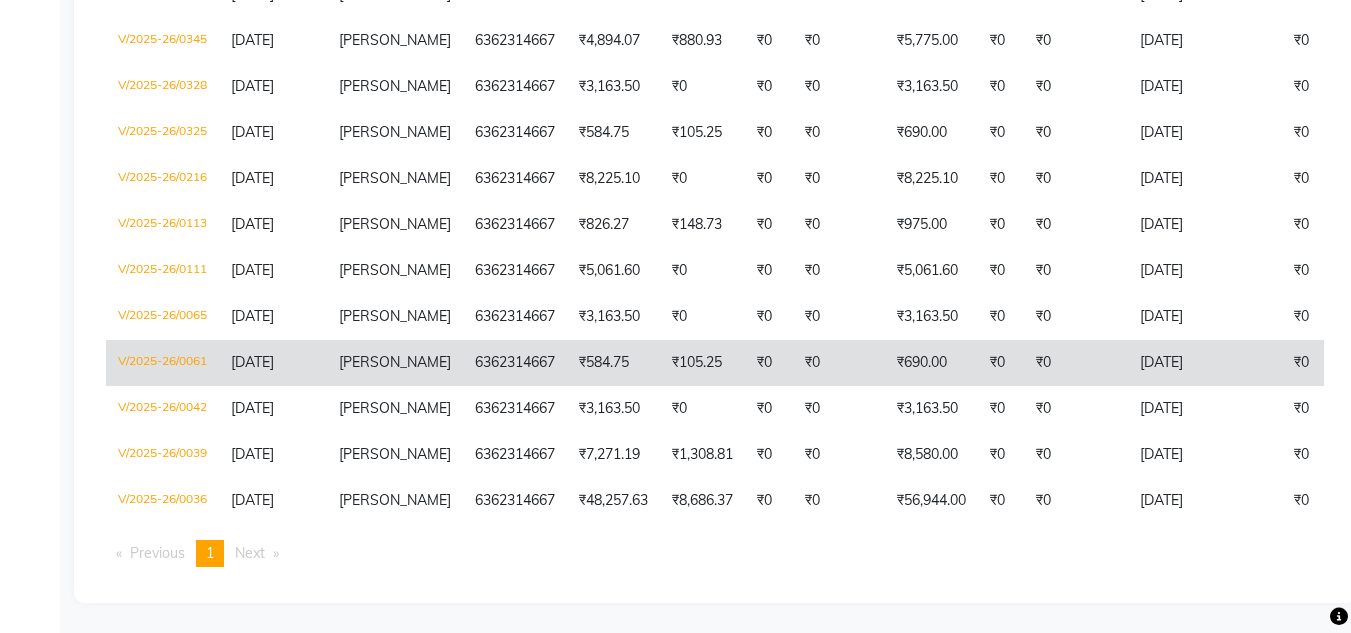 scroll, scrollTop: 0, scrollLeft: 0, axis: both 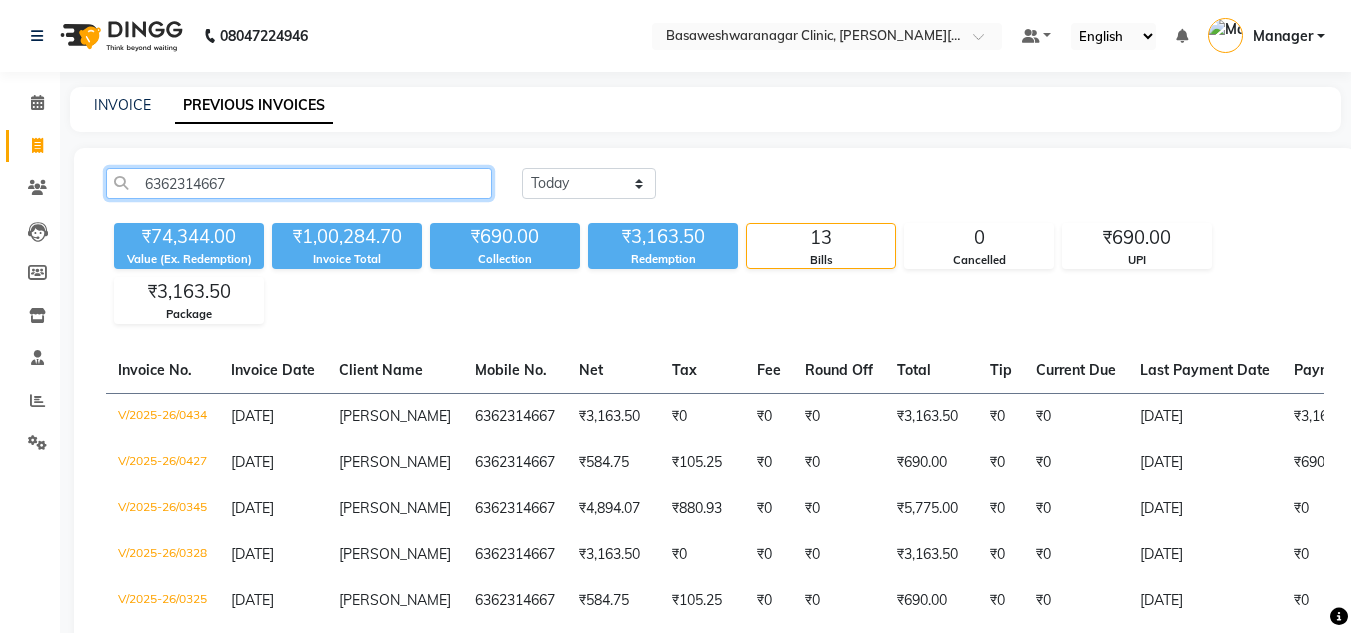 type on "6362314667" 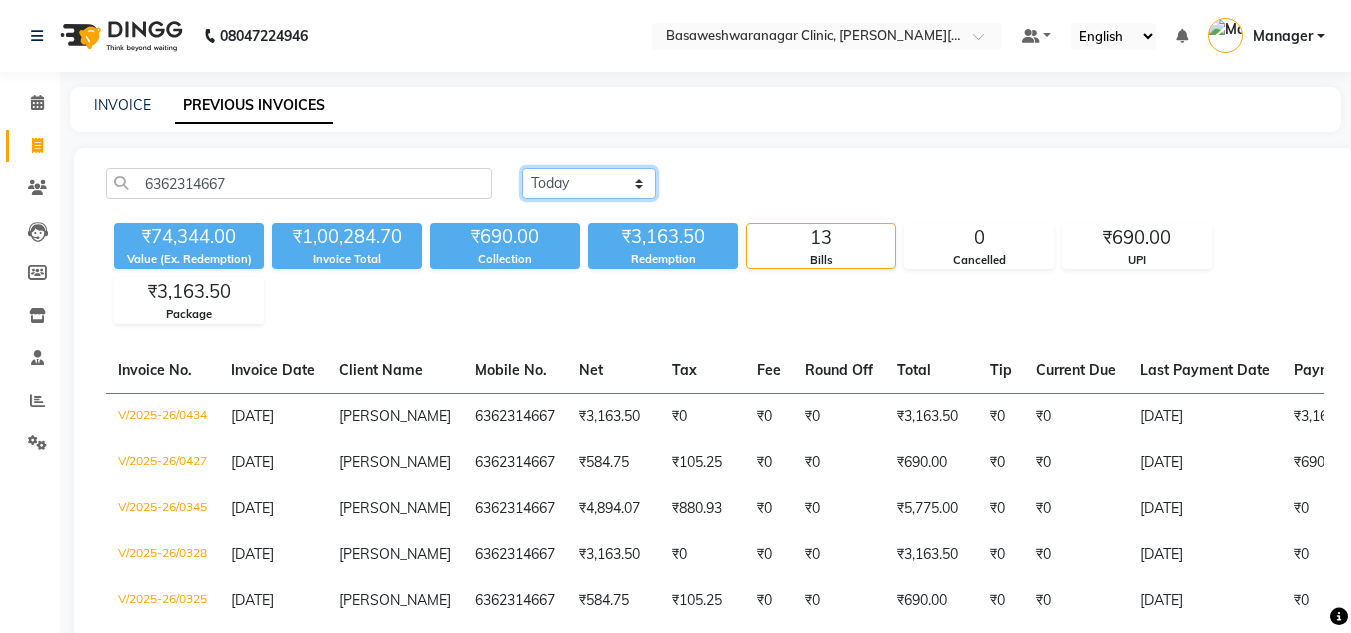 click on "[DATE] [DATE] Custom Range" 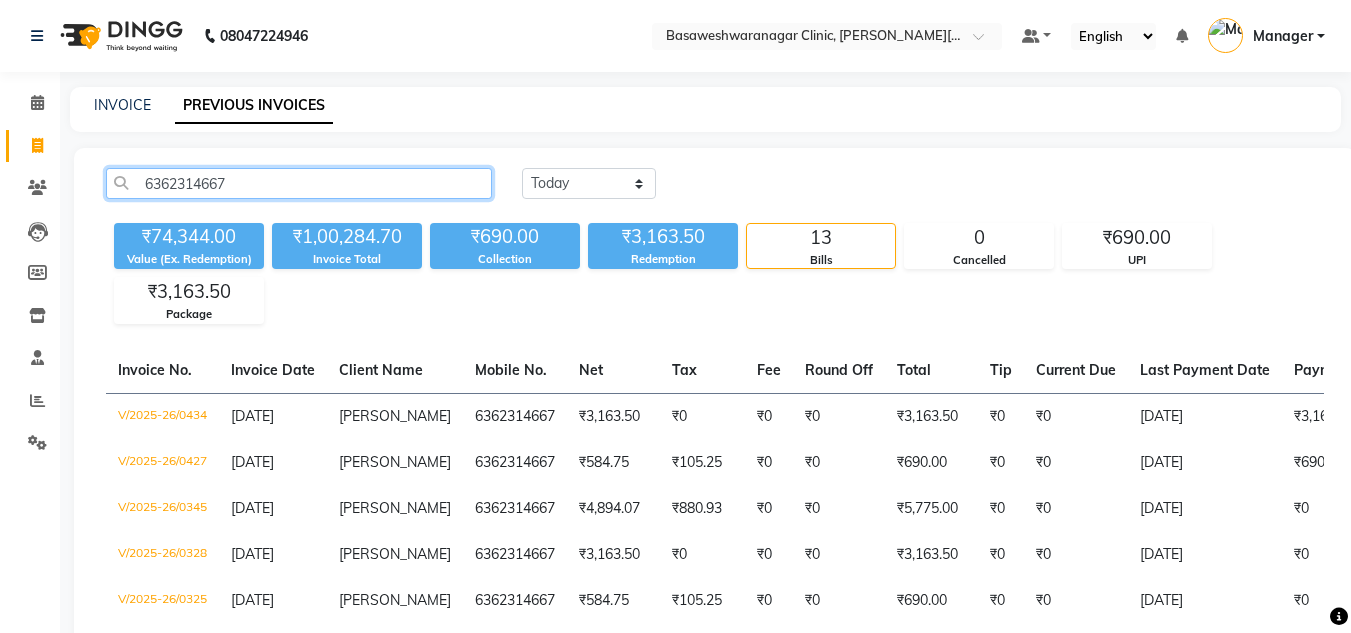click on "6362314667" 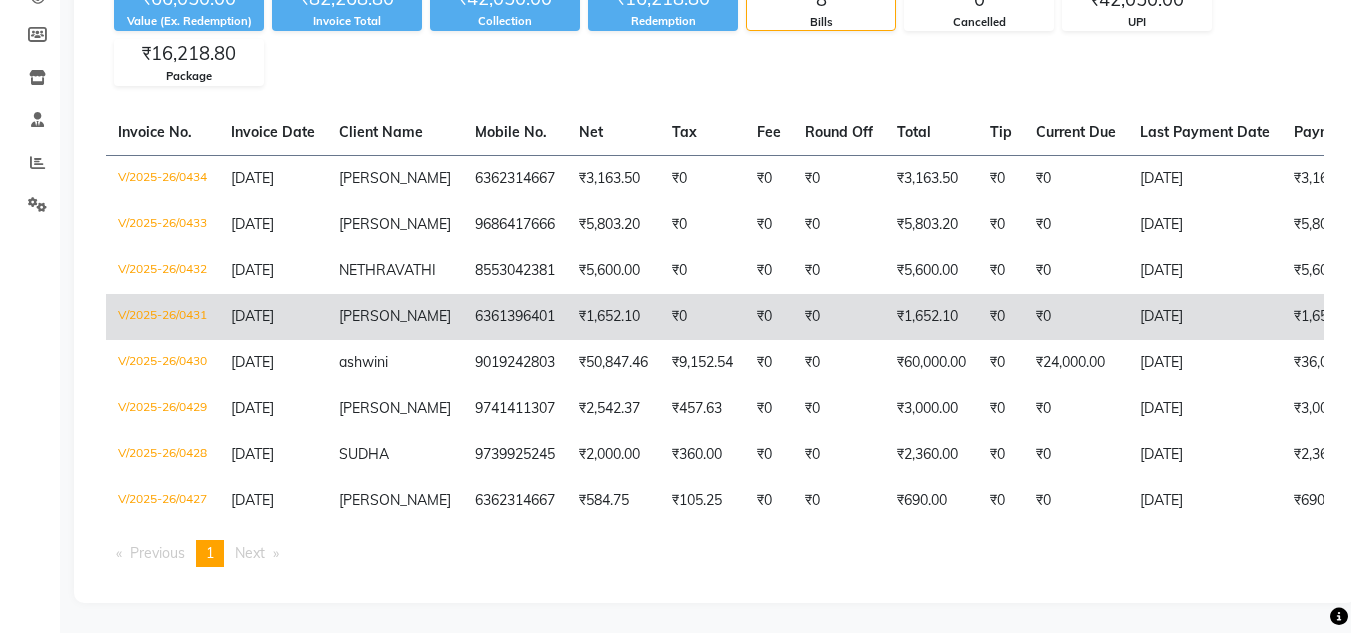 scroll, scrollTop: 0, scrollLeft: 0, axis: both 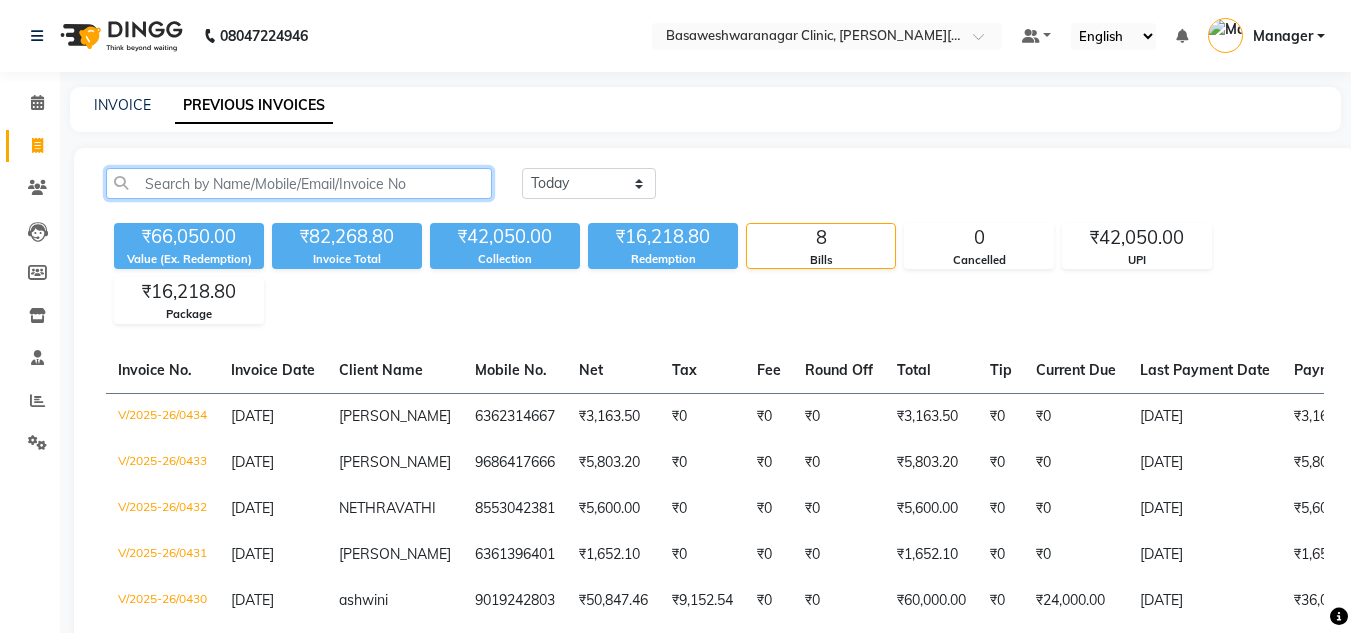 click 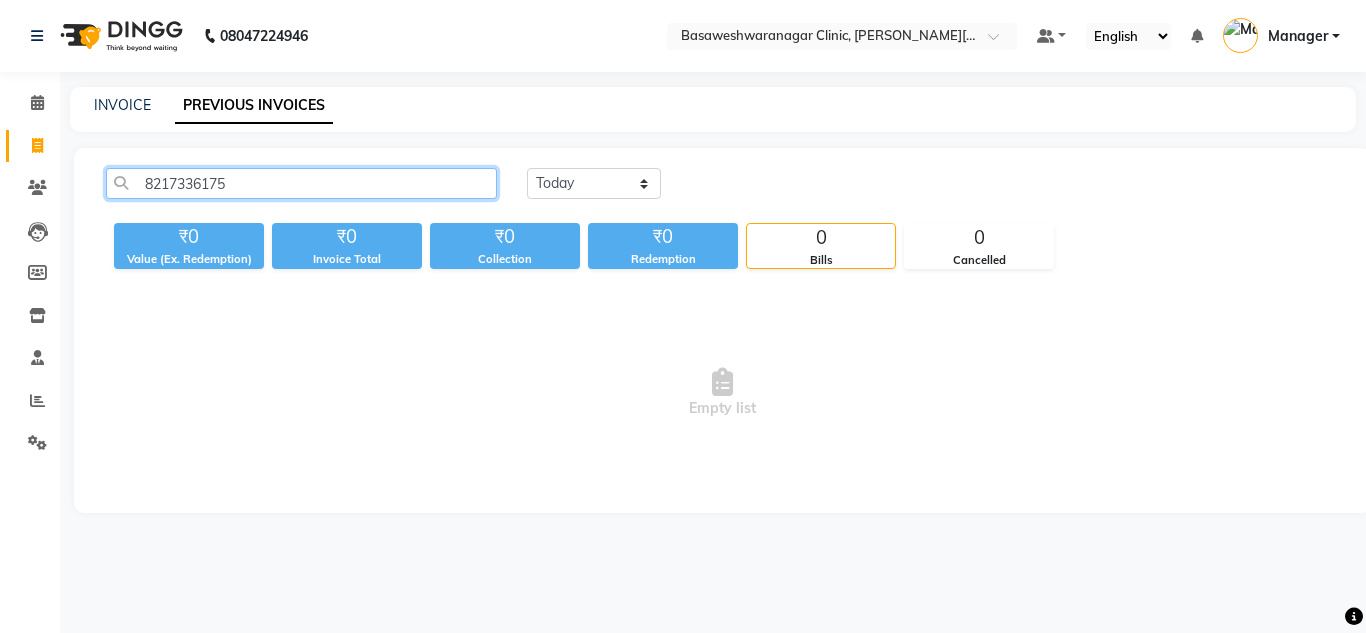 type on "8217336175" 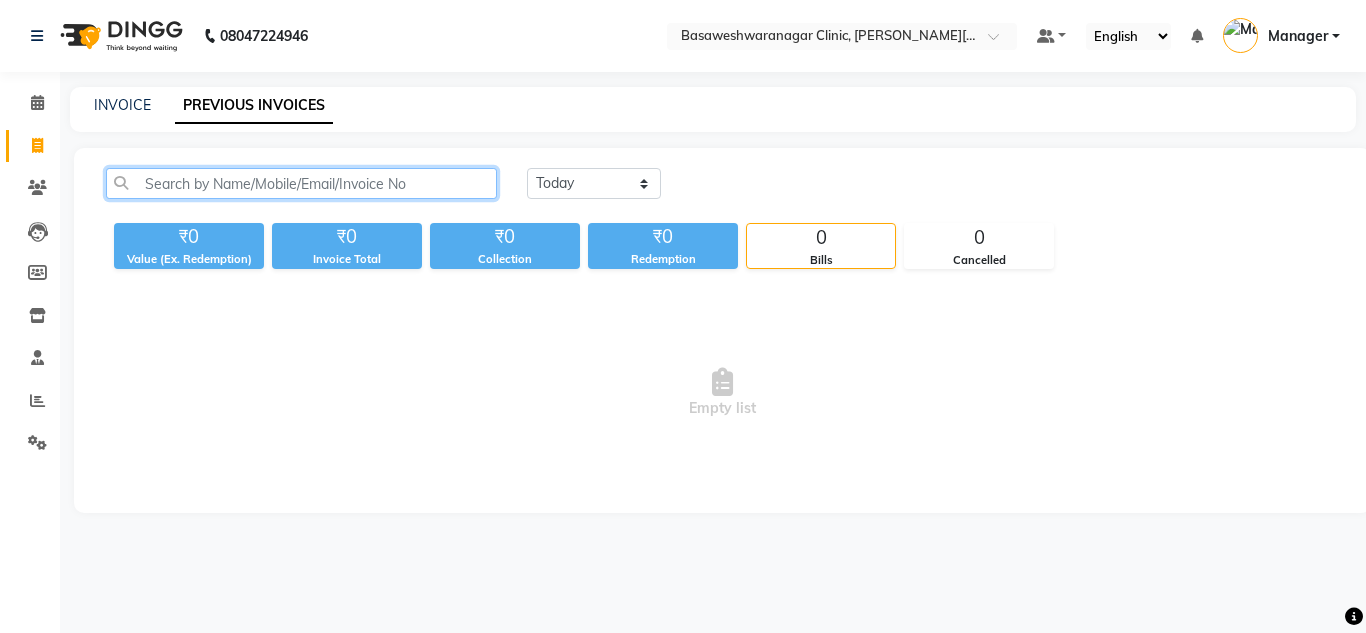 paste on "9741411307" 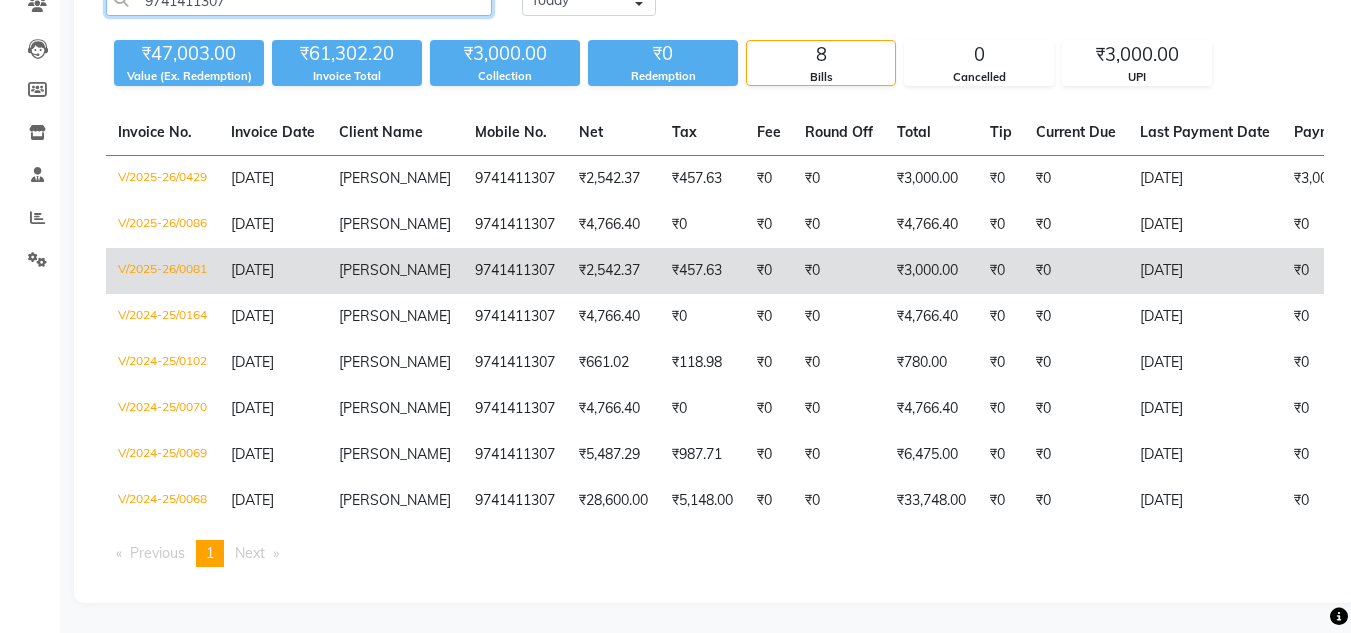 scroll, scrollTop: 0, scrollLeft: 0, axis: both 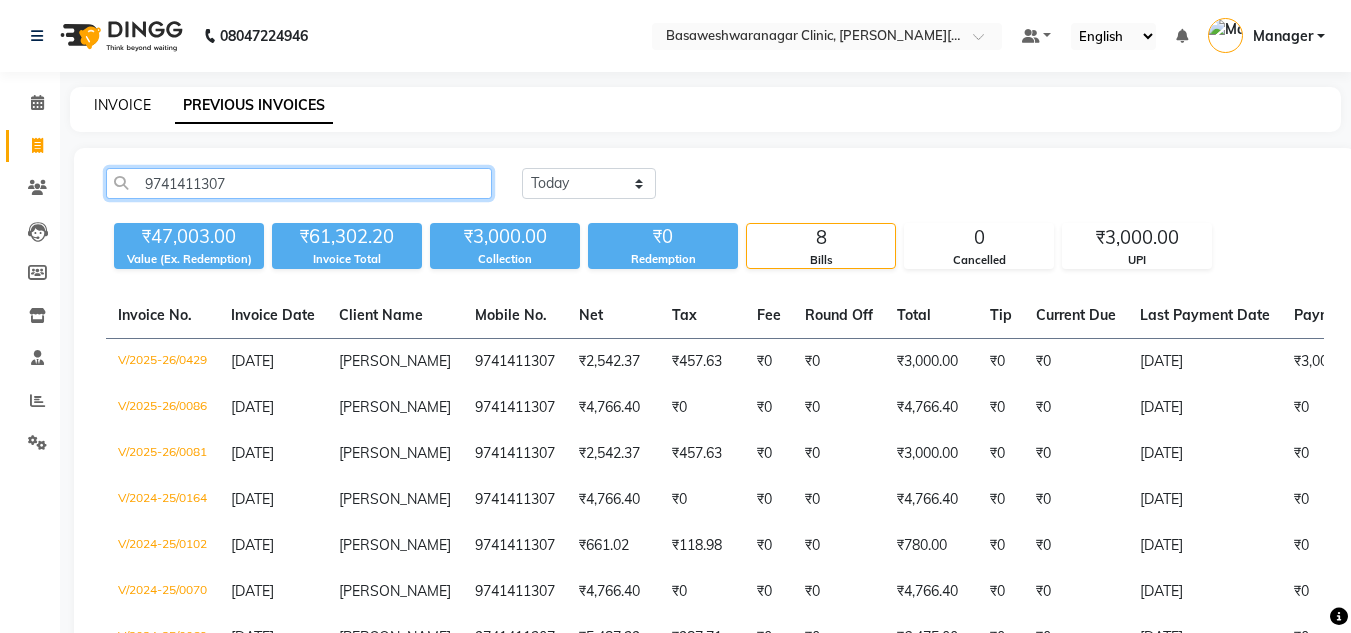 type on "9741411307" 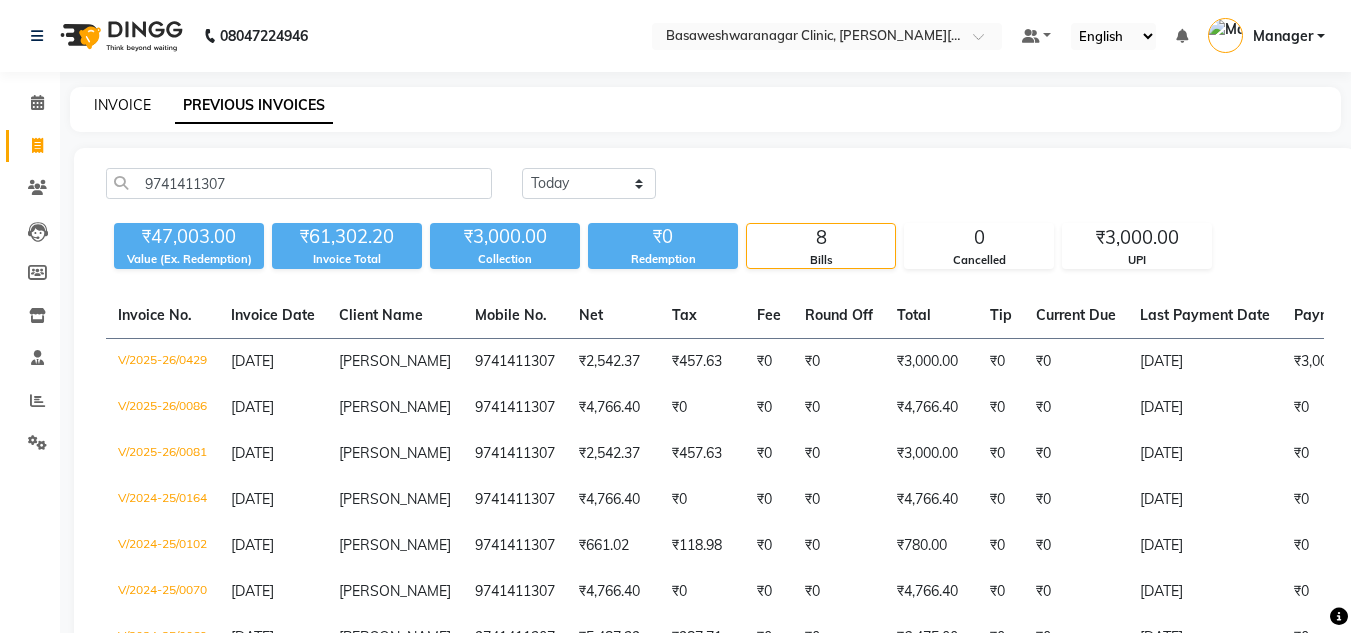 click on "INVOICE" 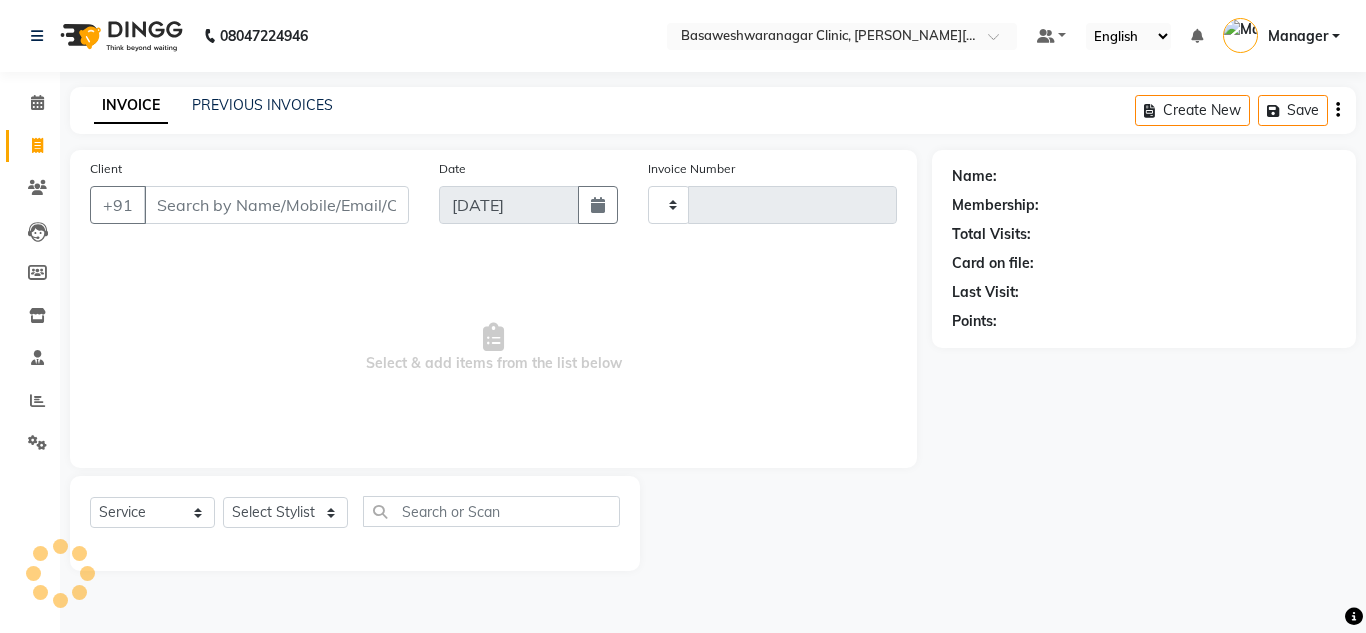 type on "0435" 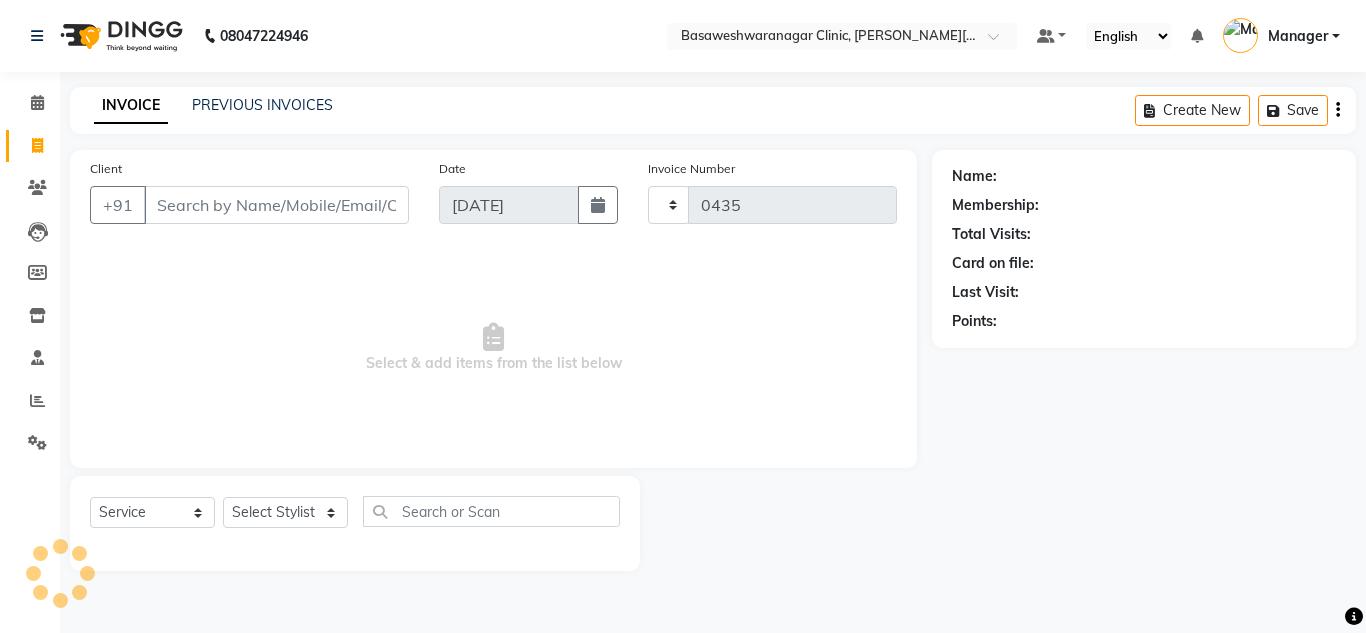 select on "7441" 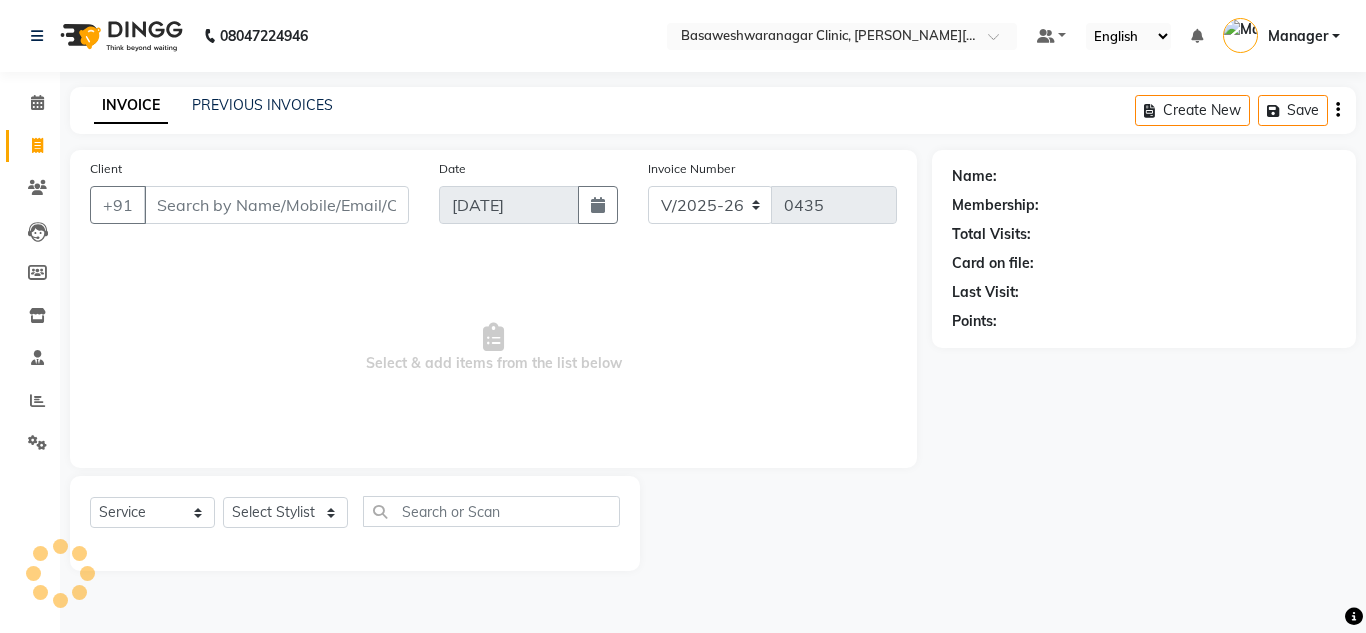 click on "Client" at bounding box center [276, 205] 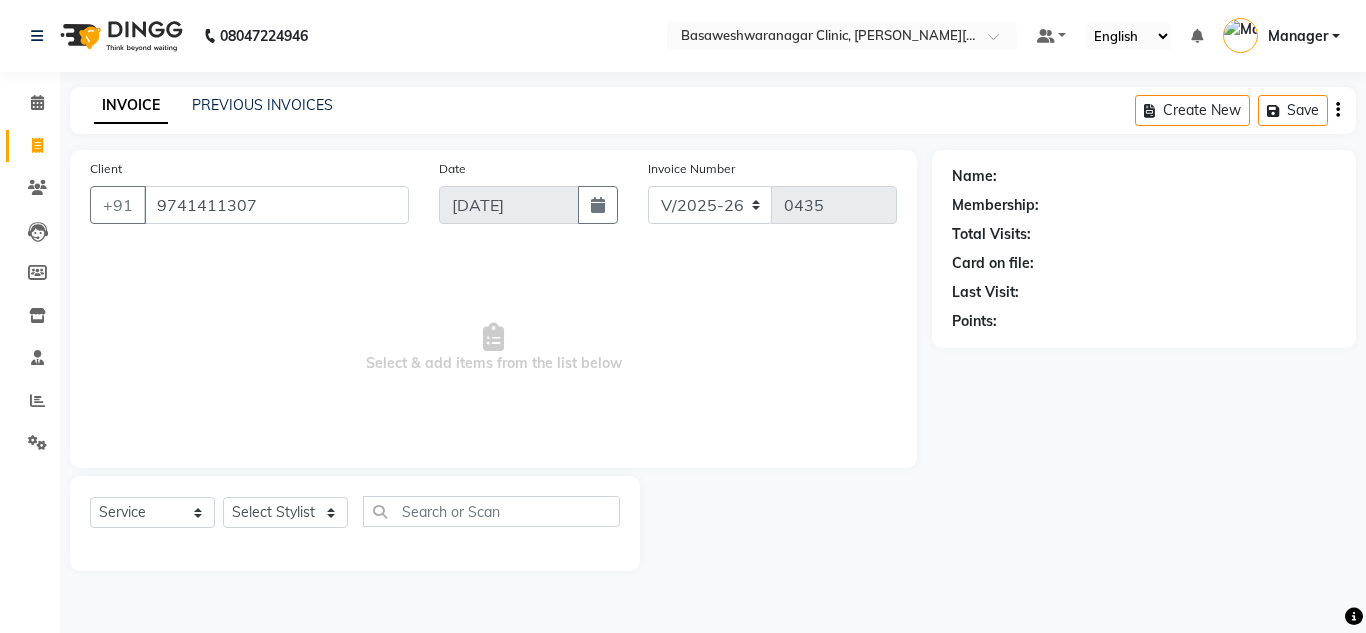type on "9741411307" 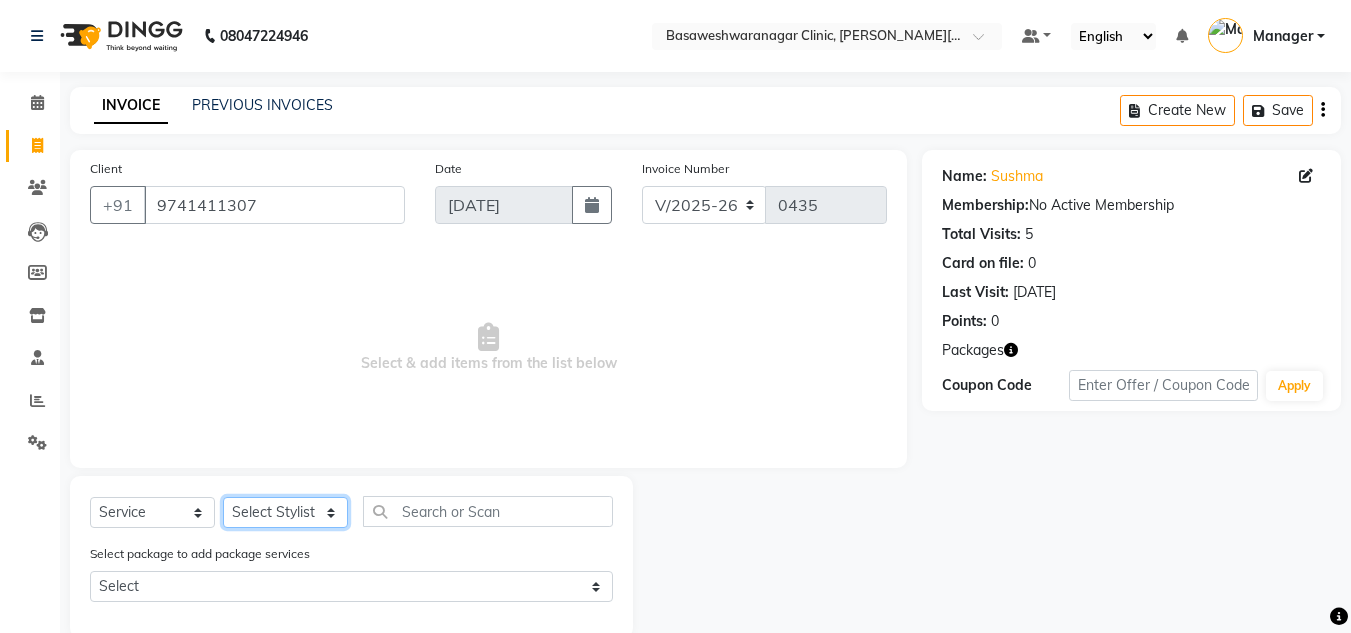 click on "Select Stylist [PERSON_NAME] [PERSON_NAME] Manager NAVYA [PERSON_NAME] shangnimwom [PERSON_NAME]" 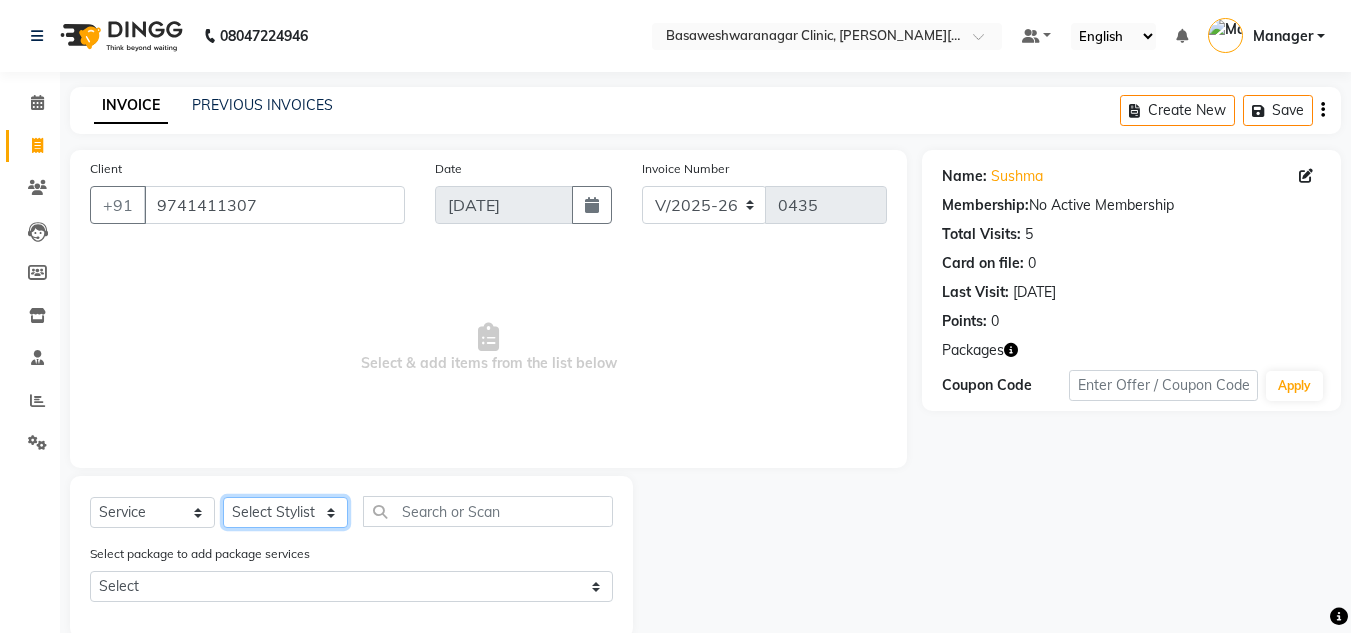 select on "67365" 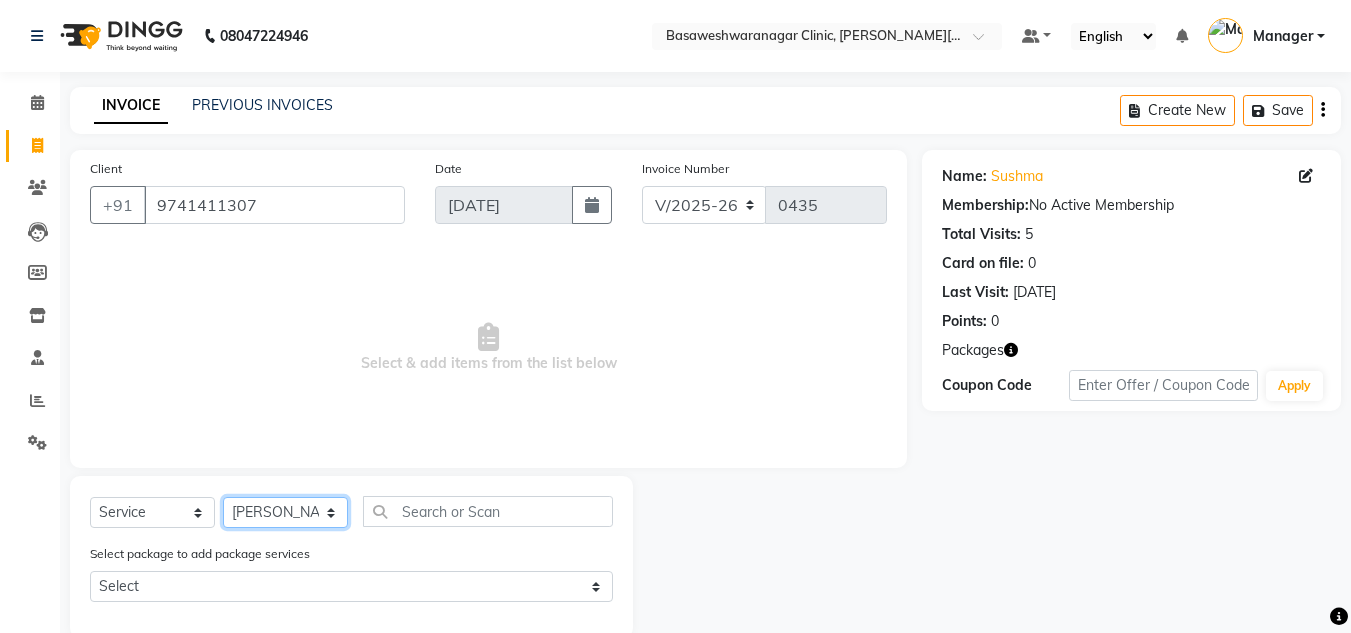 click on "Select Stylist [PERSON_NAME] [PERSON_NAME] Manager NAVYA [PERSON_NAME] shangnimwom [PERSON_NAME]" 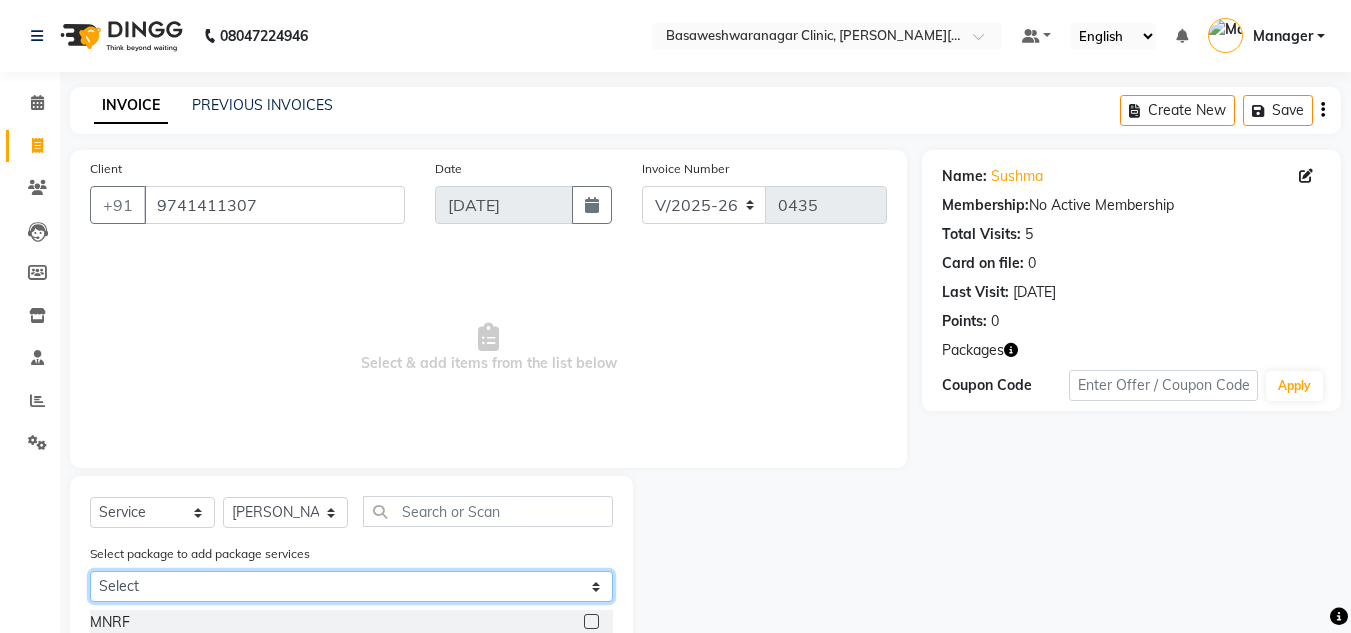 click on "Select [PERSON_NAME] PEELS" 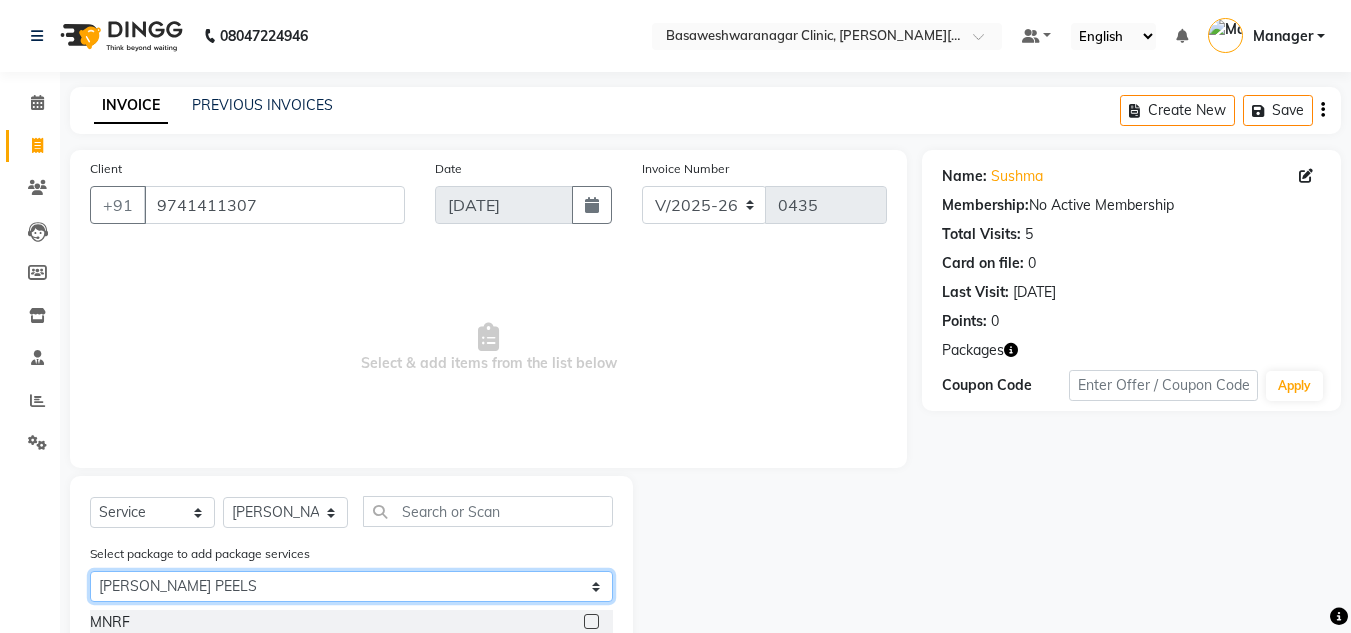 click on "Select [PERSON_NAME] PEELS" 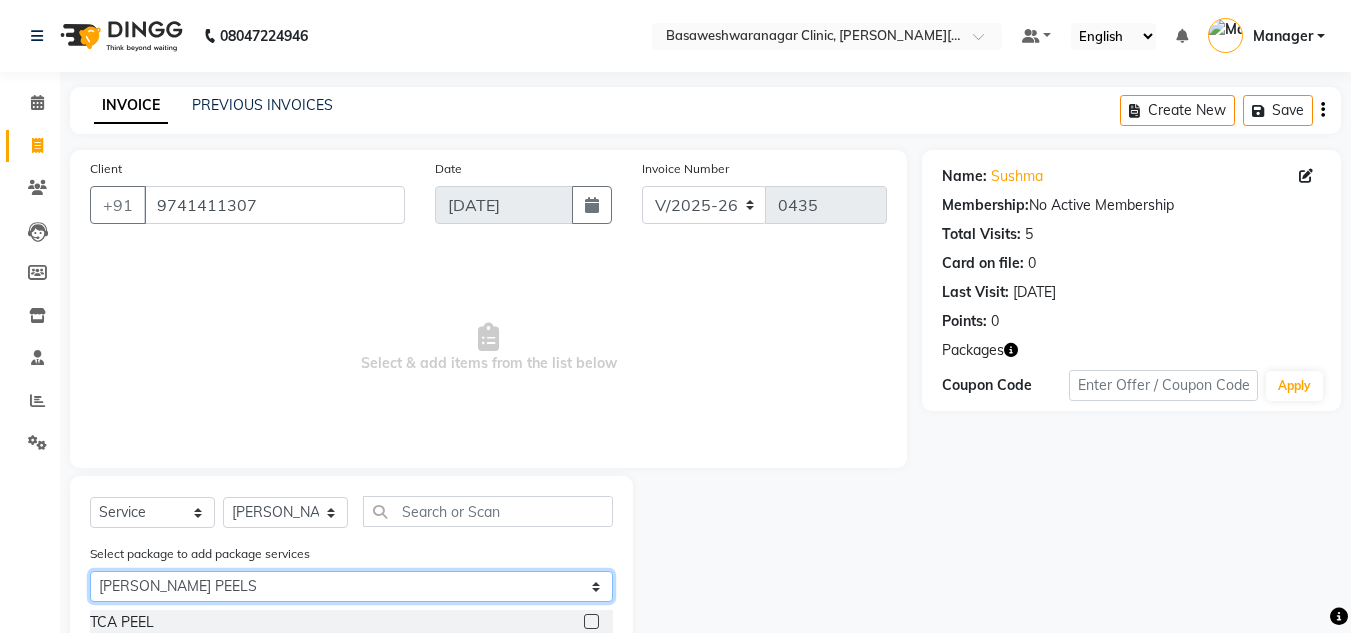 scroll, scrollTop: 93, scrollLeft: 0, axis: vertical 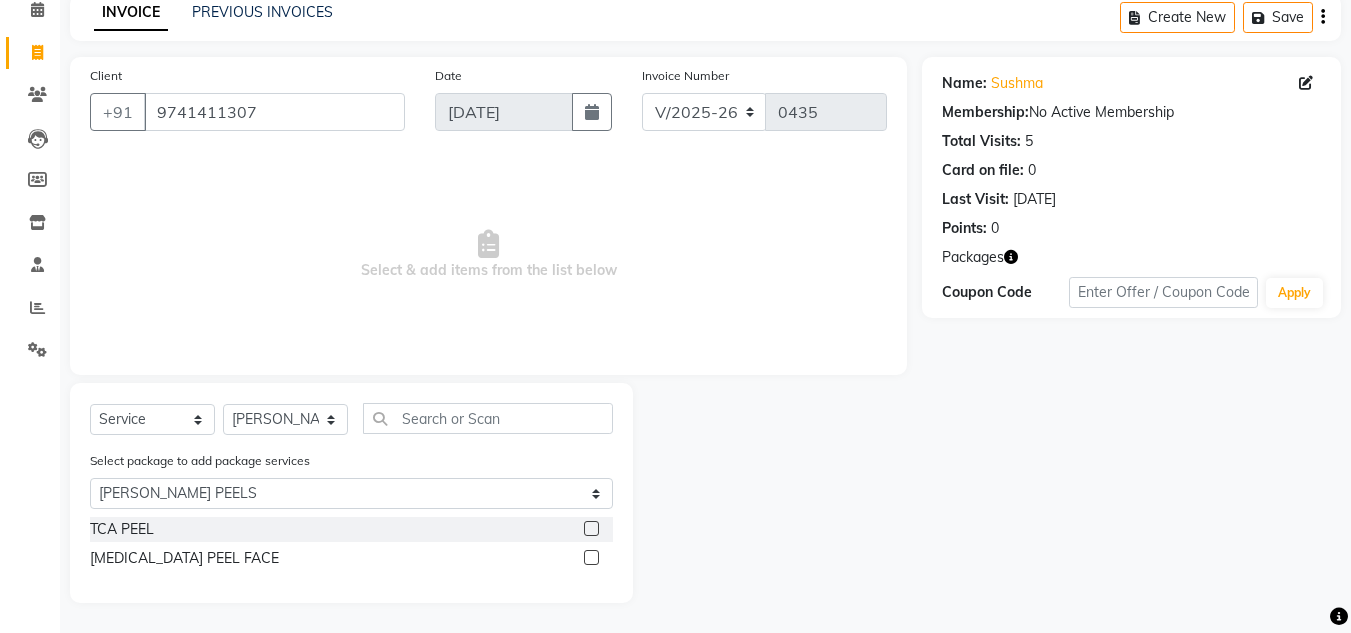 click 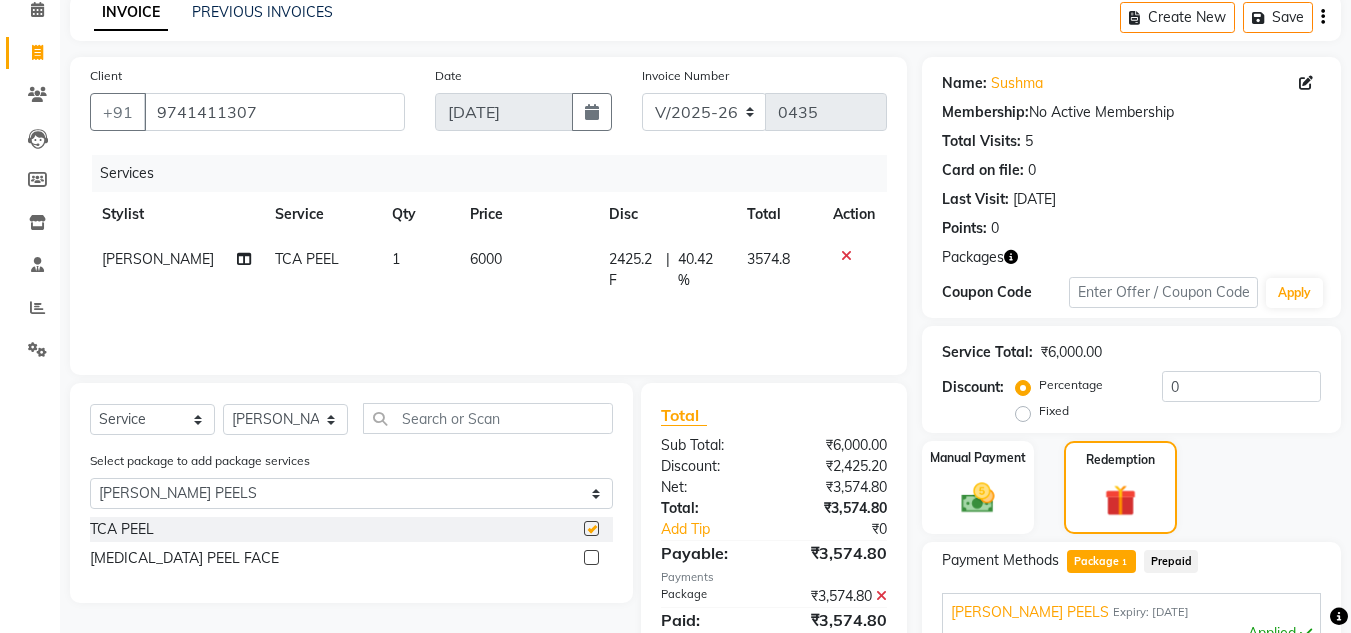 checkbox on "false" 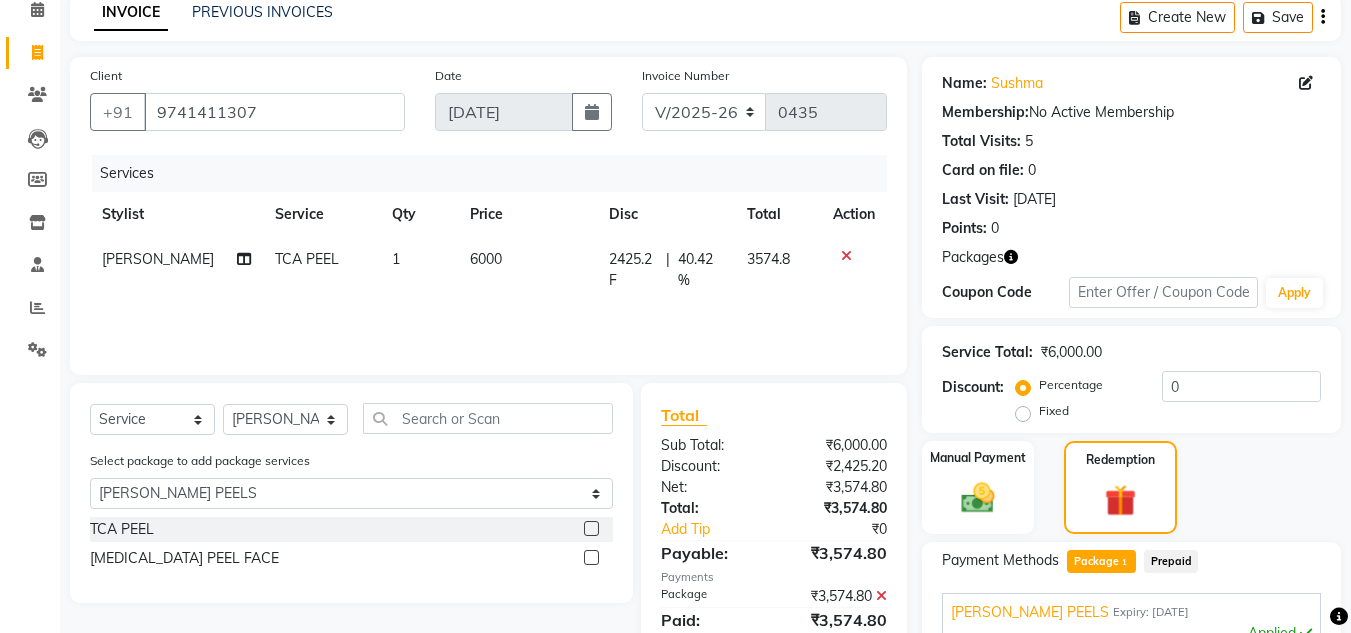 scroll, scrollTop: 390, scrollLeft: 0, axis: vertical 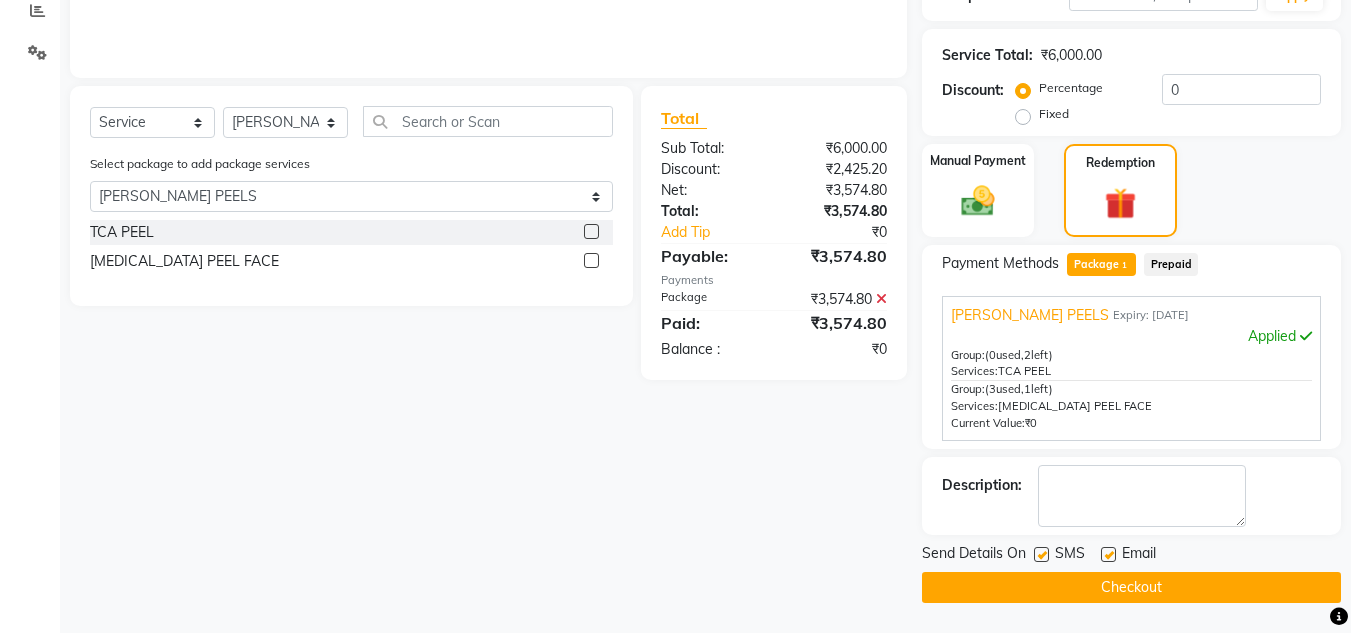 click on "Checkout" 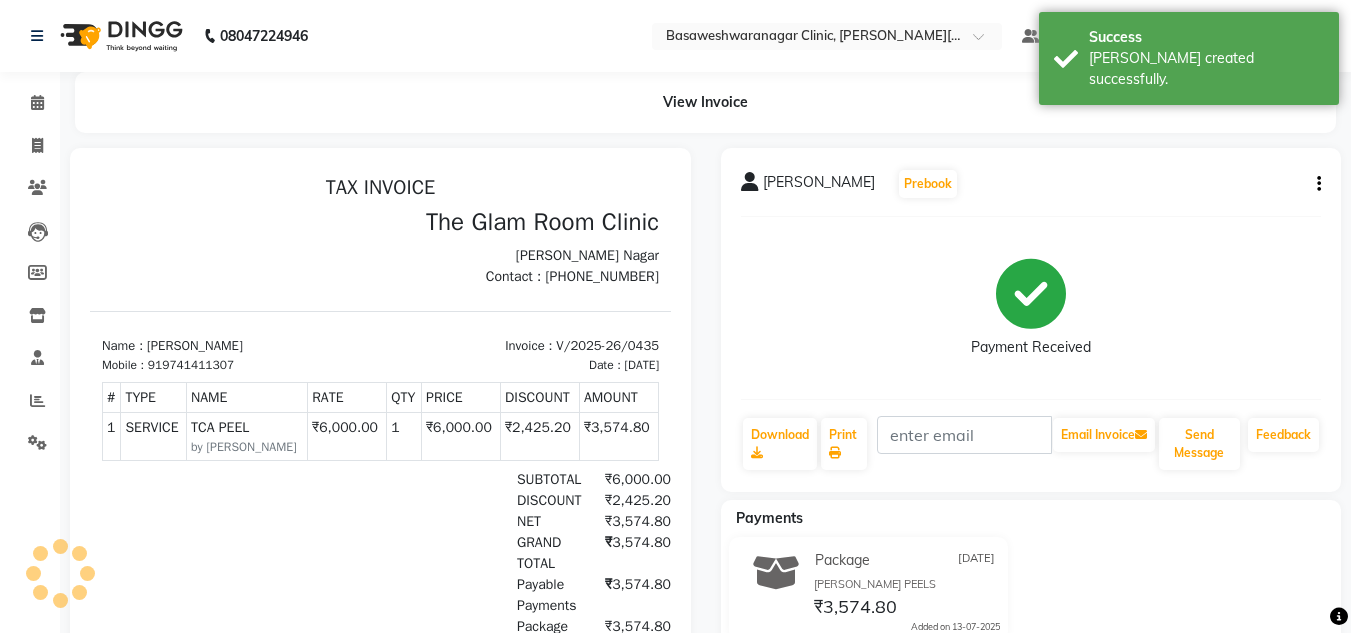 scroll, scrollTop: 0, scrollLeft: 0, axis: both 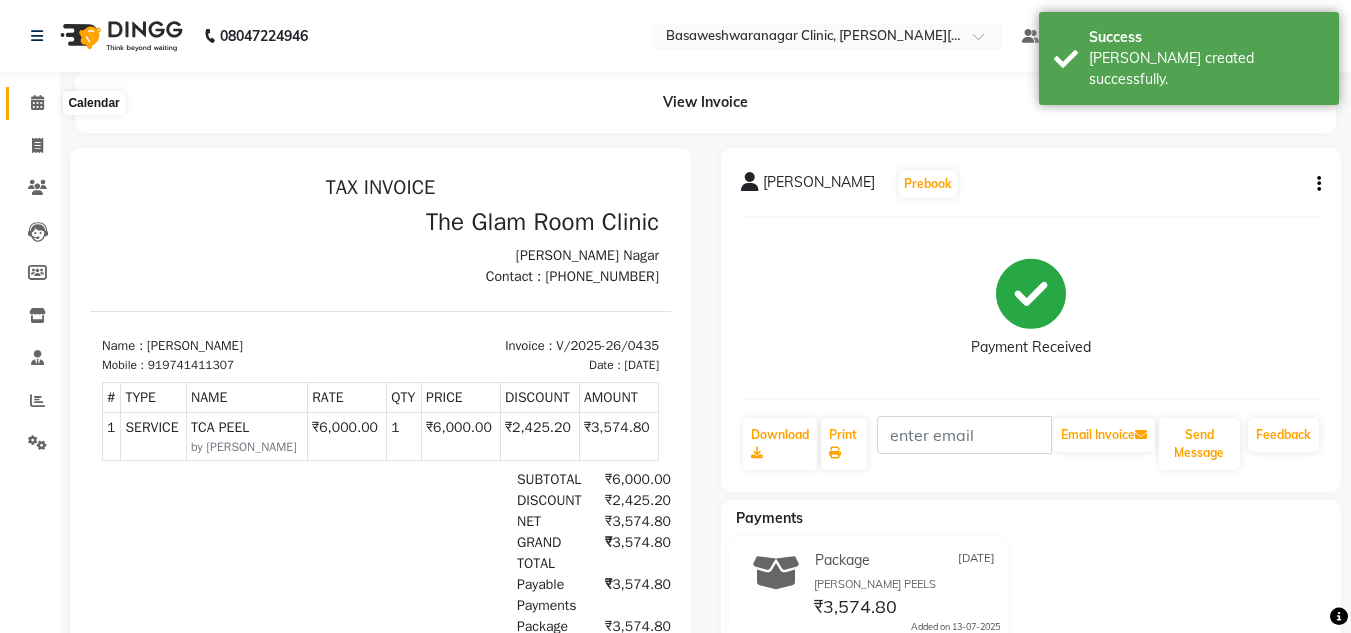 click 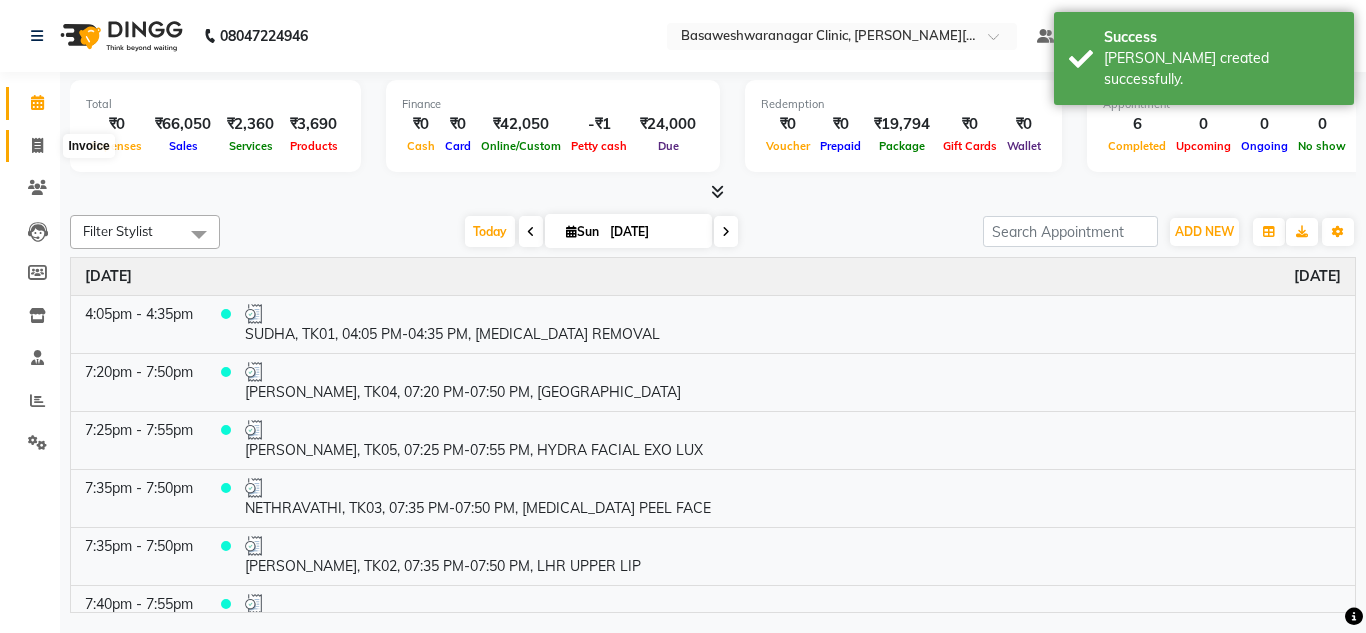 click 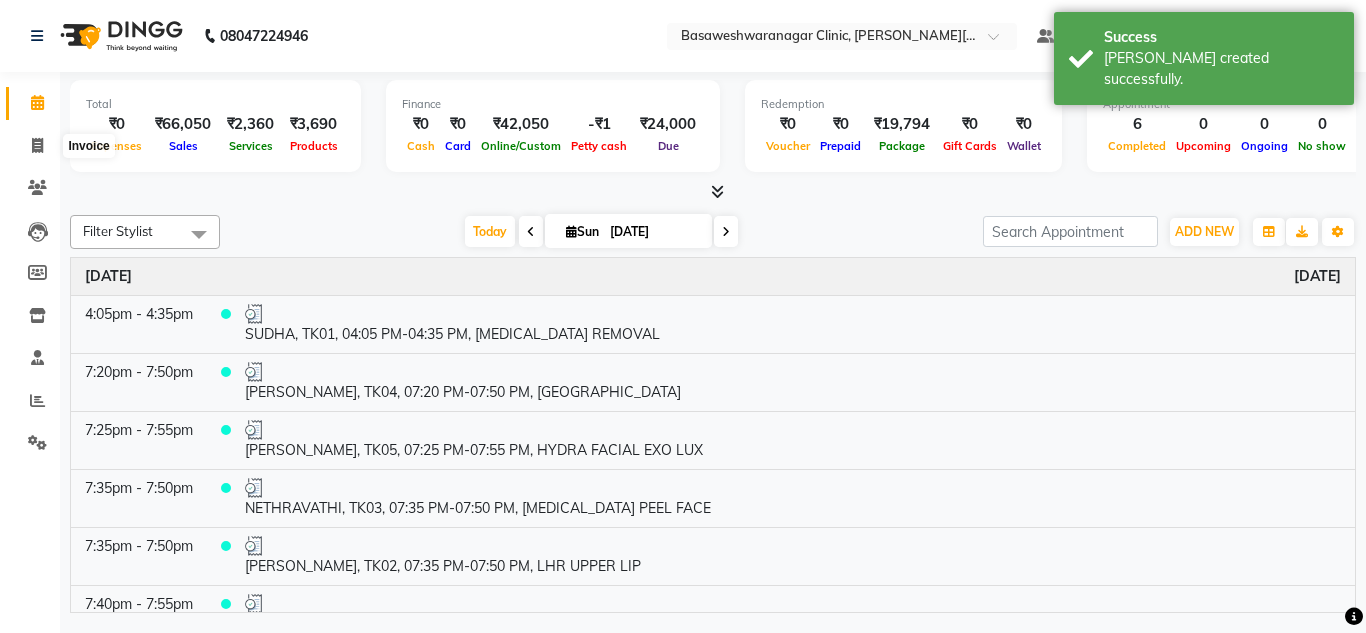 select on "service" 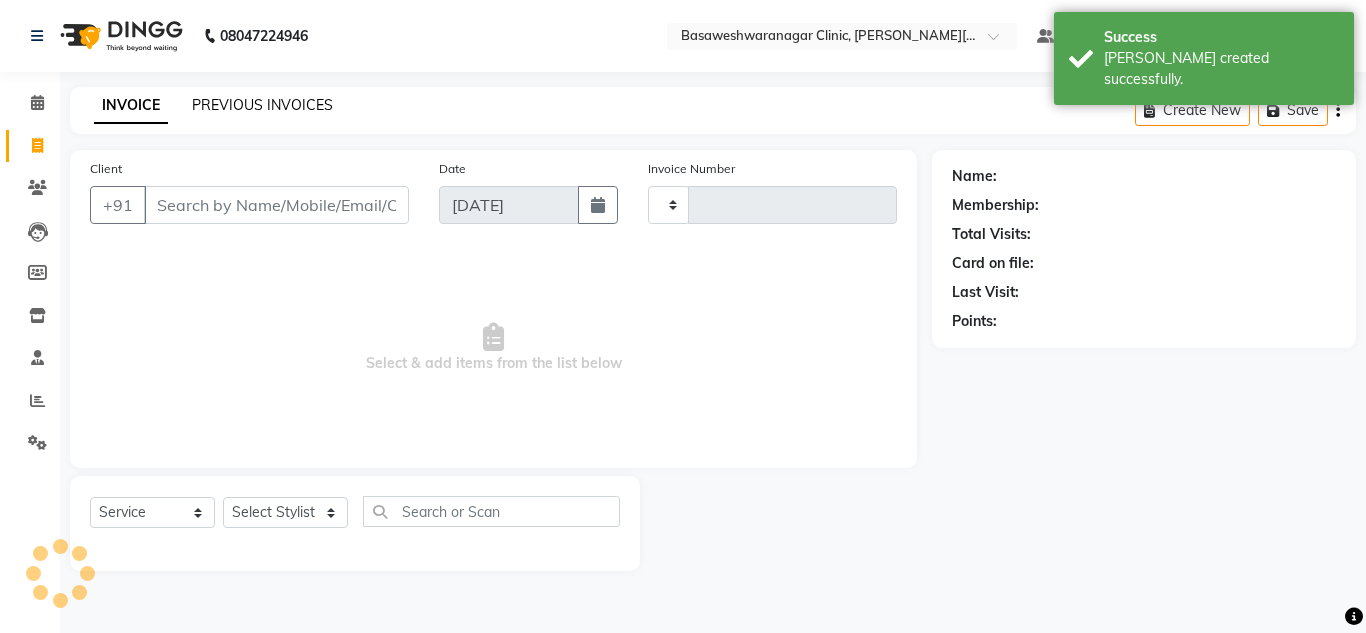 type on "0436" 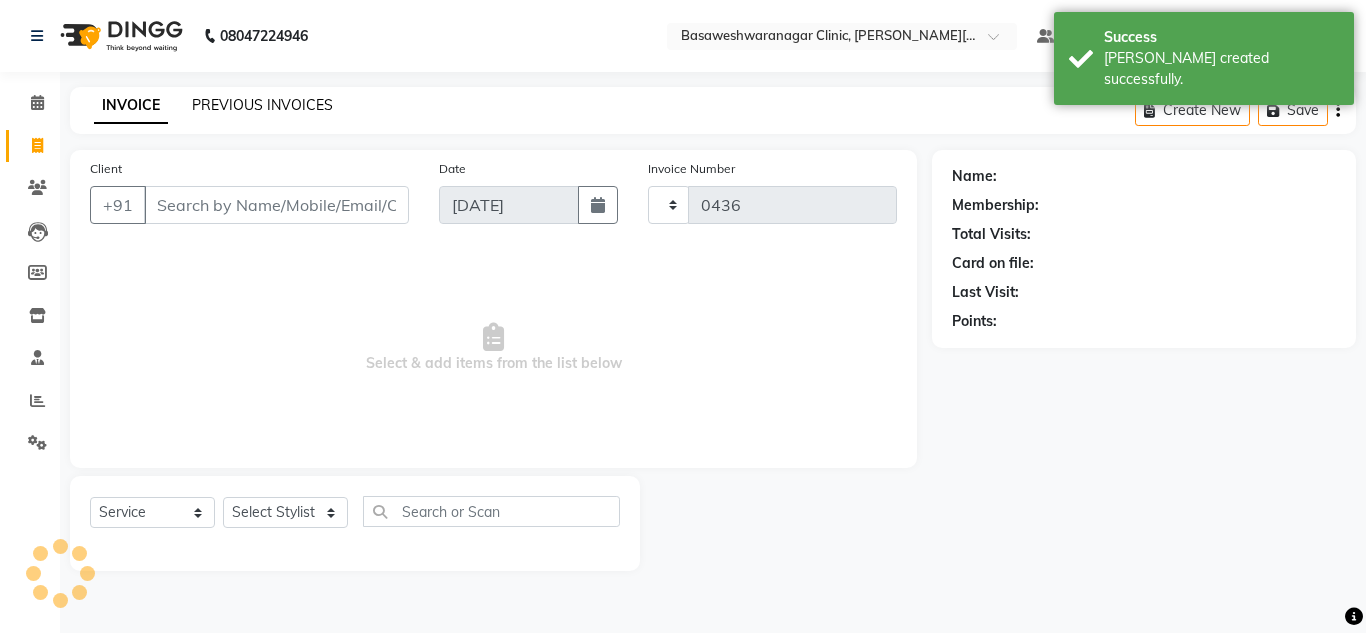 select on "7441" 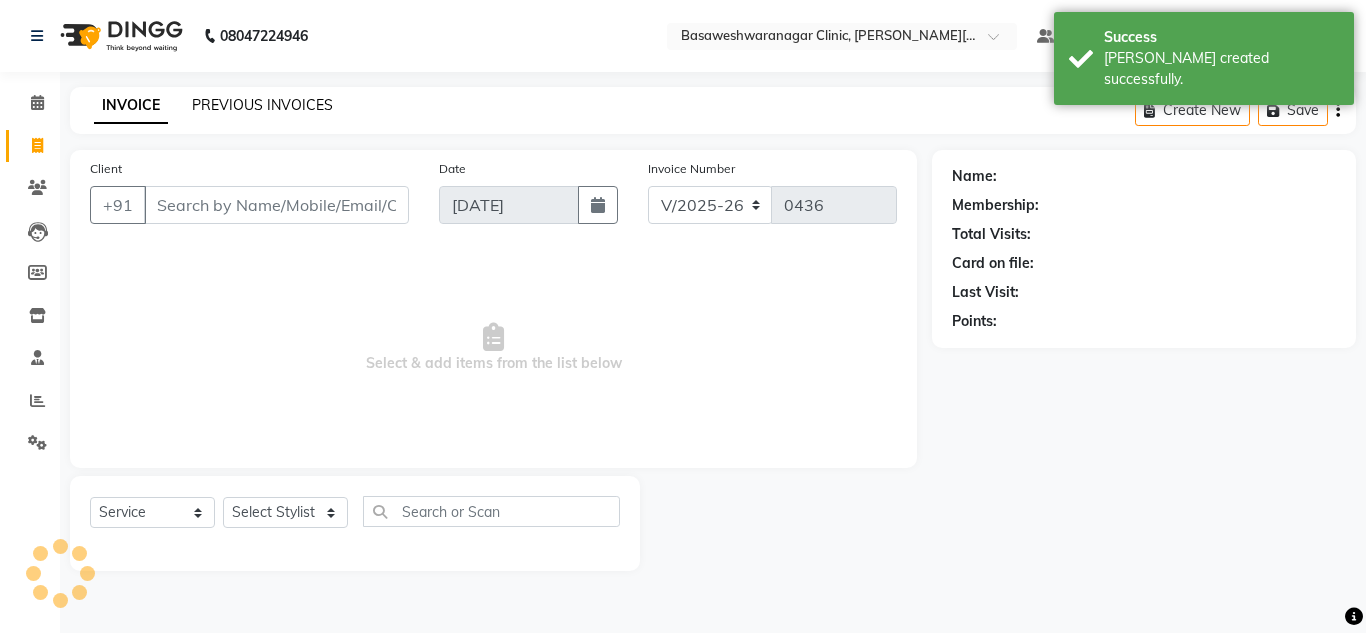 click on "PREVIOUS INVOICES" 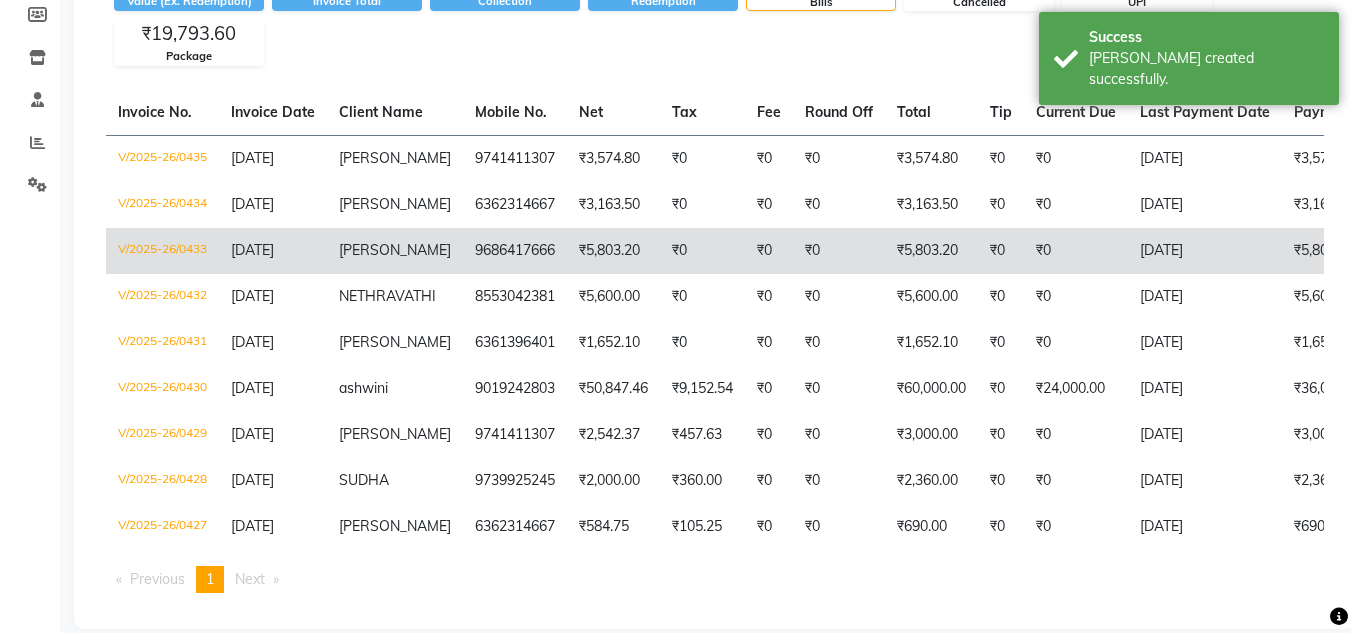 scroll, scrollTop: 259, scrollLeft: 0, axis: vertical 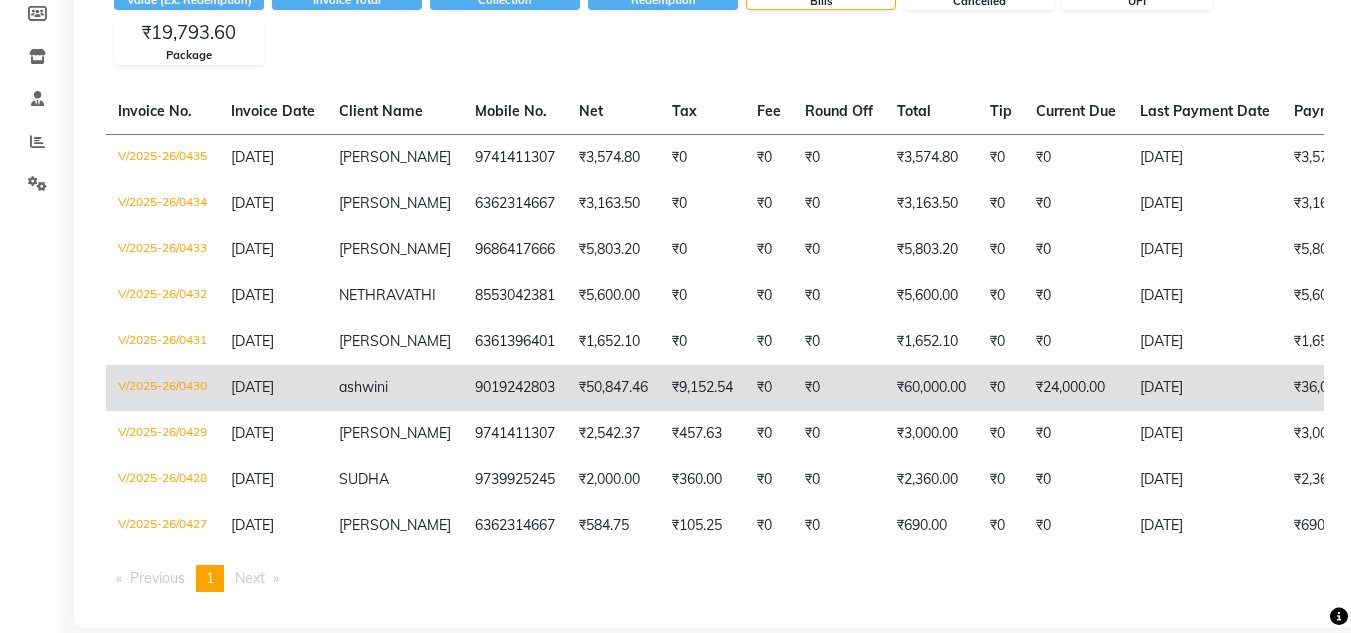 click on "ashwini" 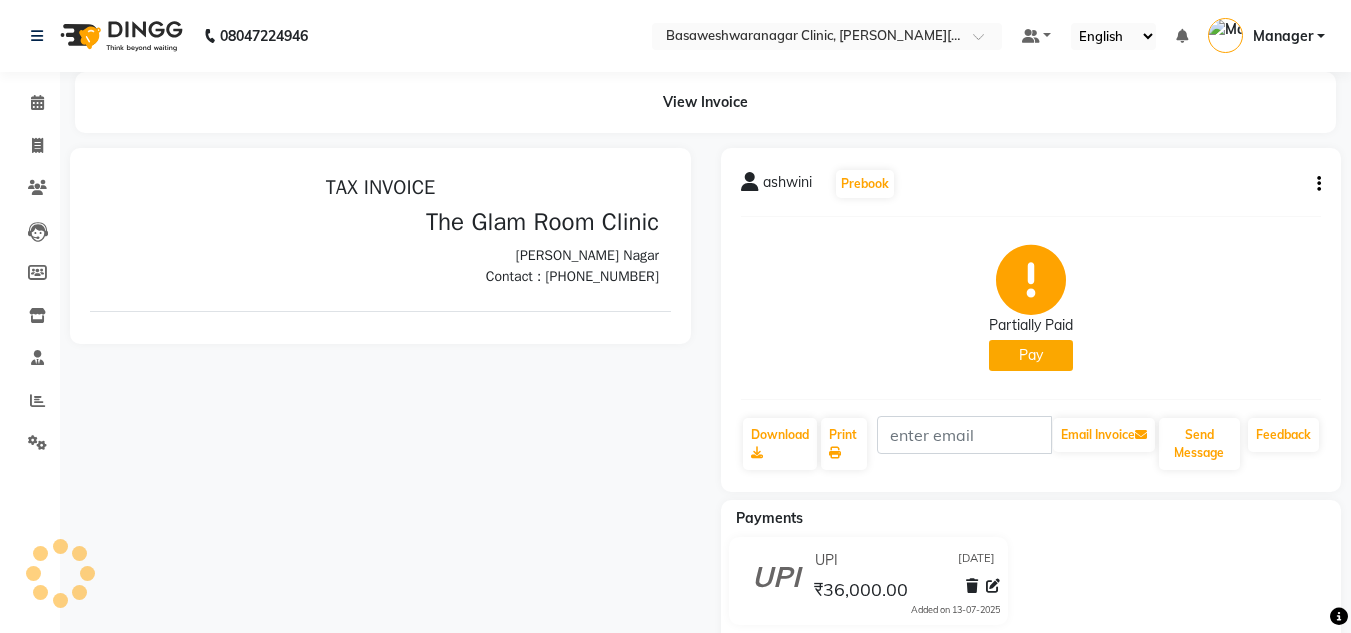 scroll, scrollTop: 0, scrollLeft: 0, axis: both 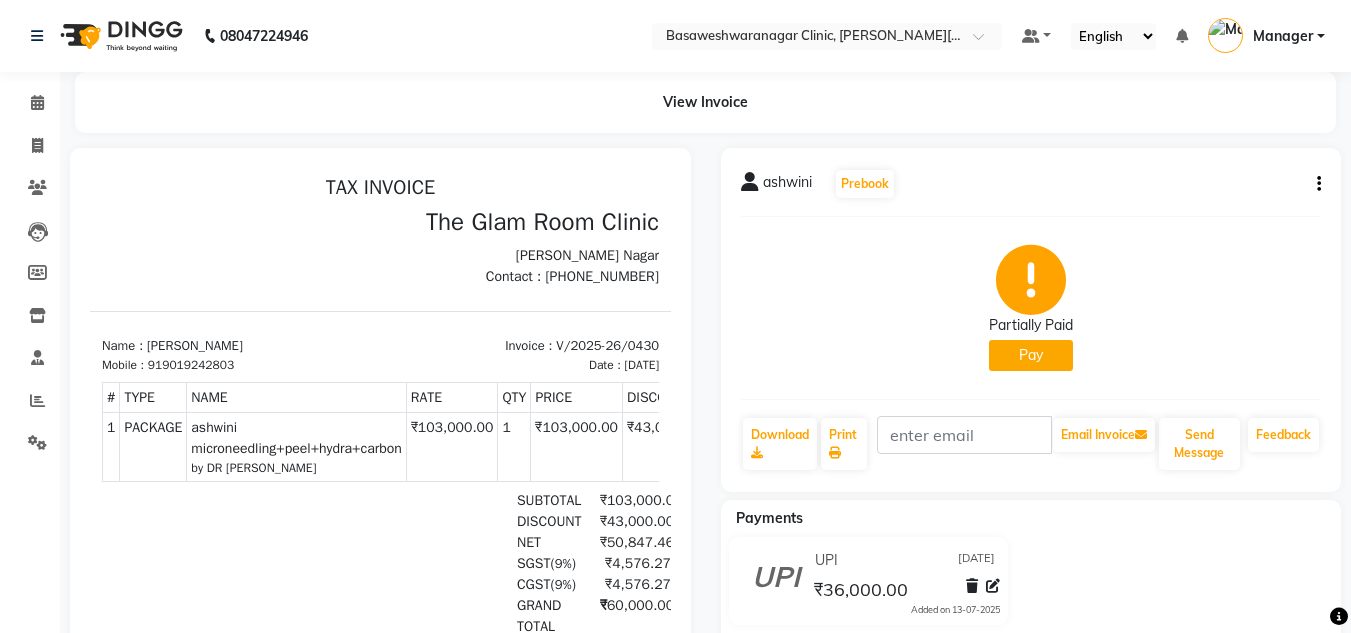 click on "919019242803" at bounding box center [191, 365] 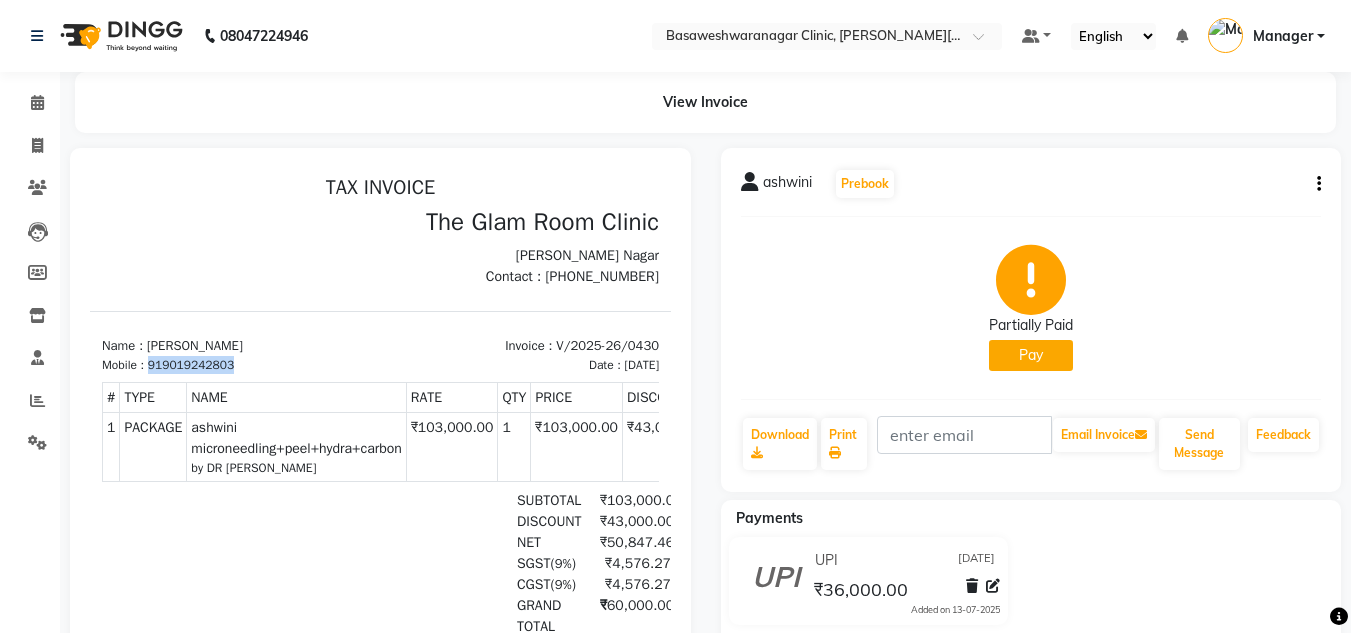 click on "919019242803" at bounding box center [191, 365] 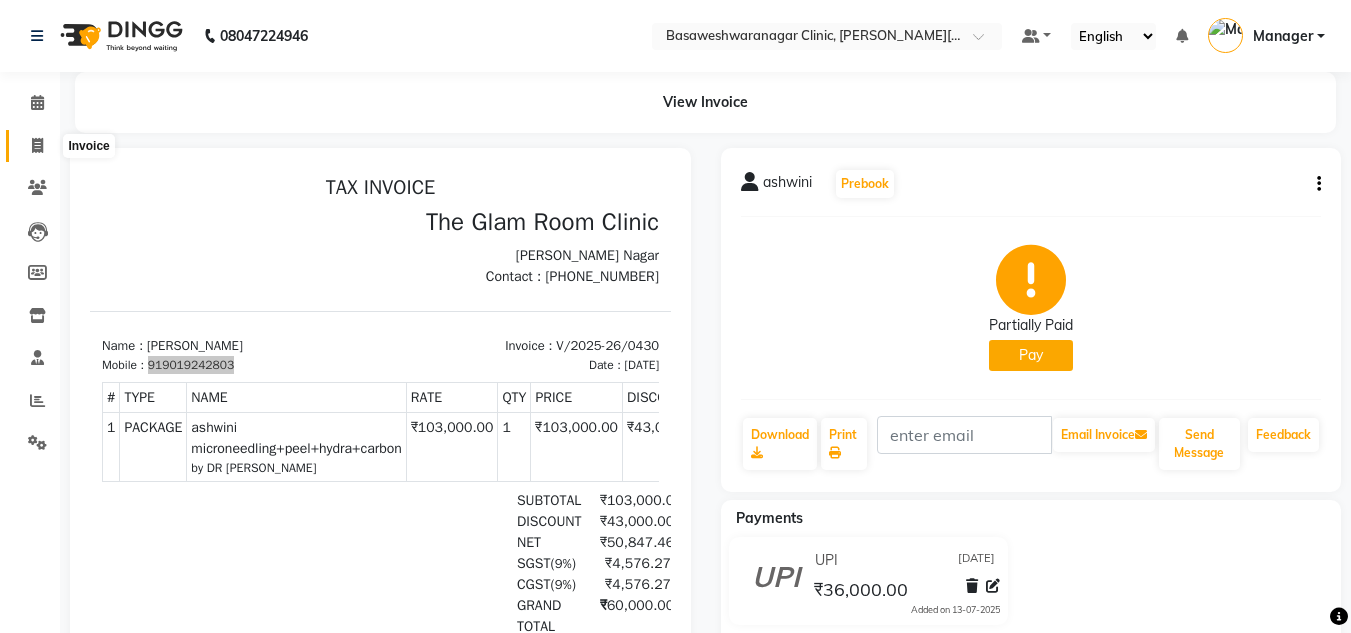 click 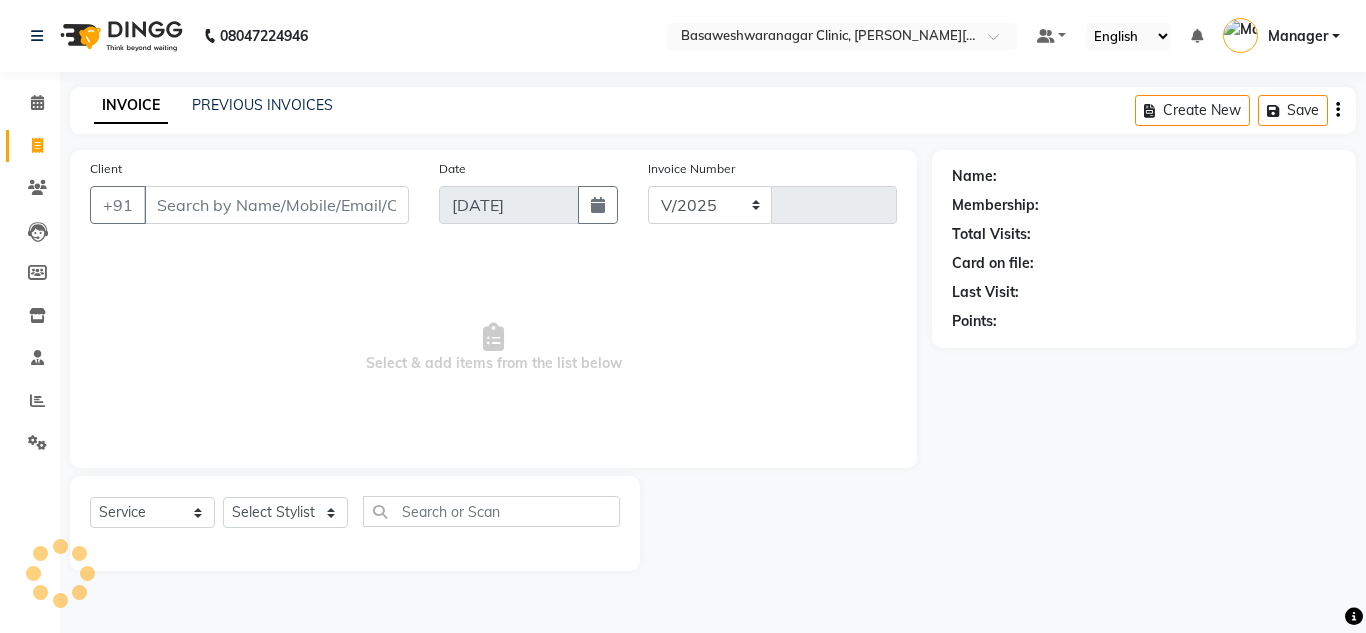 select on "7441" 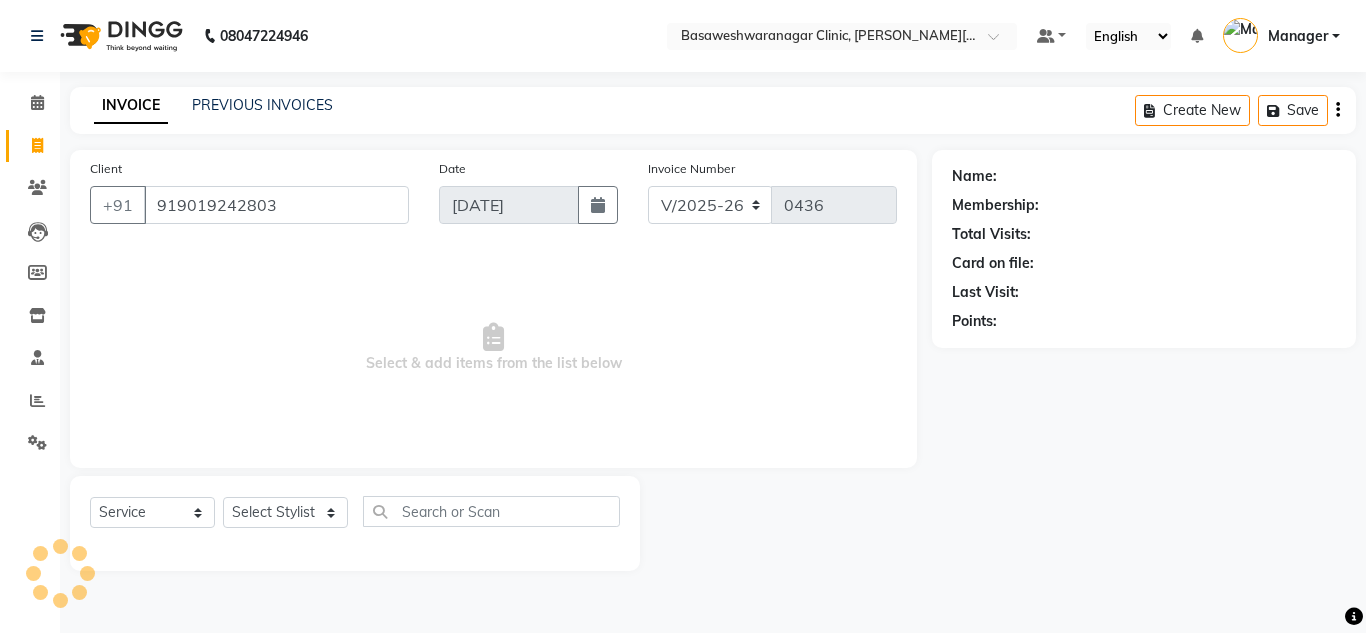 type on "919019242803" 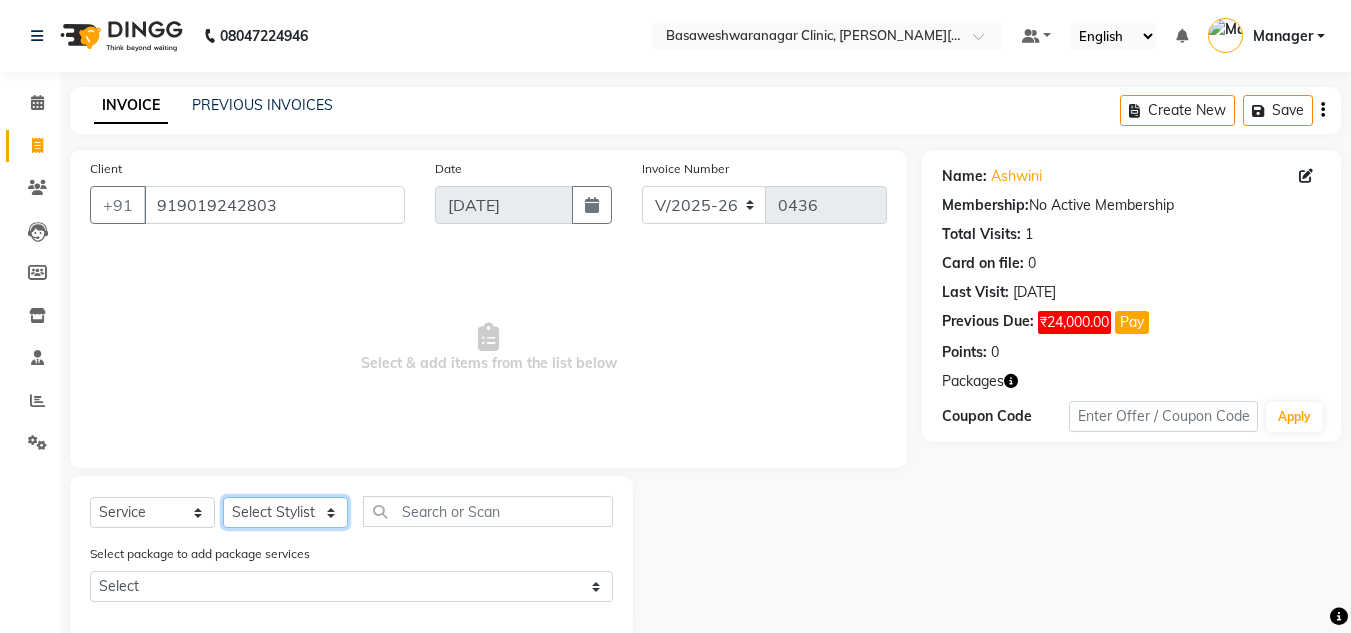 click on "Select Stylist [PERSON_NAME] [PERSON_NAME] Manager NAVYA [PERSON_NAME] shangnimwom [PERSON_NAME]" 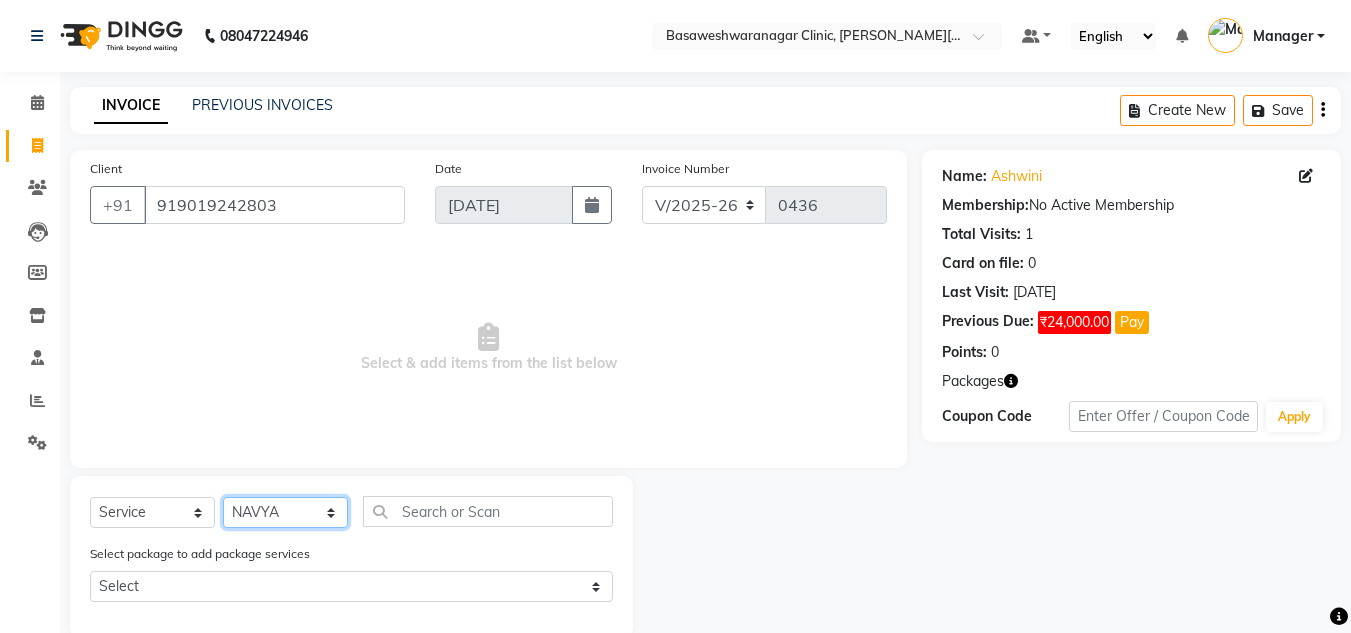 click on "Select Stylist [PERSON_NAME] [PERSON_NAME] Manager NAVYA [PERSON_NAME] shangnimwom [PERSON_NAME]" 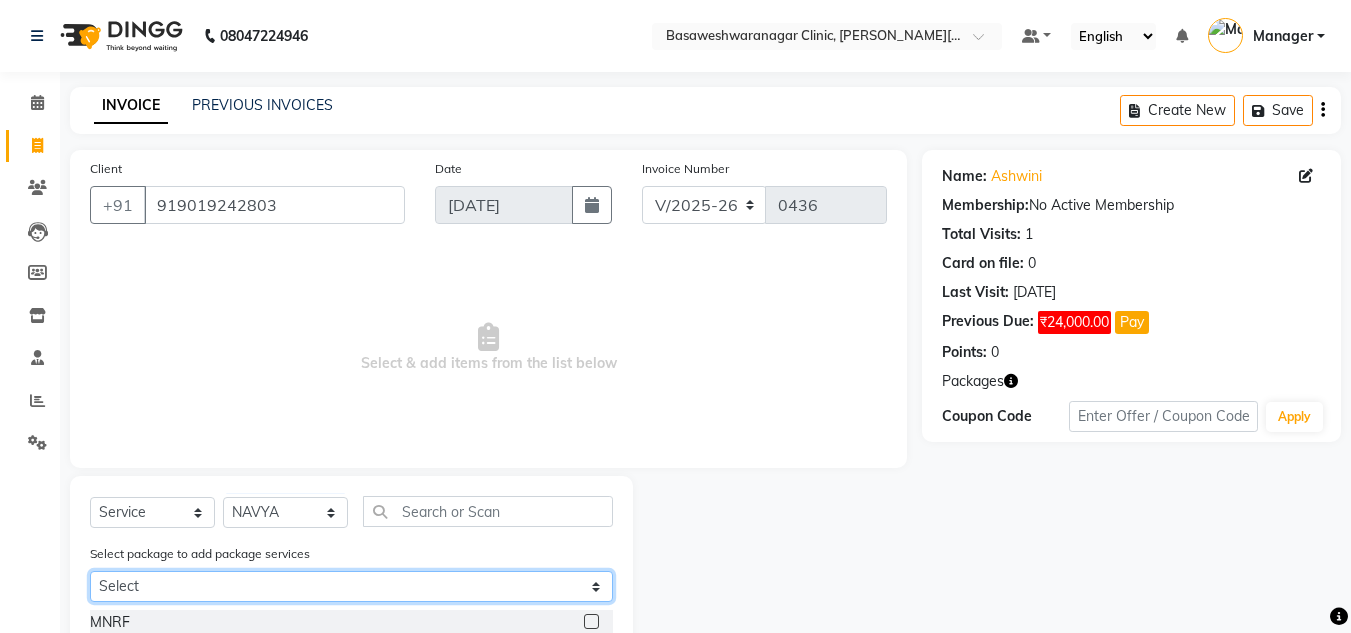 click on "Select ashwini microneedling+peel+hydra+carbon" 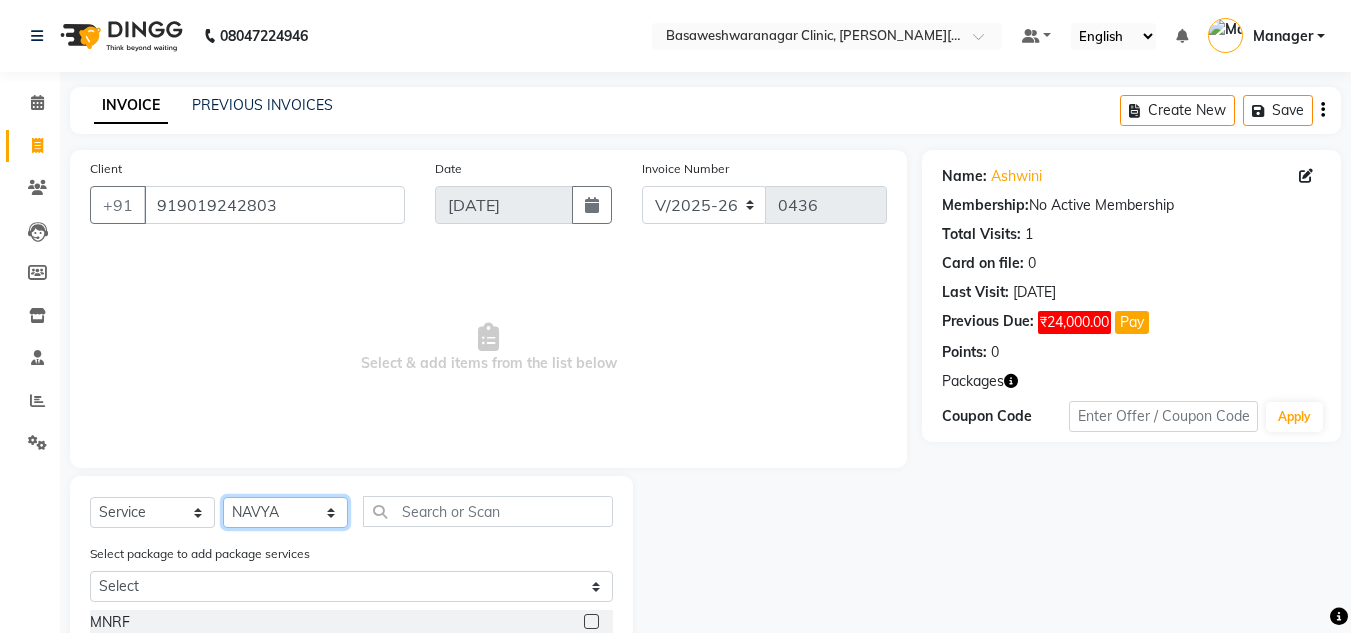 click on "Select Stylist [PERSON_NAME] [PERSON_NAME] Manager NAVYA [PERSON_NAME] shangnimwom [PERSON_NAME]" 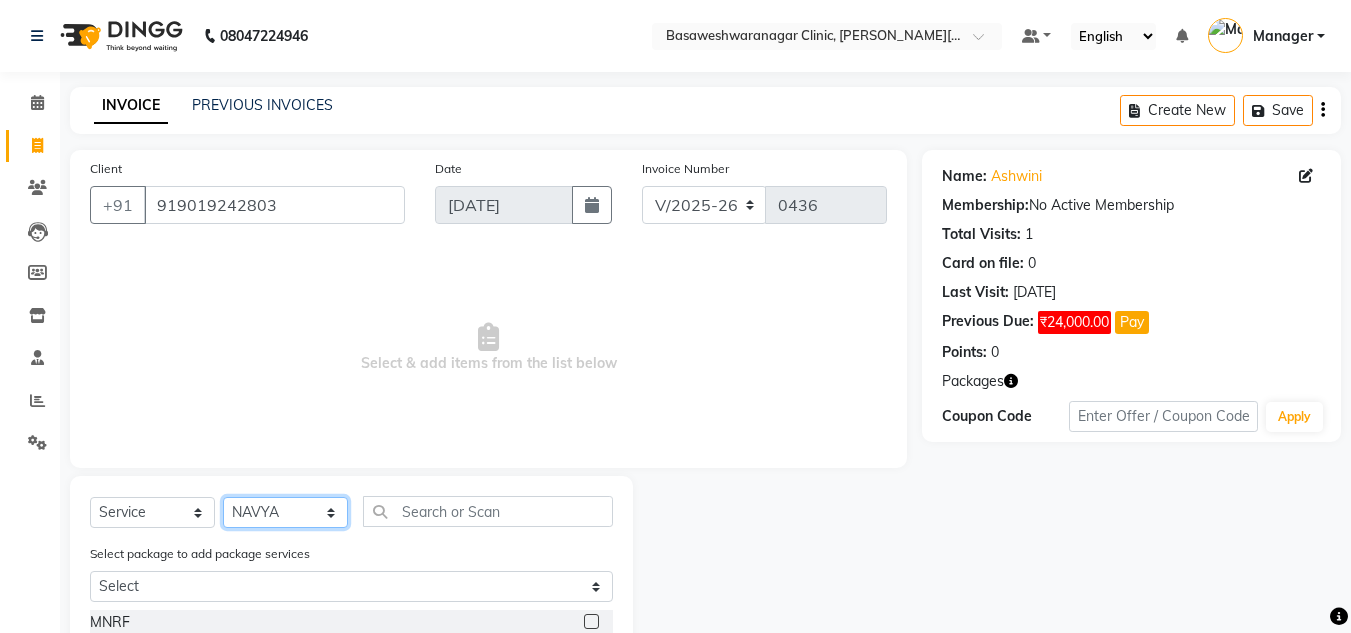 select on "82890" 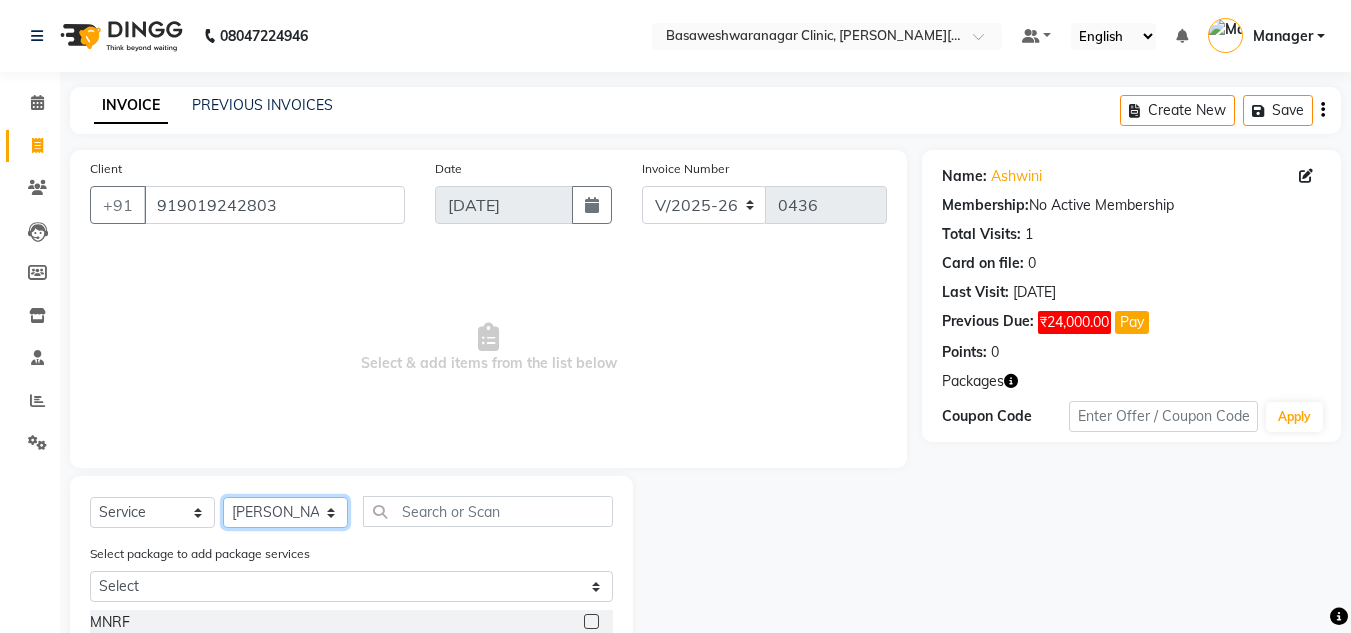 click on "Select Stylist [PERSON_NAME] [PERSON_NAME] Manager NAVYA [PERSON_NAME] shangnimwom [PERSON_NAME]" 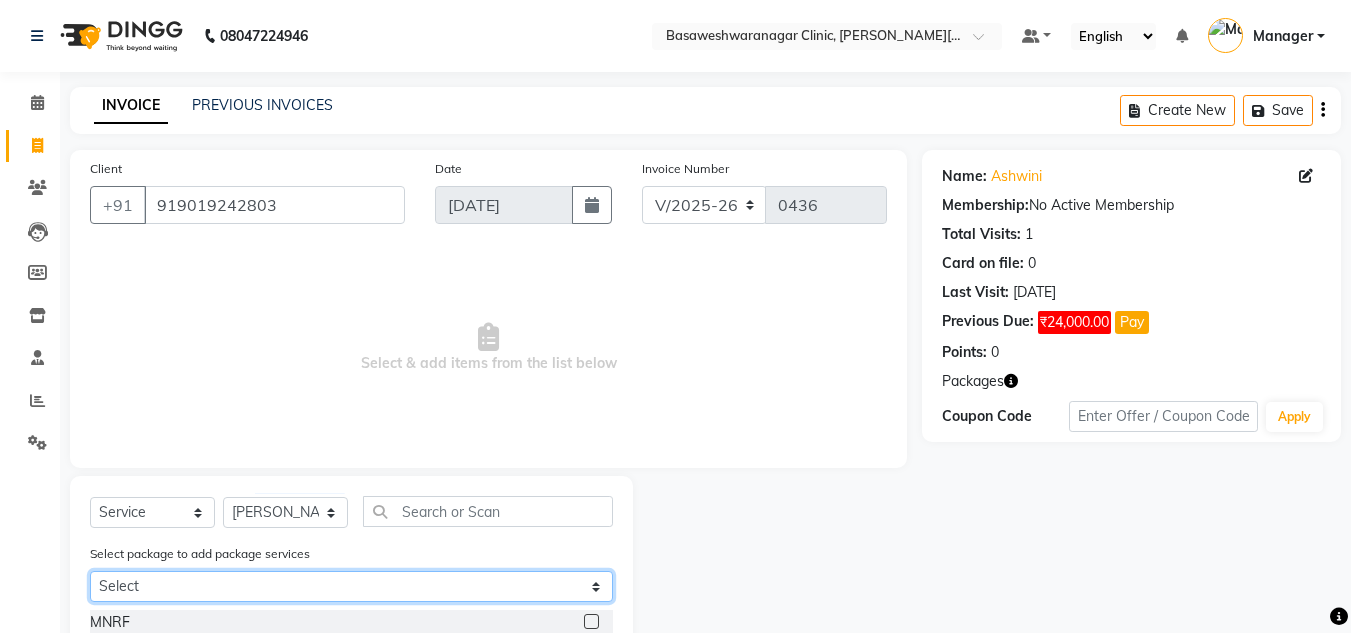 click on "Select ashwini microneedling+peel+hydra+carbon" 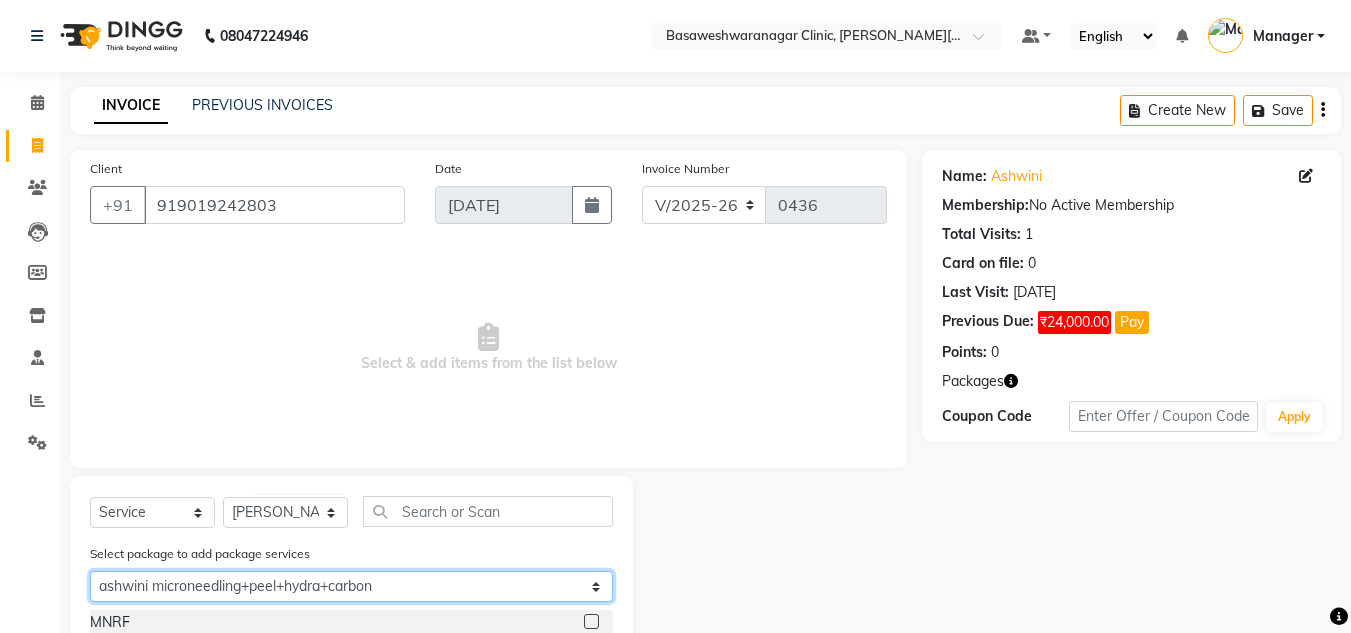 click on "Select ashwini microneedling+peel+hydra+carbon" 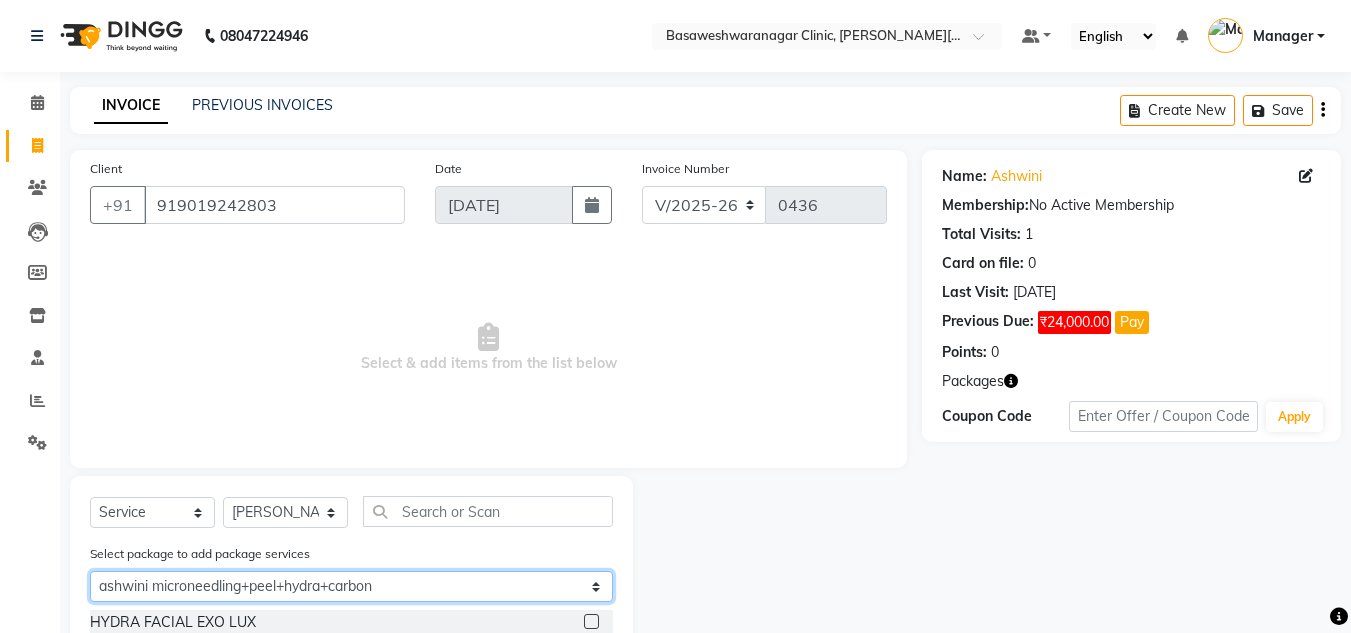 scroll, scrollTop: 151, scrollLeft: 0, axis: vertical 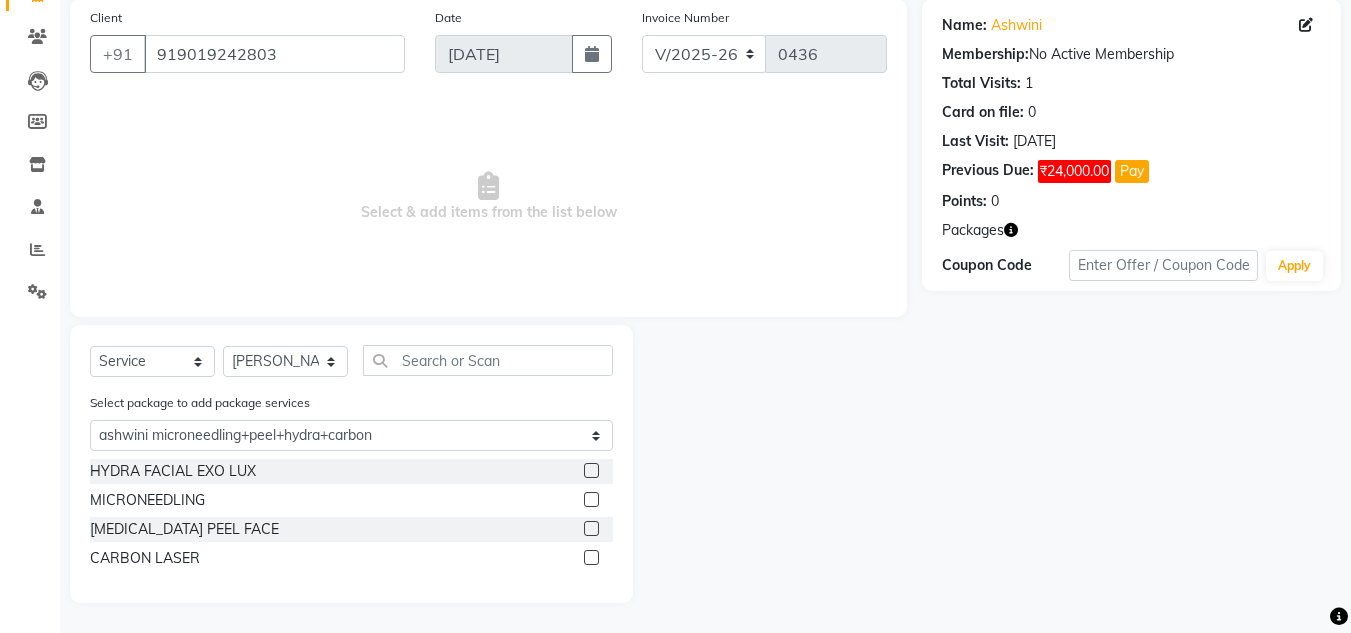 click 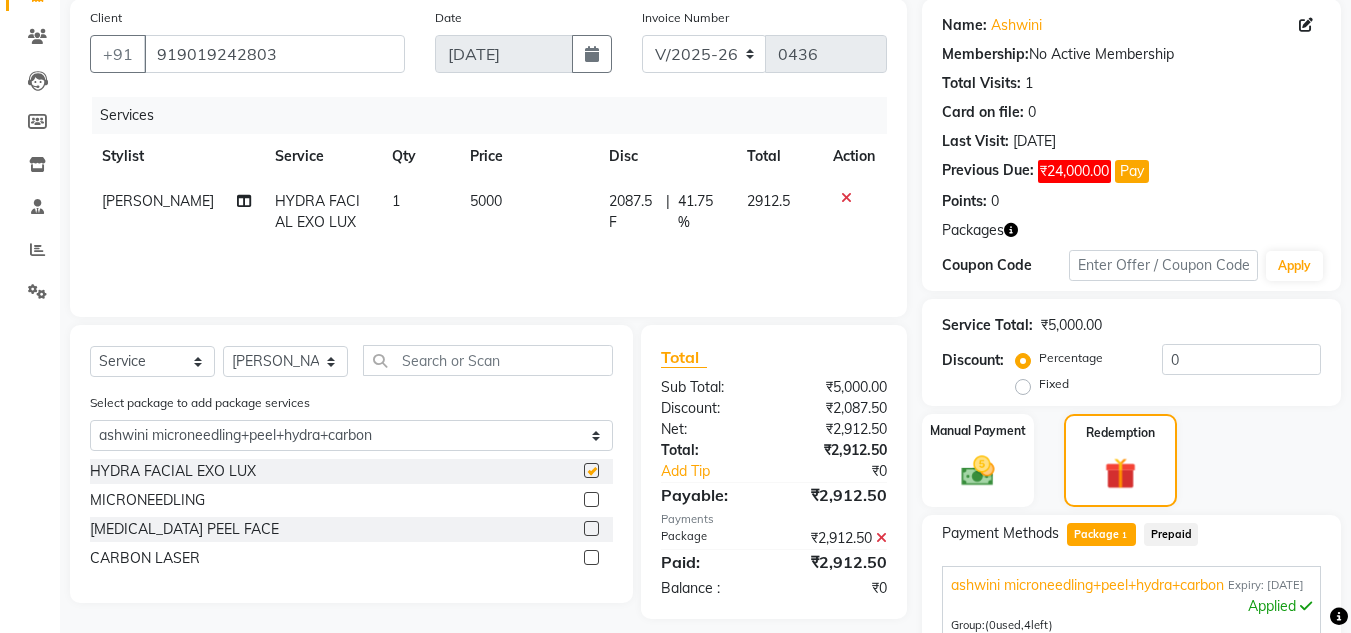 checkbox on "false" 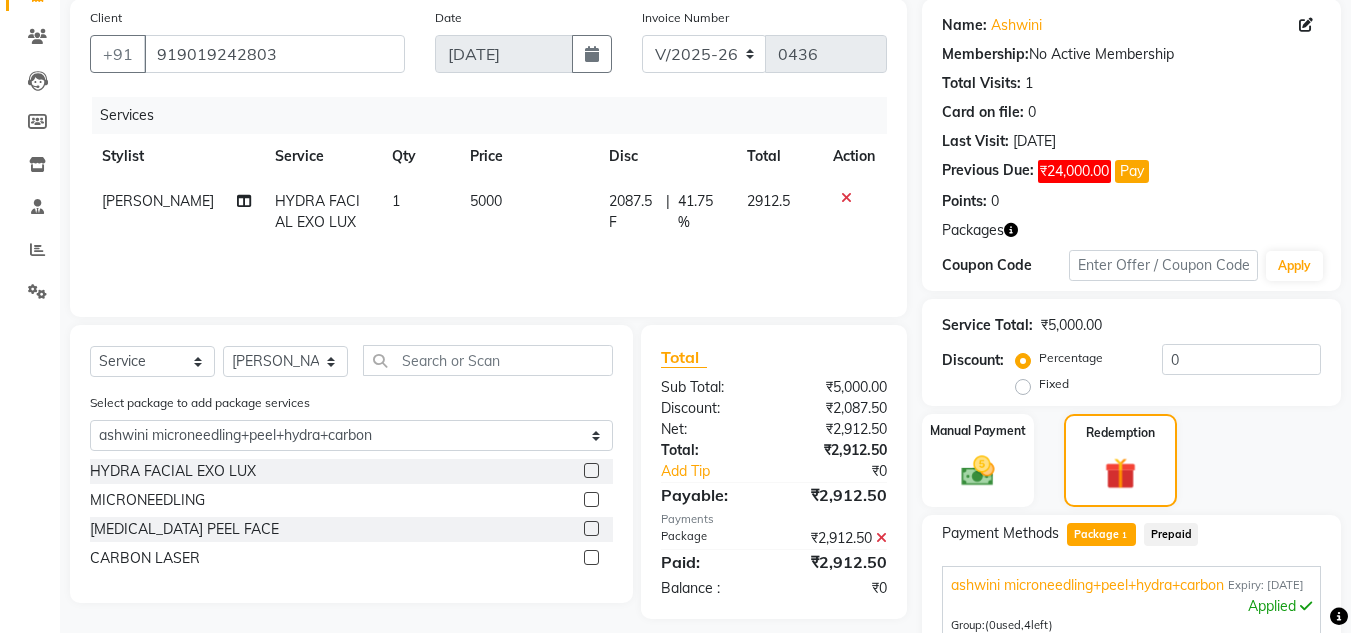 scroll, scrollTop: 498, scrollLeft: 0, axis: vertical 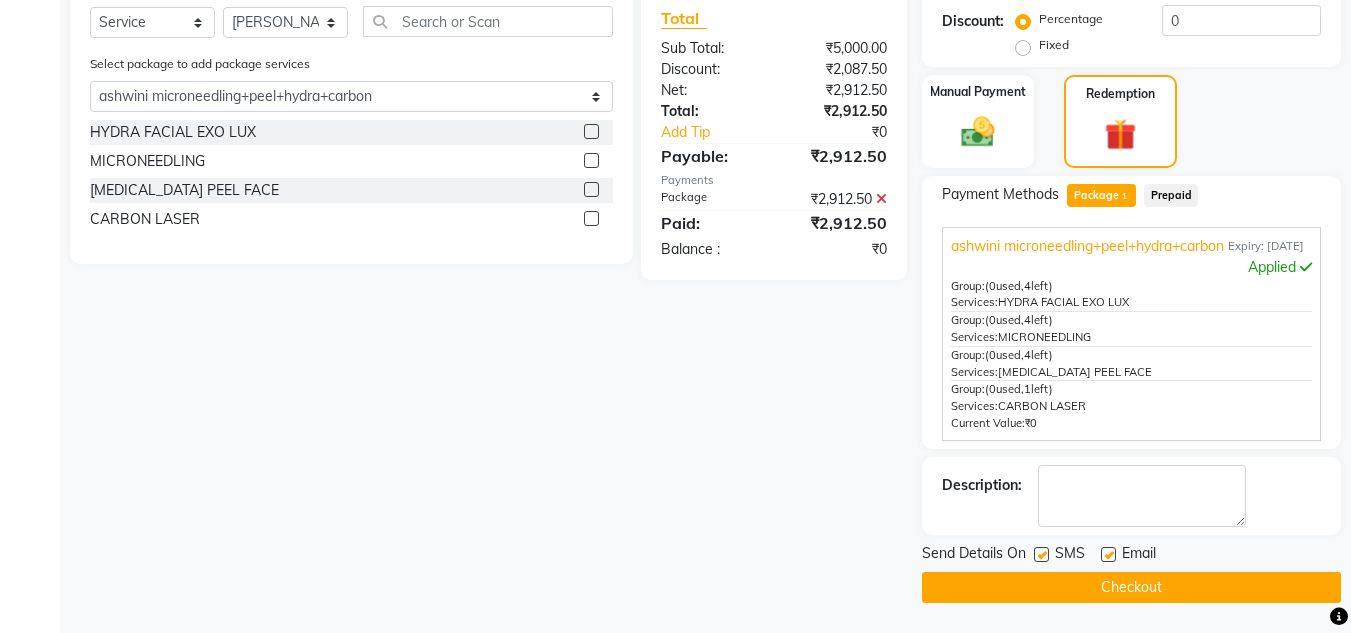 click on "Checkout" 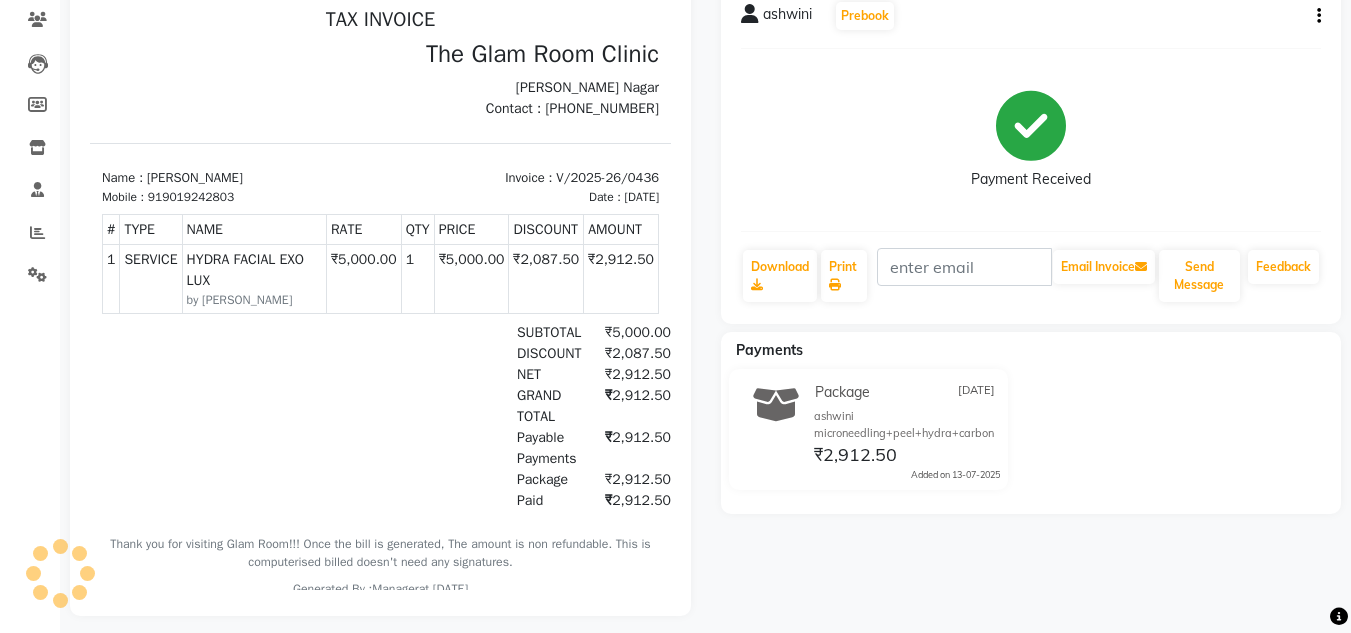 scroll, scrollTop: 0, scrollLeft: 0, axis: both 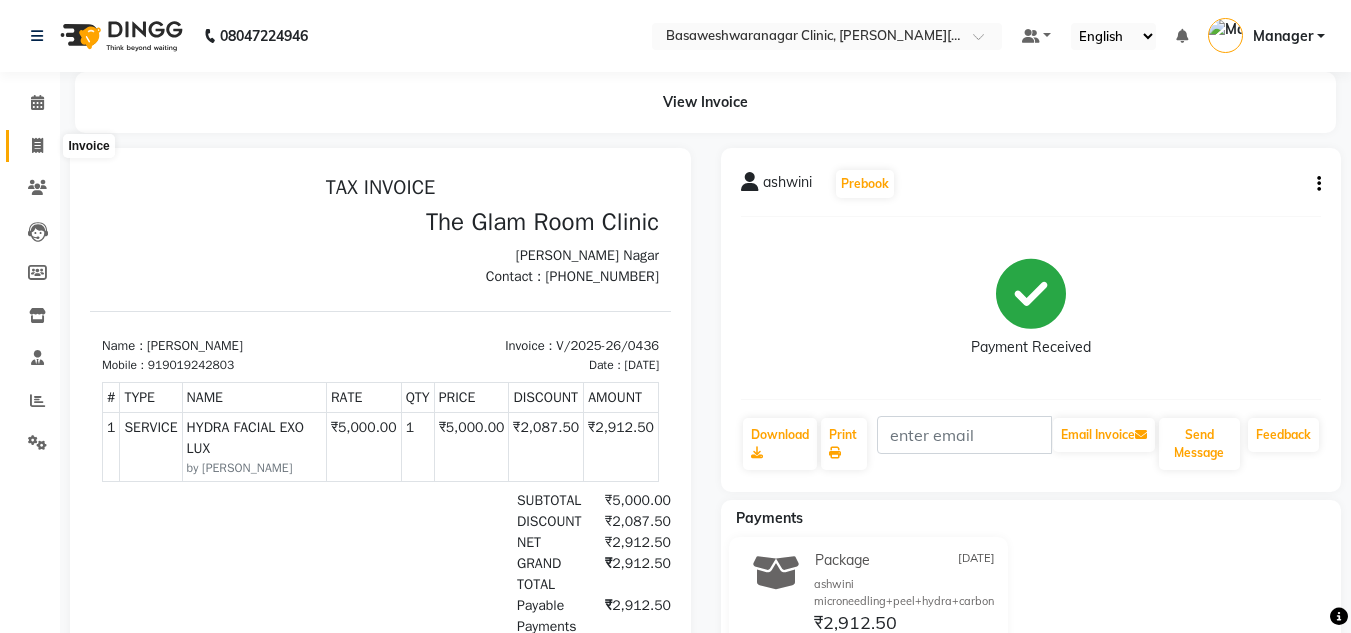 click 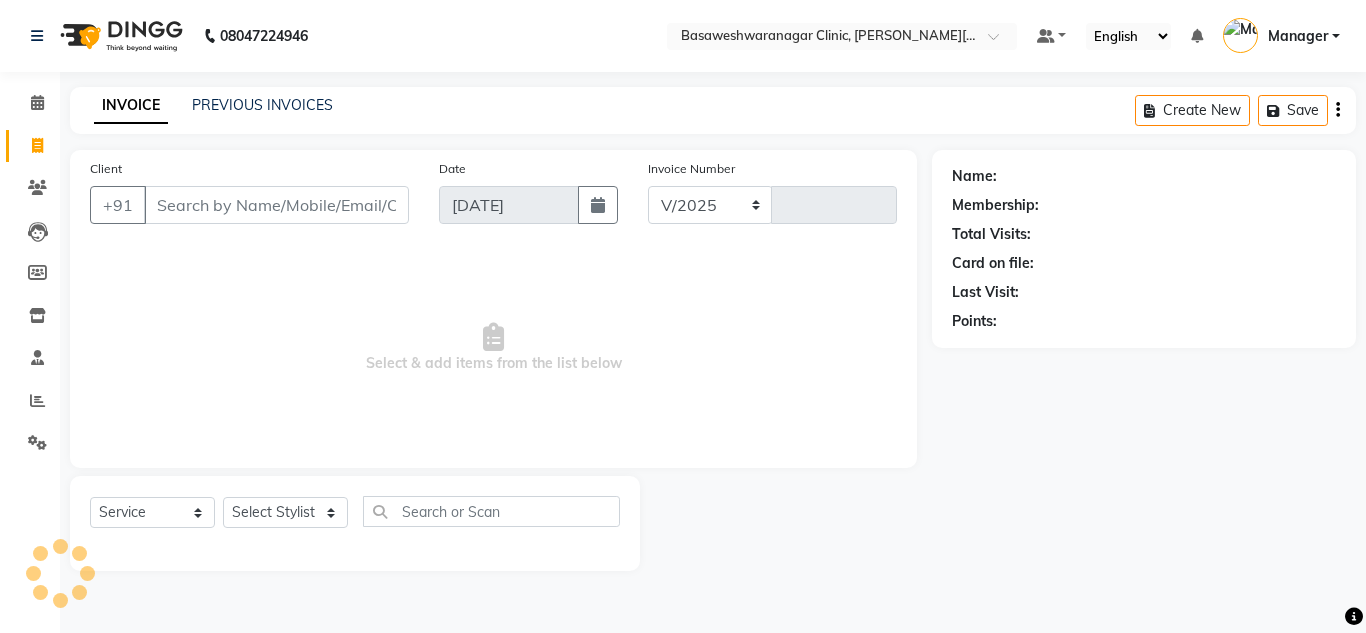 select on "7441" 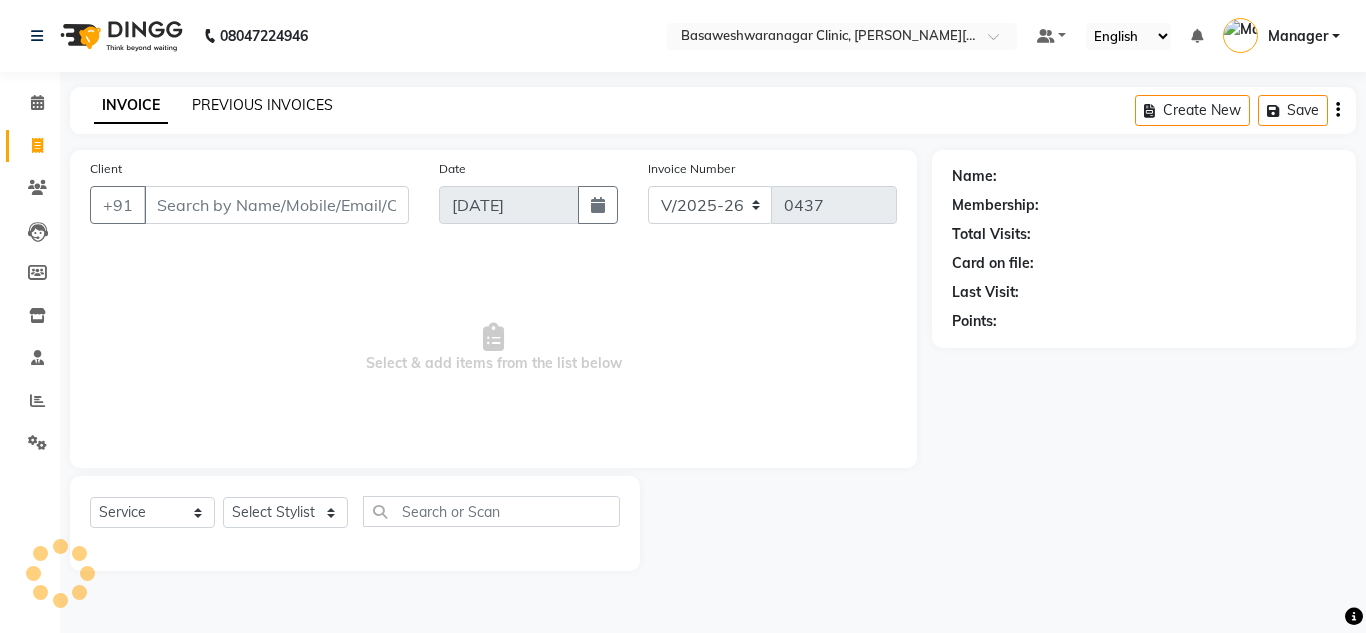 click on "PREVIOUS INVOICES" 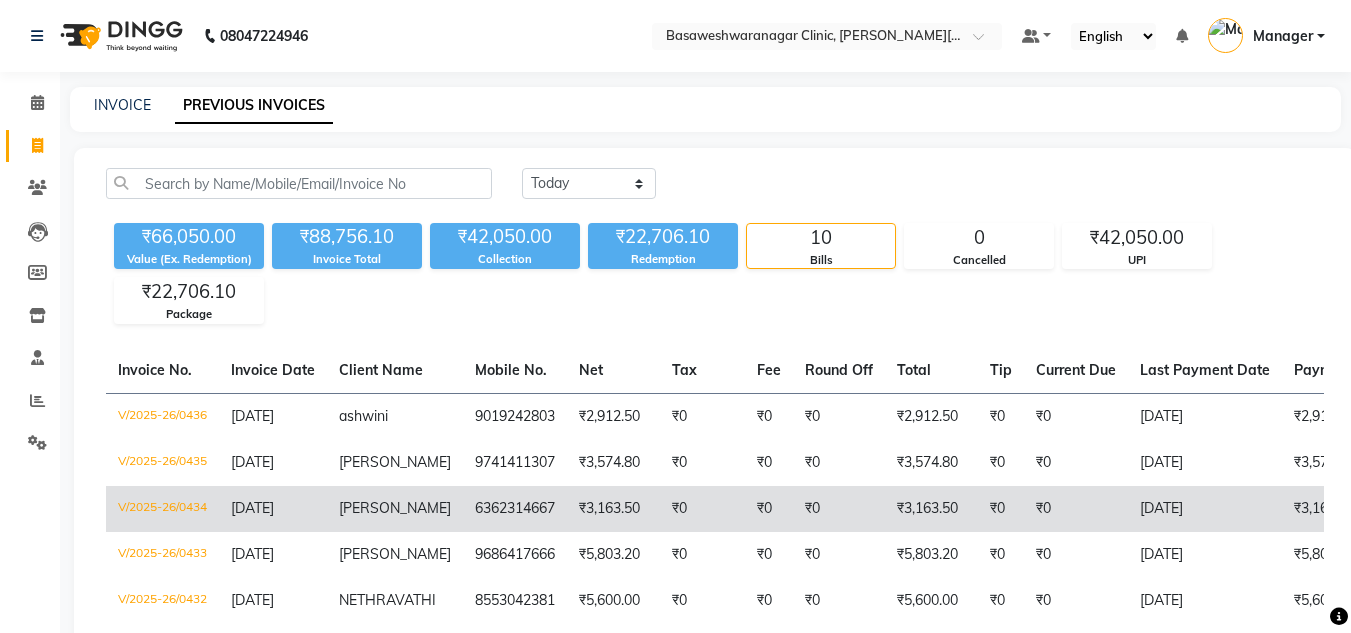 scroll, scrollTop: 345, scrollLeft: 0, axis: vertical 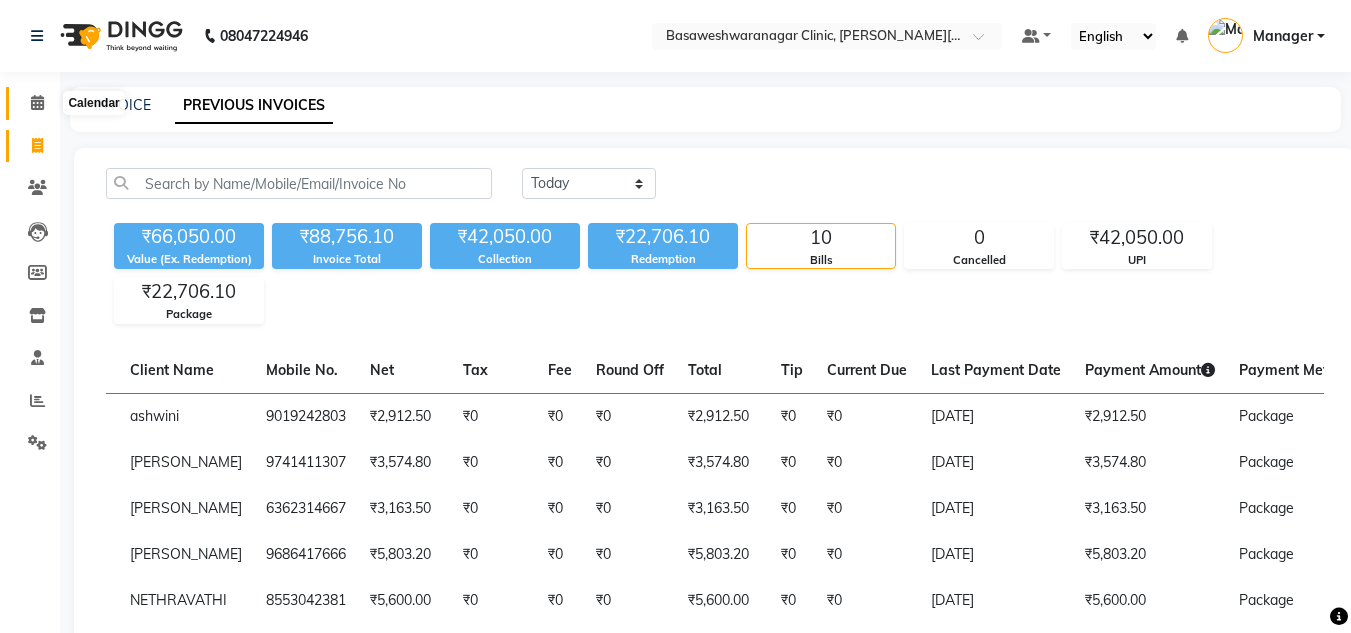 click 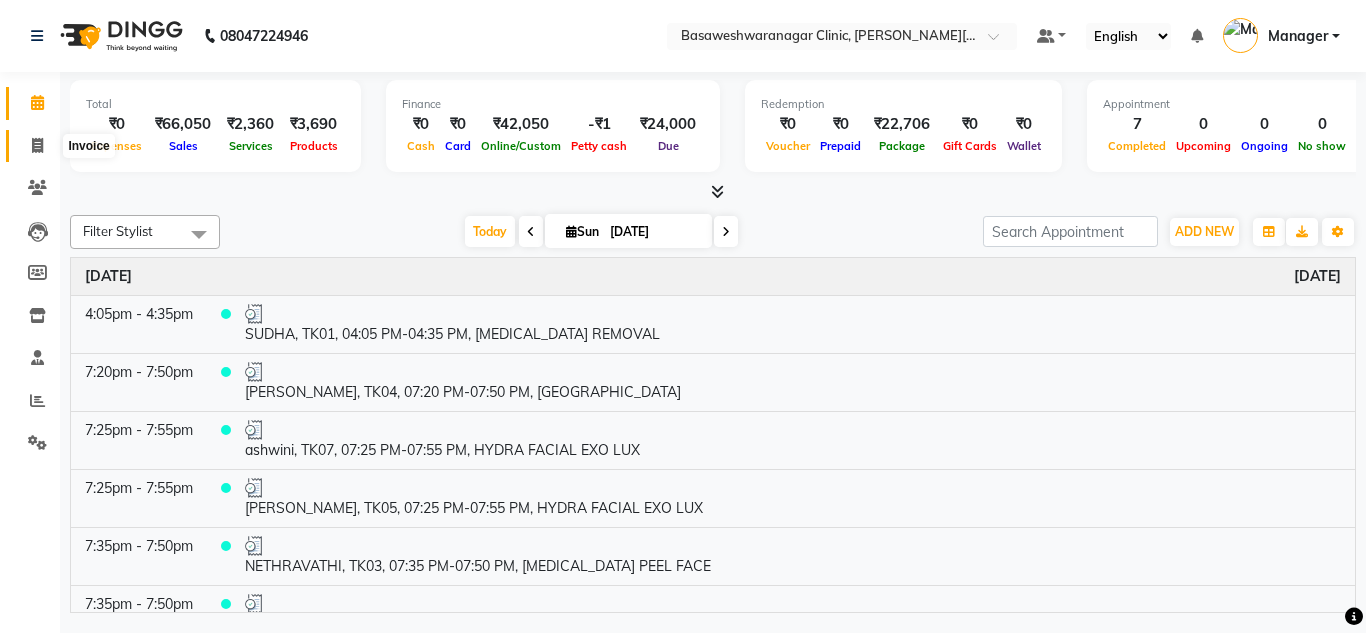 click 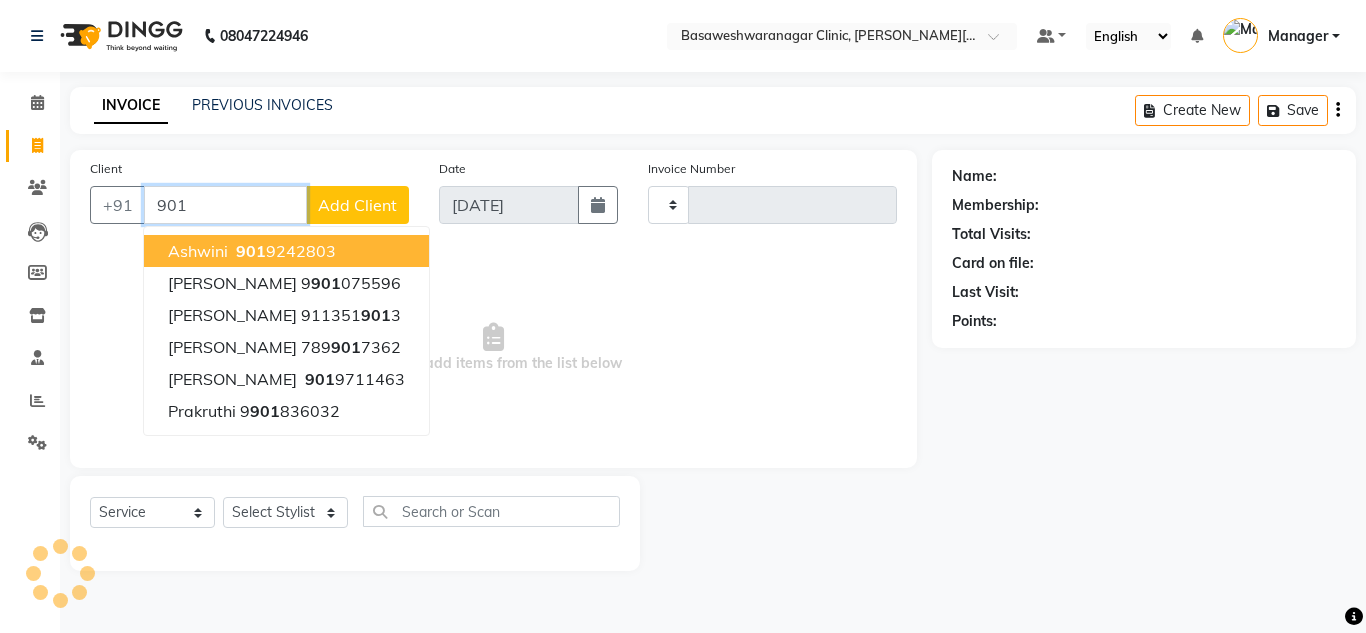 type on "9019" 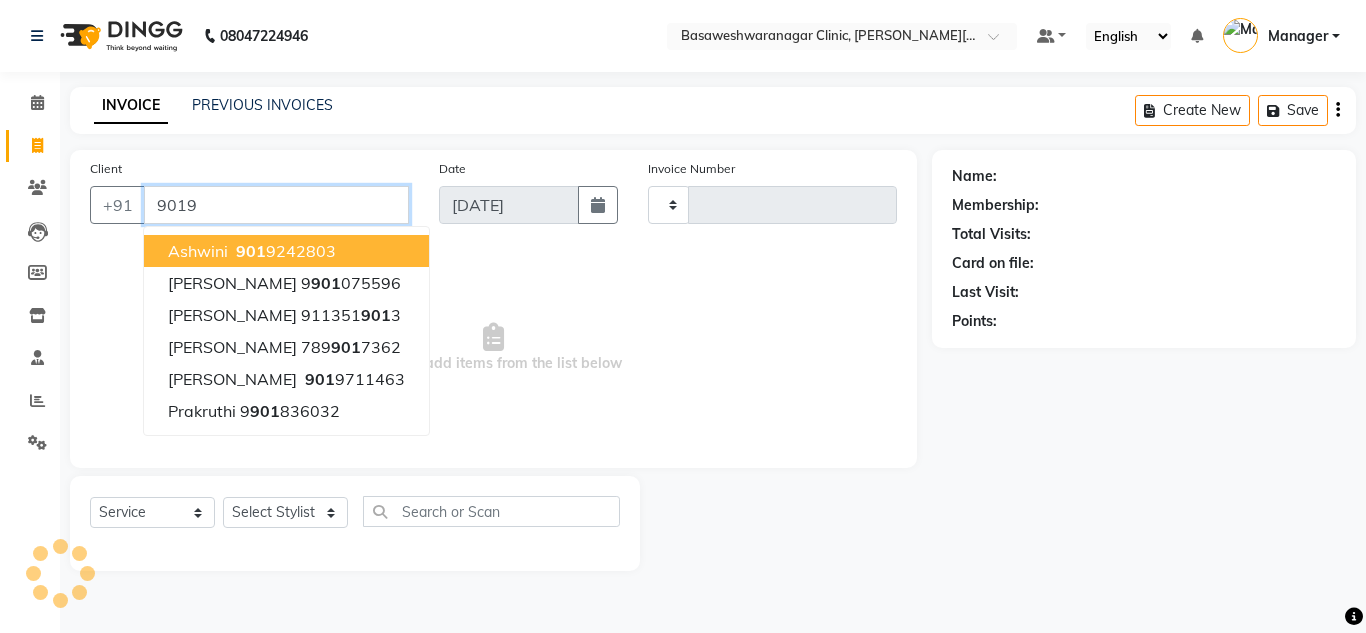 type on "0437" 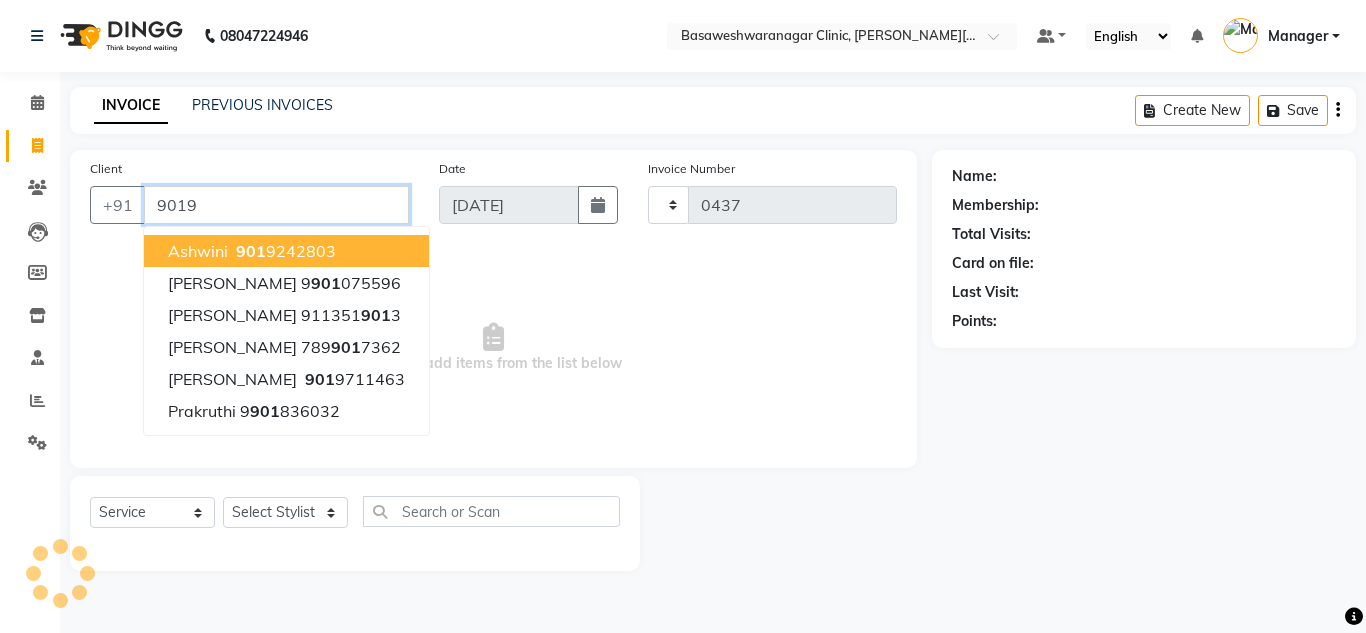 select on "7441" 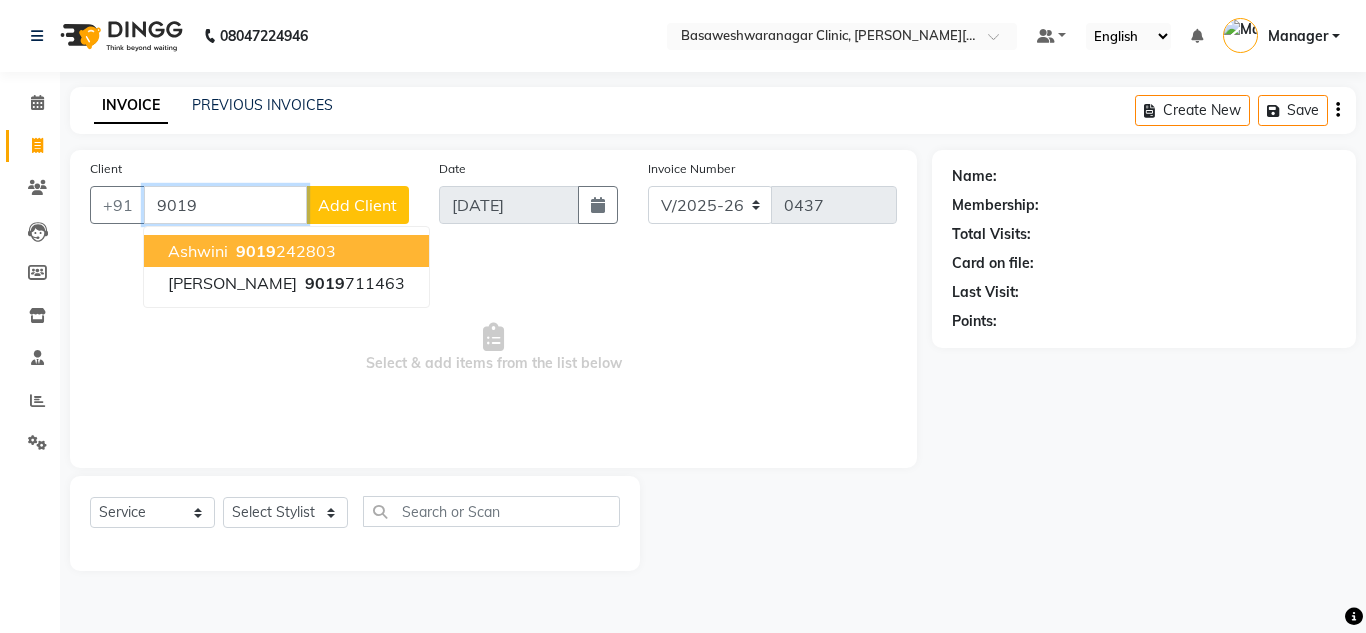 click on "9019 242803" at bounding box center (284, 251) 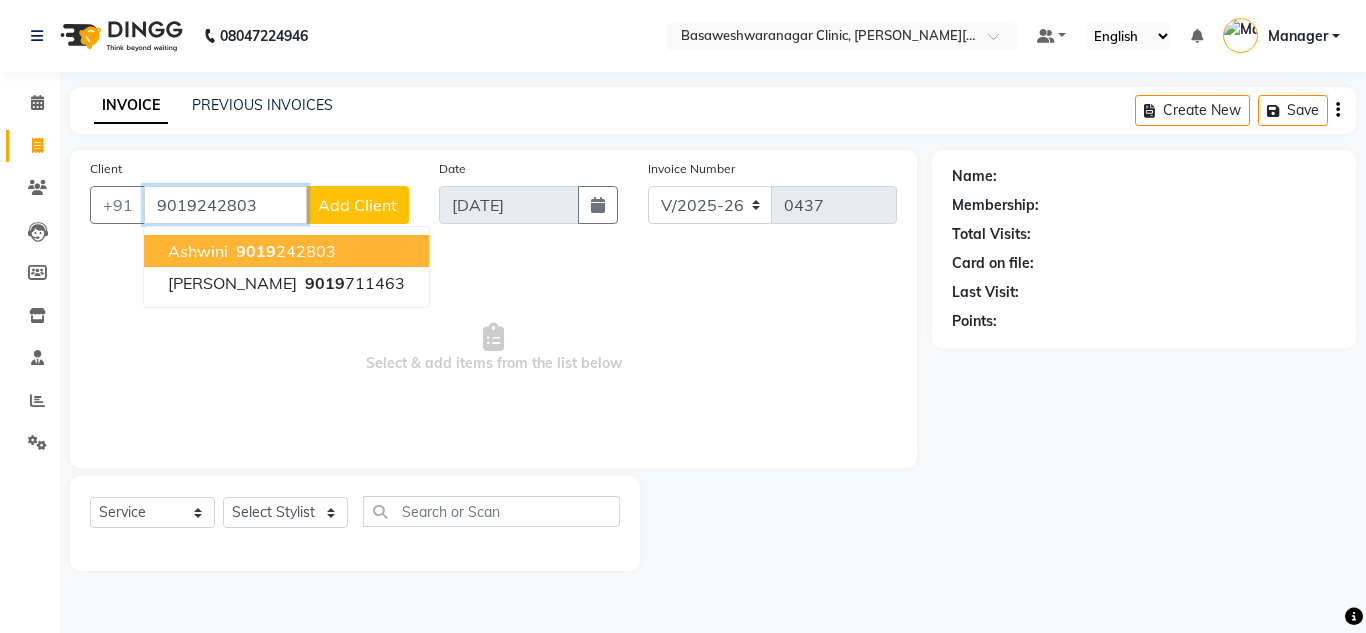 type on "9019242803" 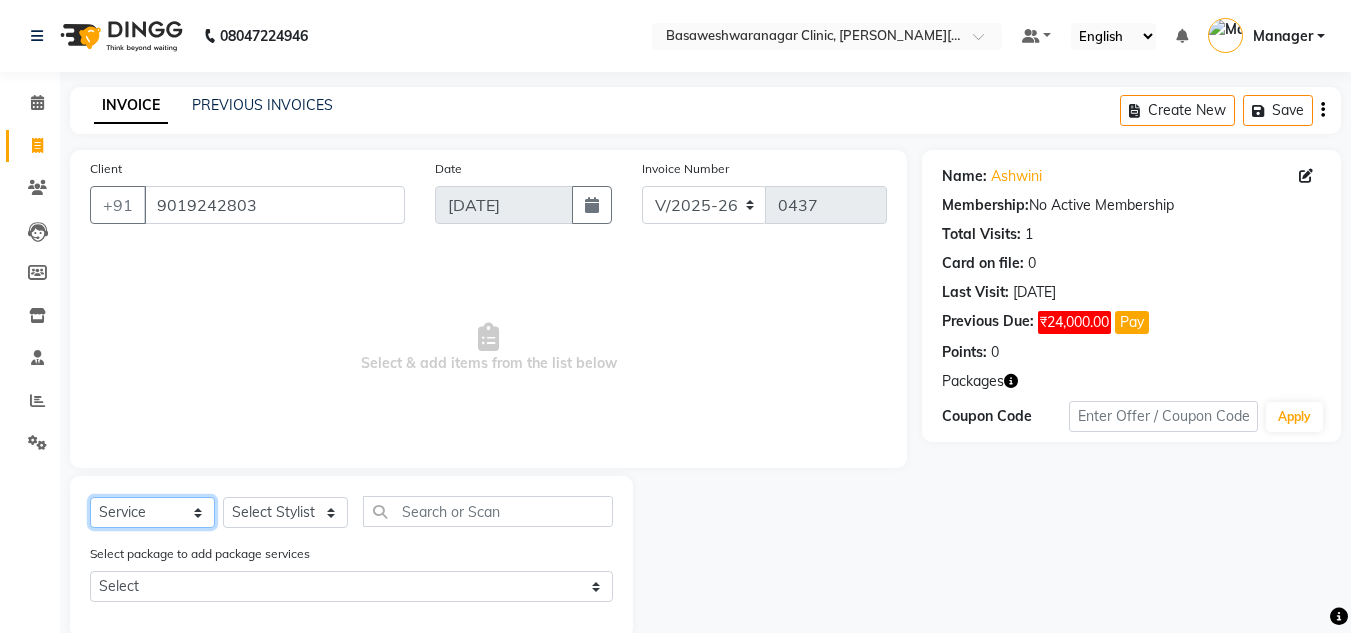 click on "Select  Service  Product  Membership  Package Voucher Prepaid Gift Card" 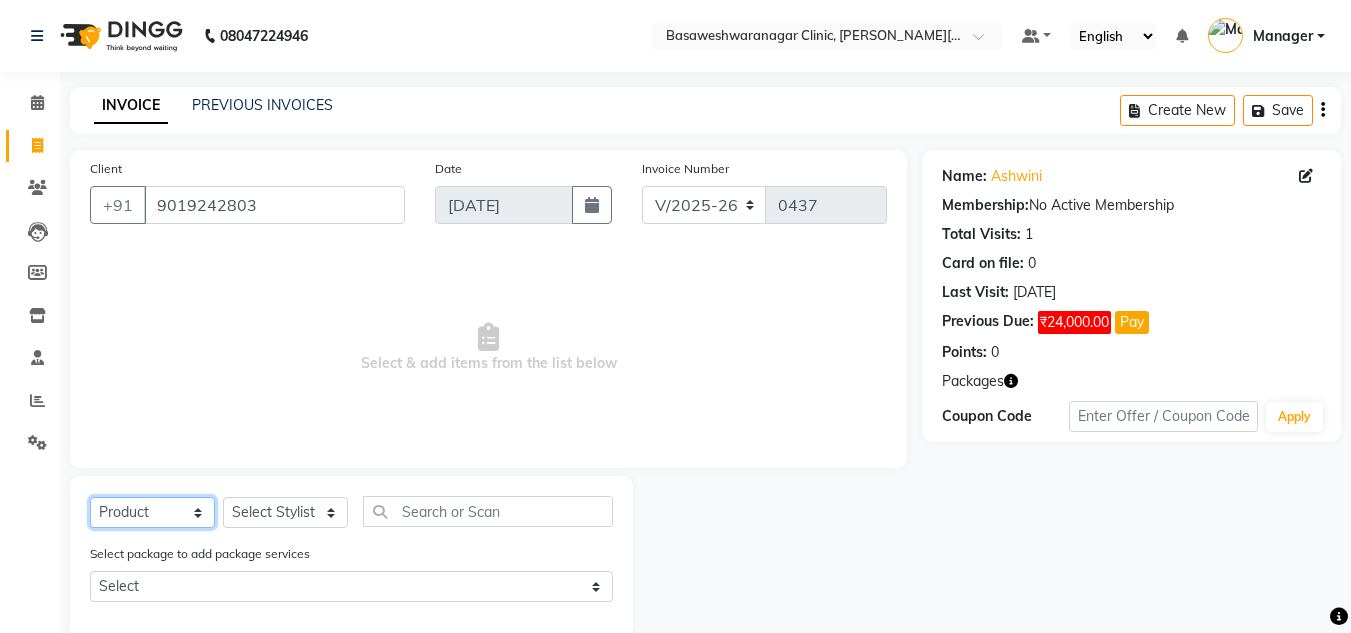 click on "Select  Service  Product  Membership  Package Voucher Prepaid Gift Card" 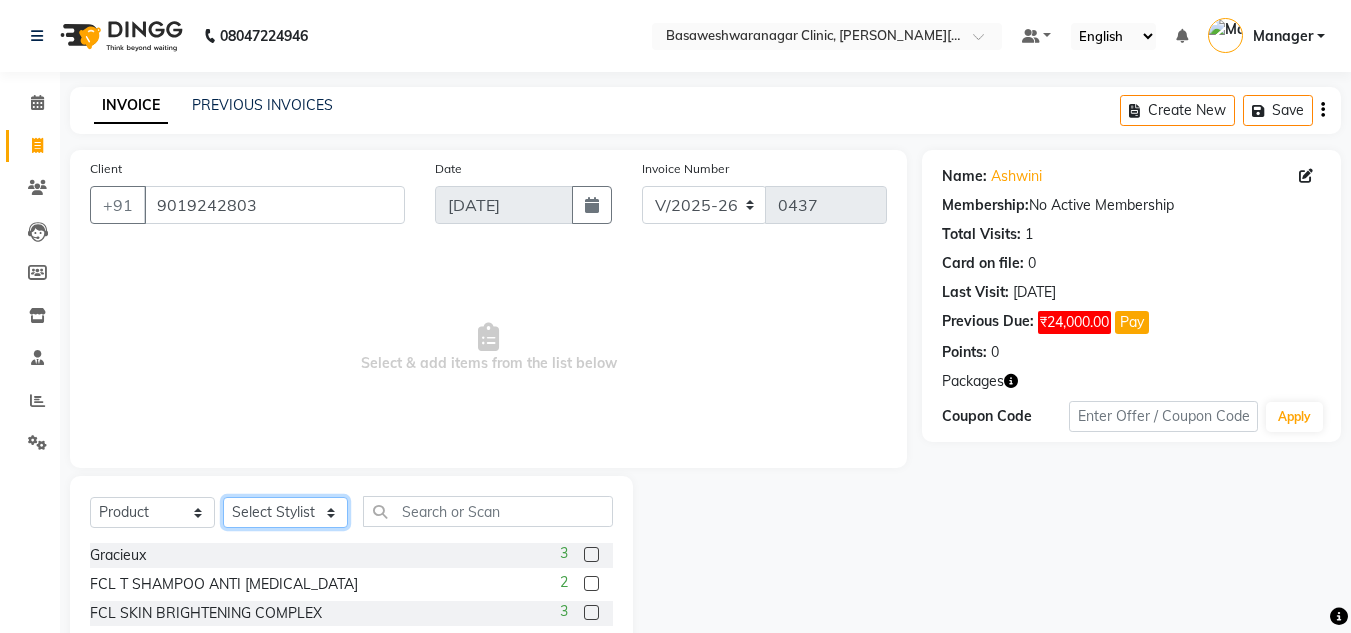 click on "Select Stylist [PERSON_NAME] [PERSON_NAME] Manager NAVYA [PERSON_NAME] shangnimwom [PERSON_NAME]" 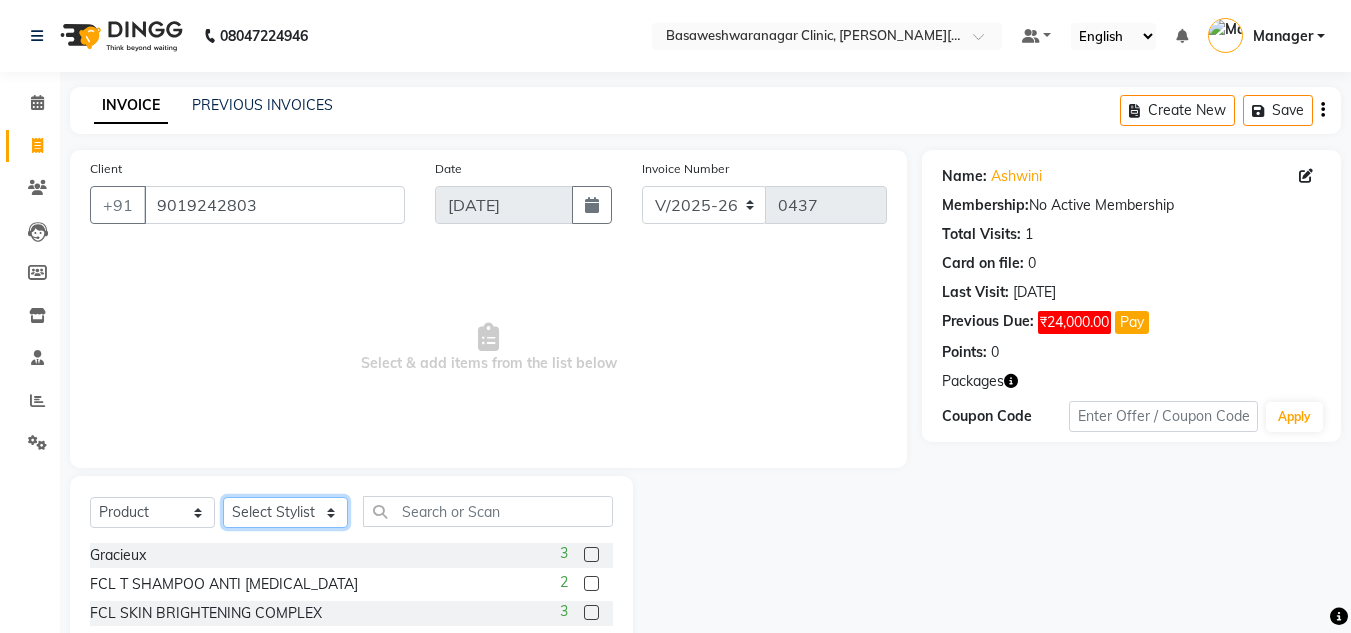 select on "65316" 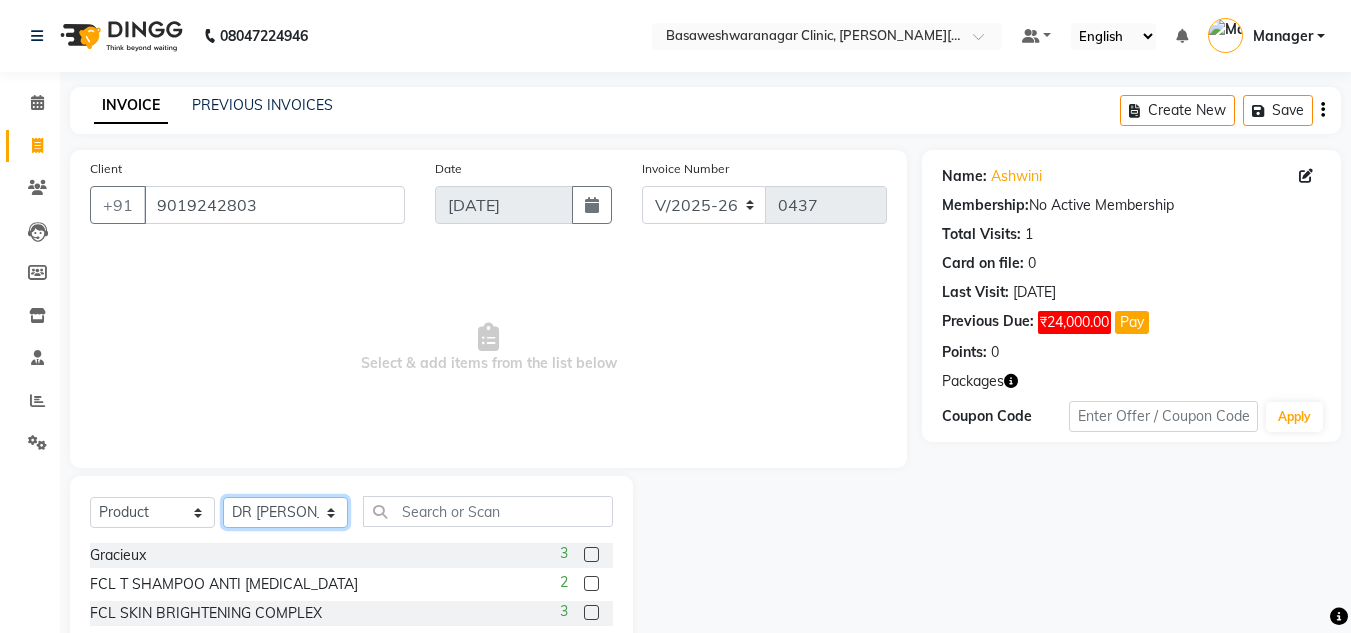 click on "Select Stylist [PERSON_NAME] [PERSON_NAME] Manager NAVYA [PERSON_NAME] shangnimwom [PERSON_NAME]" 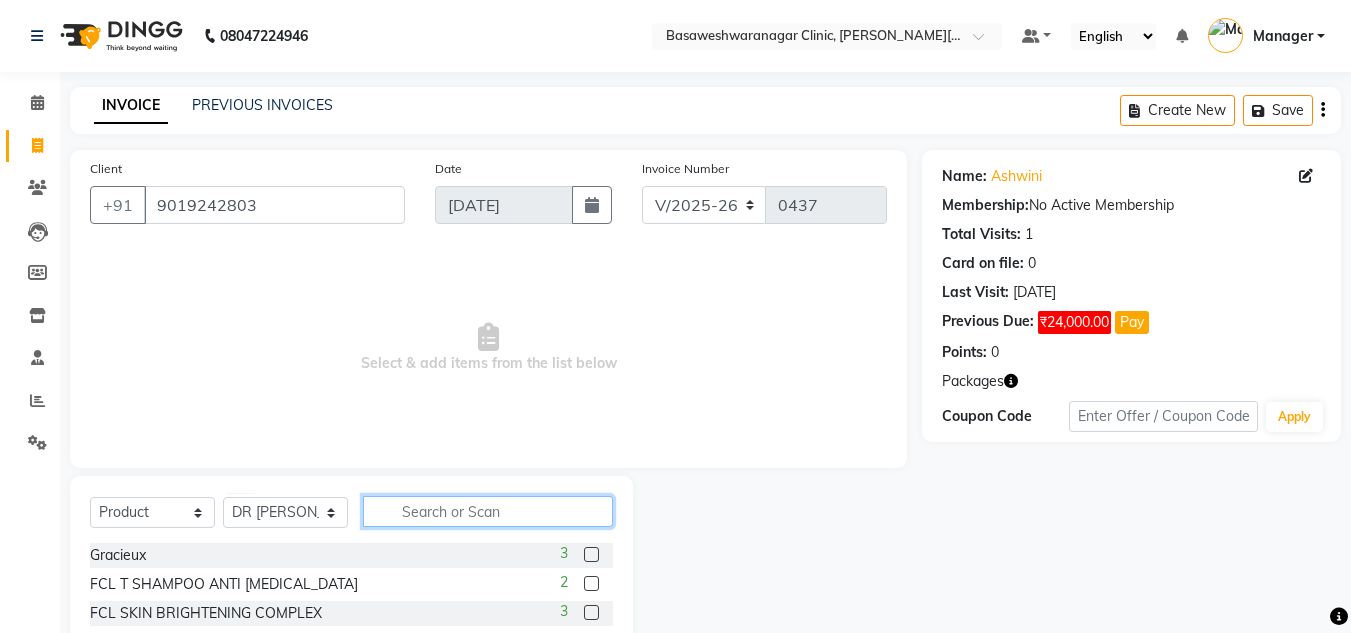 click 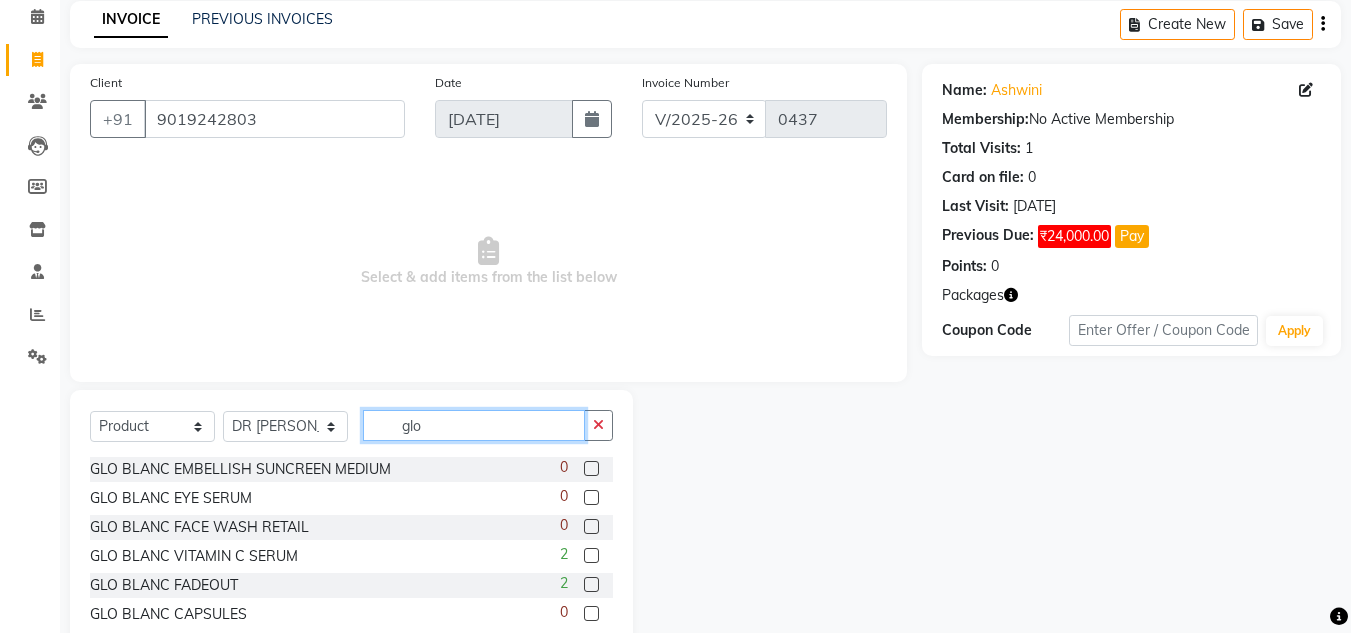 scroll, scrollTop: 94, scrollLeft: 0, axis: vertical 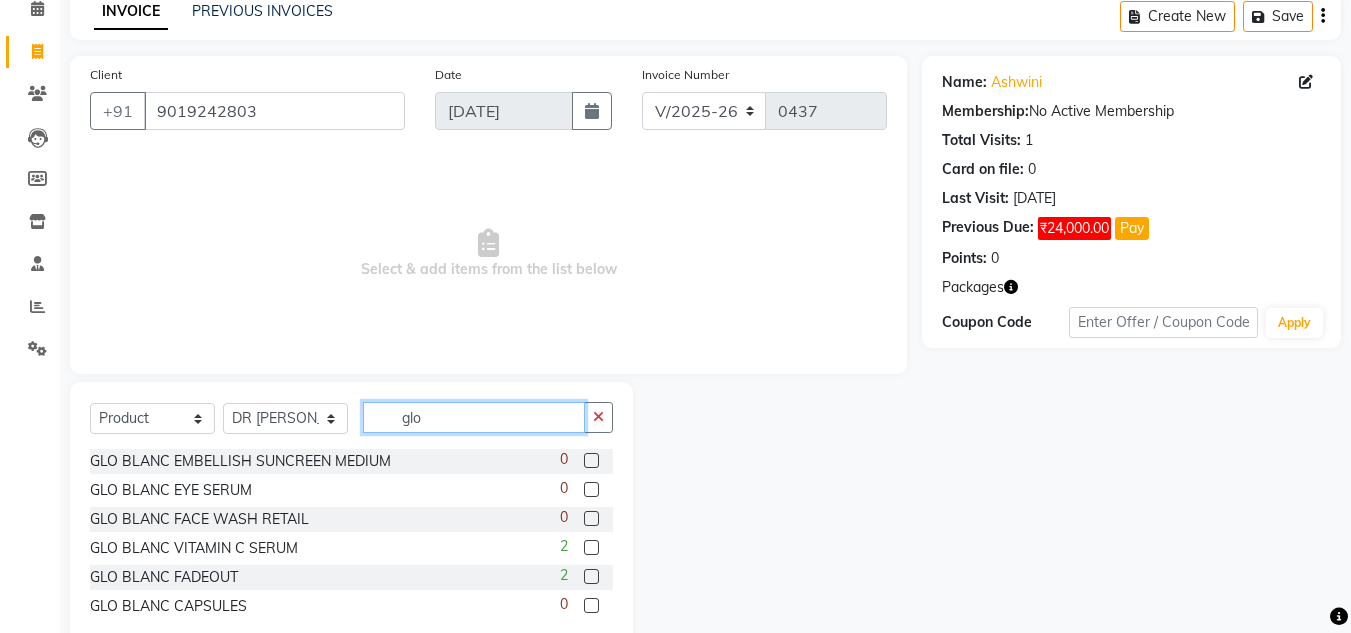 type on "glo" 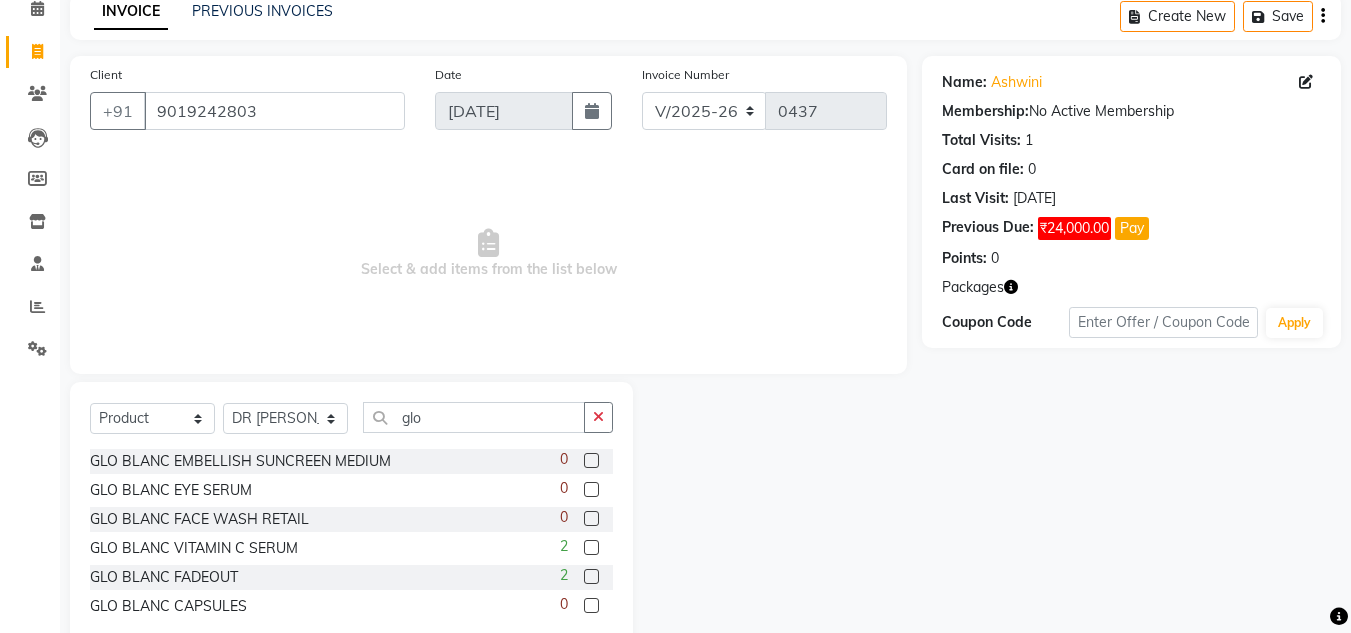 click 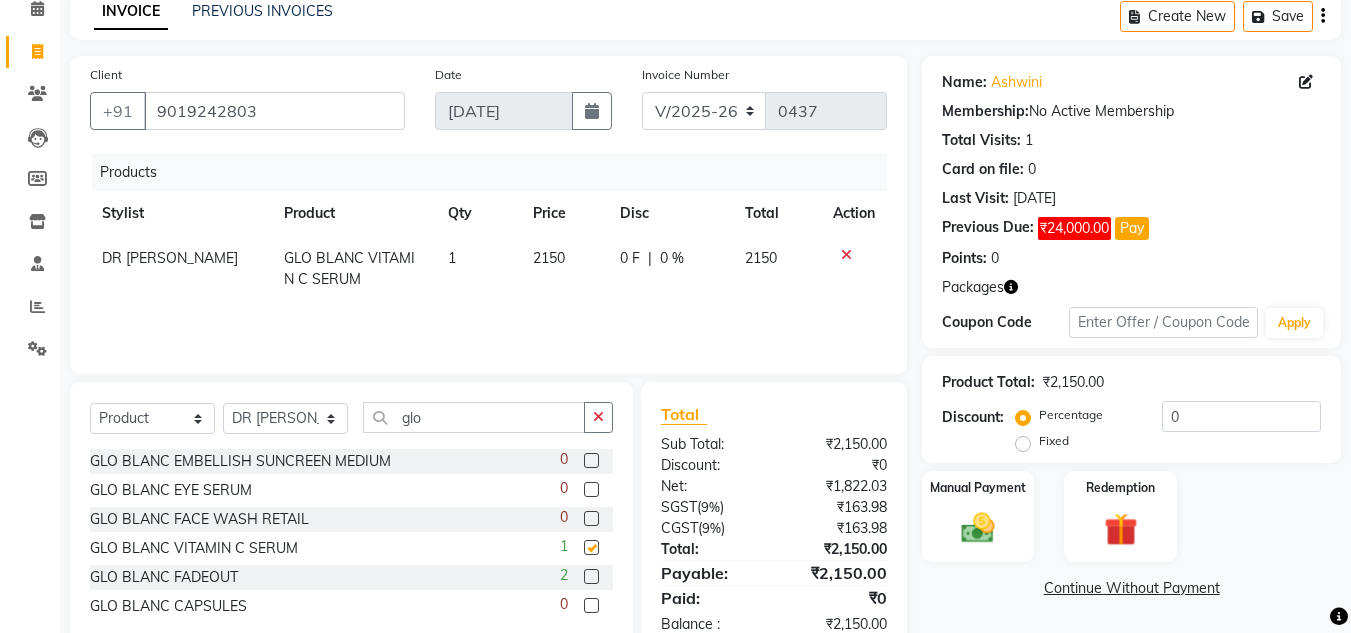 checkbox on "false" 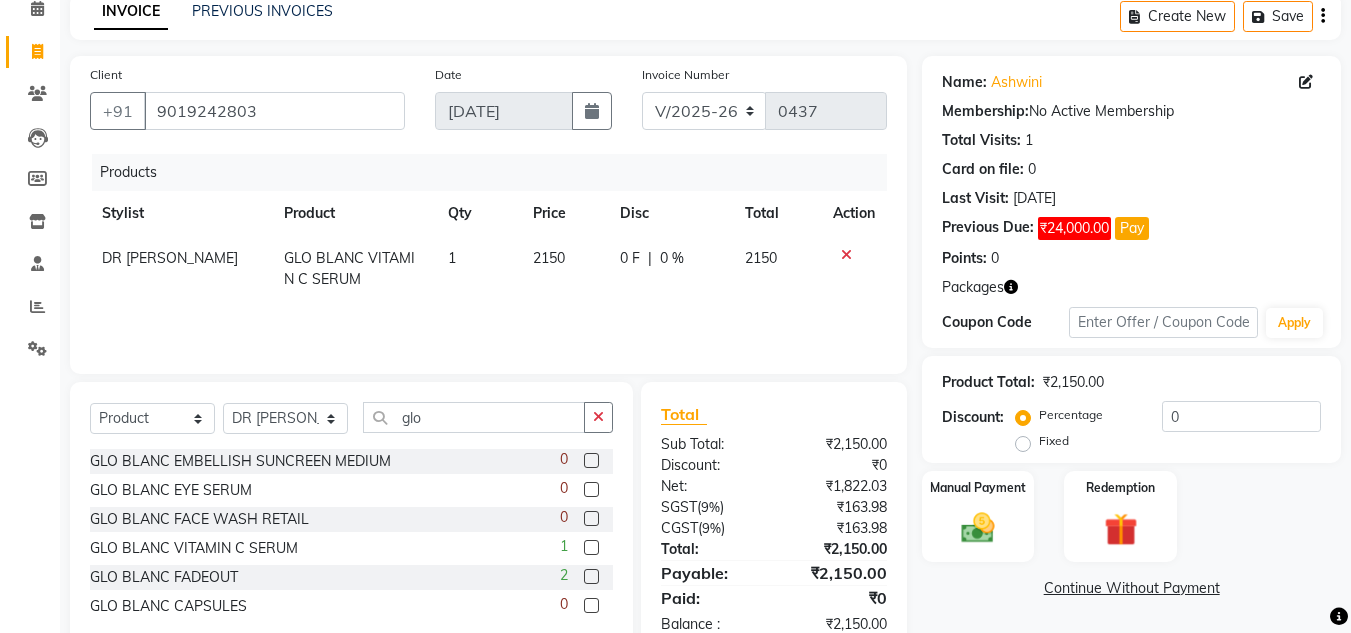 click 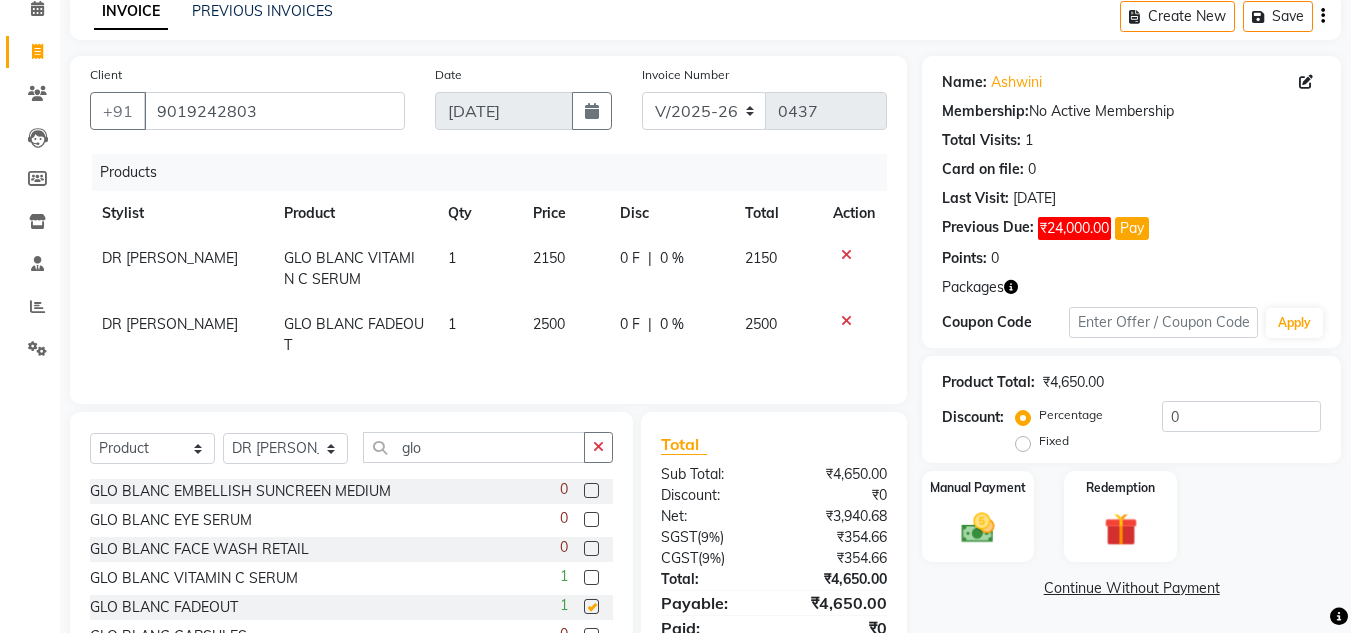 checkbox on "false" 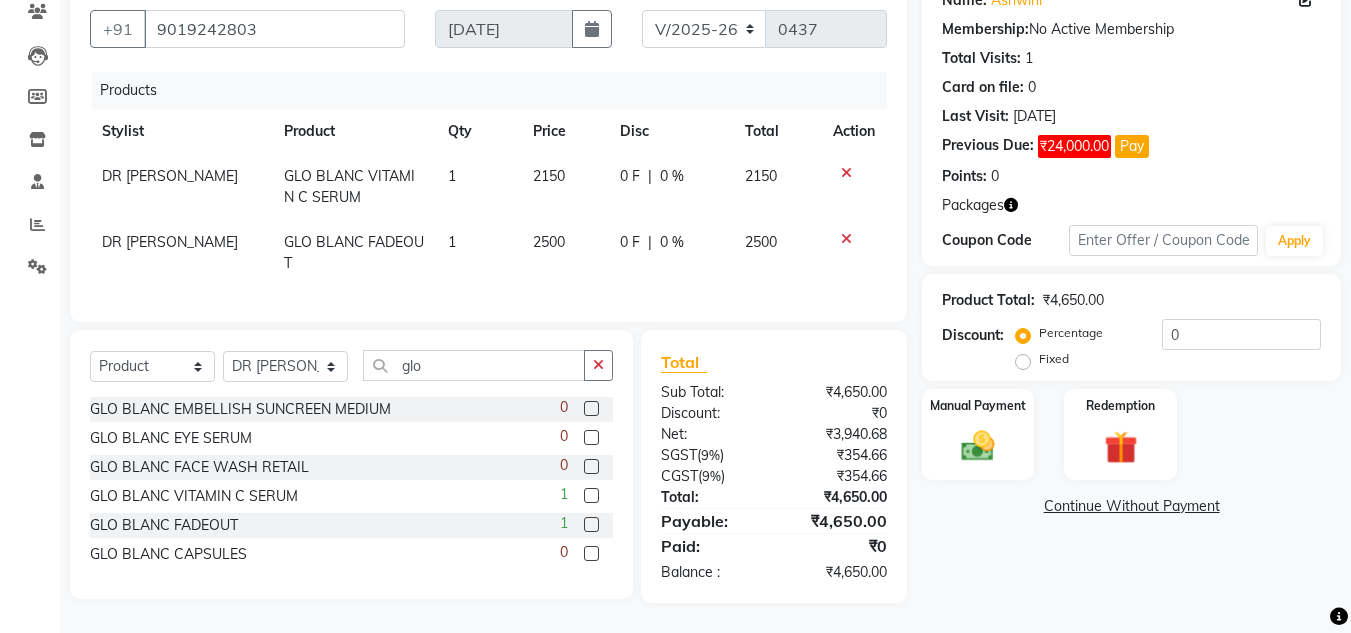 scroll, scrollTop: 191, scrollLeft: 0, axis: vertical 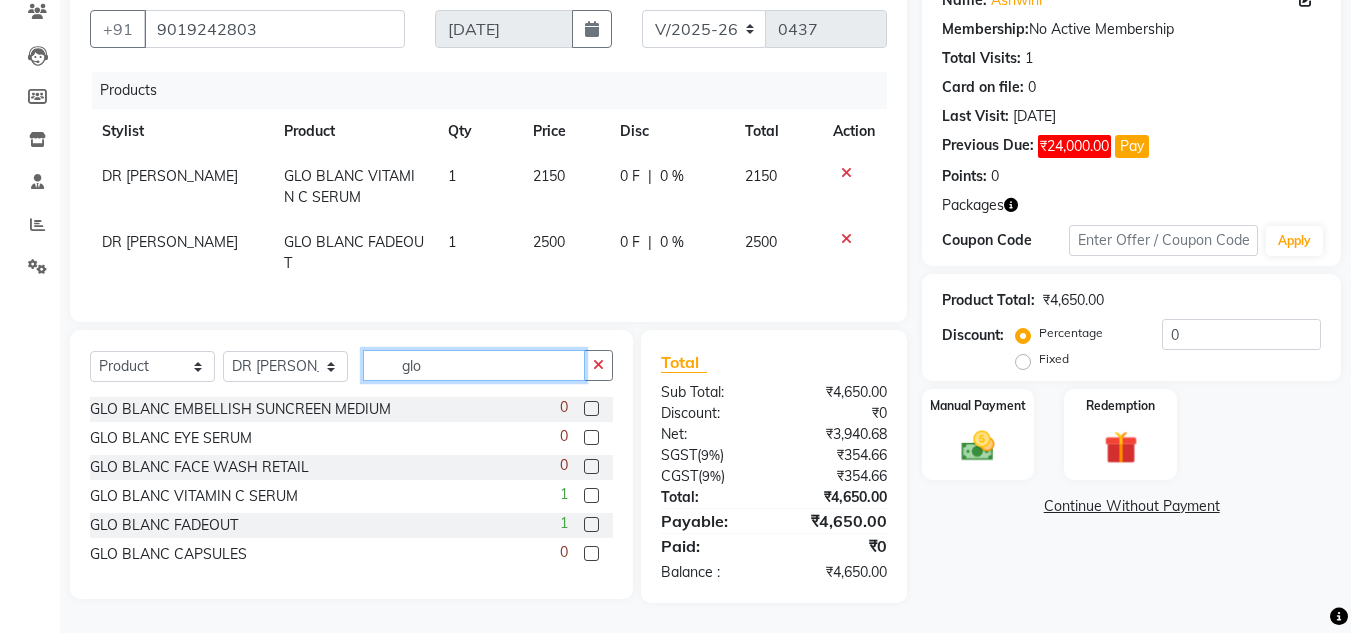 click on "glo" 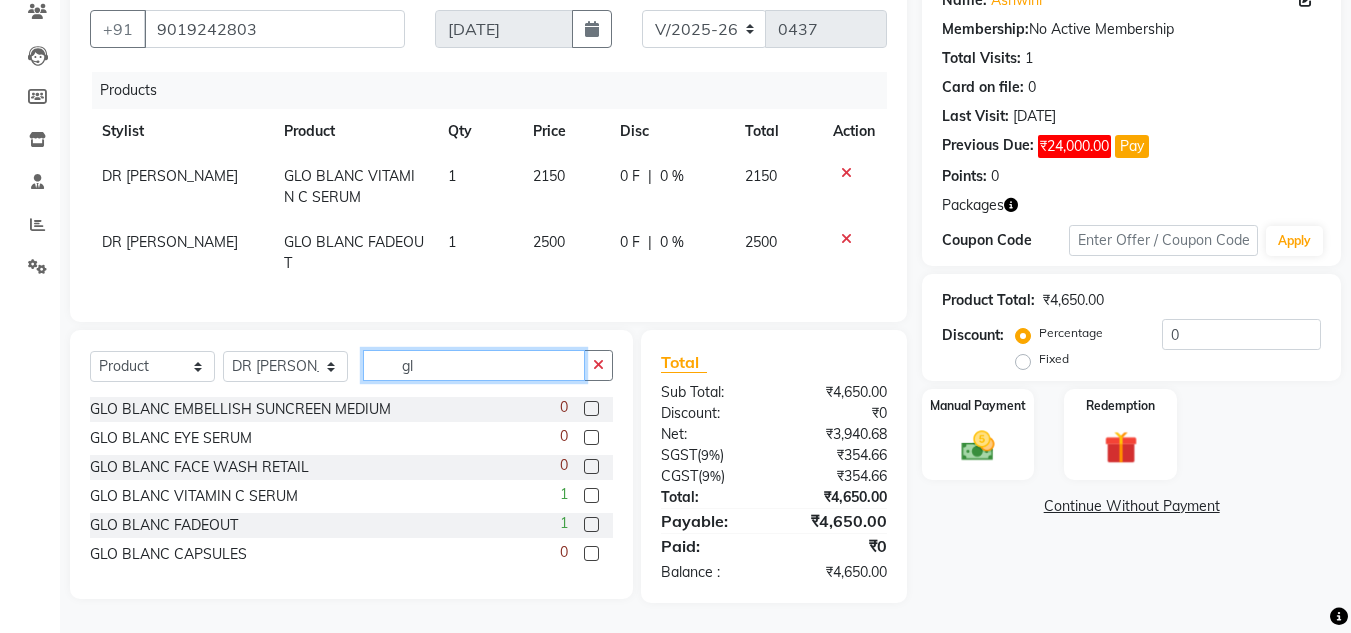 type on "g" 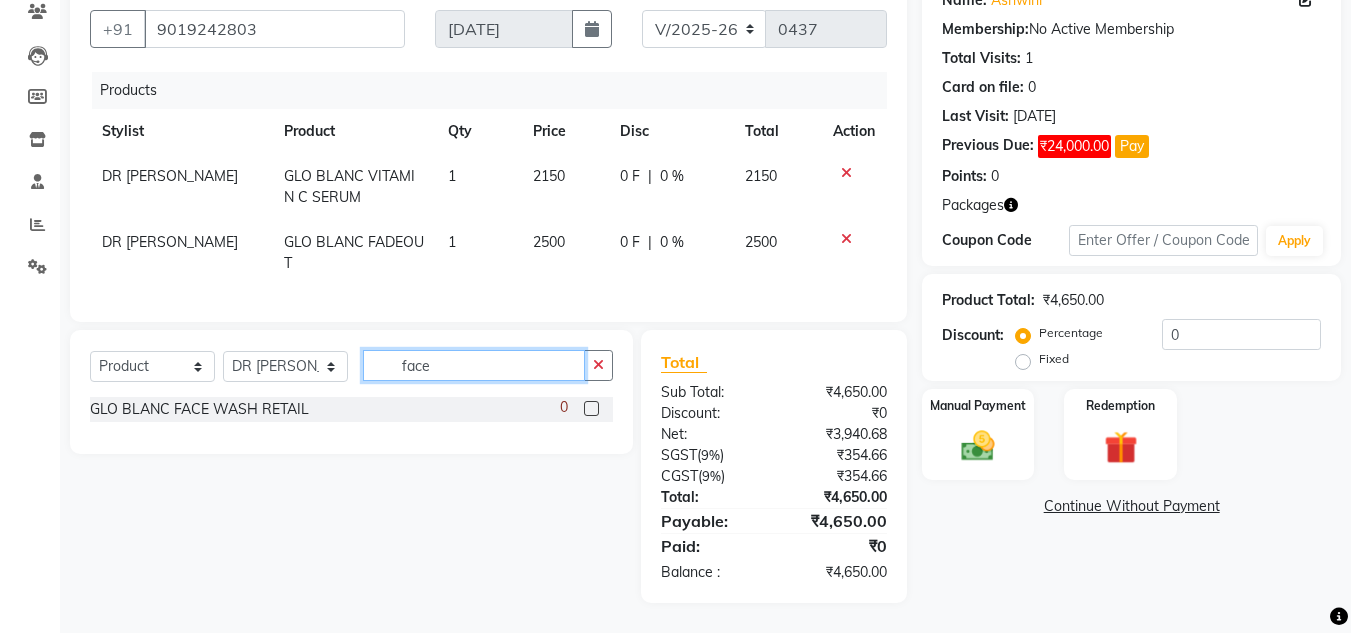 type on "face" 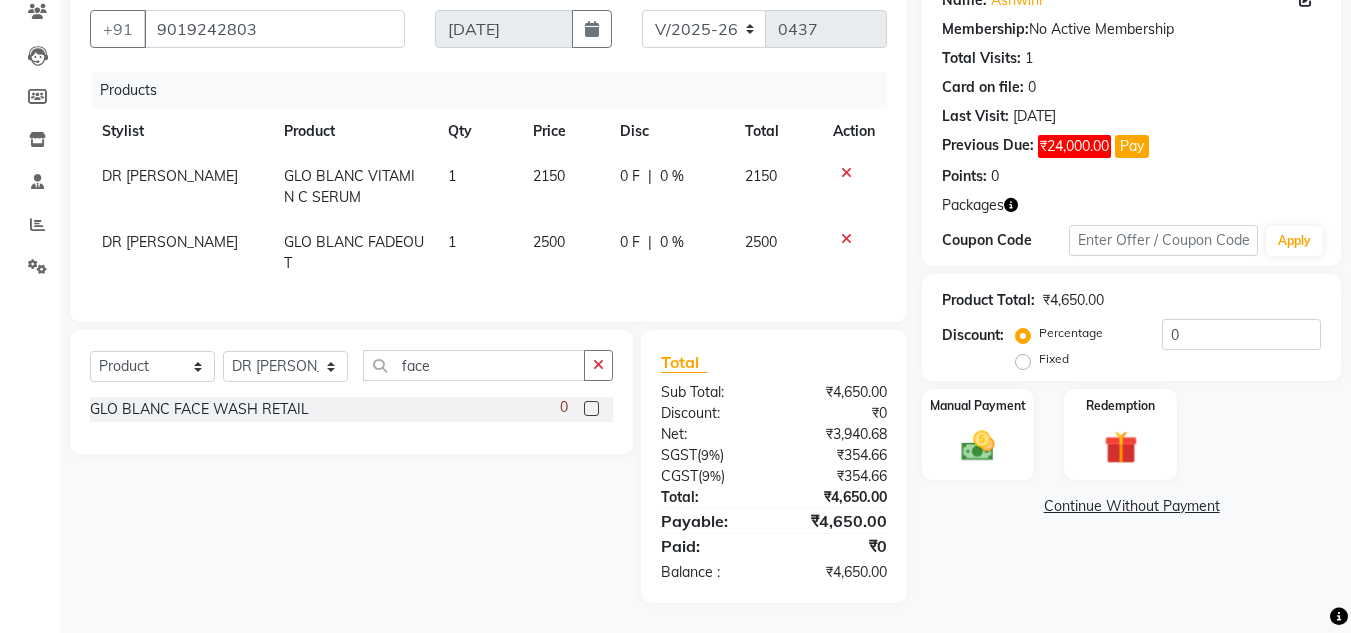 click 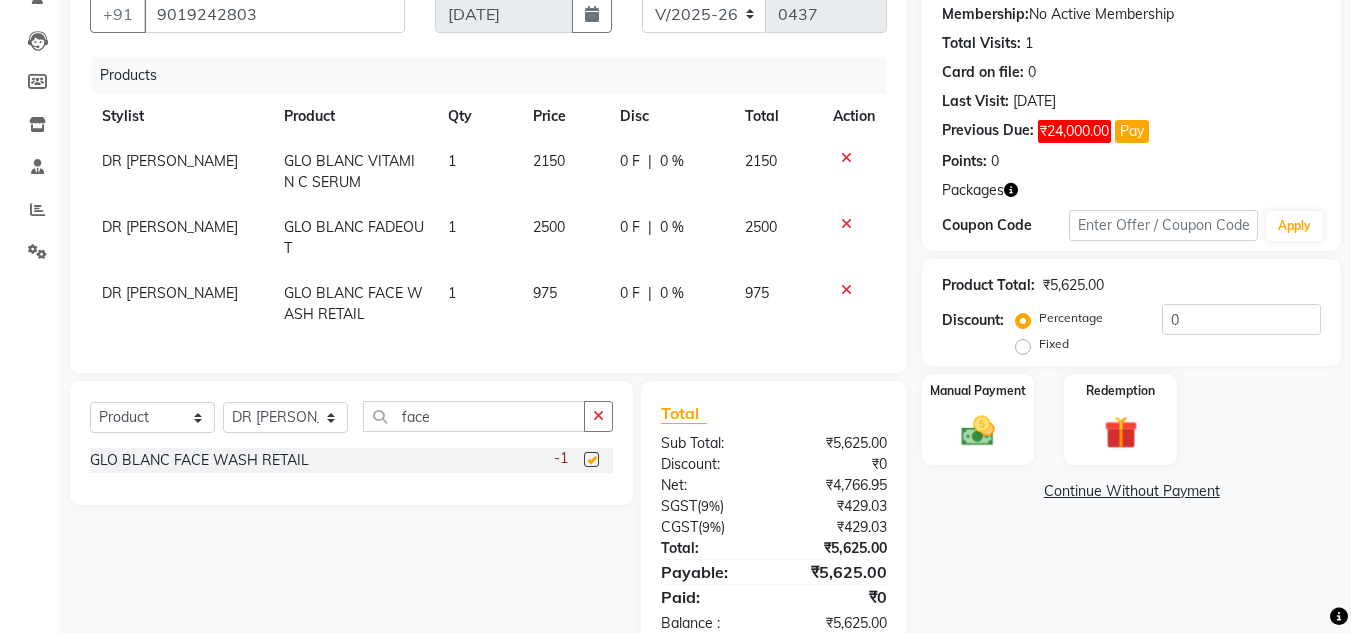 checkbox on "false" 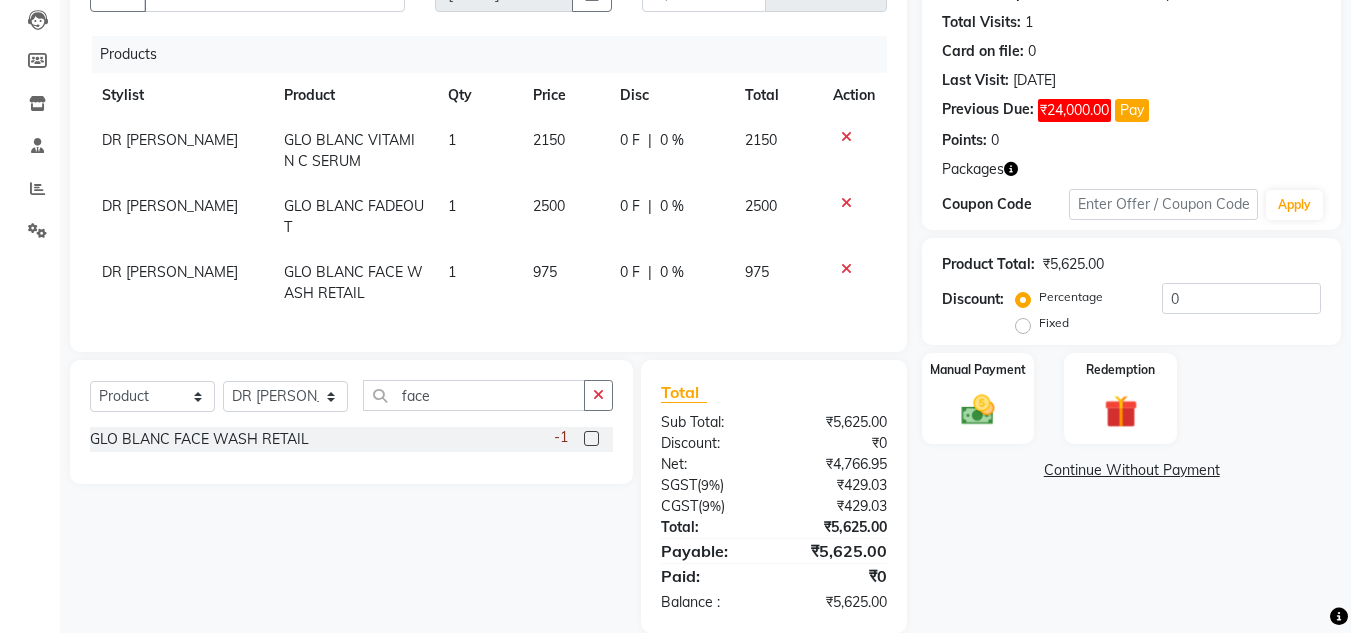 scroll, scrollTop: 213, scrollLeft: 0, axis: vertical 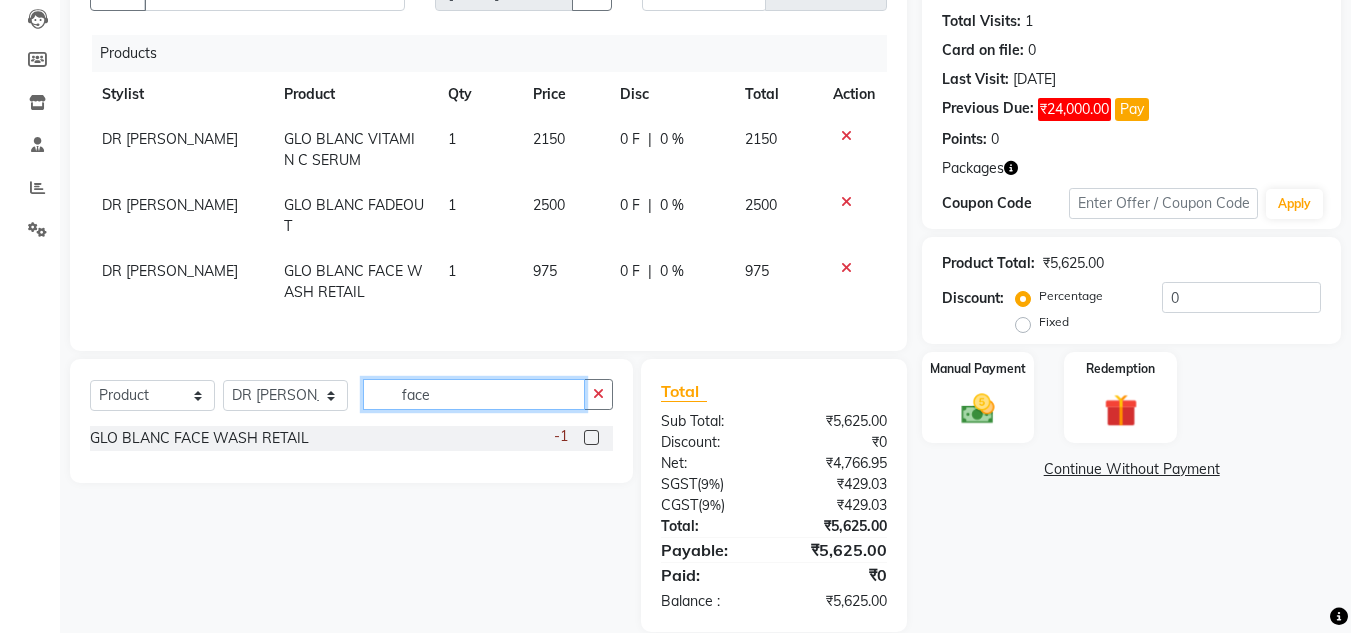 click on "face" 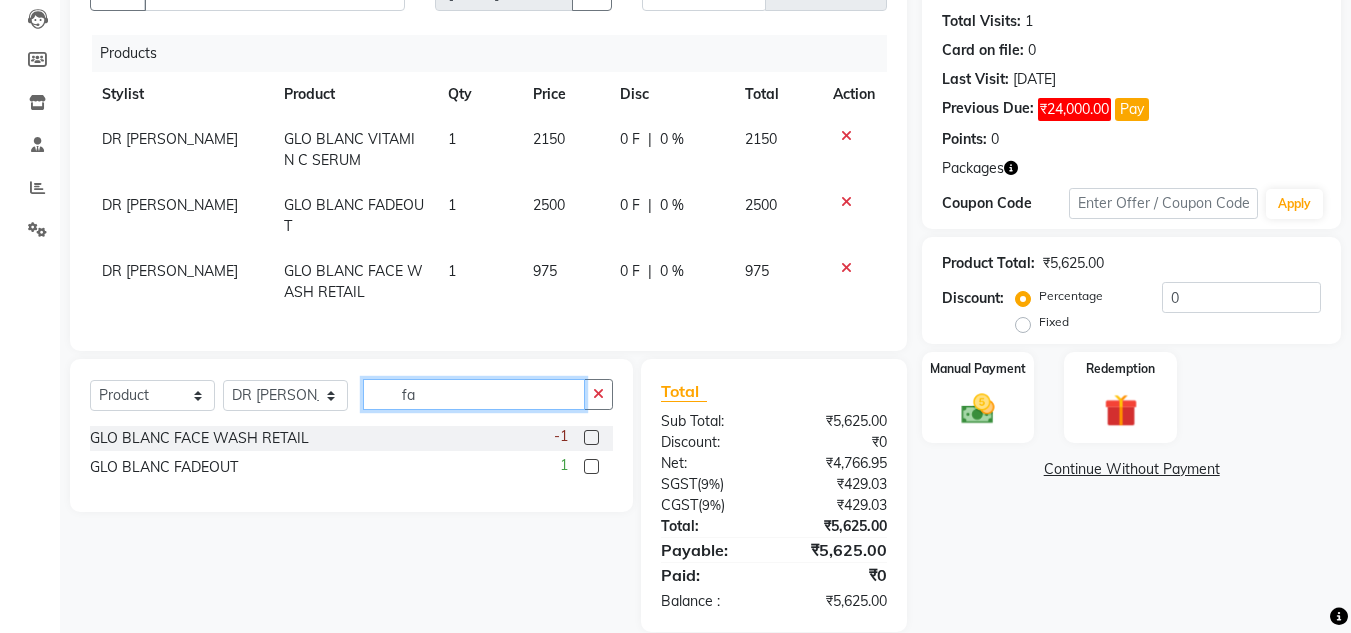 type on "f" 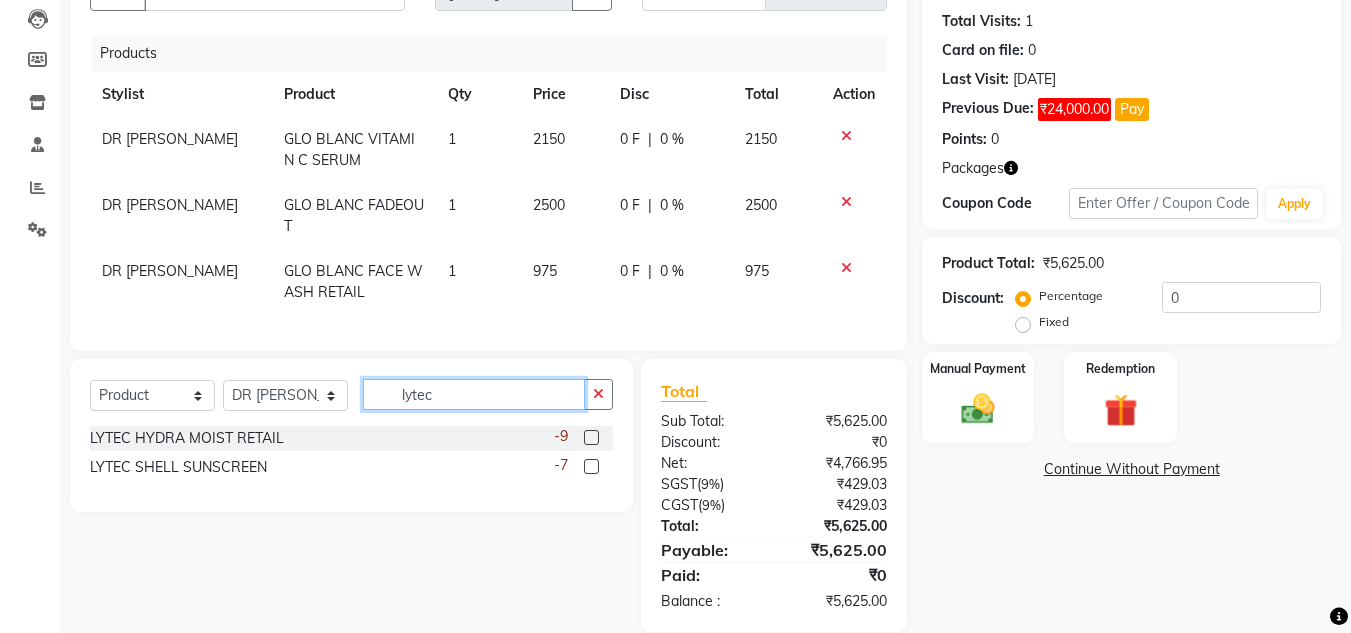 type on "lytec" 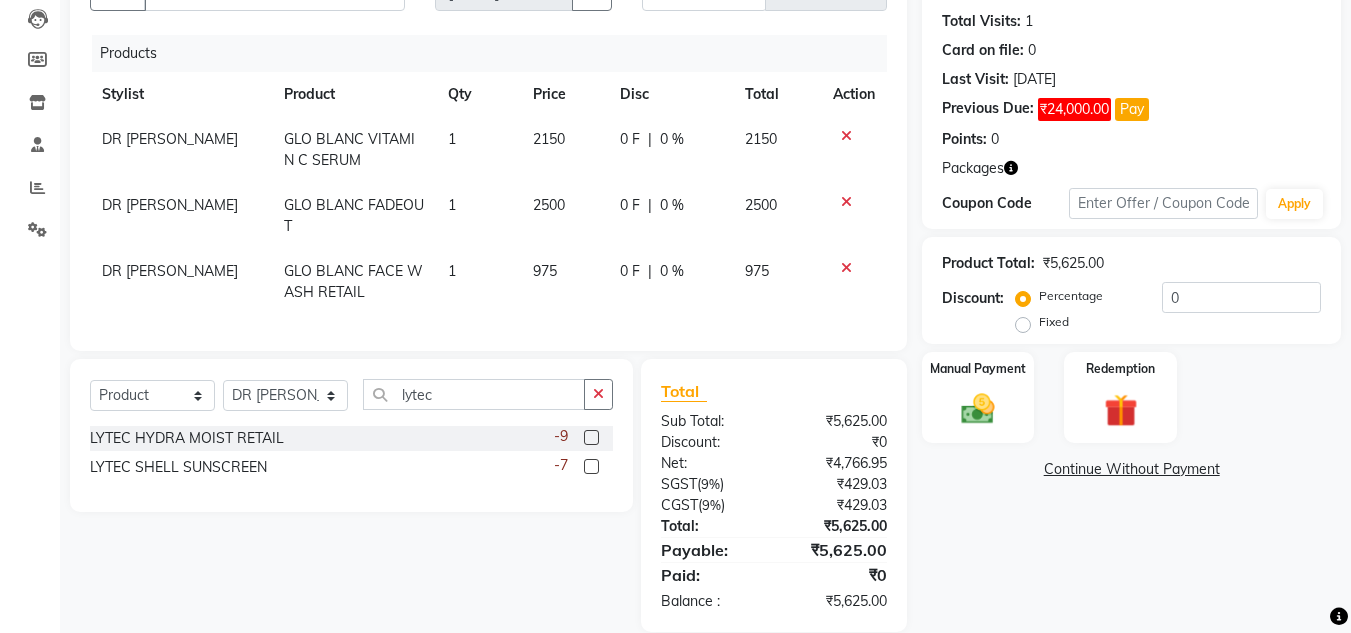 click 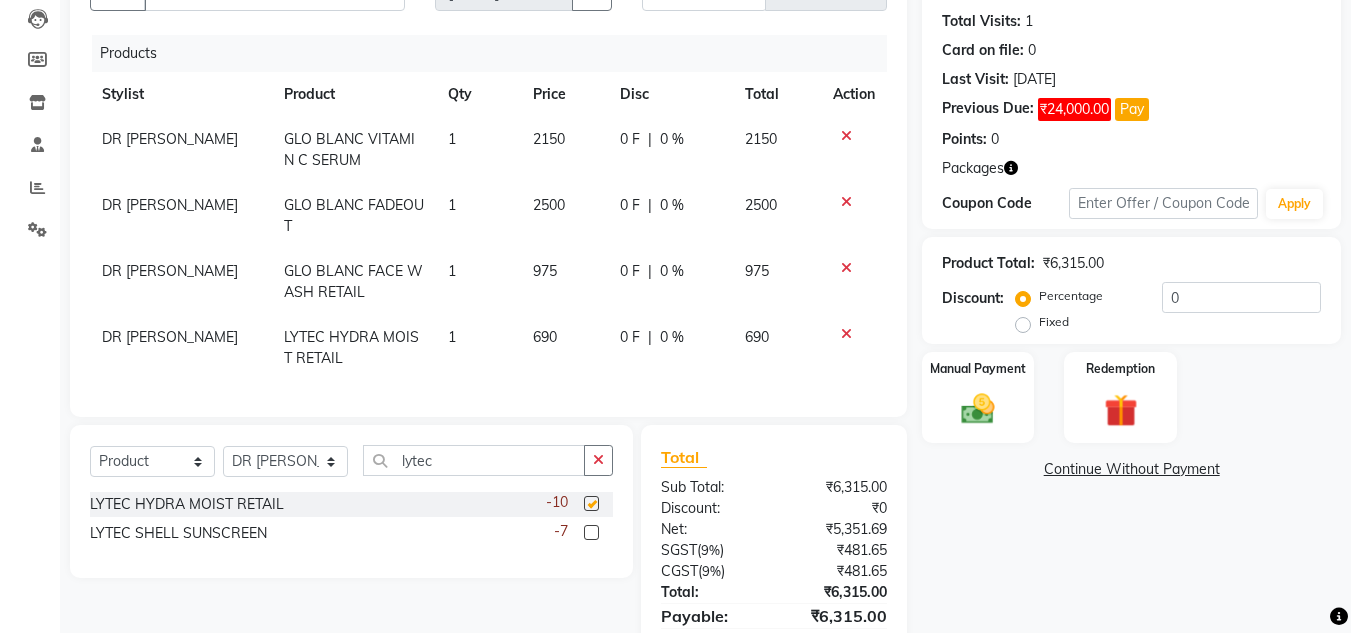 checkbox on "false" 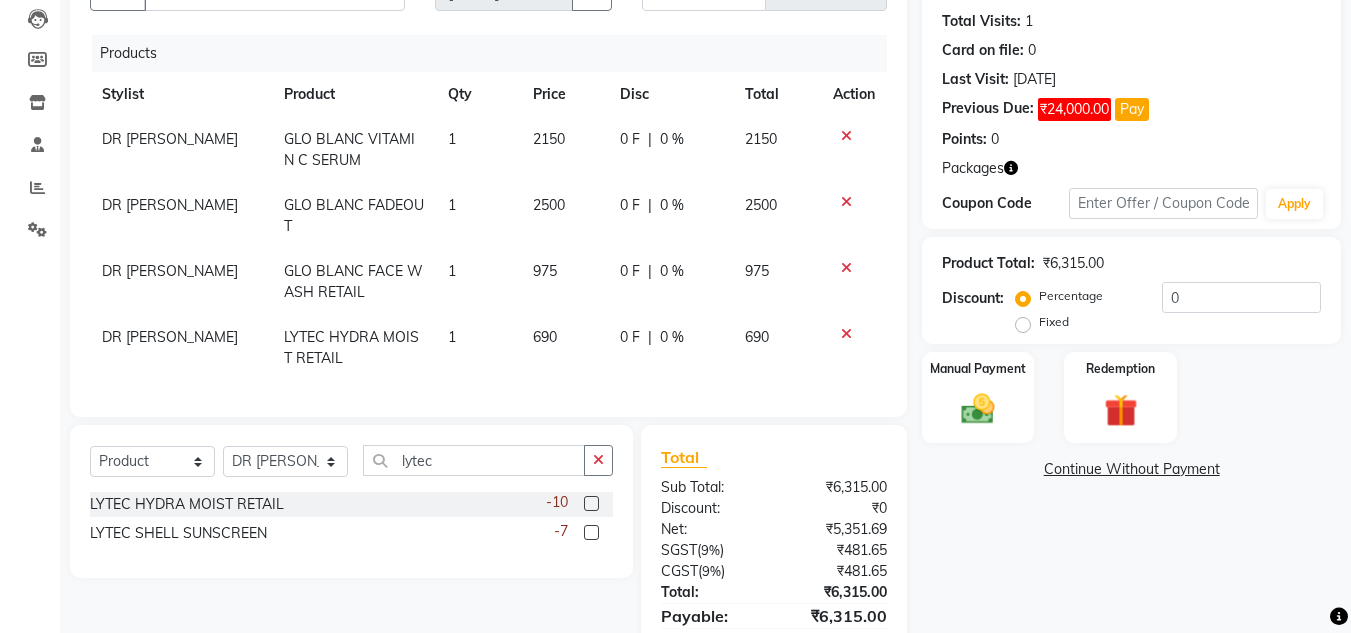 click 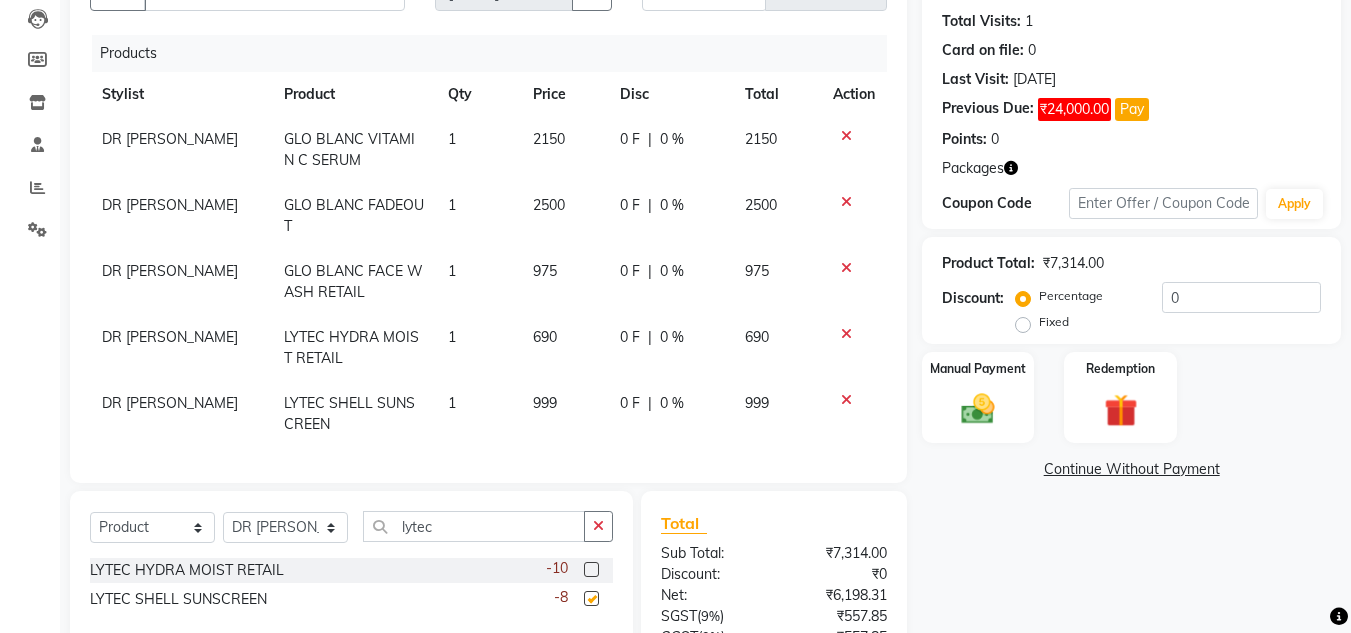 checkbox on "false" 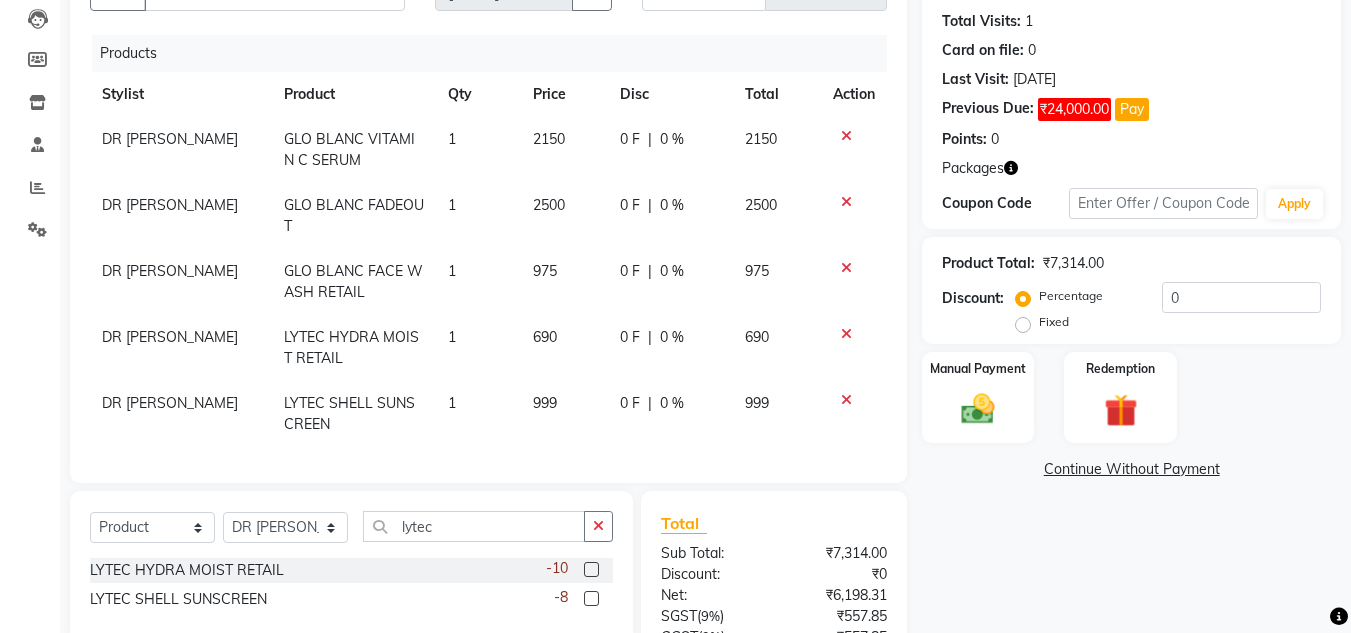 scroll, scrollTop: 389, scrollLeft: 0, axis: vertical 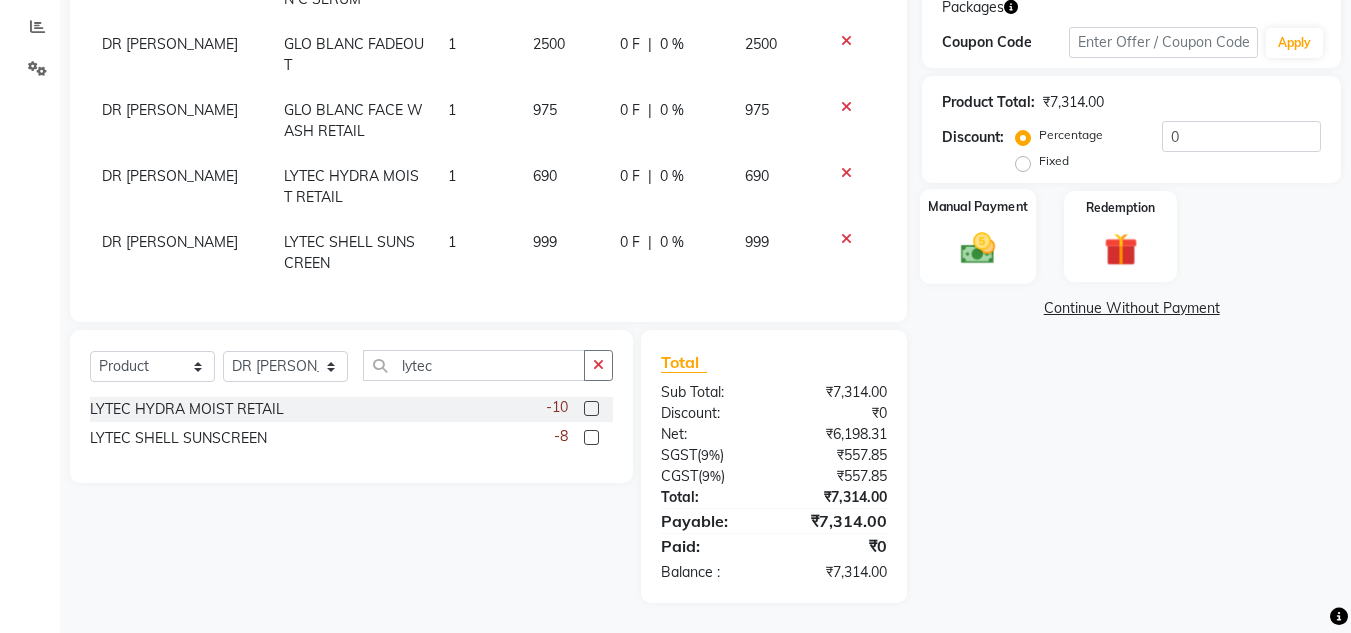 click 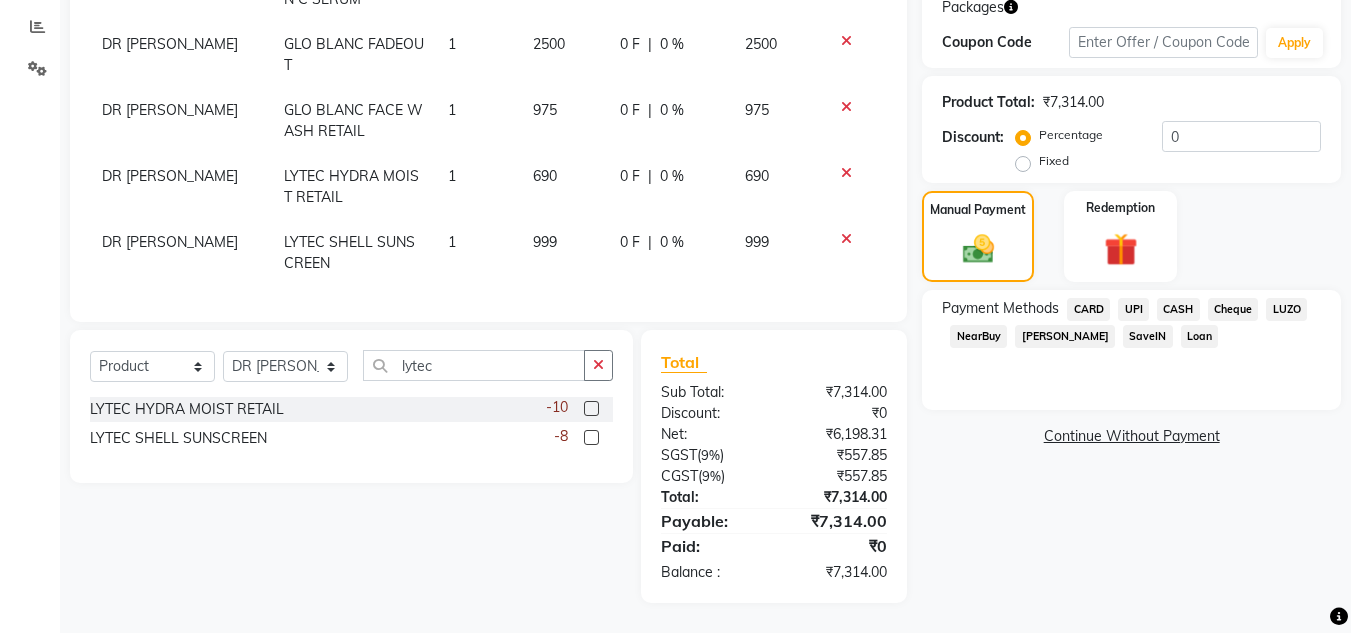 click on "UPI" 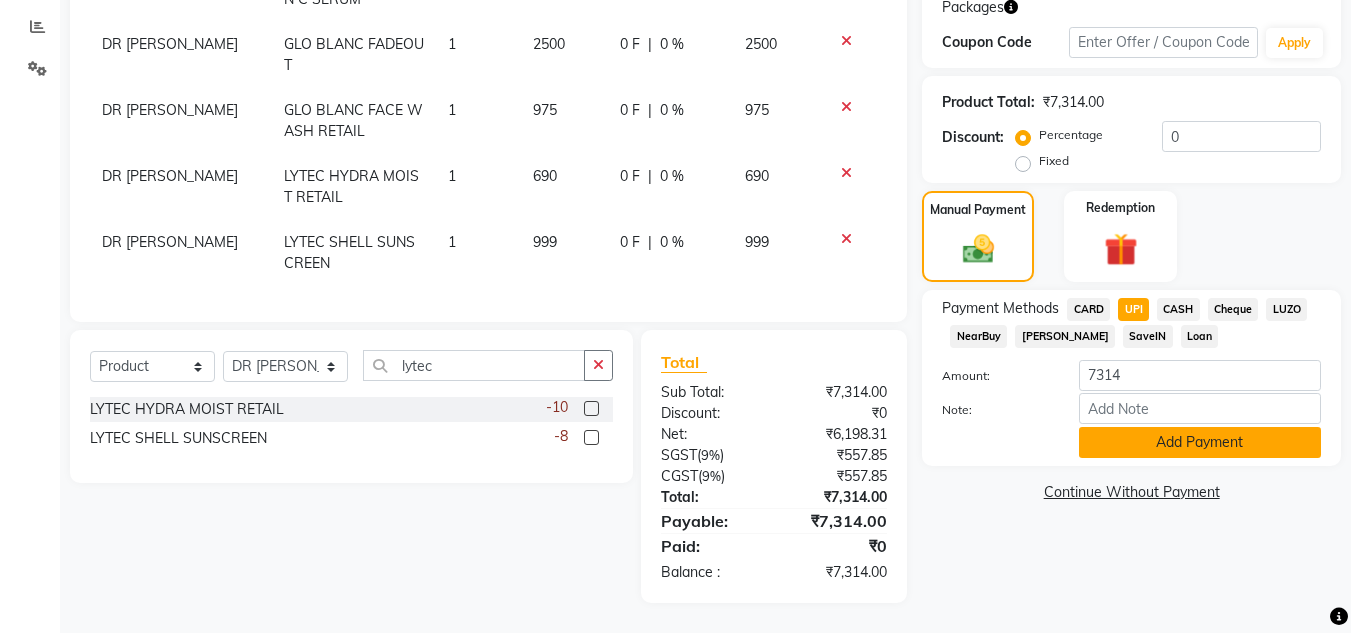 click on "Add Payment" 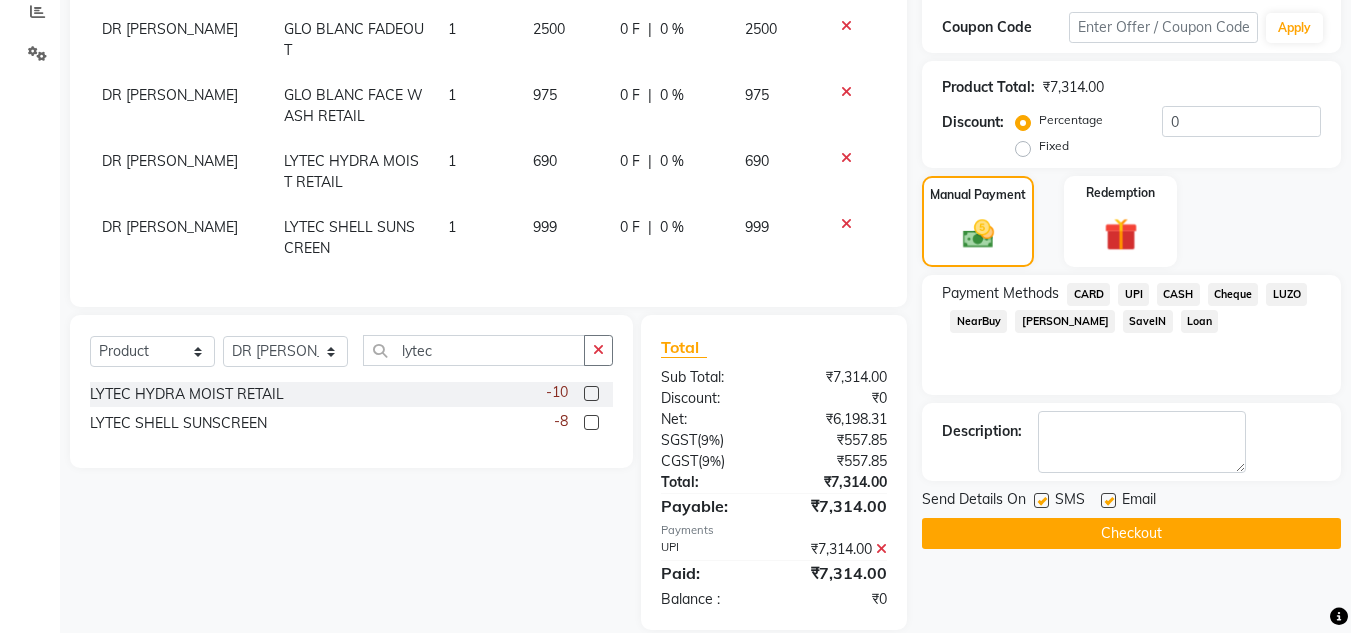 scroll, scrollTop: 431, scrollLeft: 0, axis: vertical 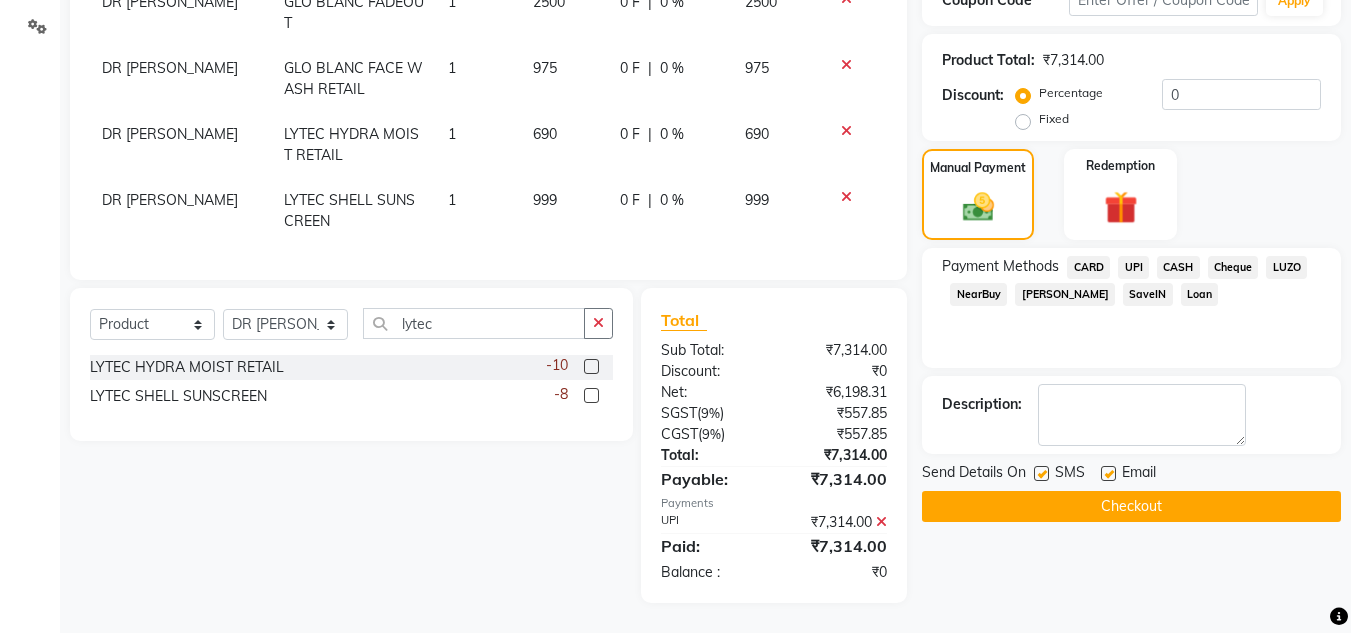 click on "Checkout" 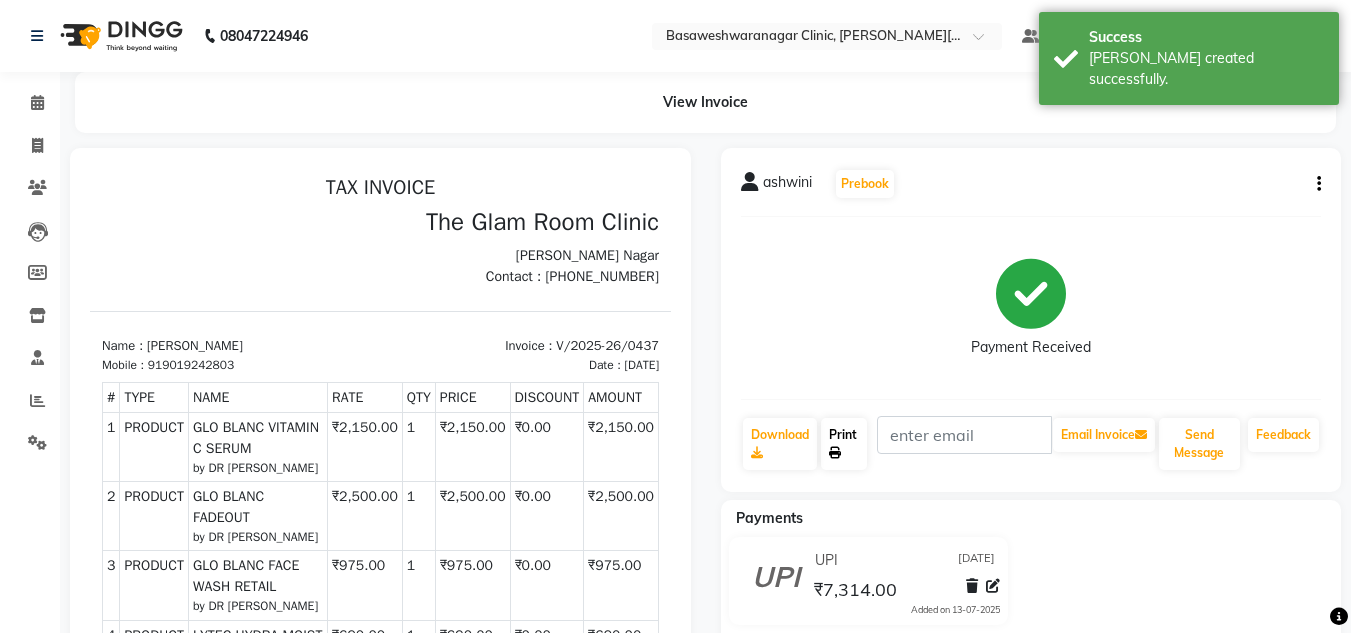 scroll, scrollTop: 0, scrollLeft: 0, axis: both 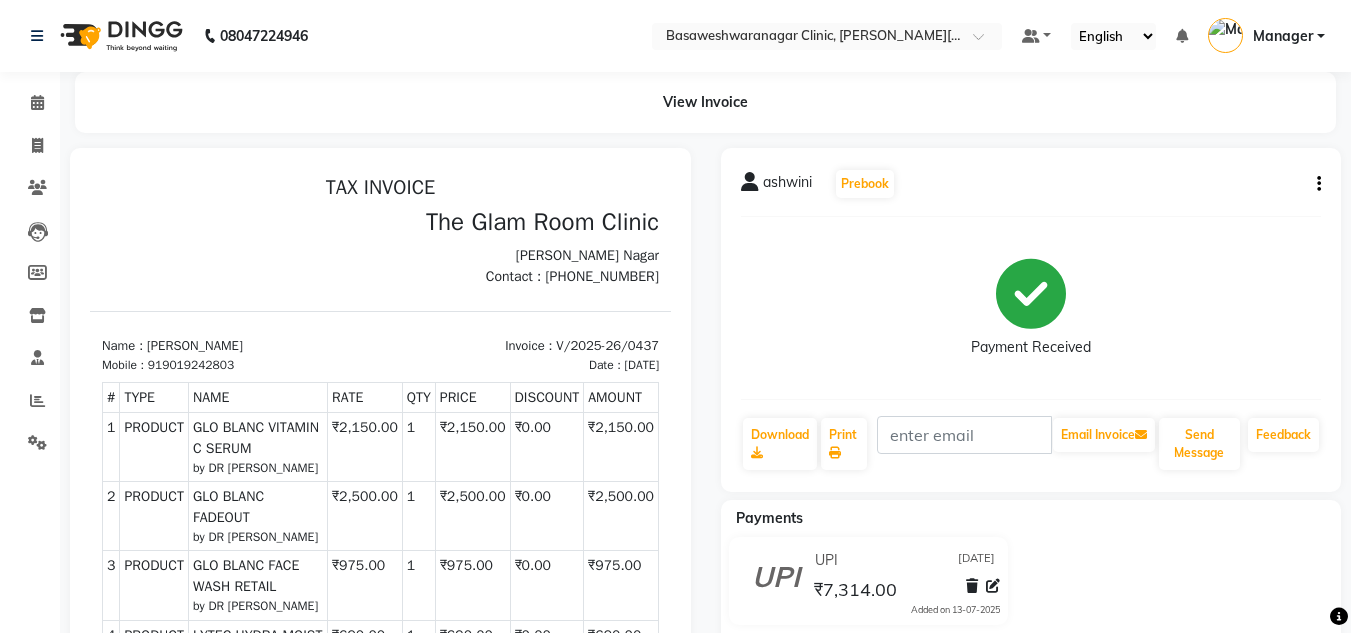 click on "View Invoice      ashwini   Prebook   Payment Received  Download  Print   Email Invoice   Send Message Feedback  Payments UPI 13-07-2025 ₹7,314.00  Added on 13-07-2025" 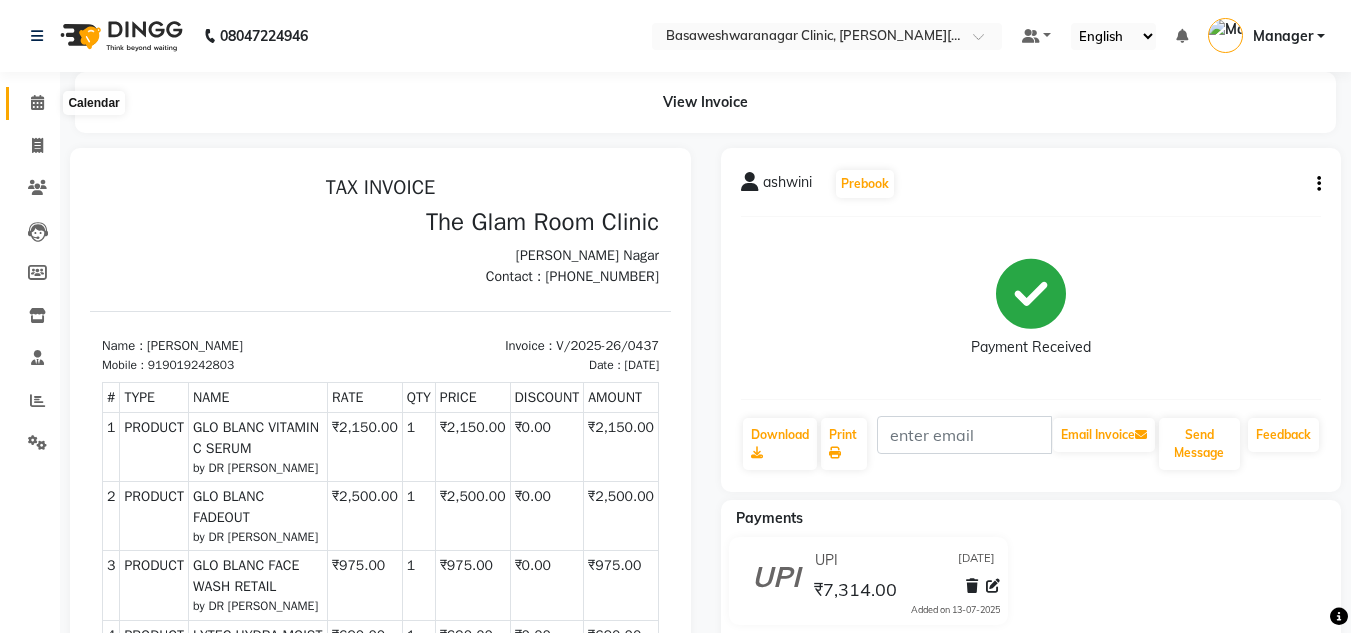 click 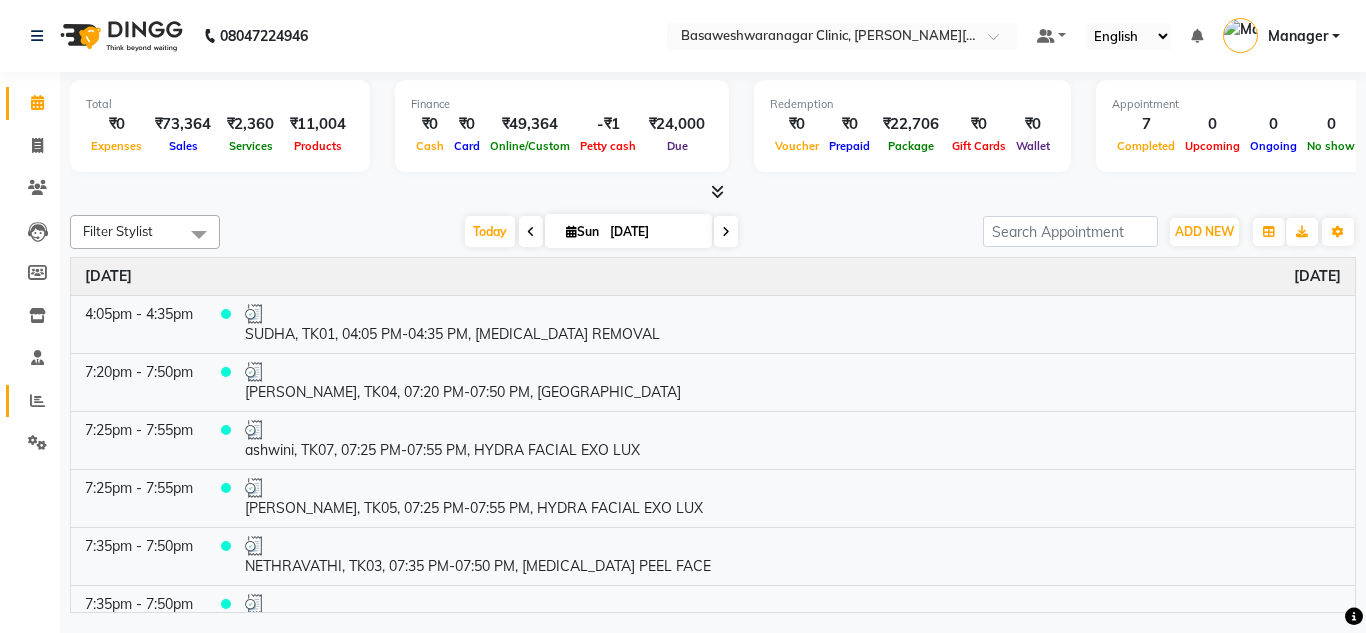 click on "Reports" 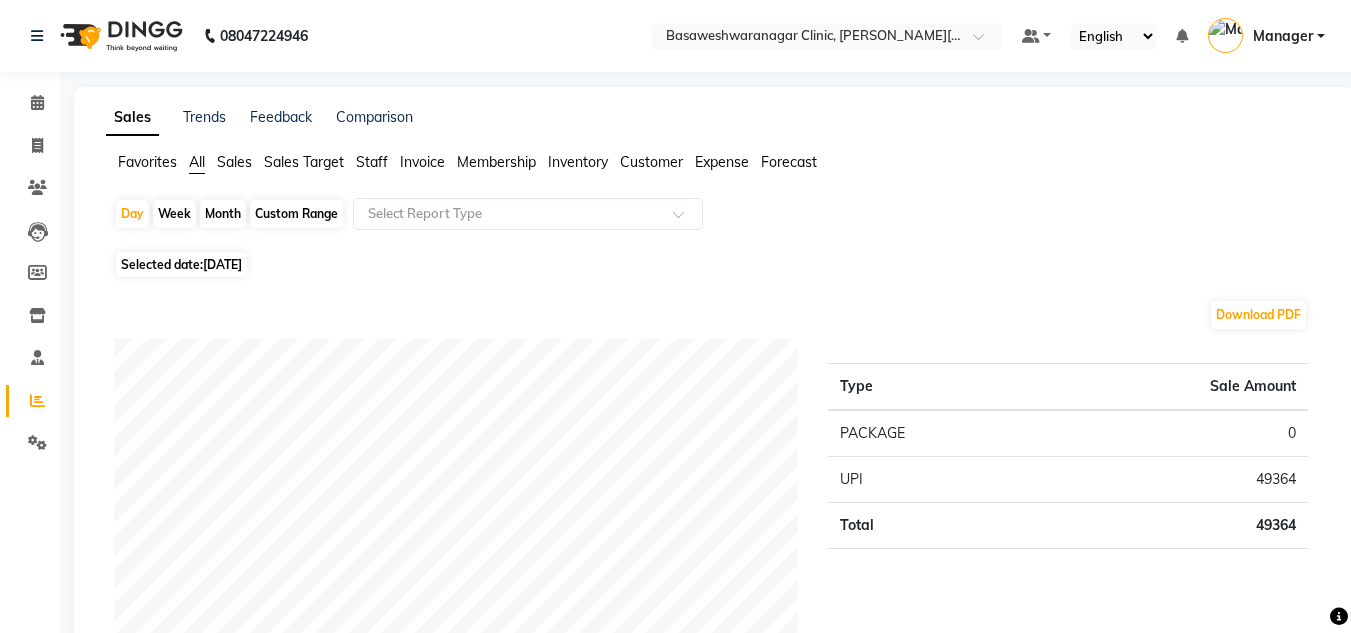 click on "Staff" 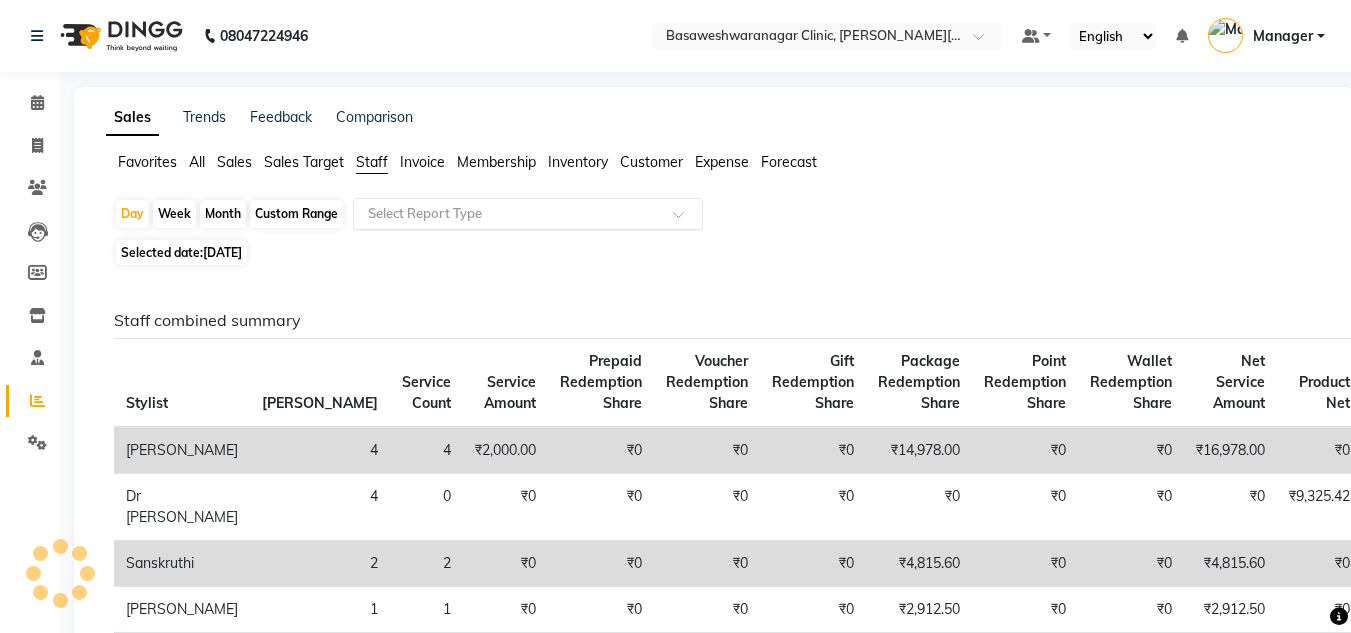 click on "Select Report Type" 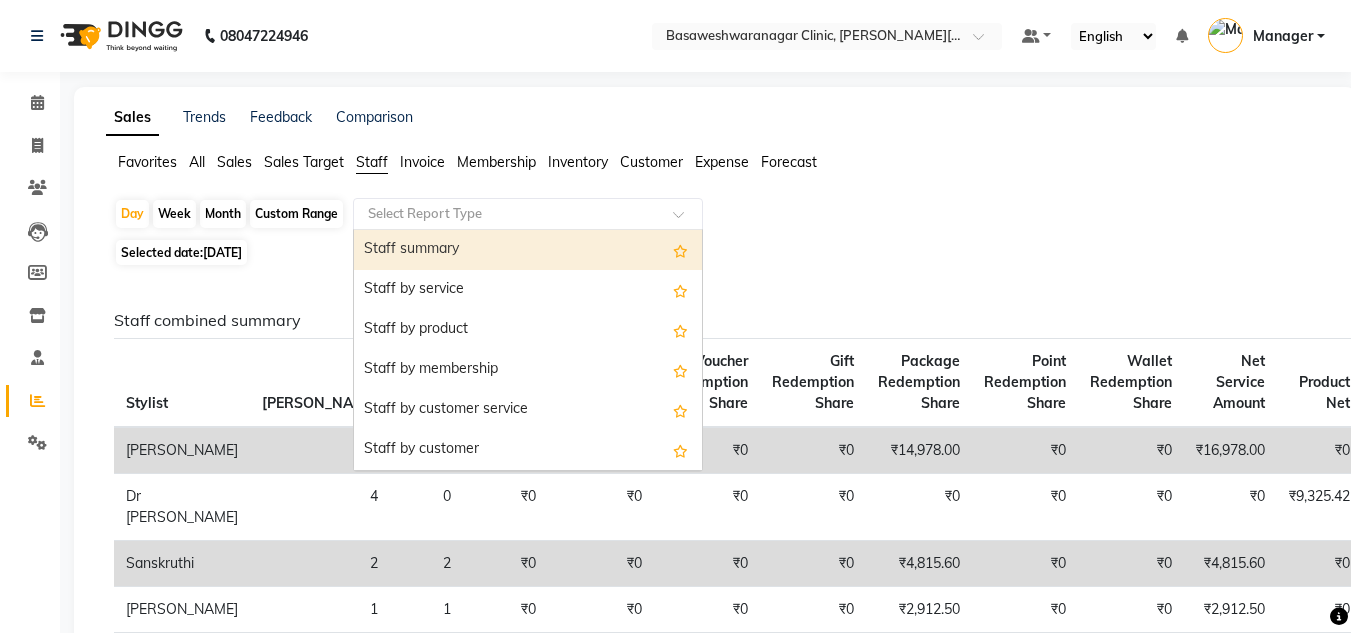 click on "Staff summary" at bounding box center (528, 250) 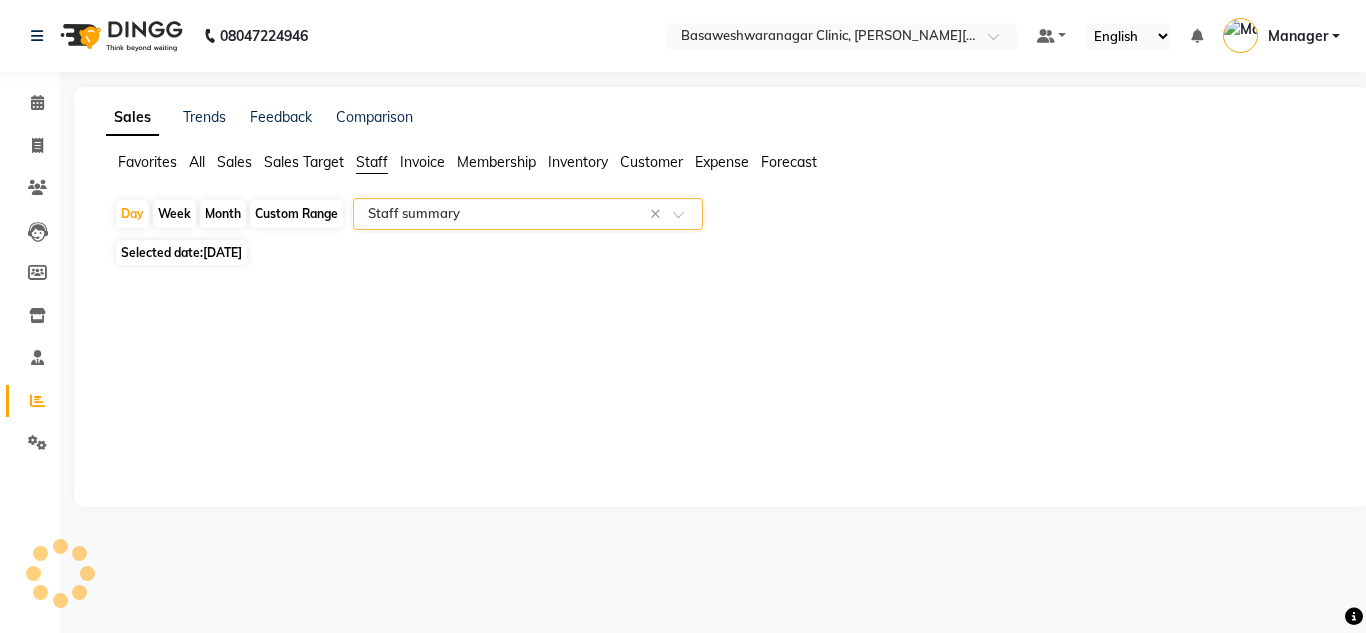select on "full_report" 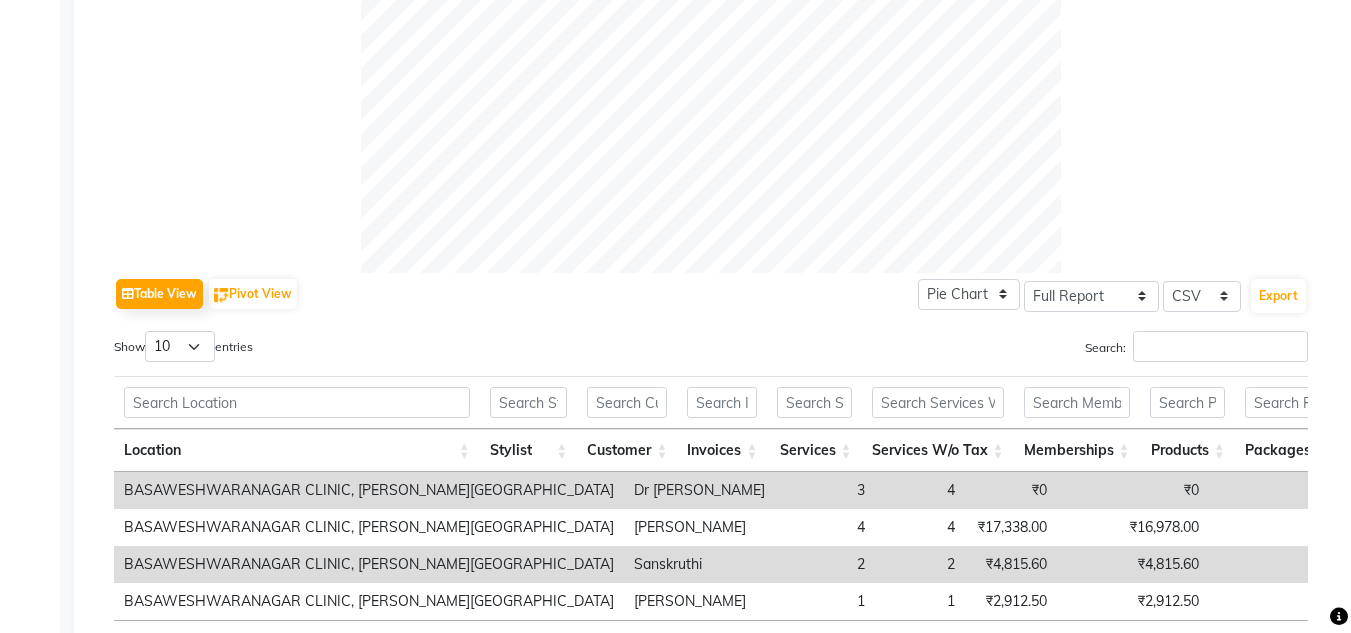 scroll, scrollTop: 906, scrollLeft: 0, axis: vertical 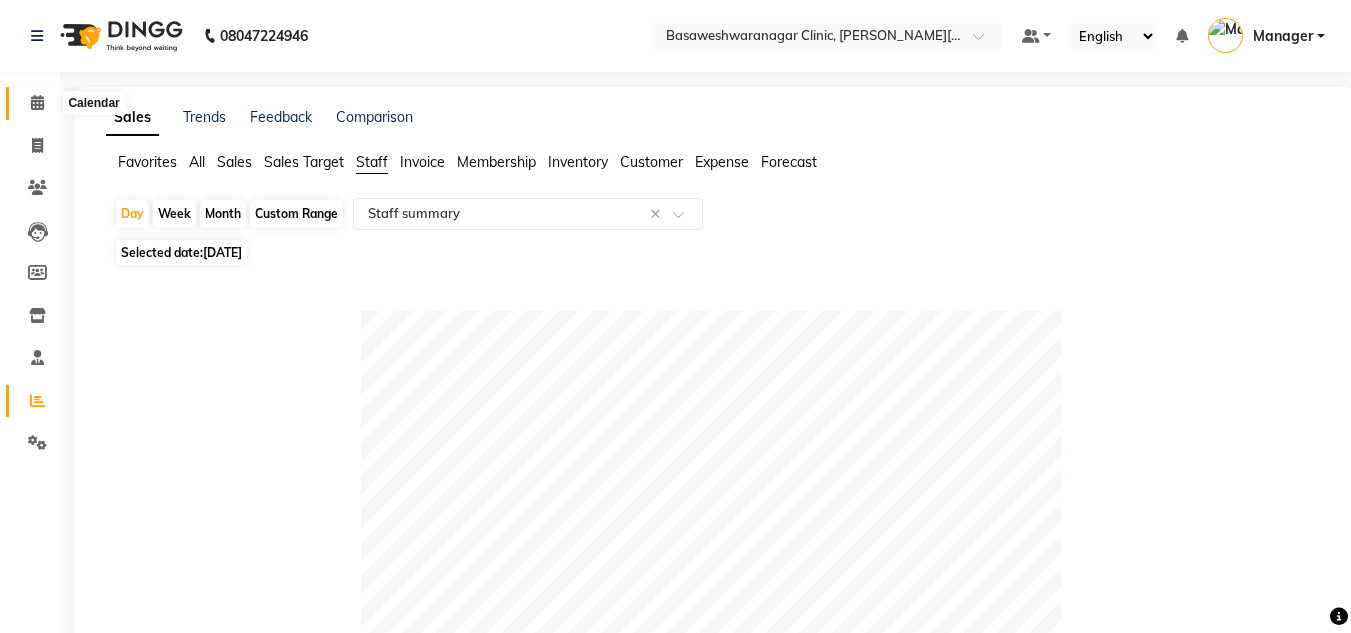 click 